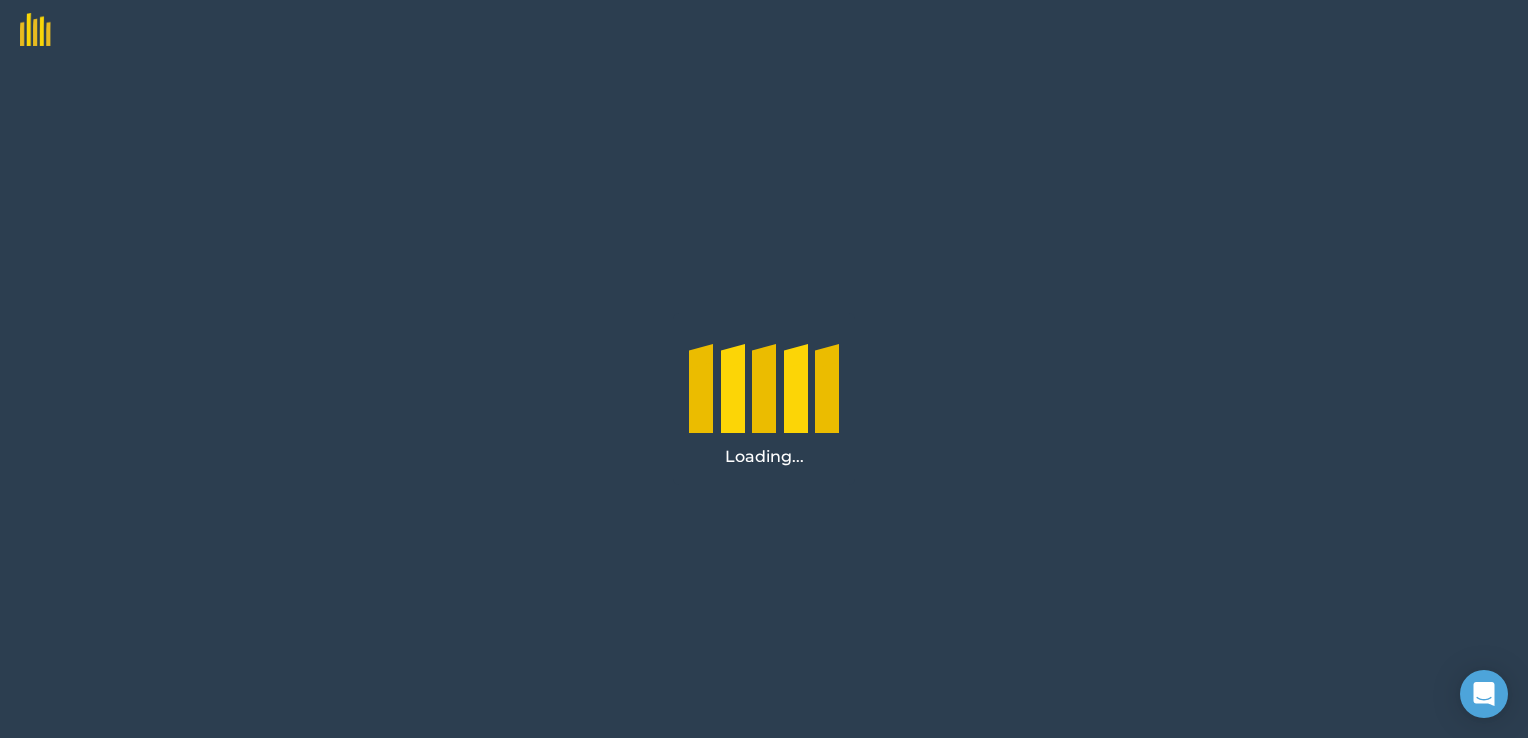 scroll, scrollTop: 0, scrollLeft: 0, axis: both 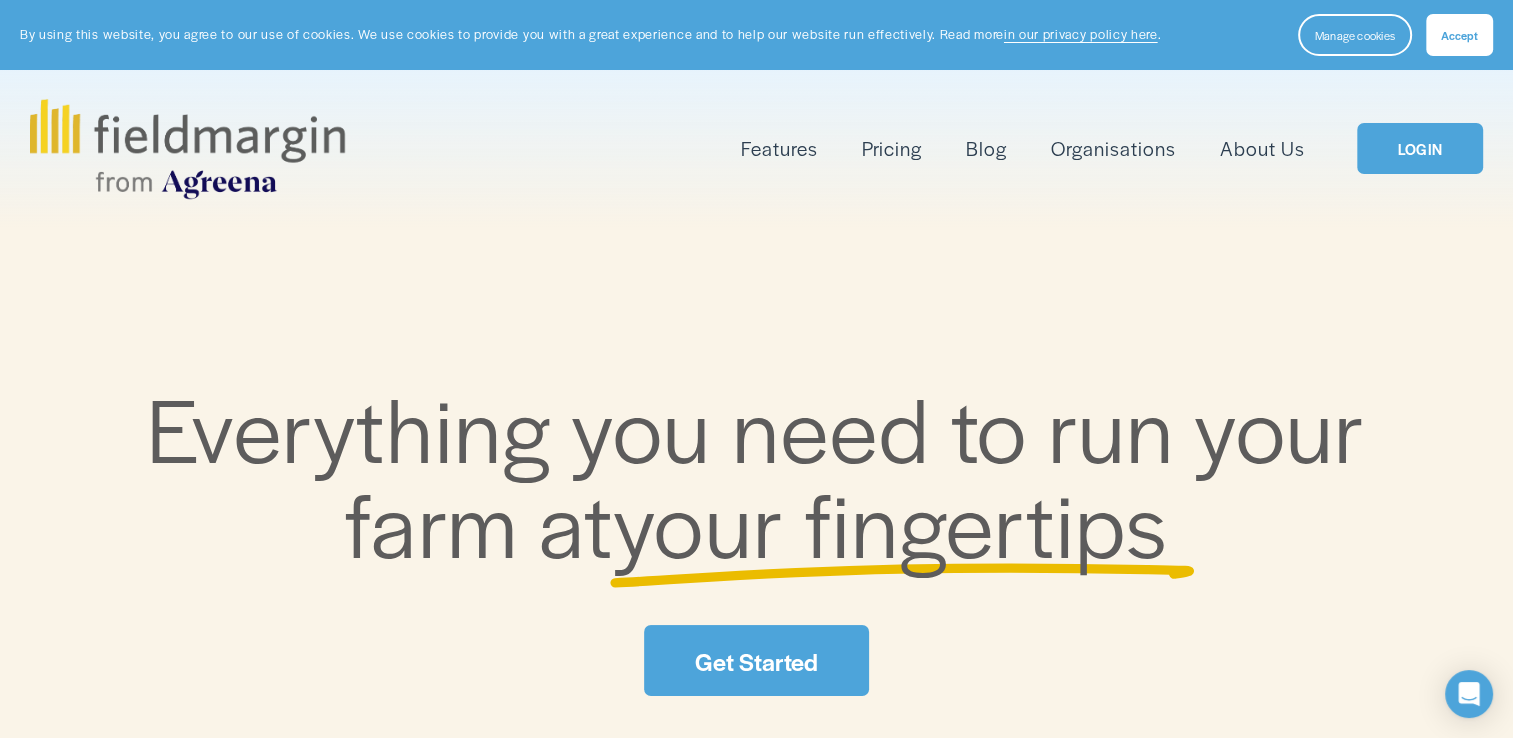 click on "LOGIN" at bounding box center (1420, 148) 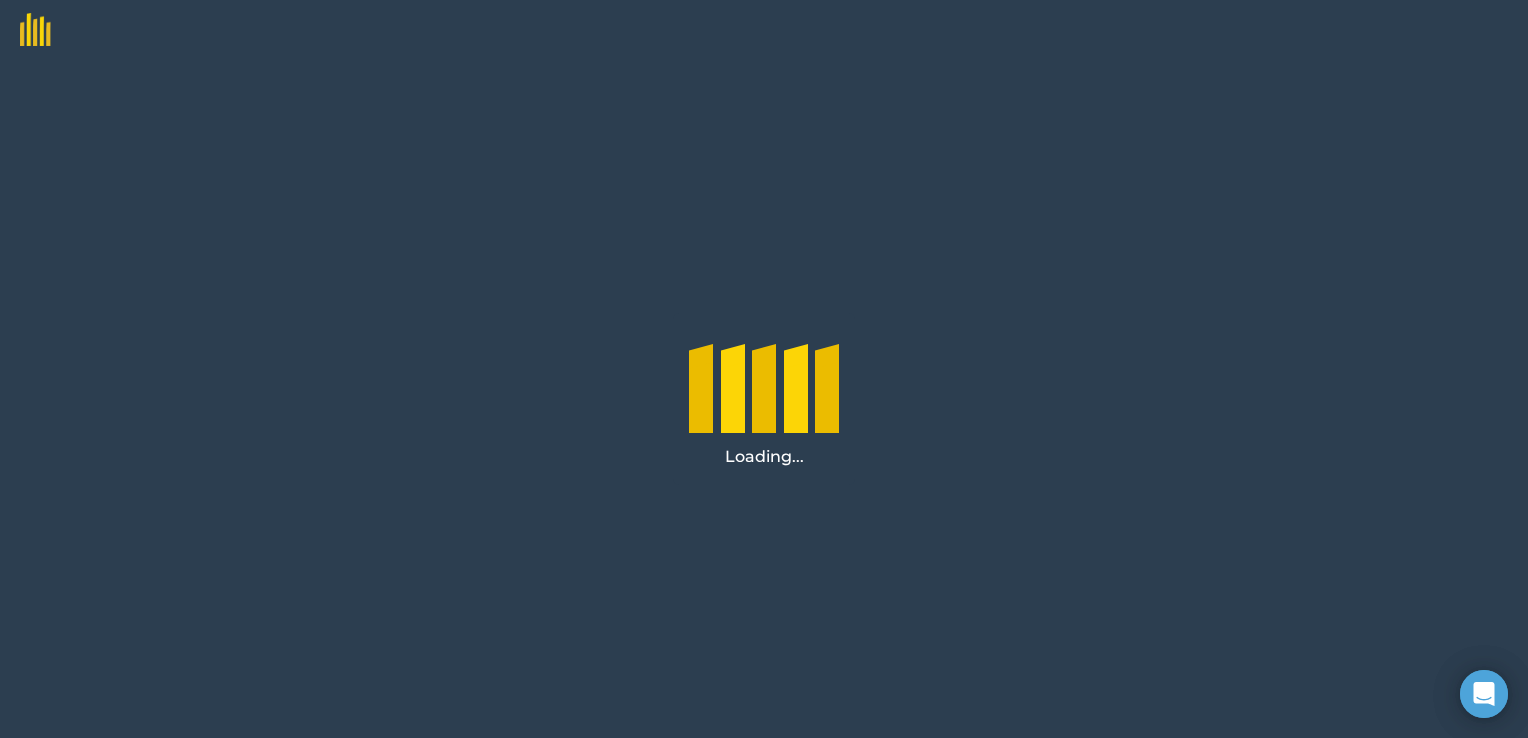 scroll, scrollTop: 0, scrollLeft: 0, axis: both 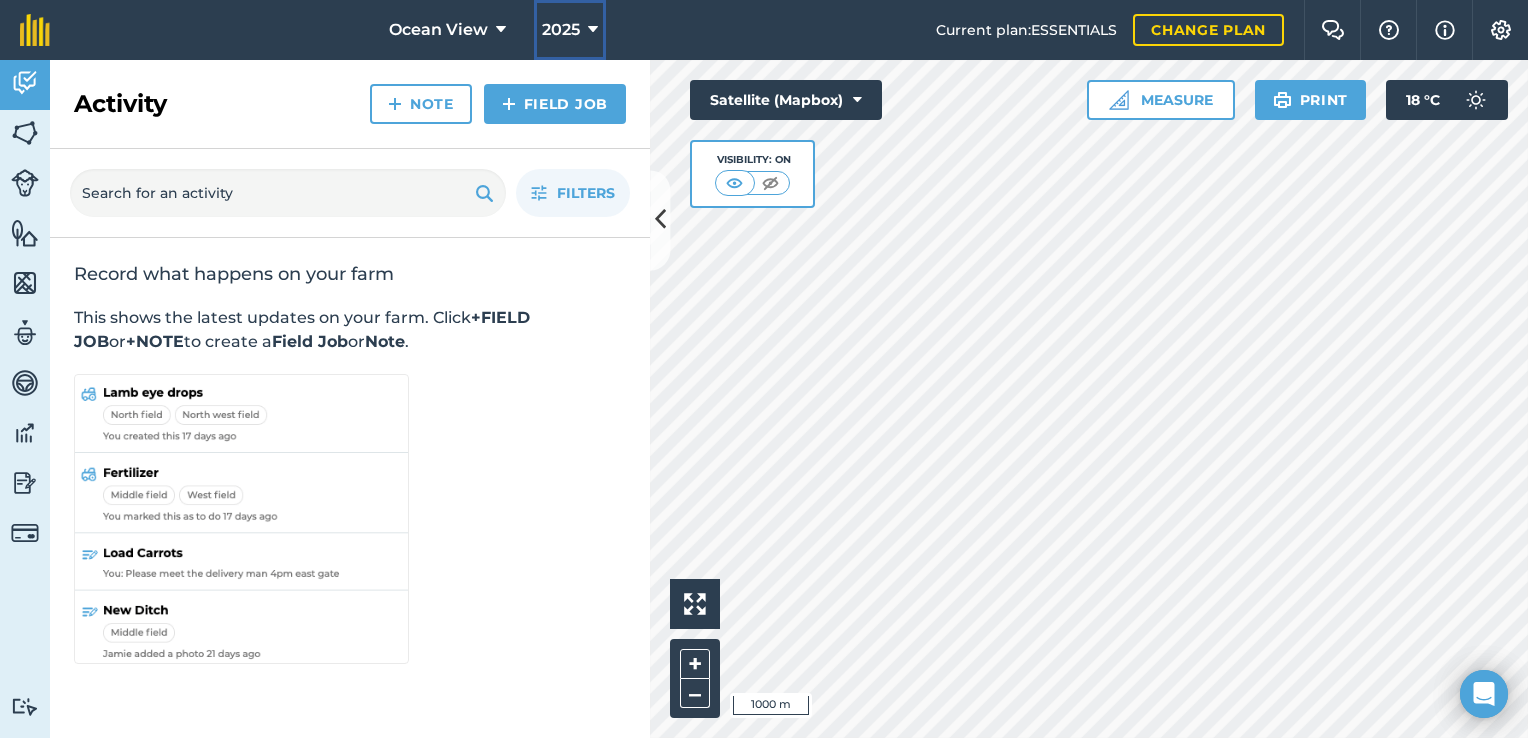 click on "2025" at bounding box center [570, 30] 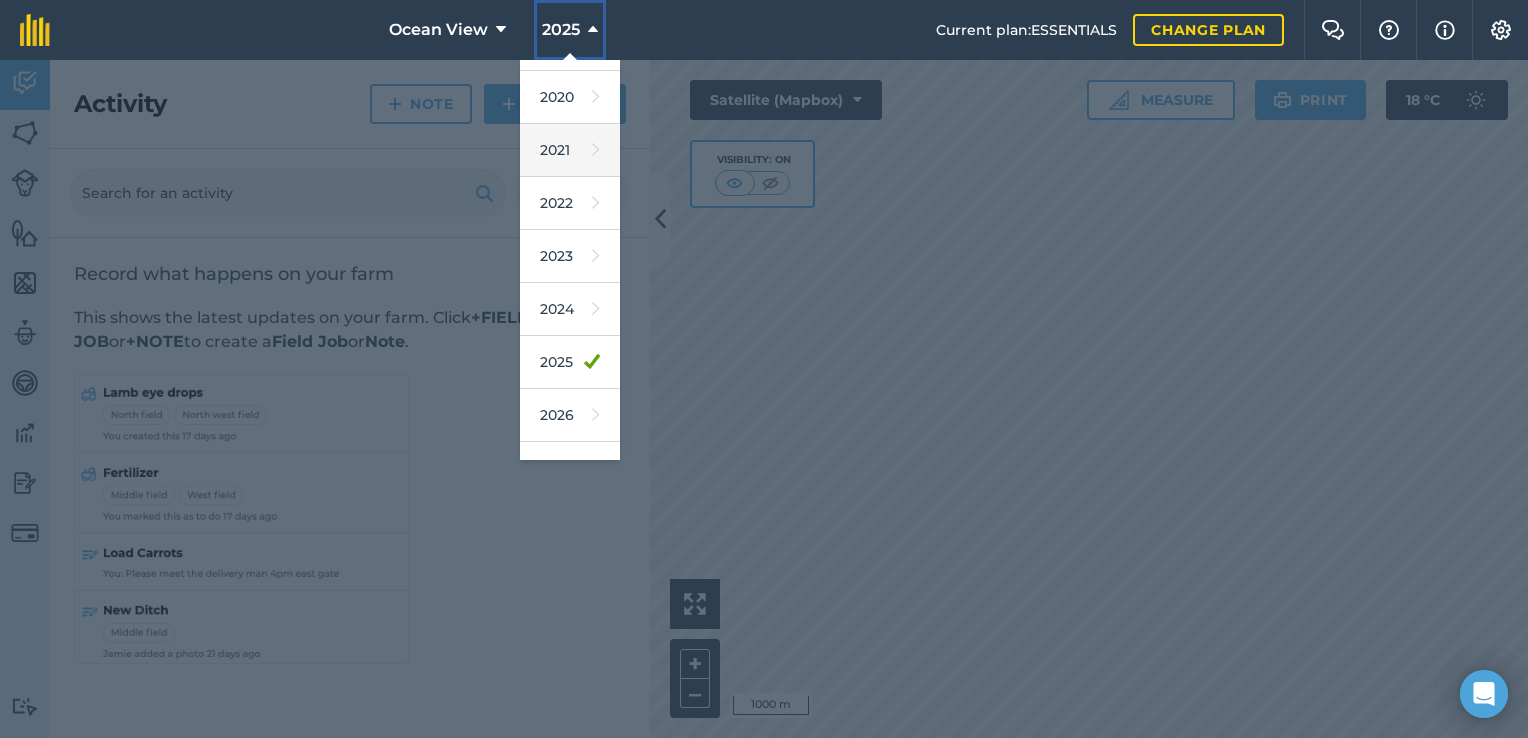 scroll, scrollTop: 164, scrollLeft: 0, axis: vertical 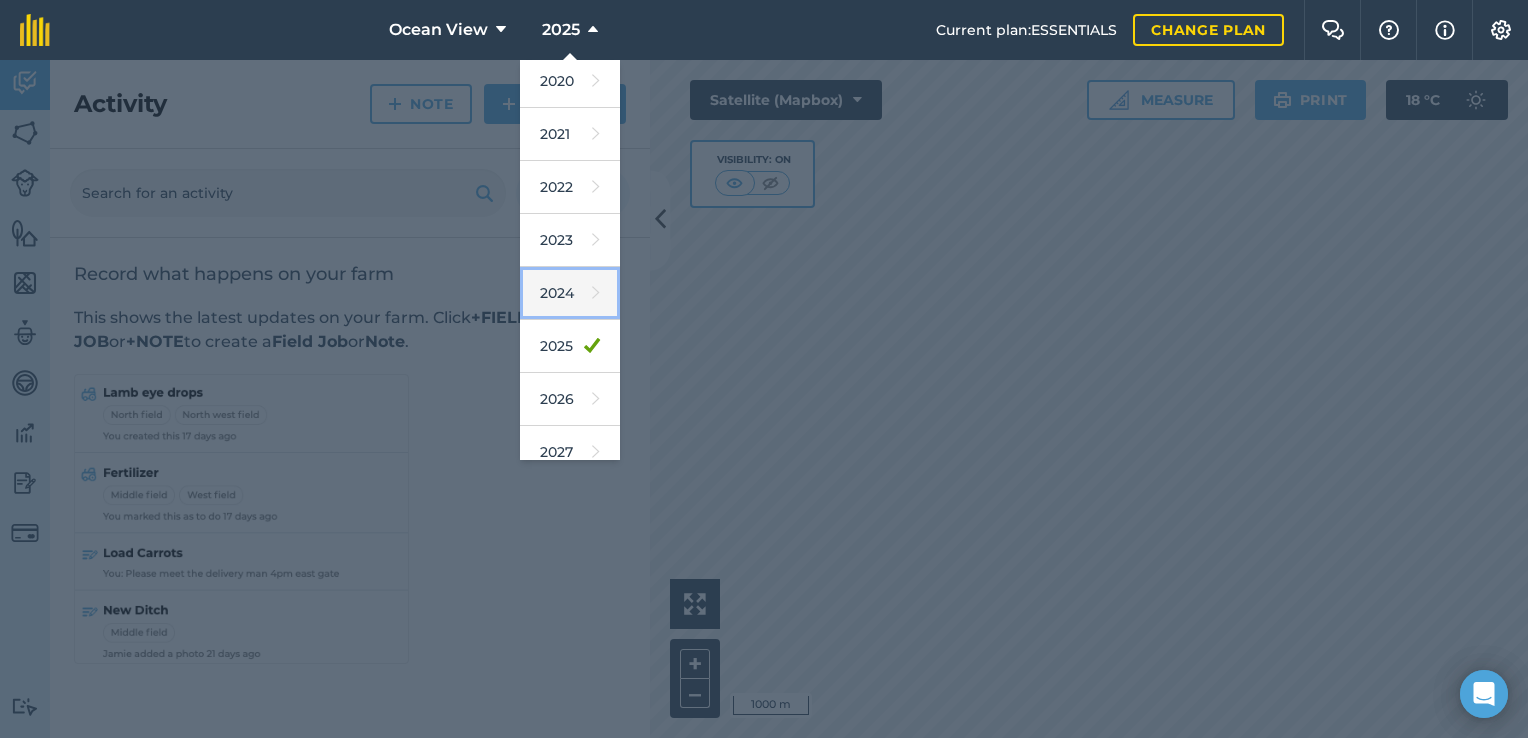 click on "2024" at bounding box center [570, 293] 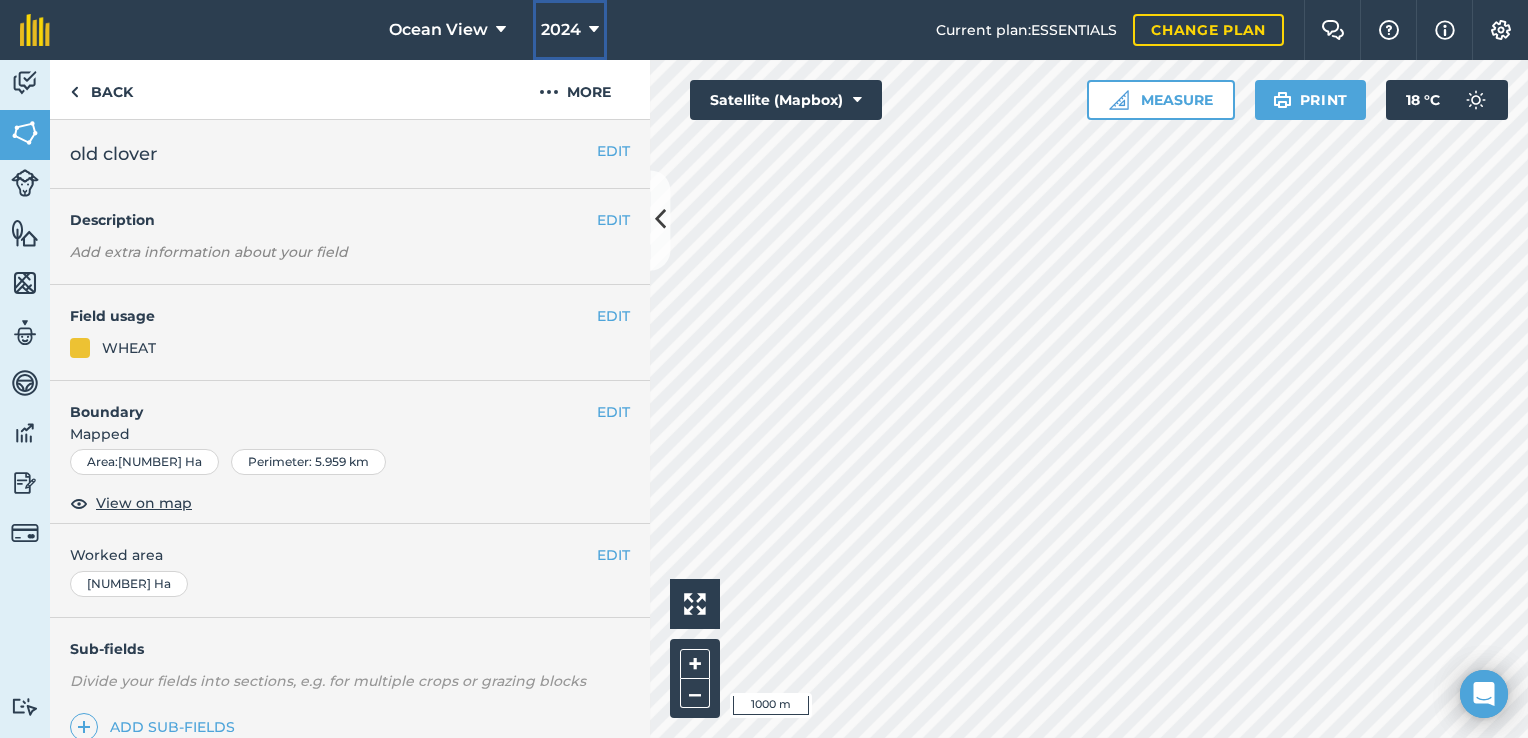 click on "2024" at bounding box center [570, 30] 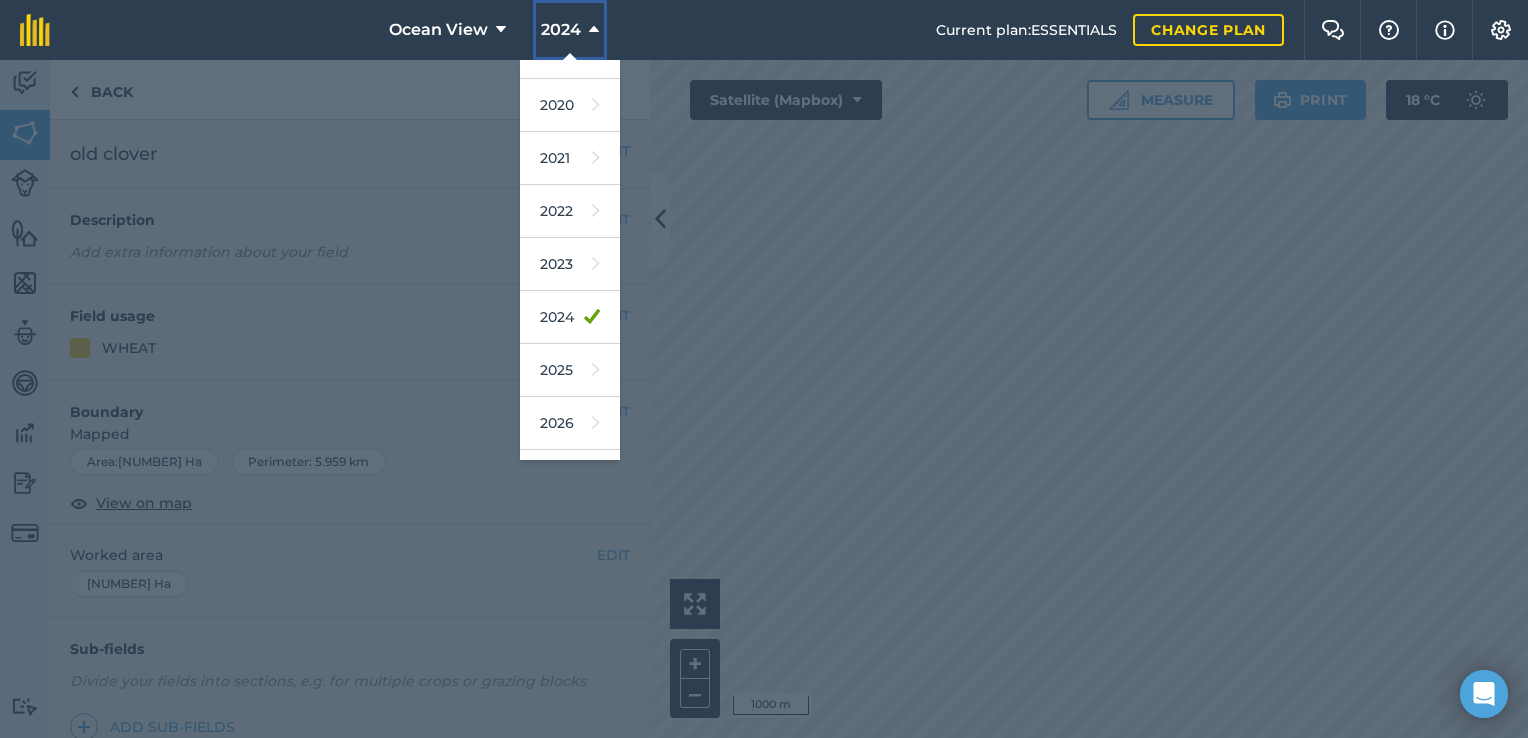 scroll, scrollTop: 160, scrollLeft: 0, axis: vertical 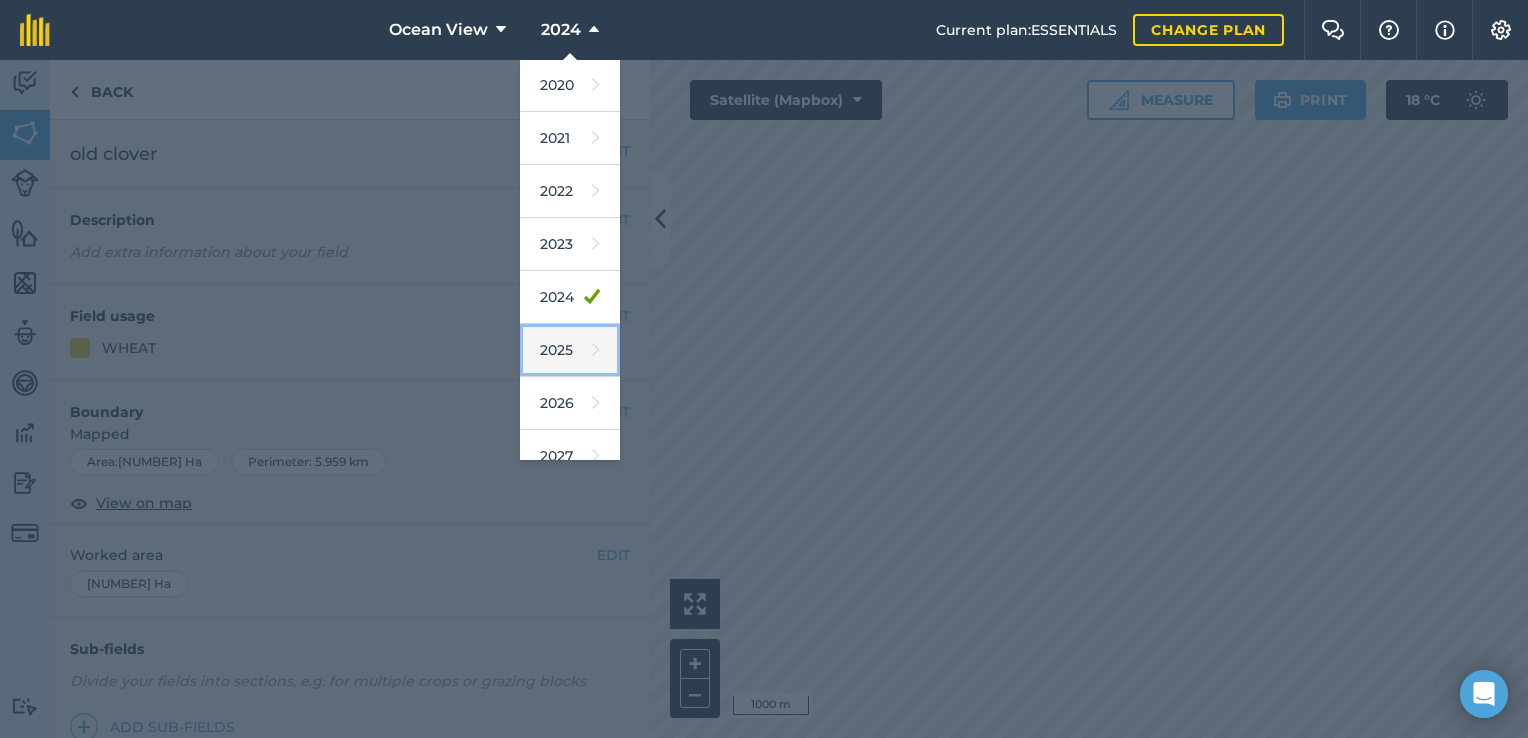 click on "2025" at bounding box center (570, 350) 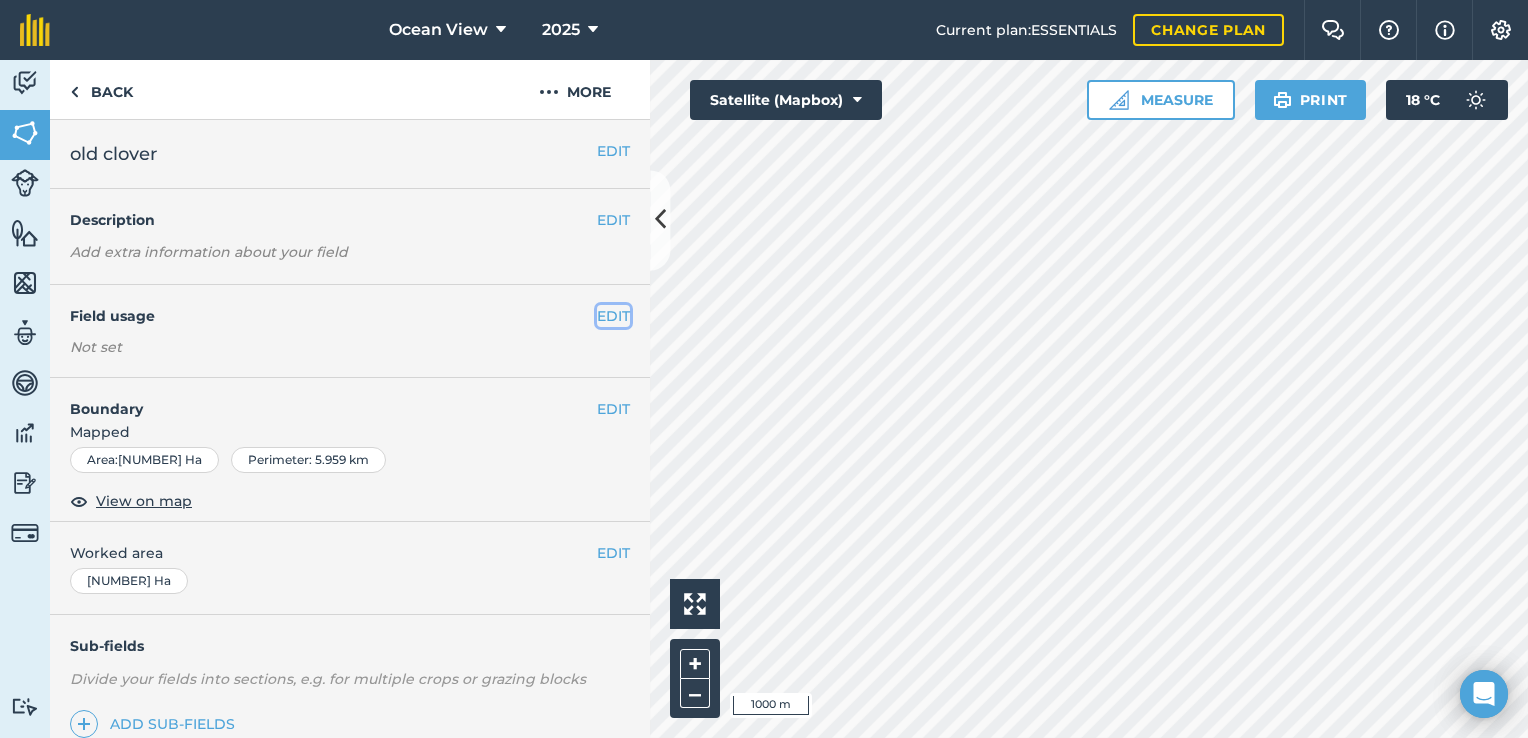 click on "EDIT" at bounding box center [613, 316] 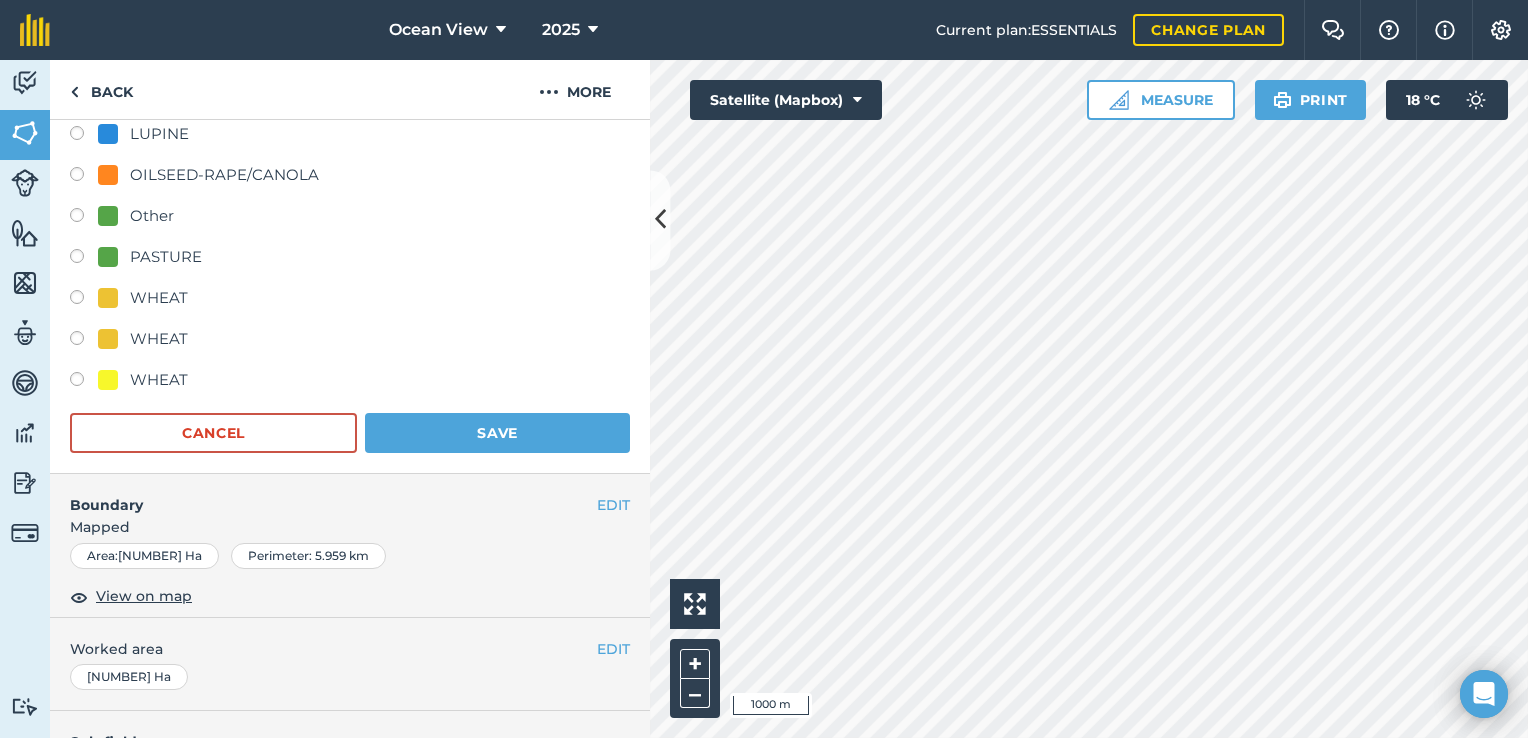 scroll, scrollTop: 308, scrollLeft: 0, axis: vertical 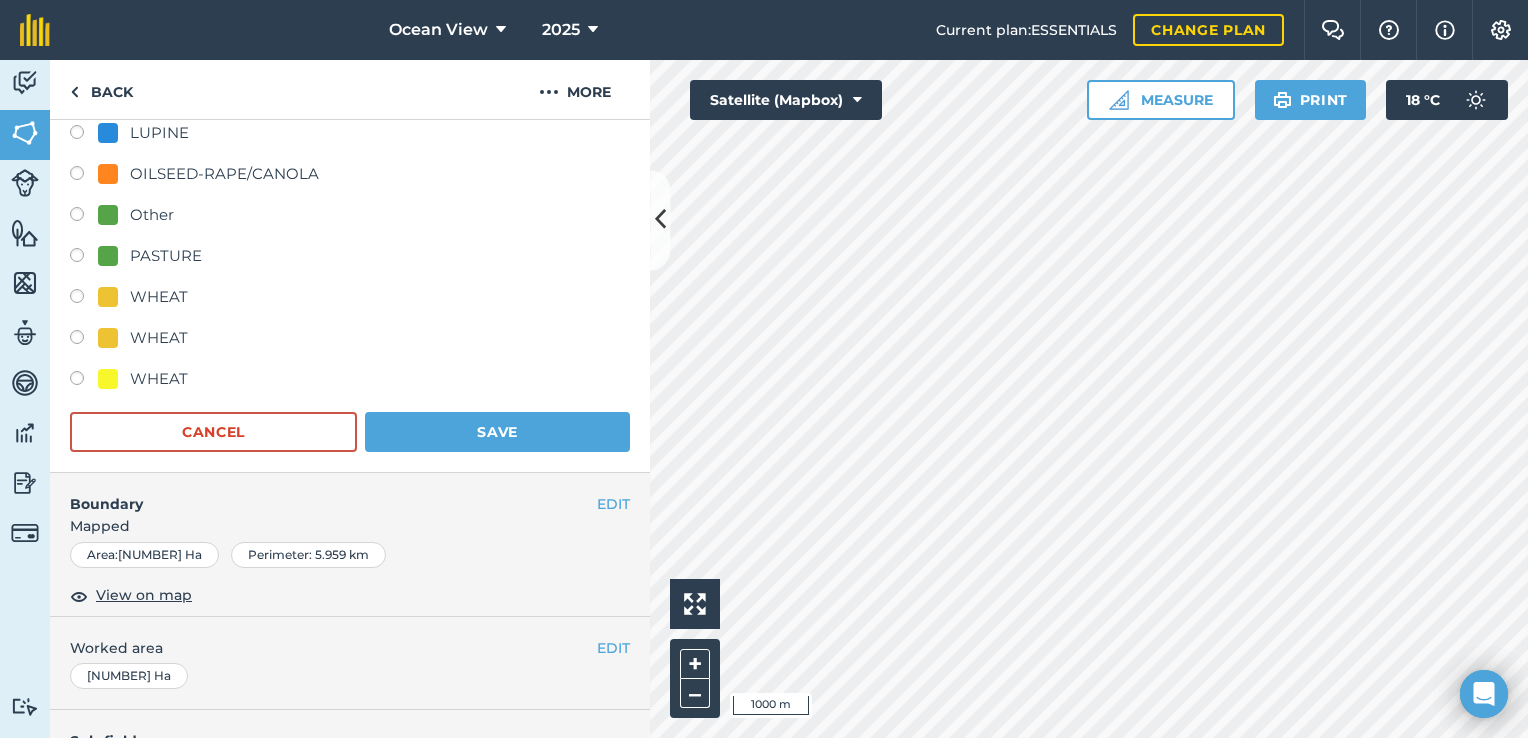 click at bounding box center [84, 340] 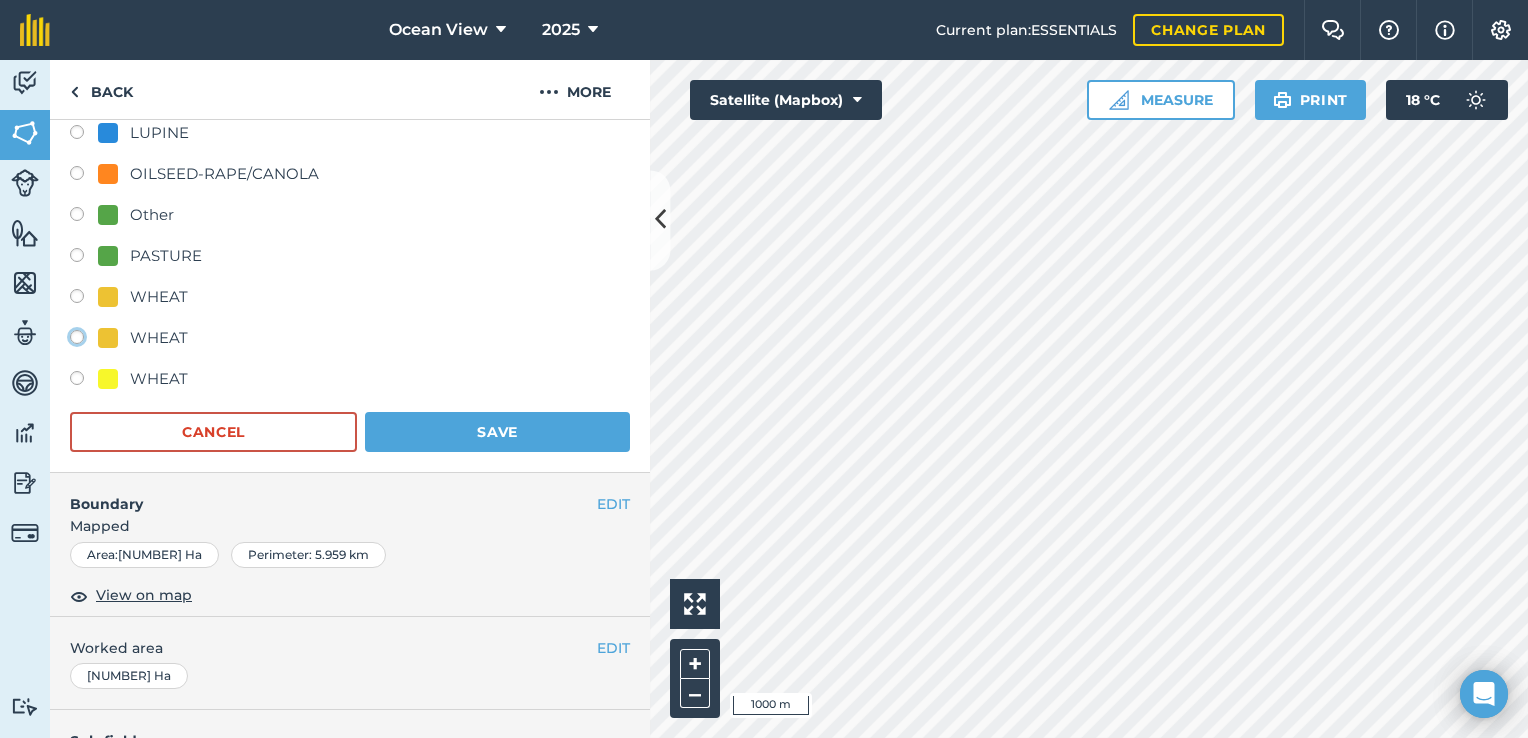 click on "WHEAT" at bounding box center [-9923, 336] 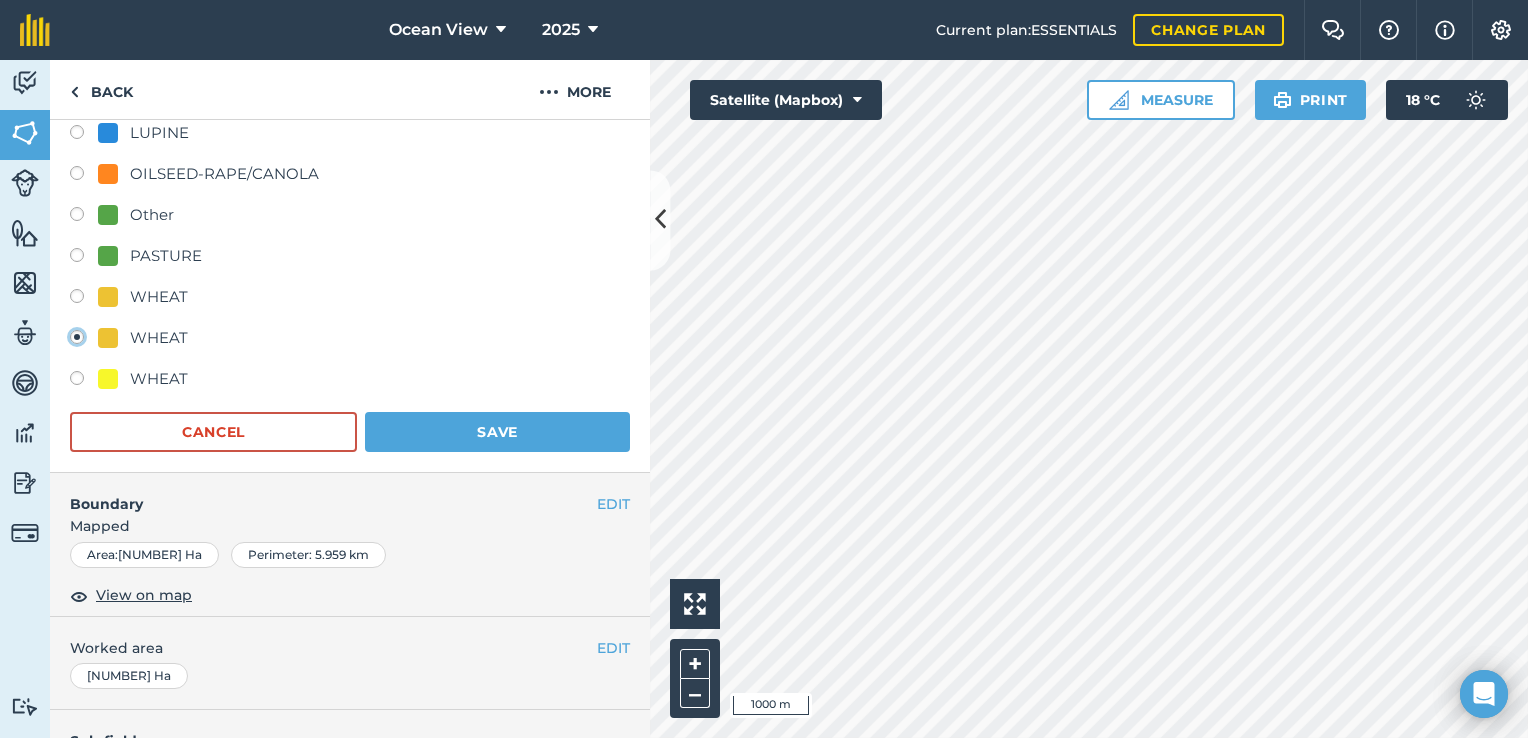 radio on "true" 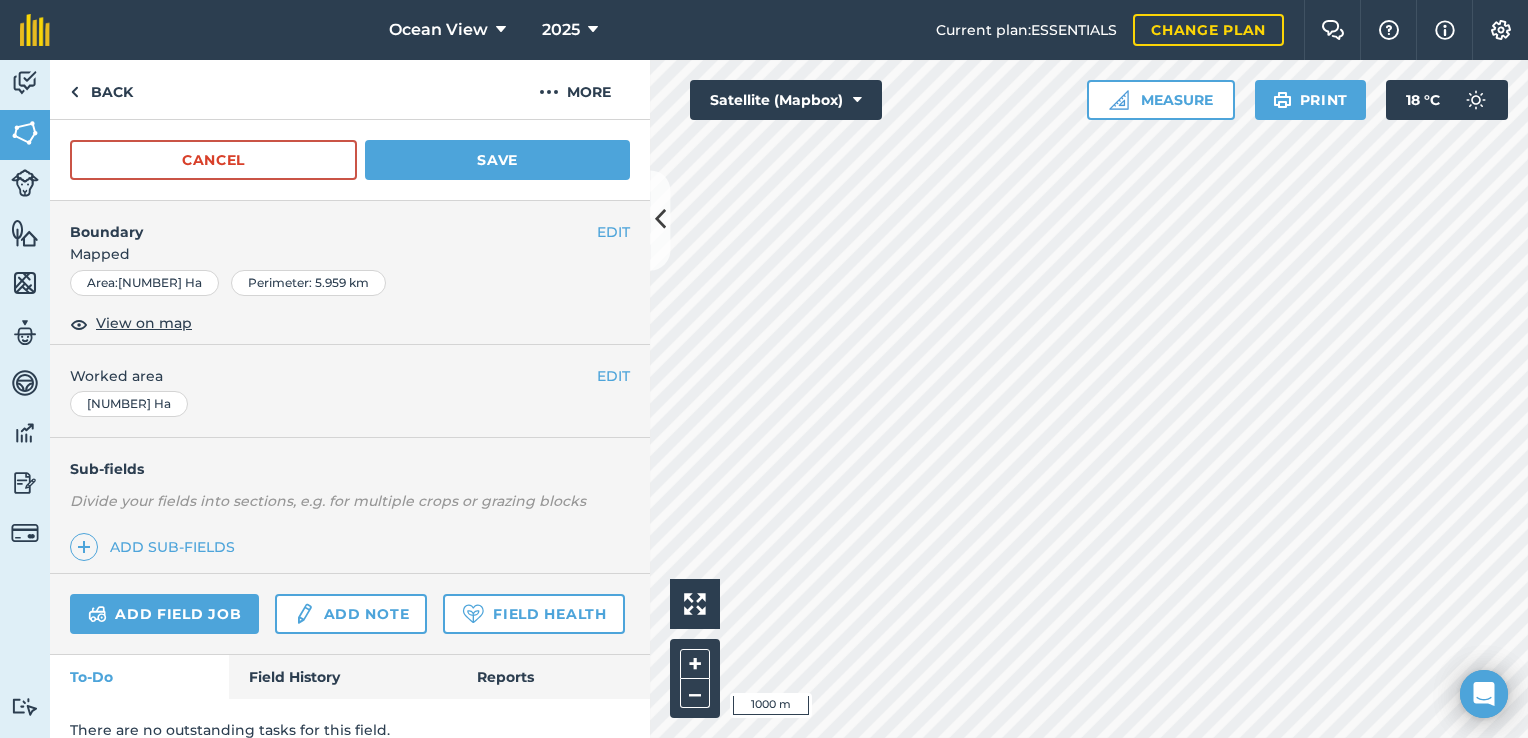scroll, scrollTop: 582, scrollLeft: 0, axis: vertical 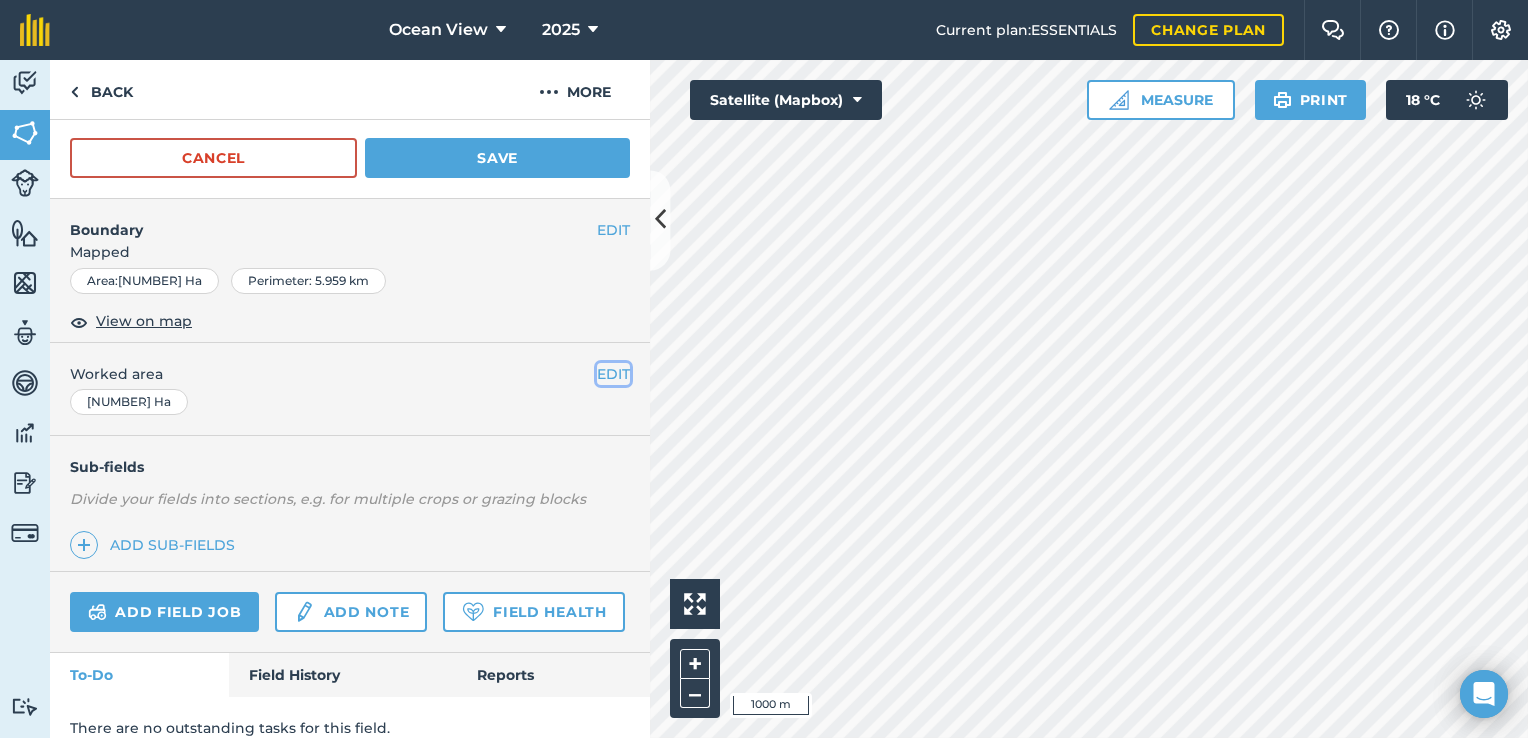 click on "EDIT" at bounding box center [613, 374] 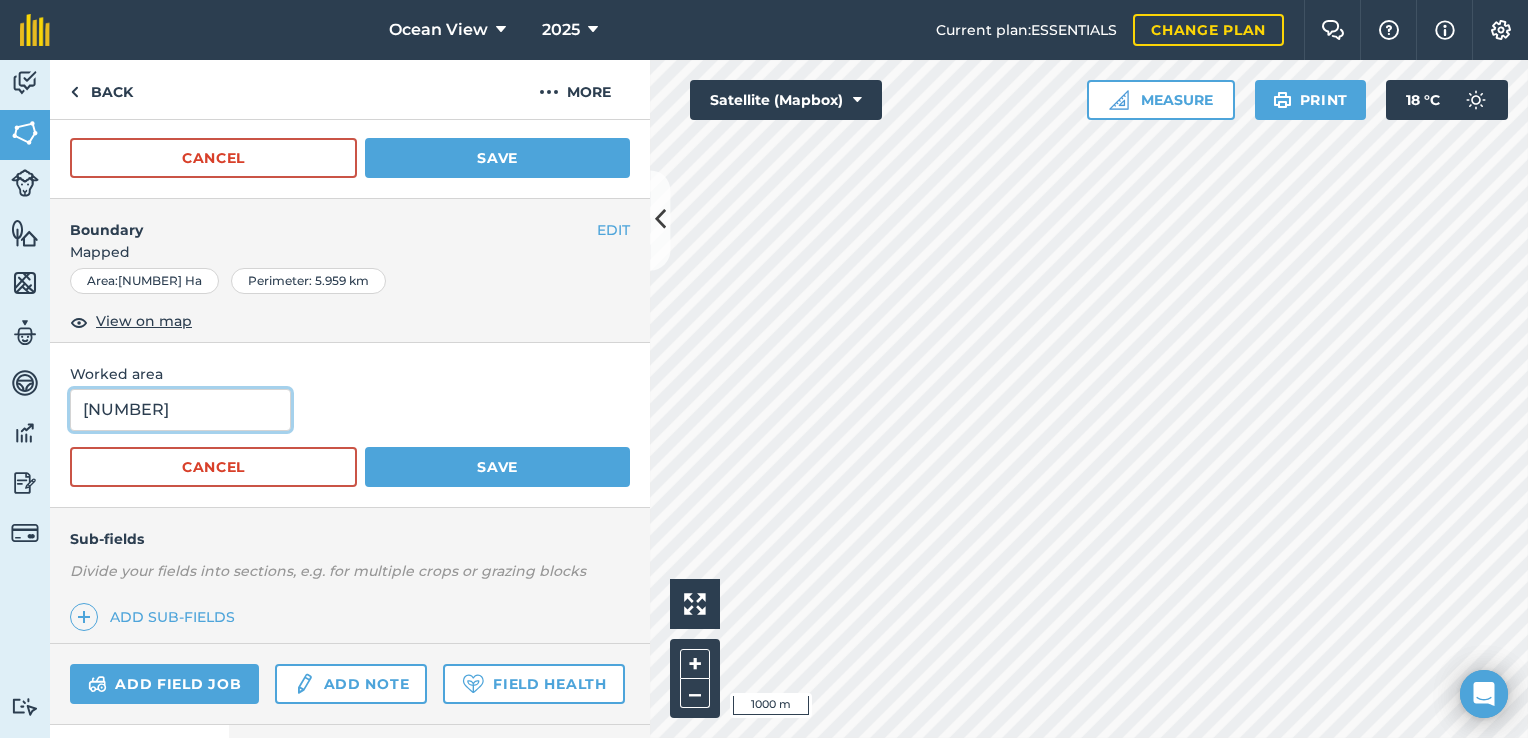 click on "[NUMBER]" at bounding box center (180, 410) 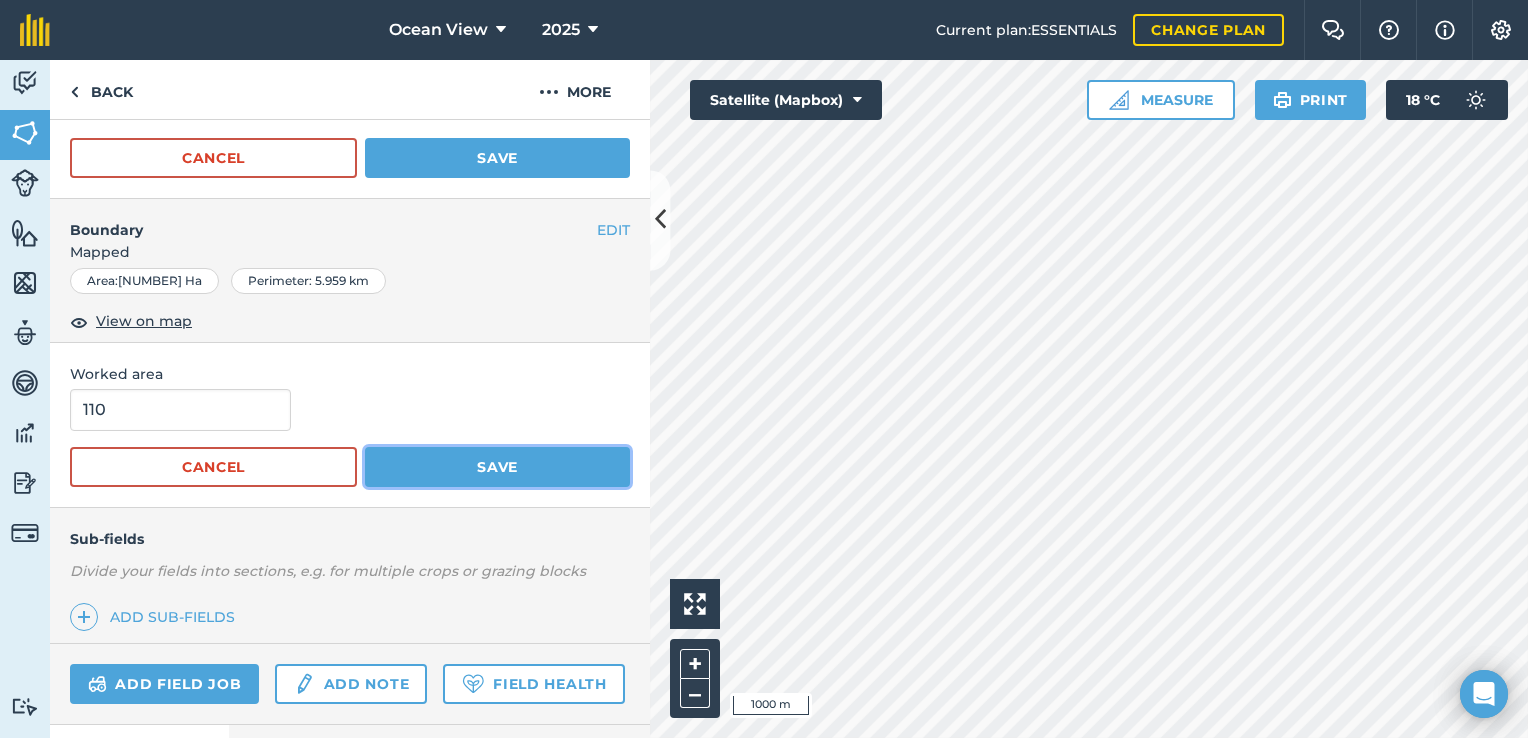 type on "110" 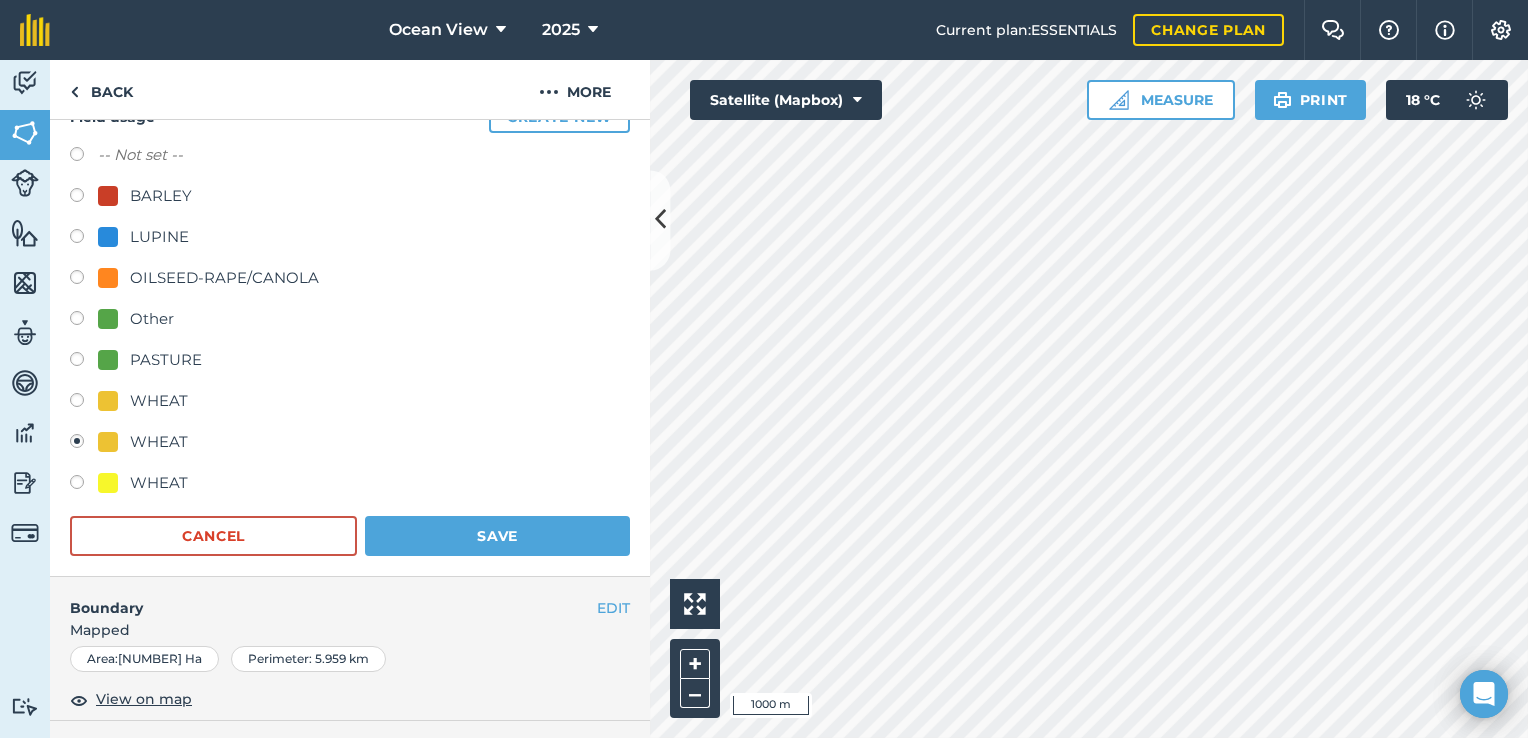 scroll, scrollTop: 0, scrollLeft: 0, axis: both 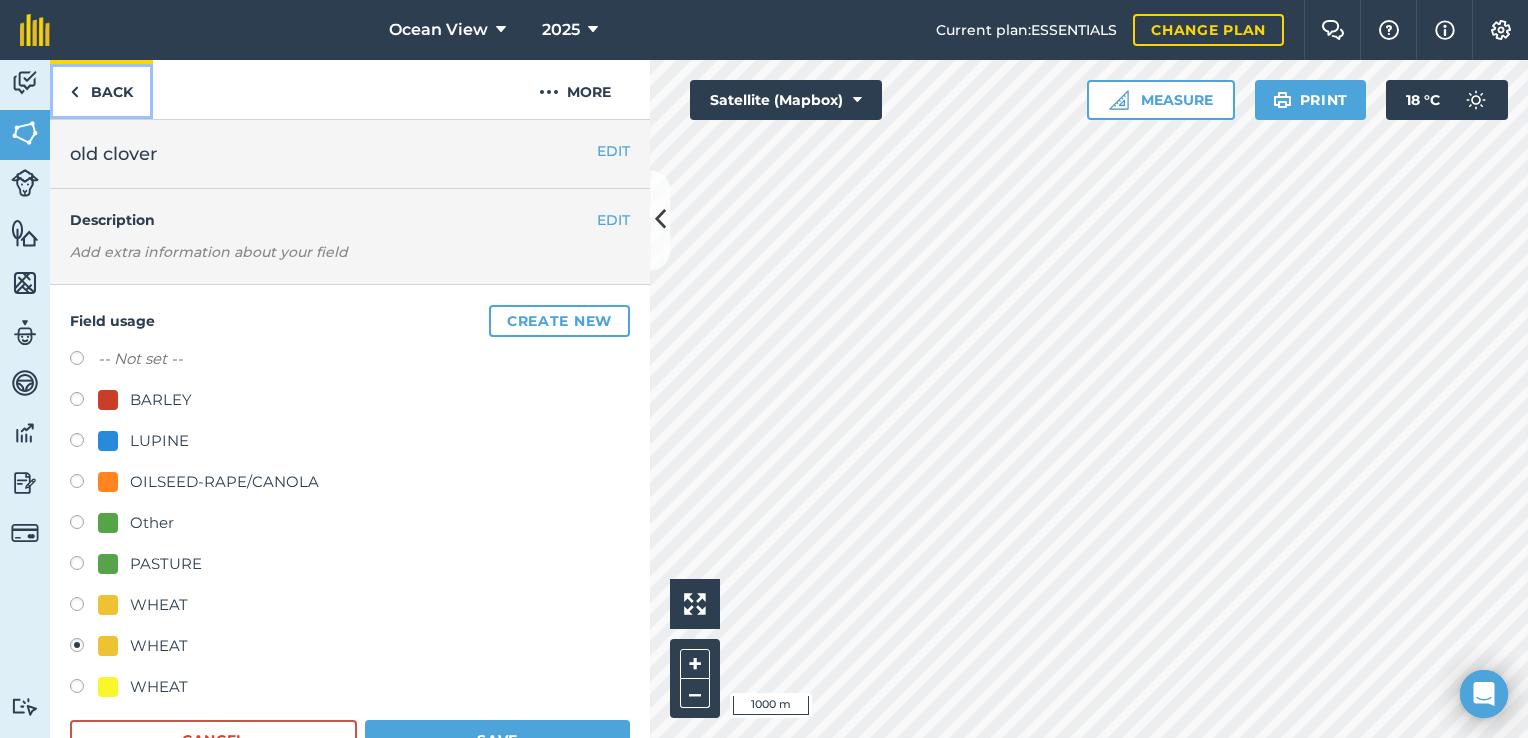 click on "Back" at bounding box center (101, 89) 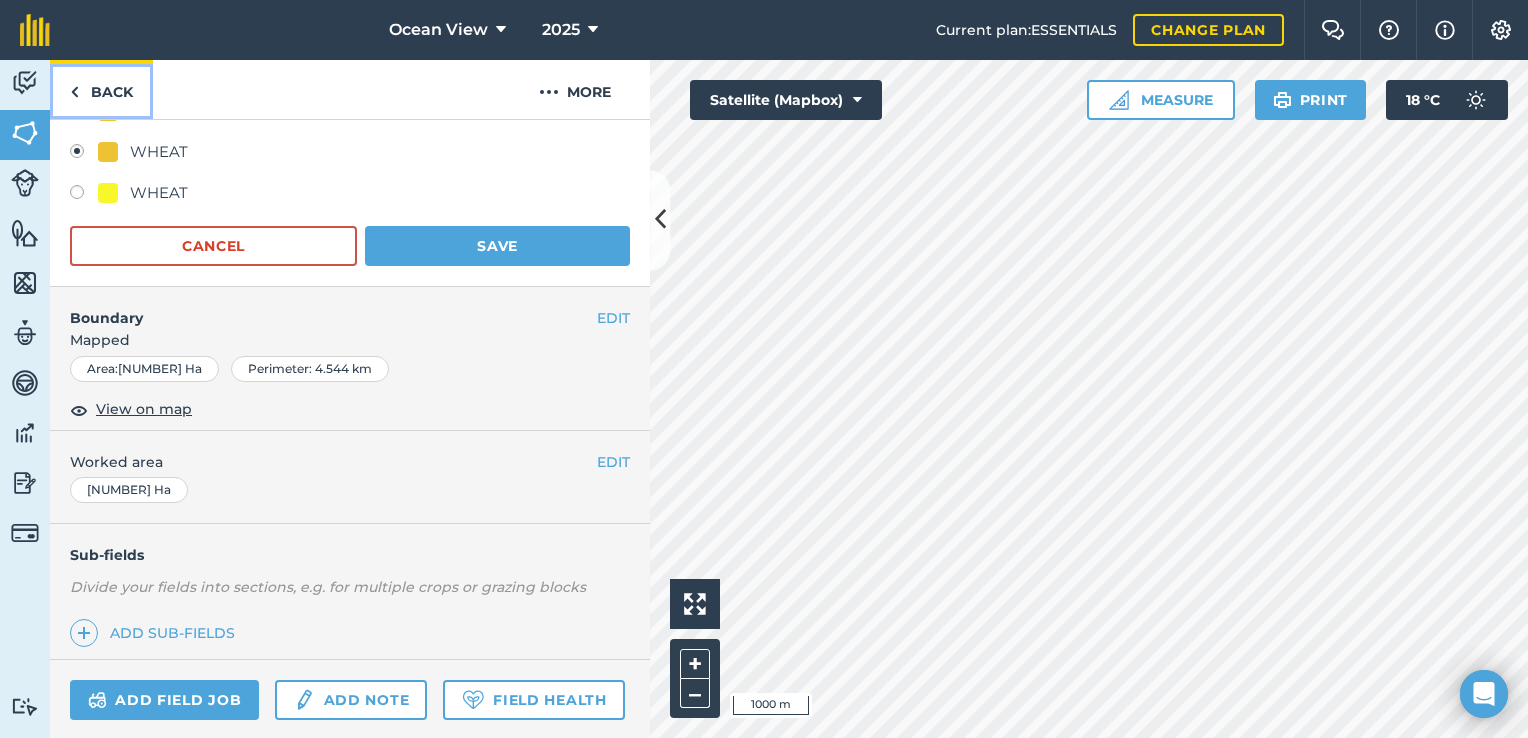 scroll, scrollTop: 495, scrollLeft: 0, axis: vertical 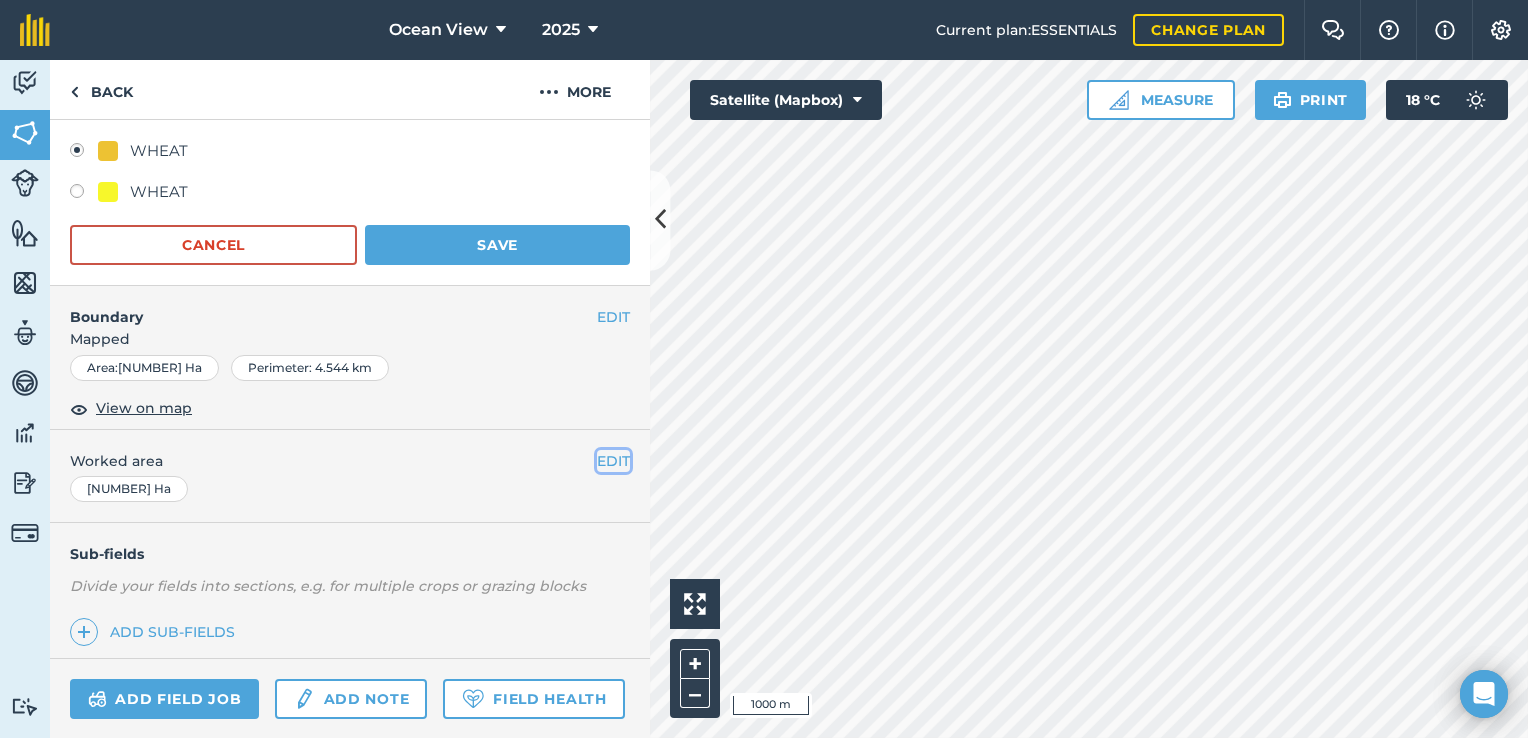 click on "EDIT" at bounding box center (613, 461) 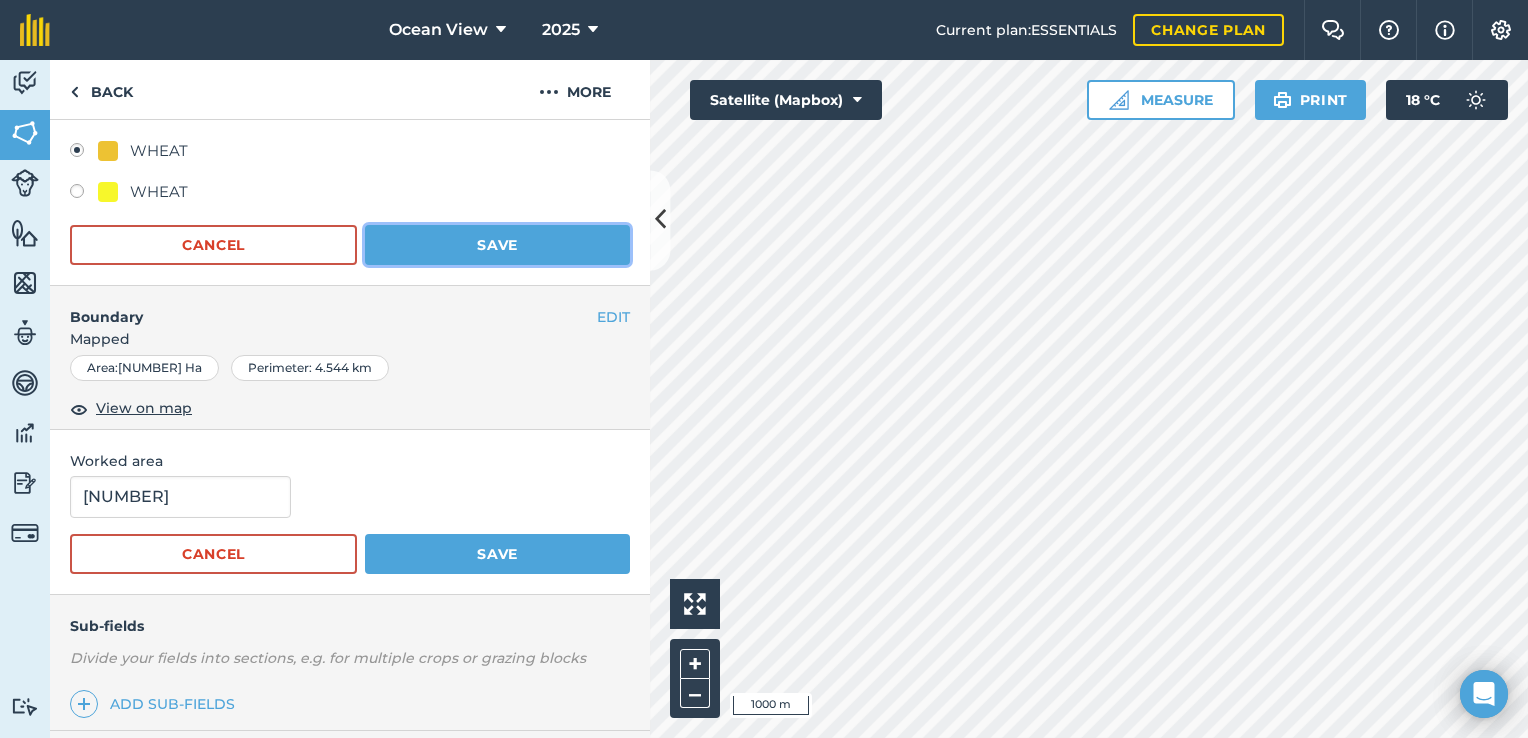 click on "Save" at bounding box center [497, 245] 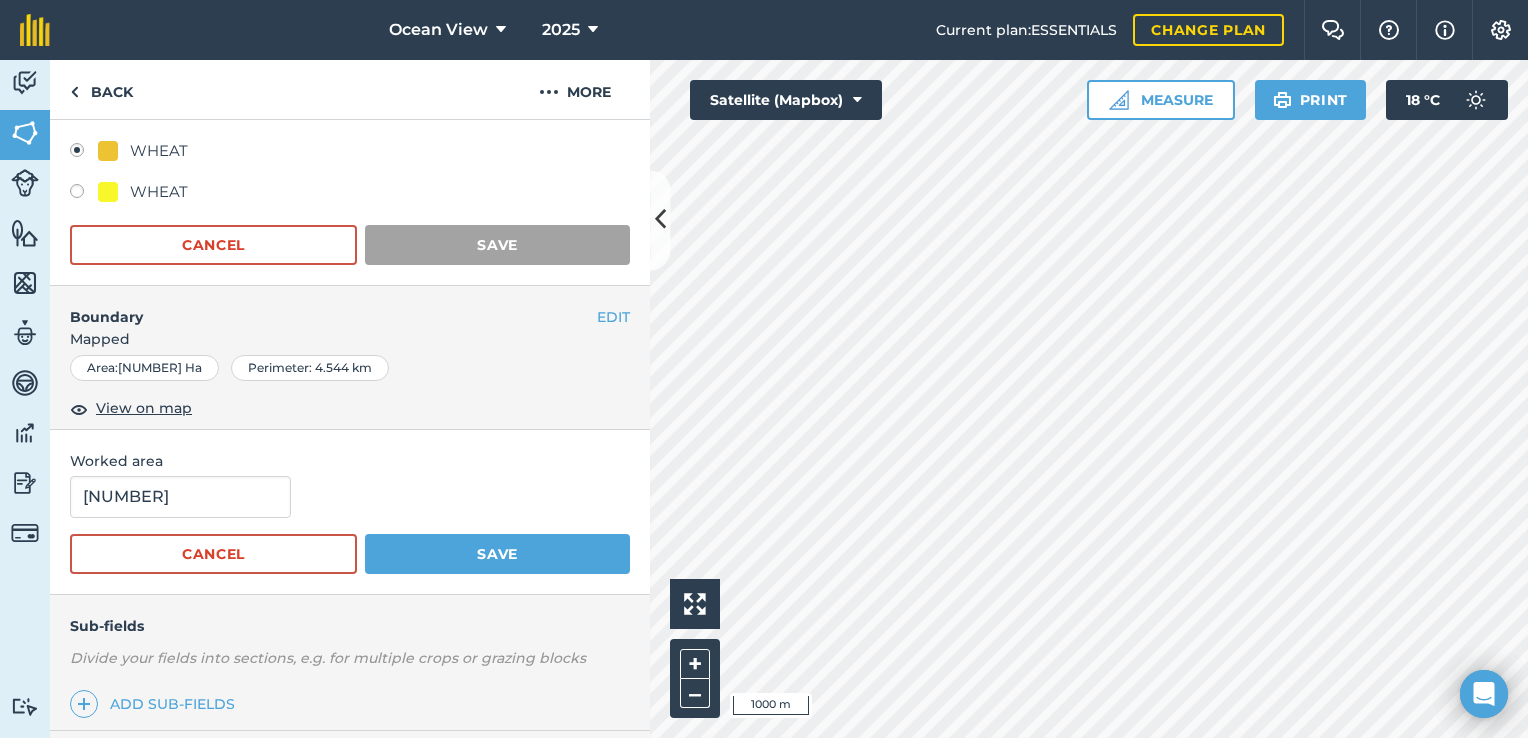 scroll, scrollTop: 328, scrollLeft: 0, axis: vertical 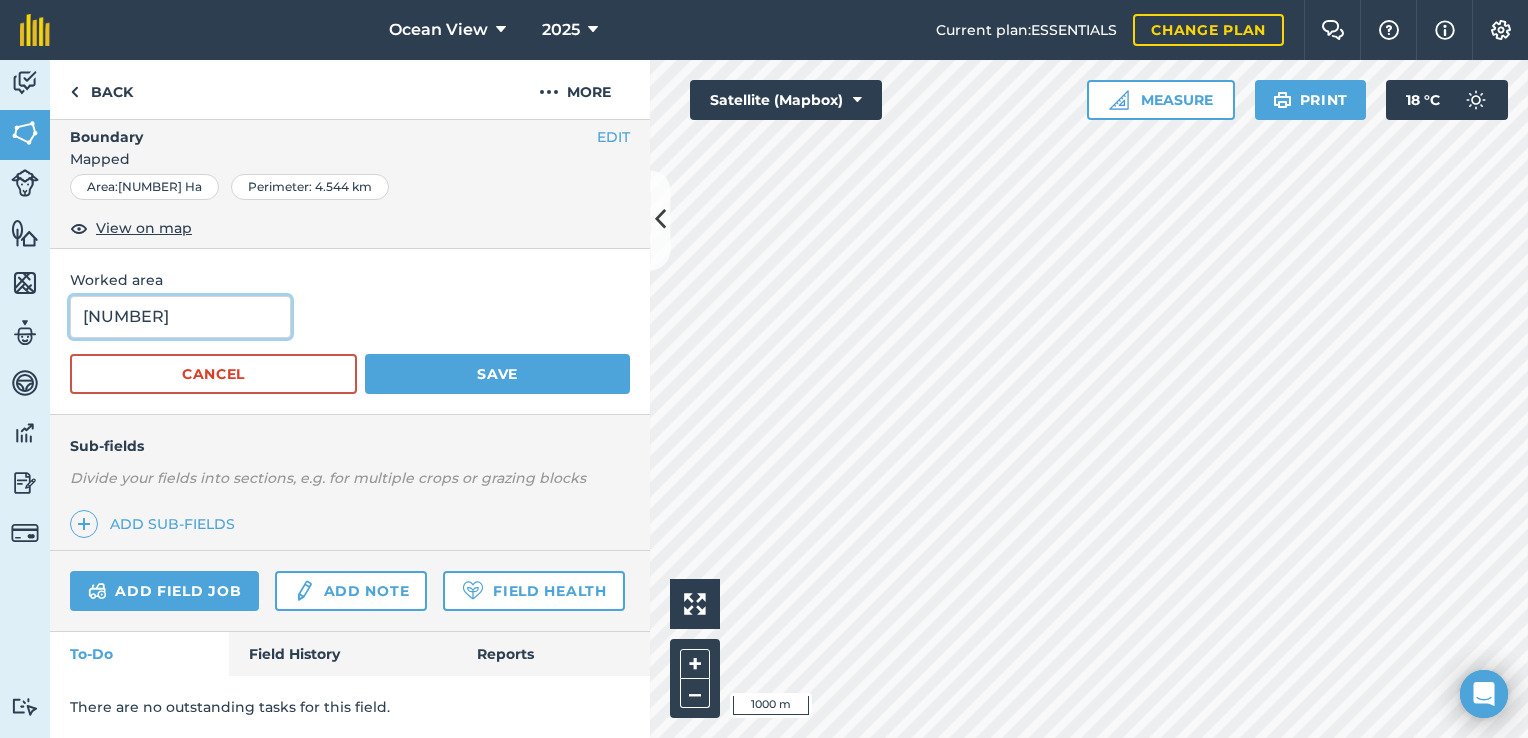 click on "[NUMBER]" at bounding box center (180, 317) 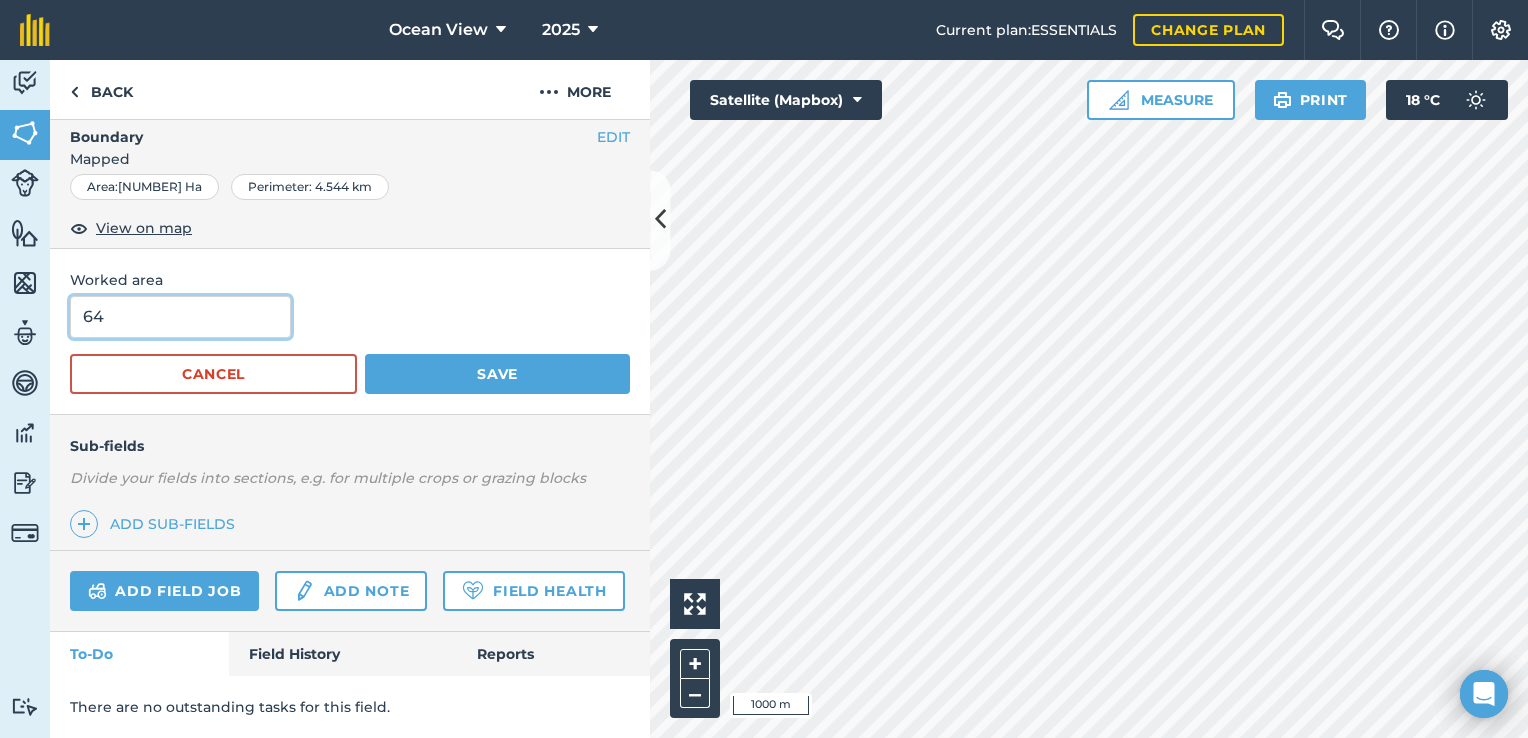 type on "6" 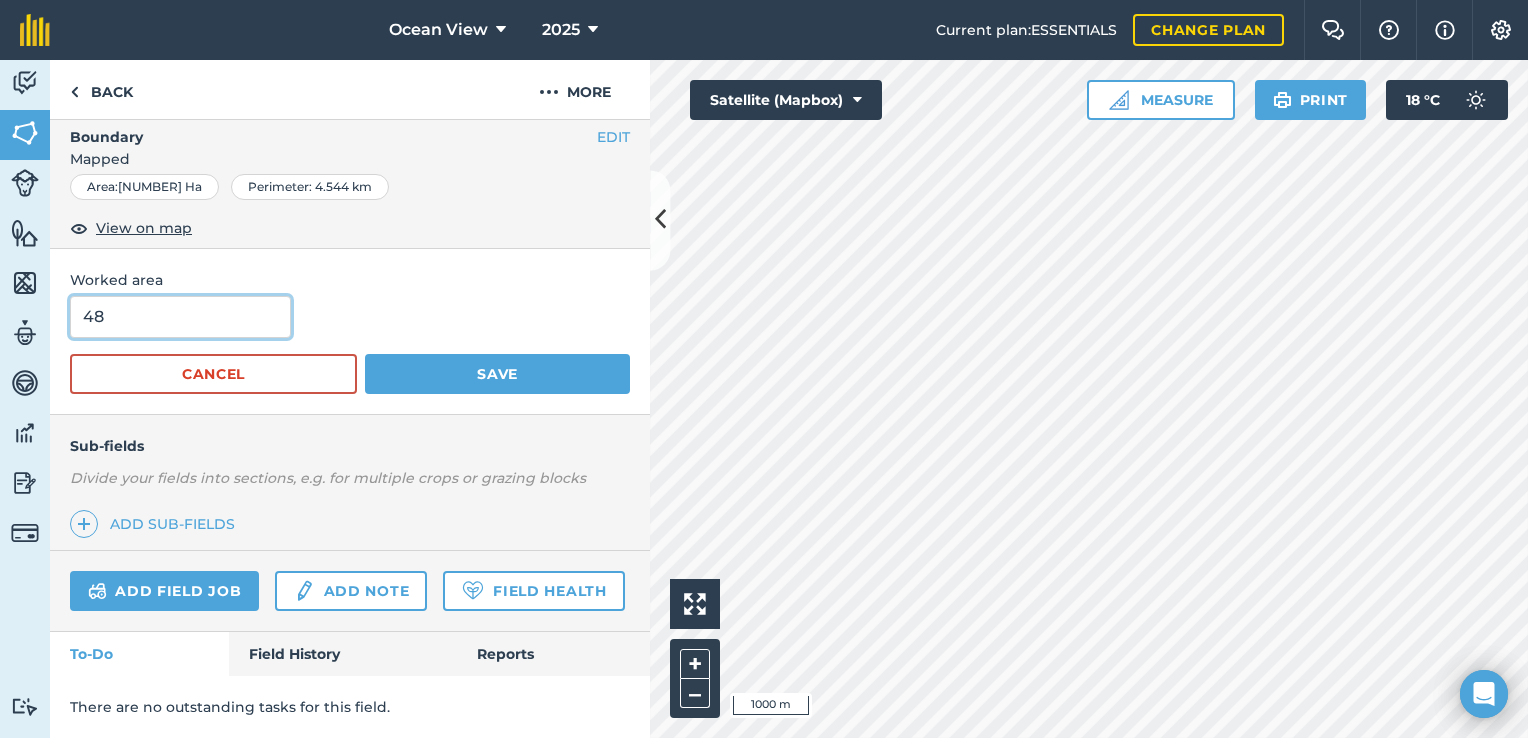 type on "48" 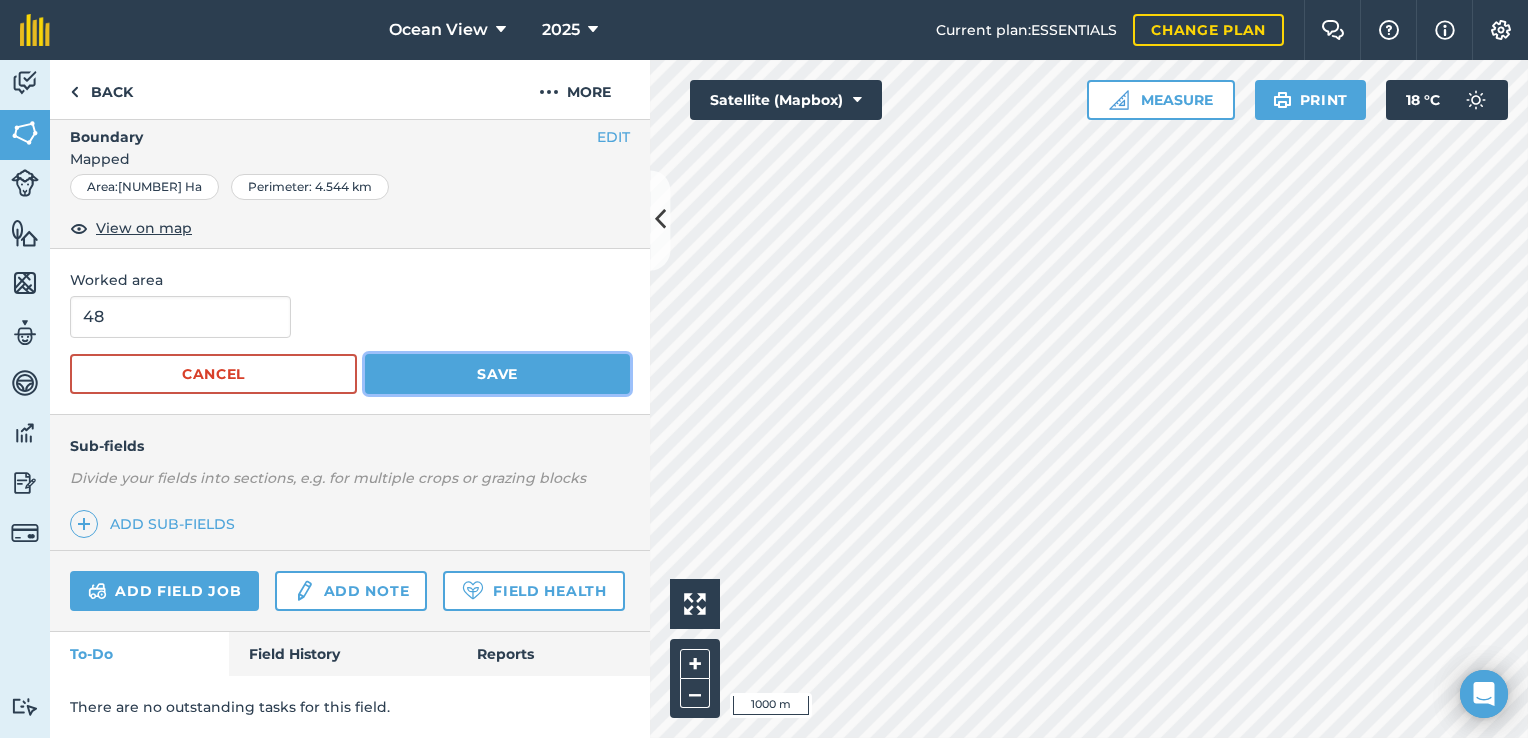 click on "Save" at bounding box center (497, 374) 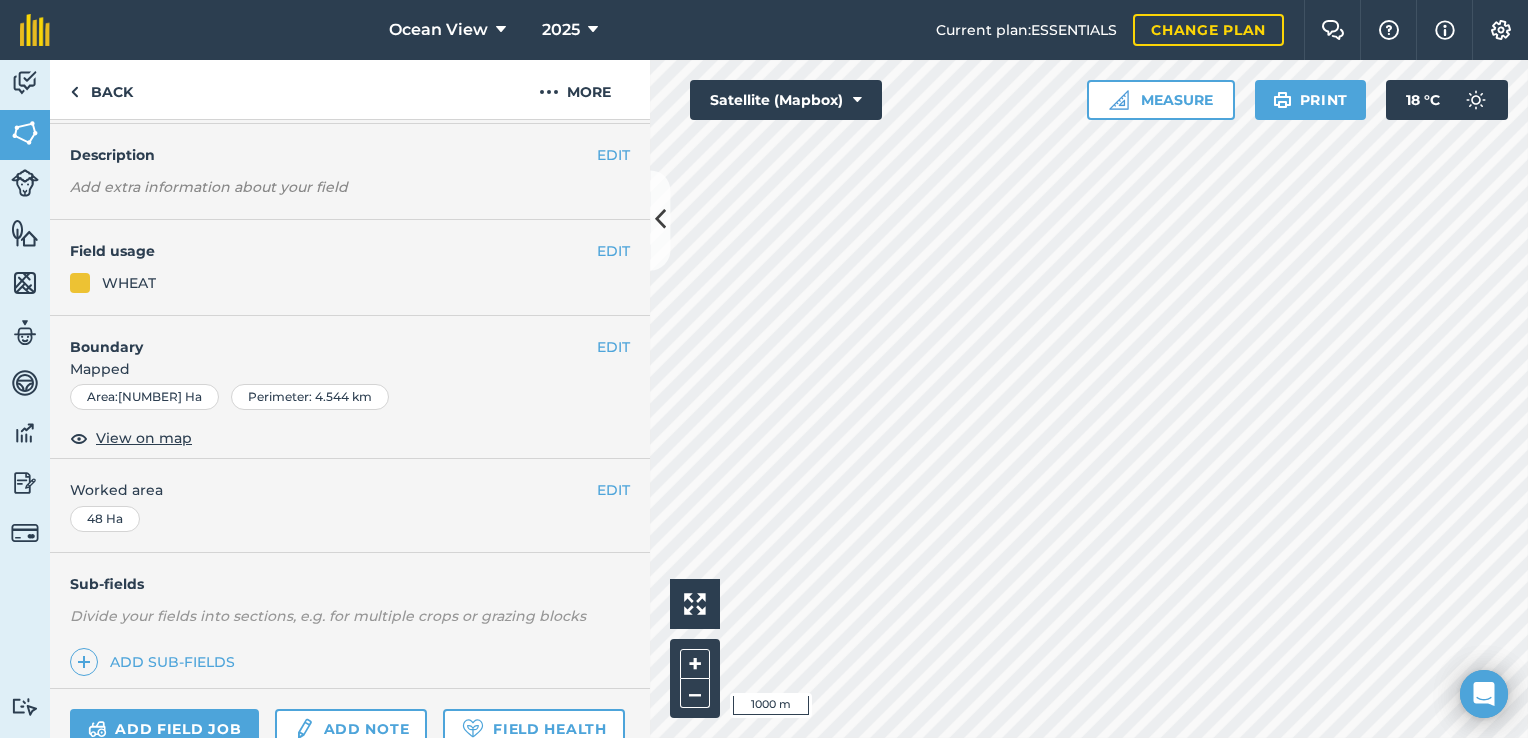 scroll, scrollTop: 0, scrollLeft: 0, axis: both 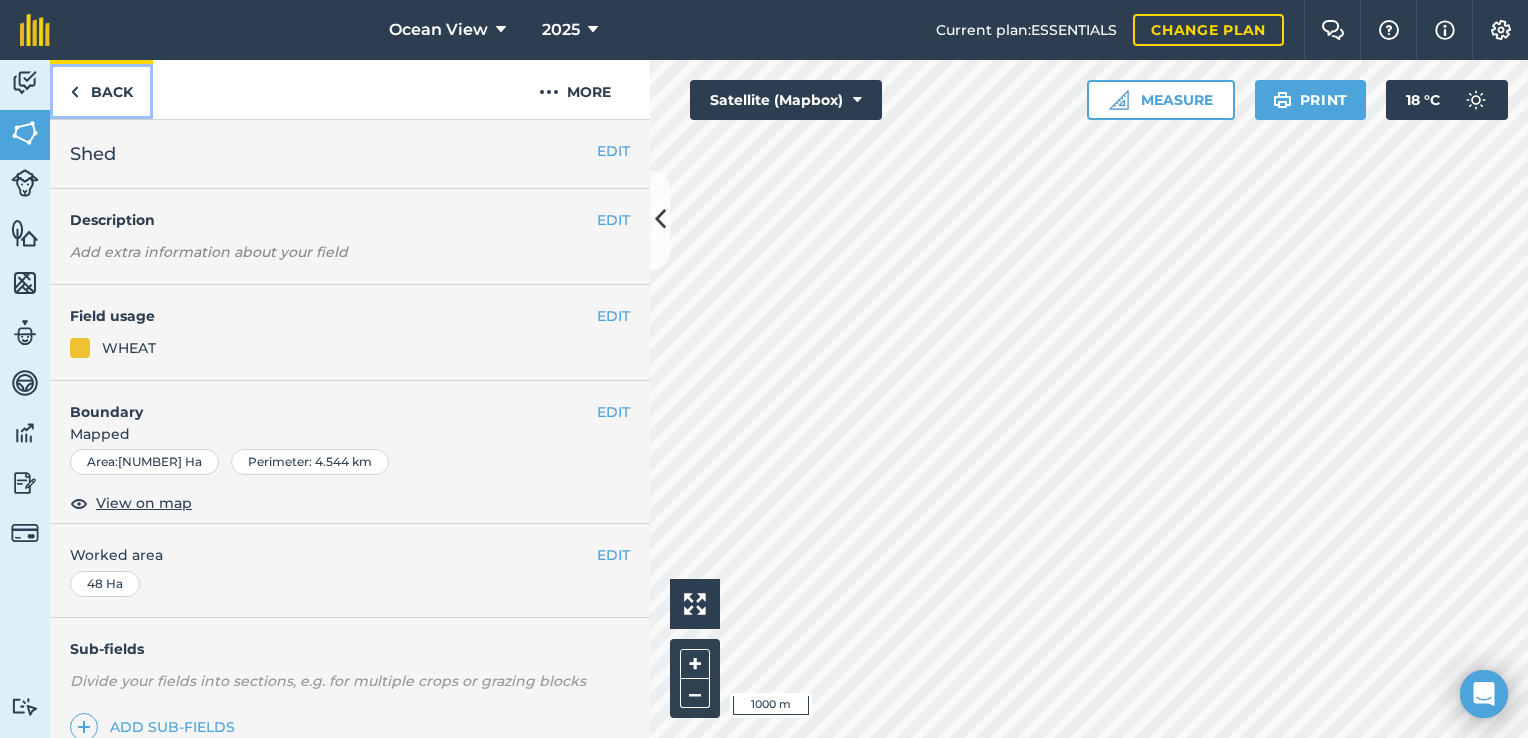 click on "Back" at bounding box center (101, 89) 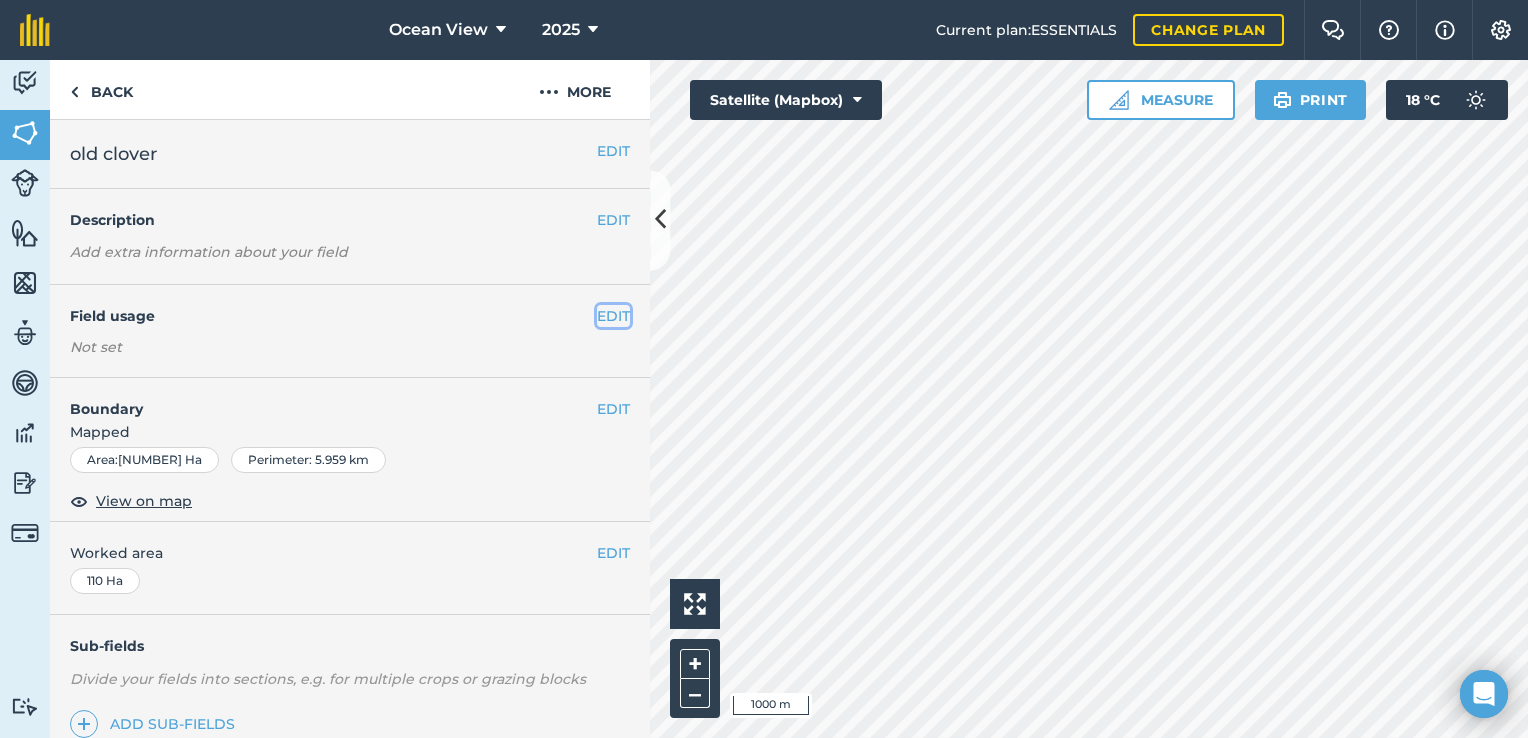 click on "EDIT" at bounding box center (613, 316) 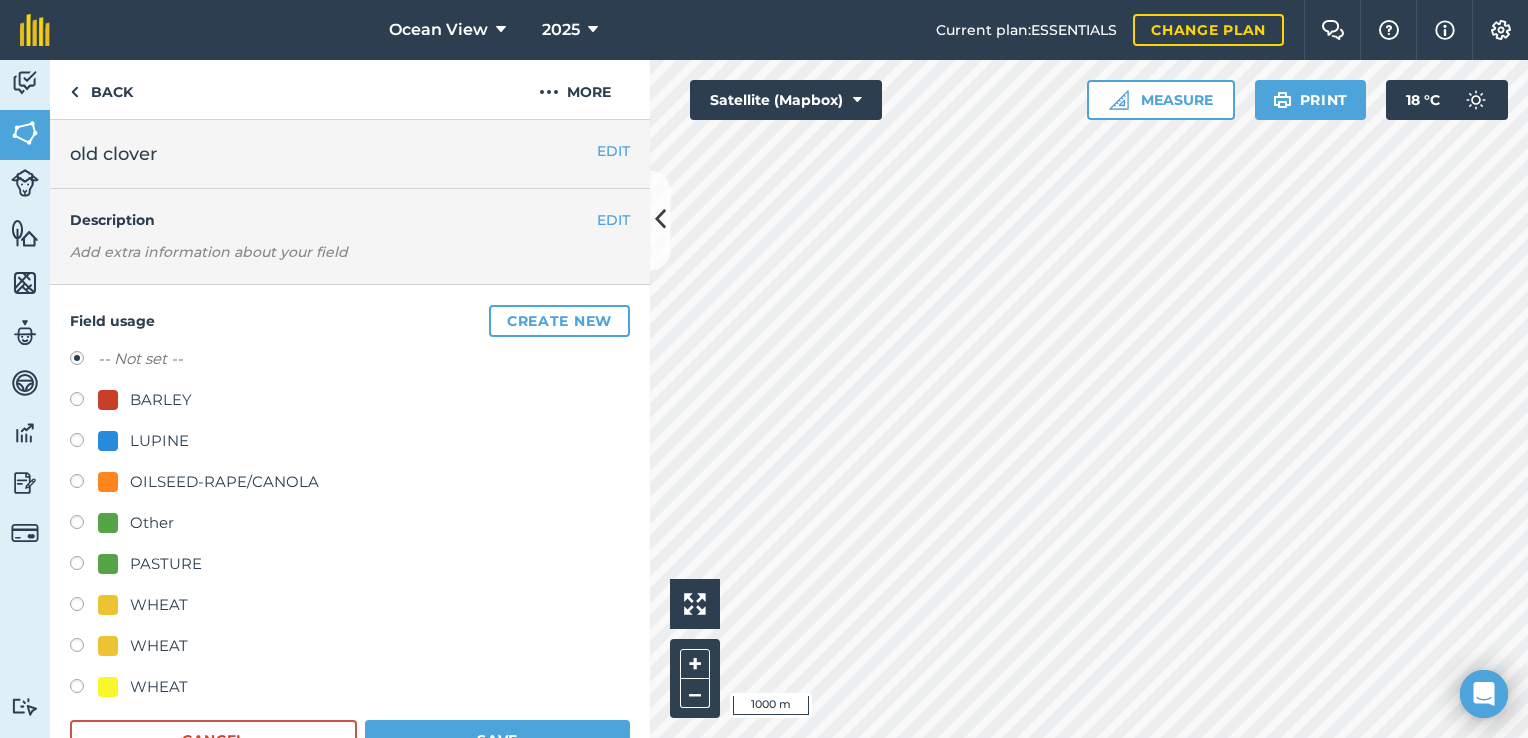click at bounding box center [84, 648] 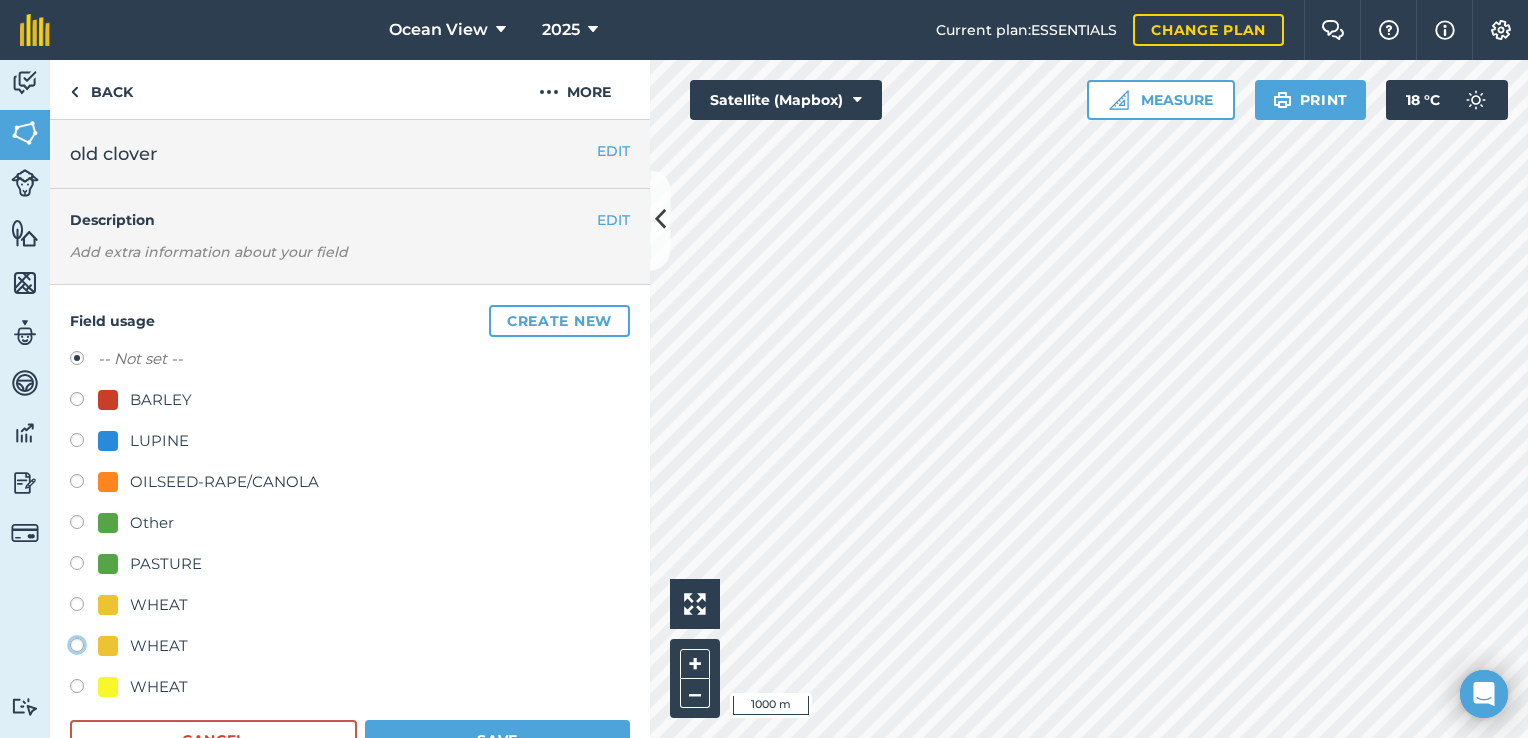 click on "WHEAT" at bounding box center (-9923, 644) 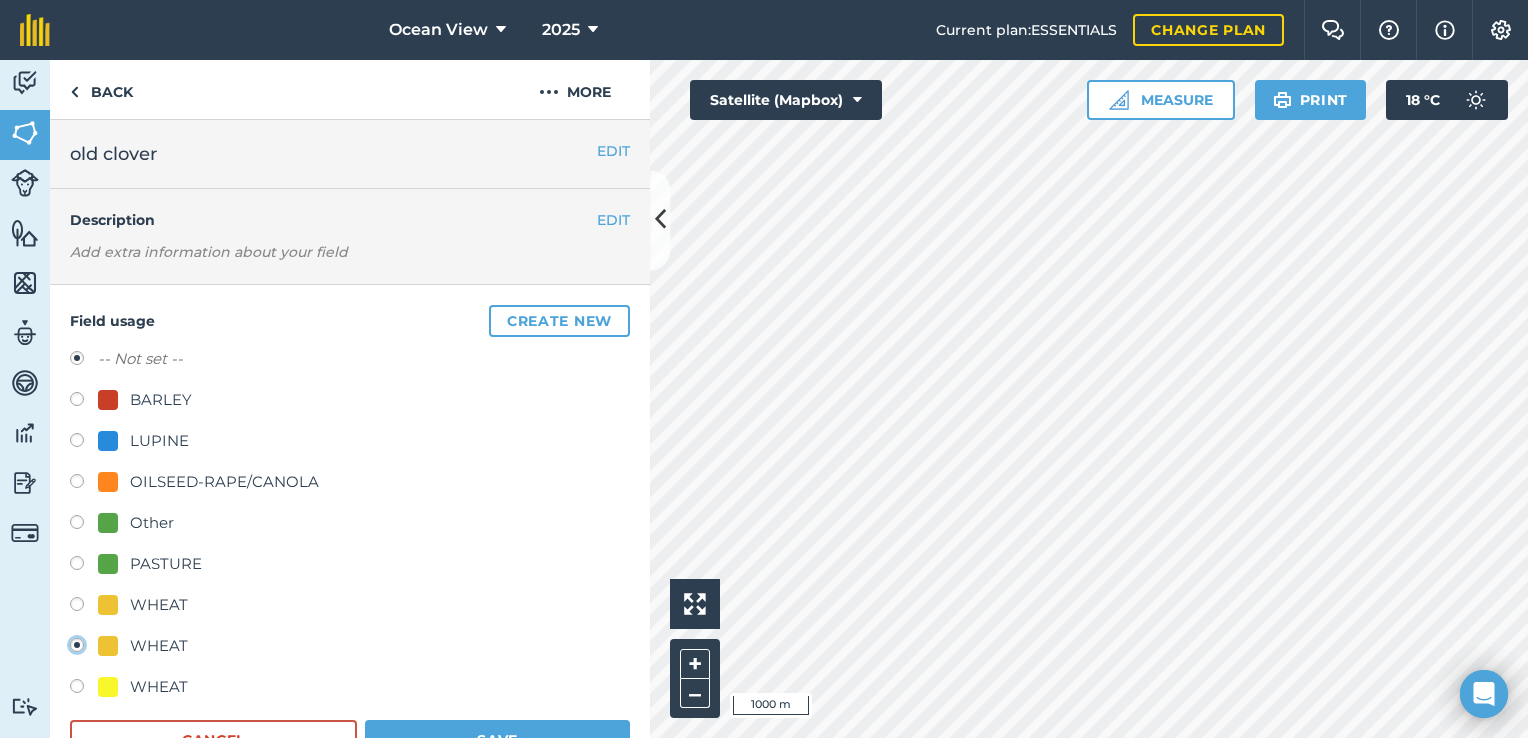 radio on "true" 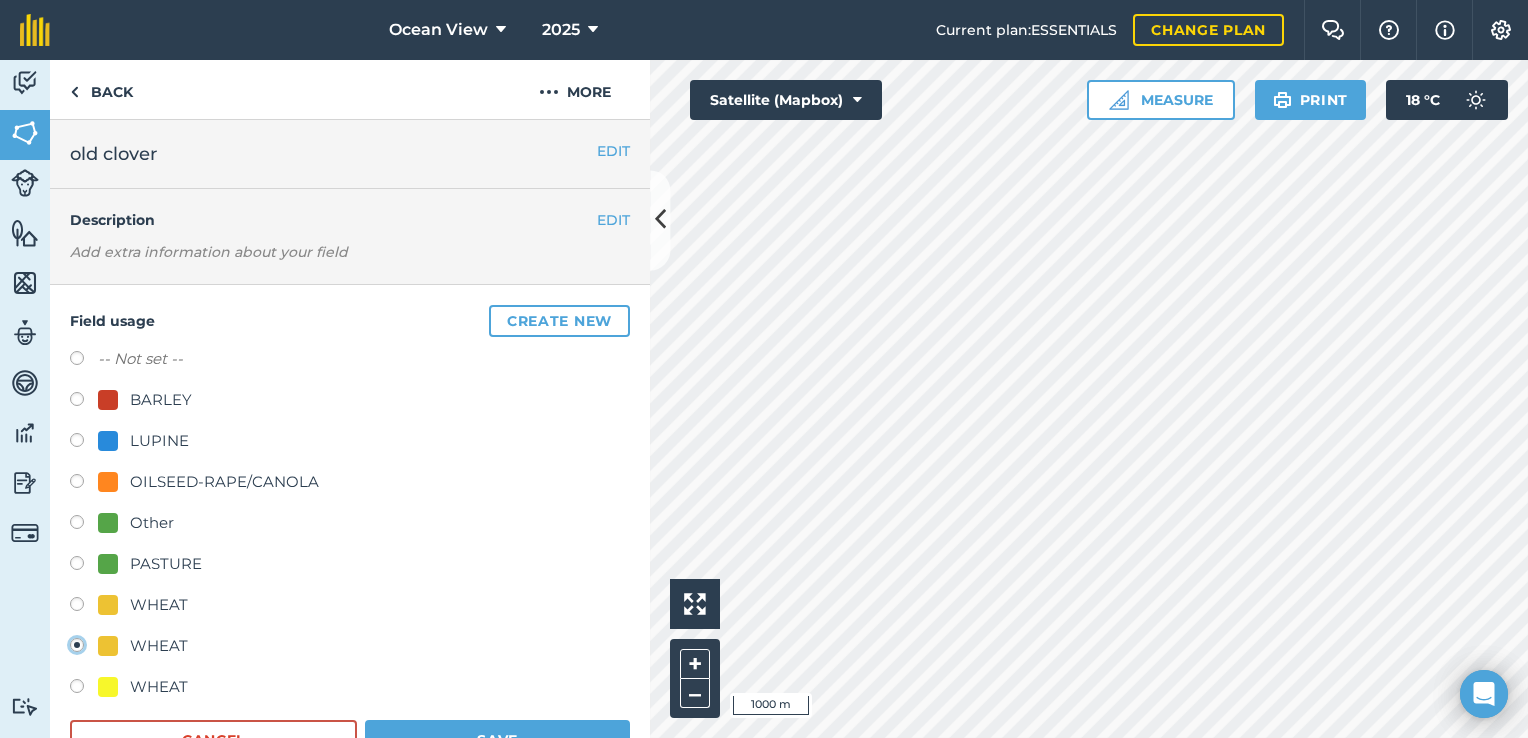 scroll, scrollTop: 222, scrollLeft: 0, axis: vertical 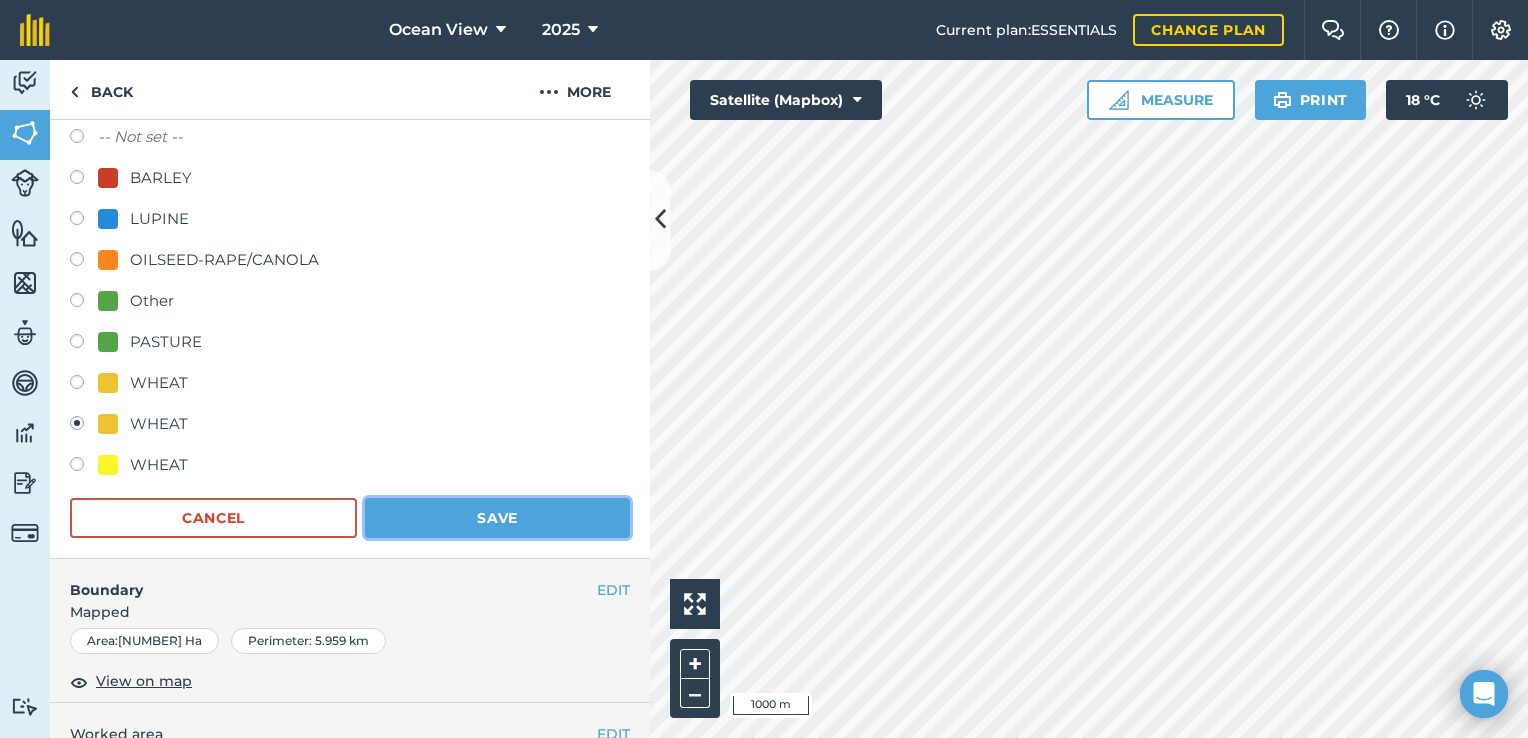 click on "Save" at bounding box center (497, 518) 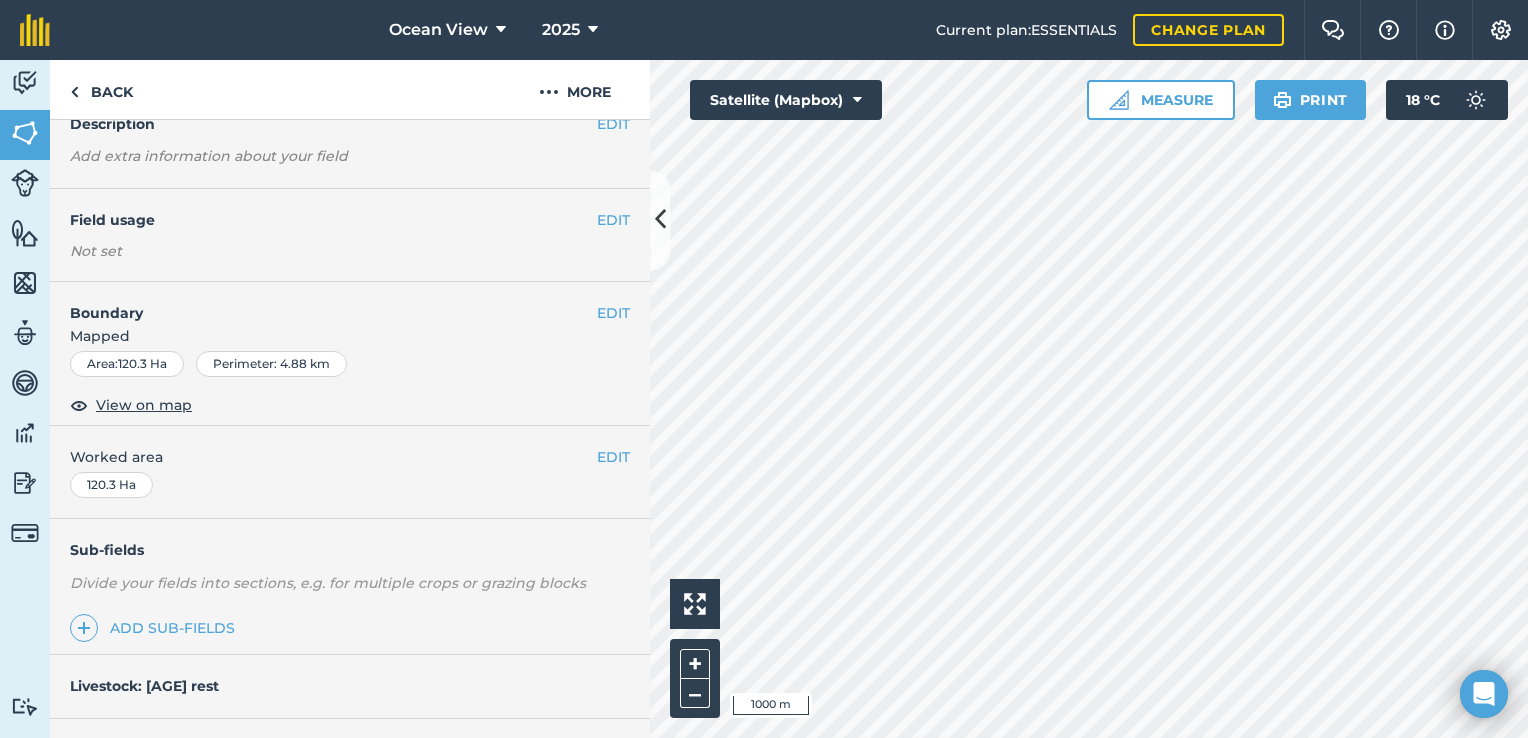 scroll, scrollTop: 94, scrollLeft: 0, axis: vertical 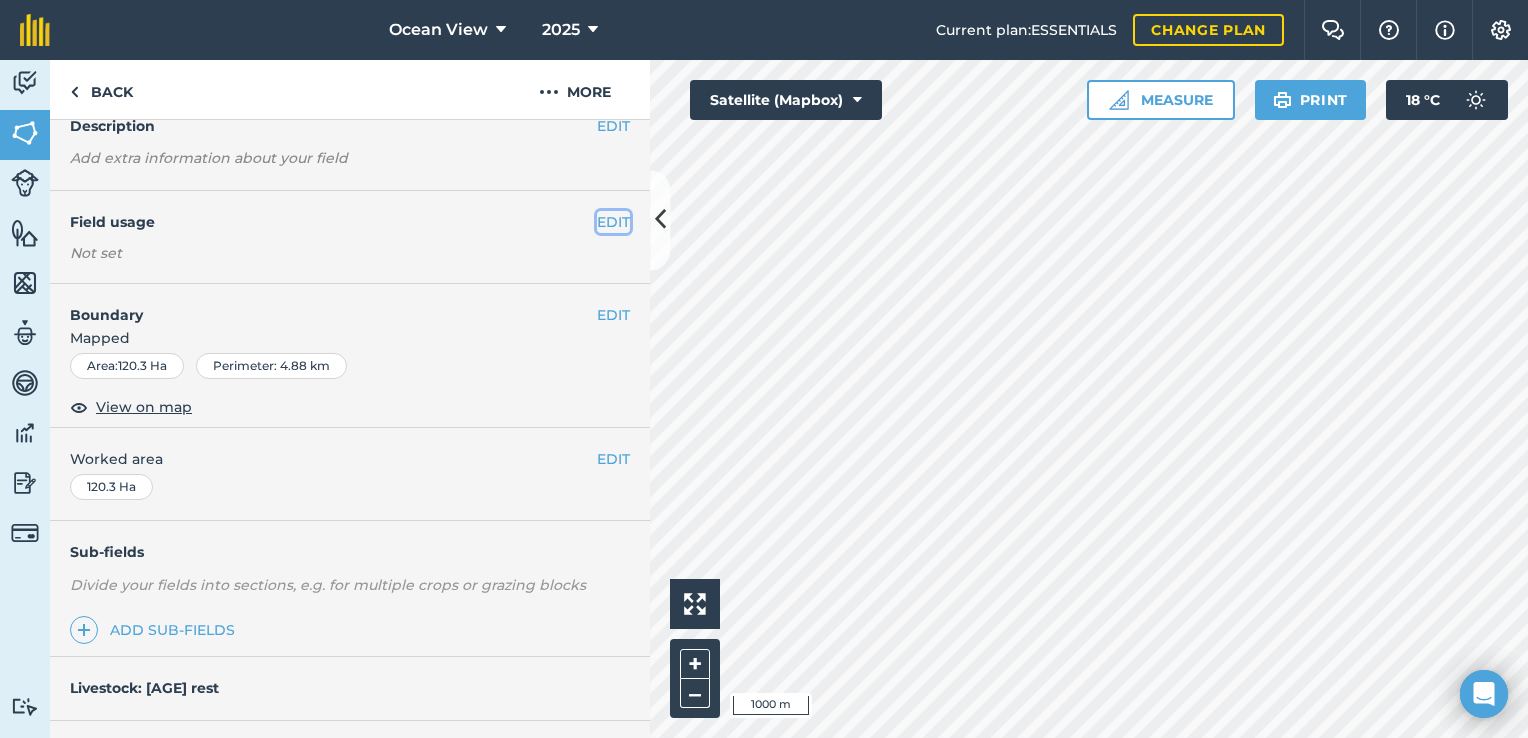 click on "EDIT" at bounding box center (613, 222) 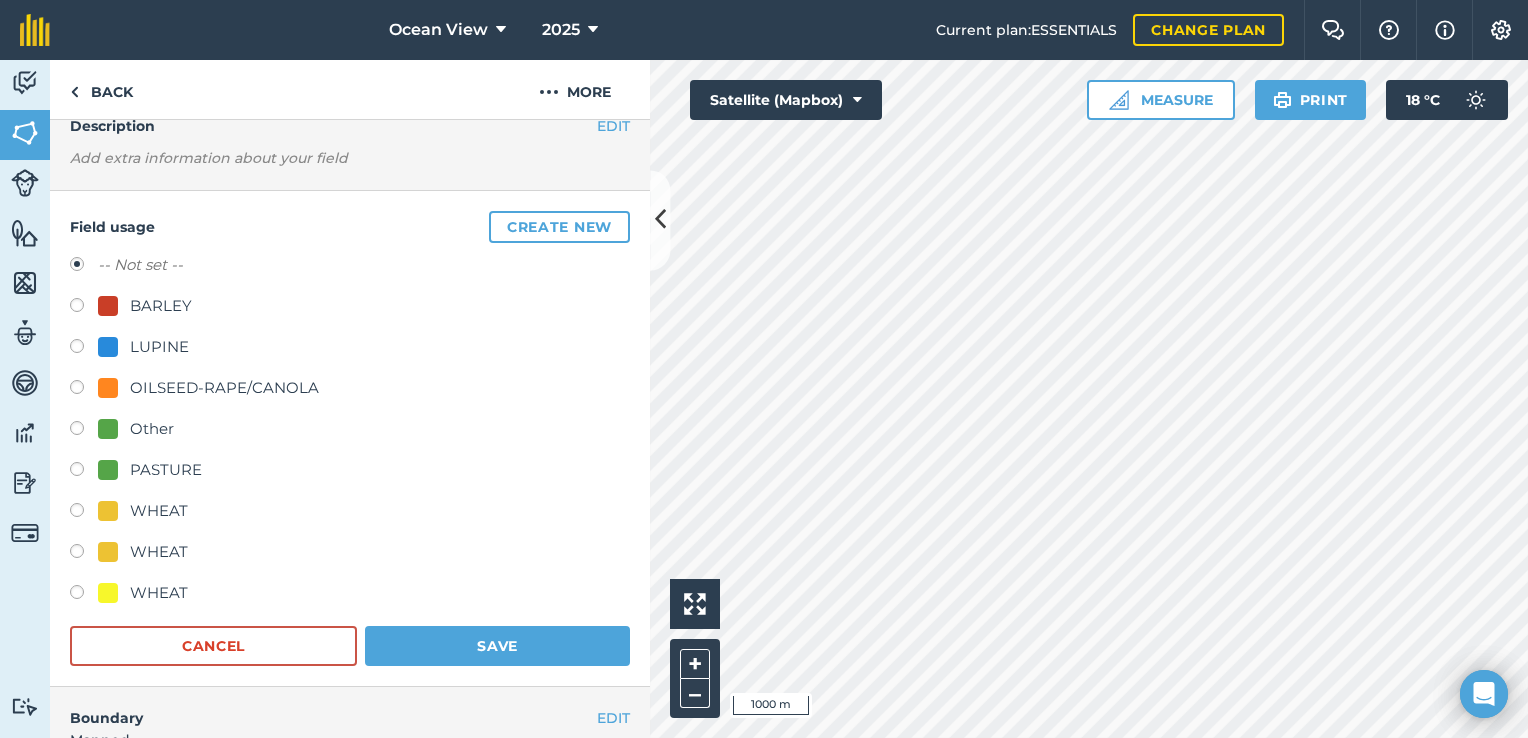 click at bounding box center [84, 554] 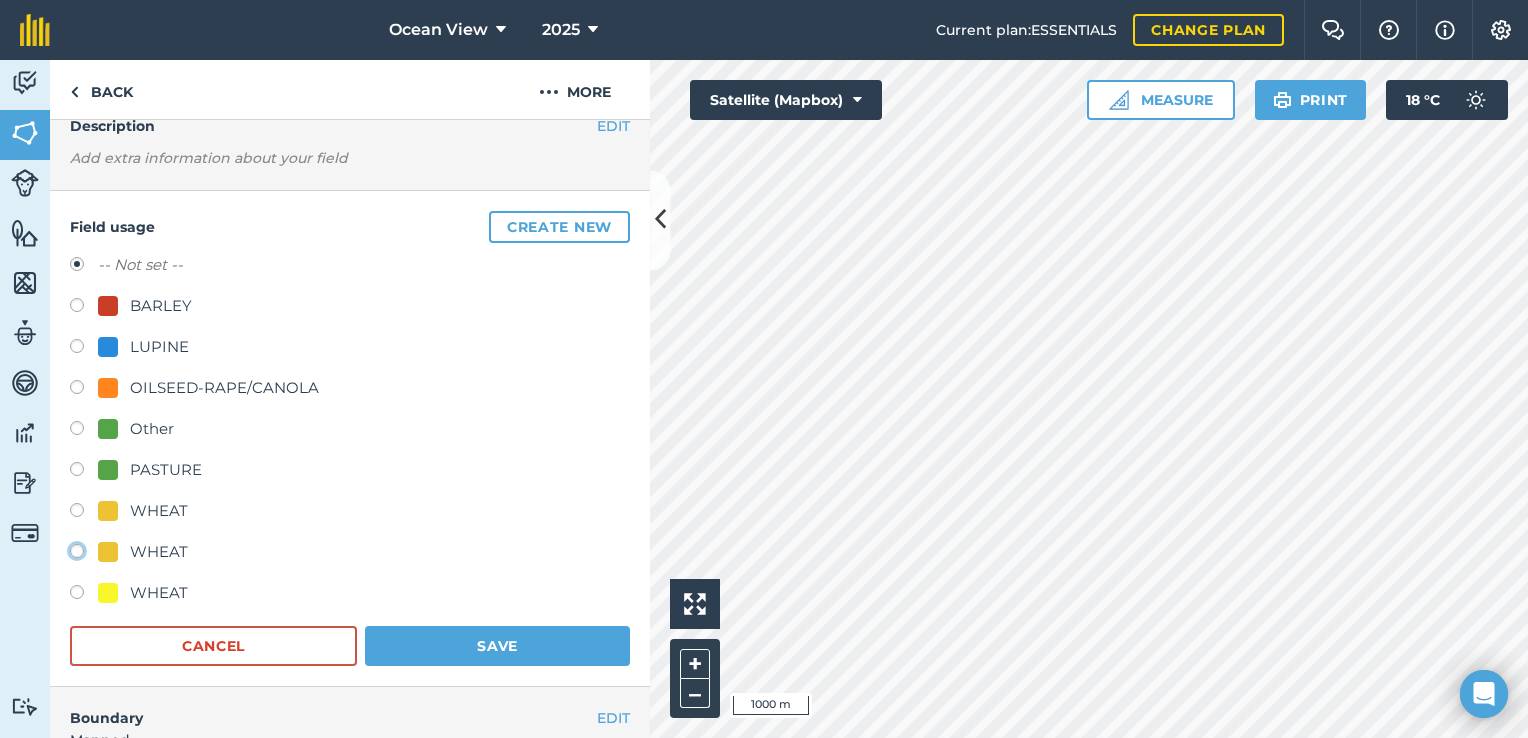 click on "WHEAT" at bounding box center (-9923, 550) 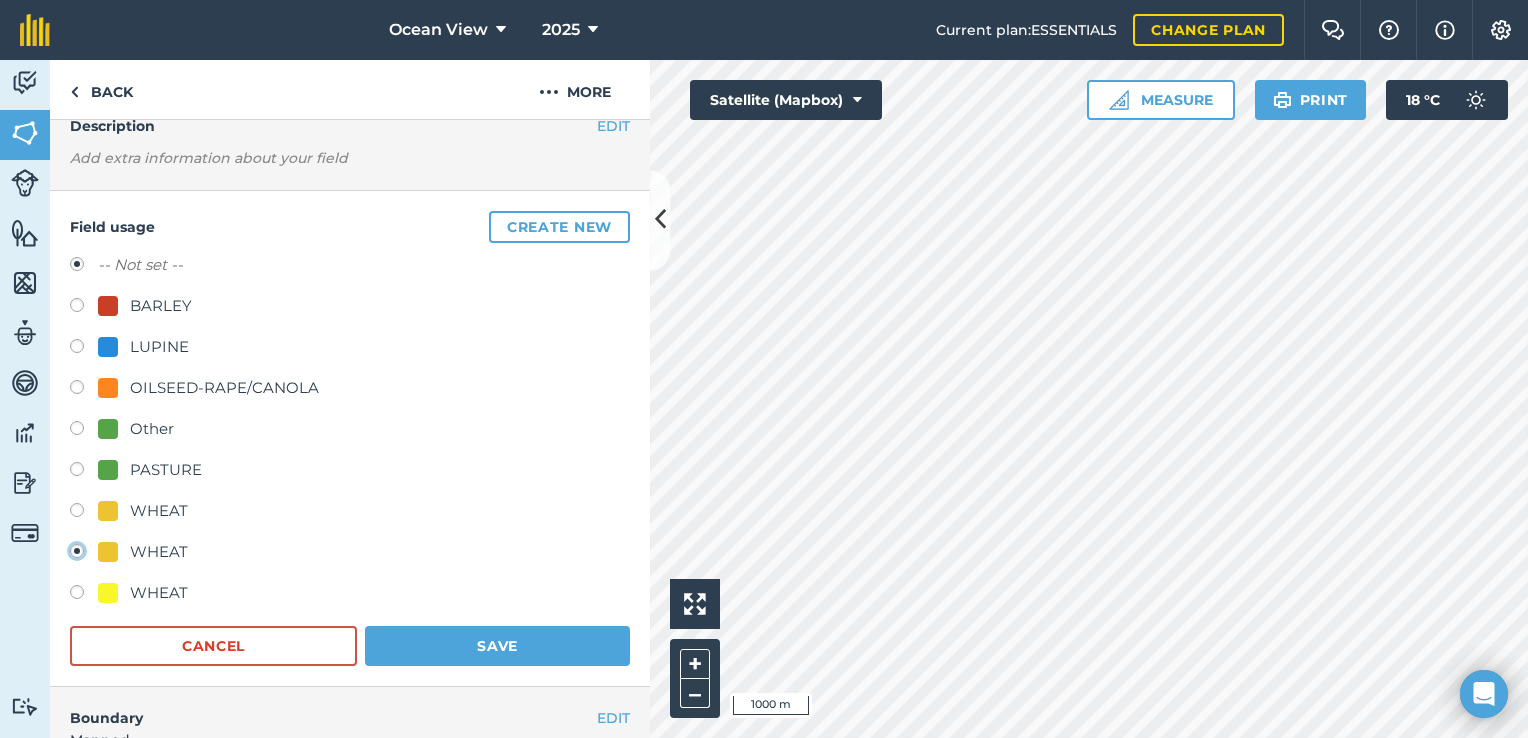 radio on "true" 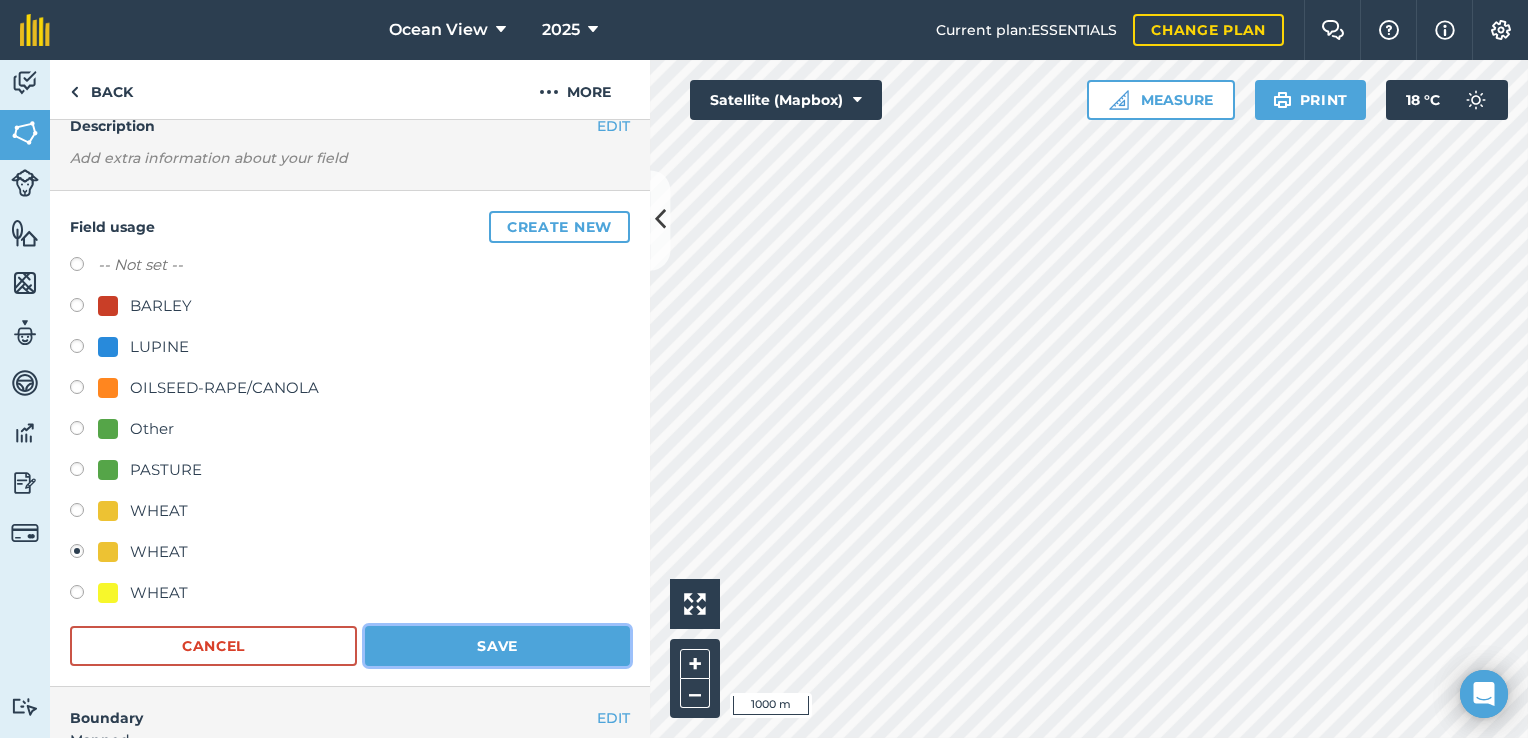 click on "Save" at bounding box center [497, 646] 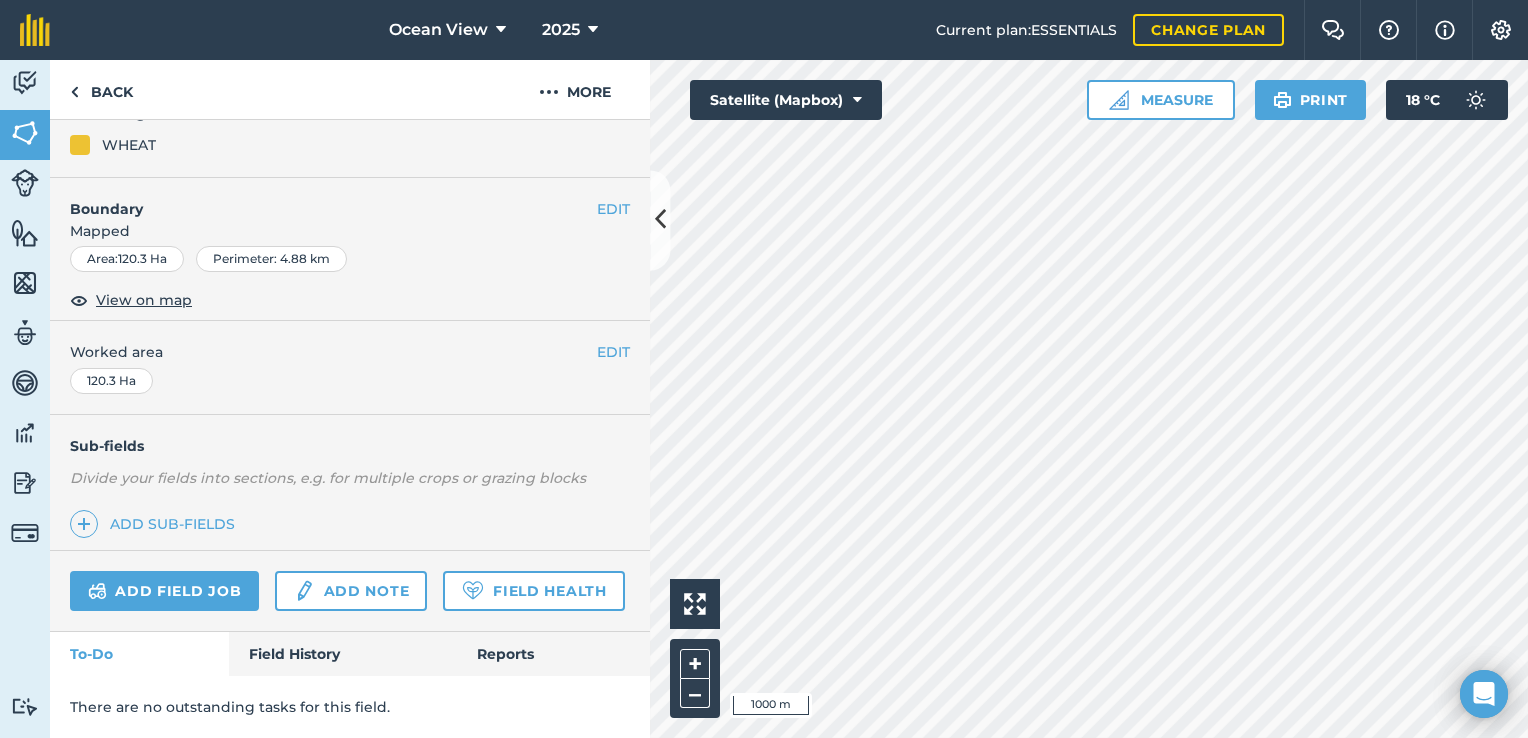scroll, scrollTop: 319, scrollLeft: 0, axis: vertical 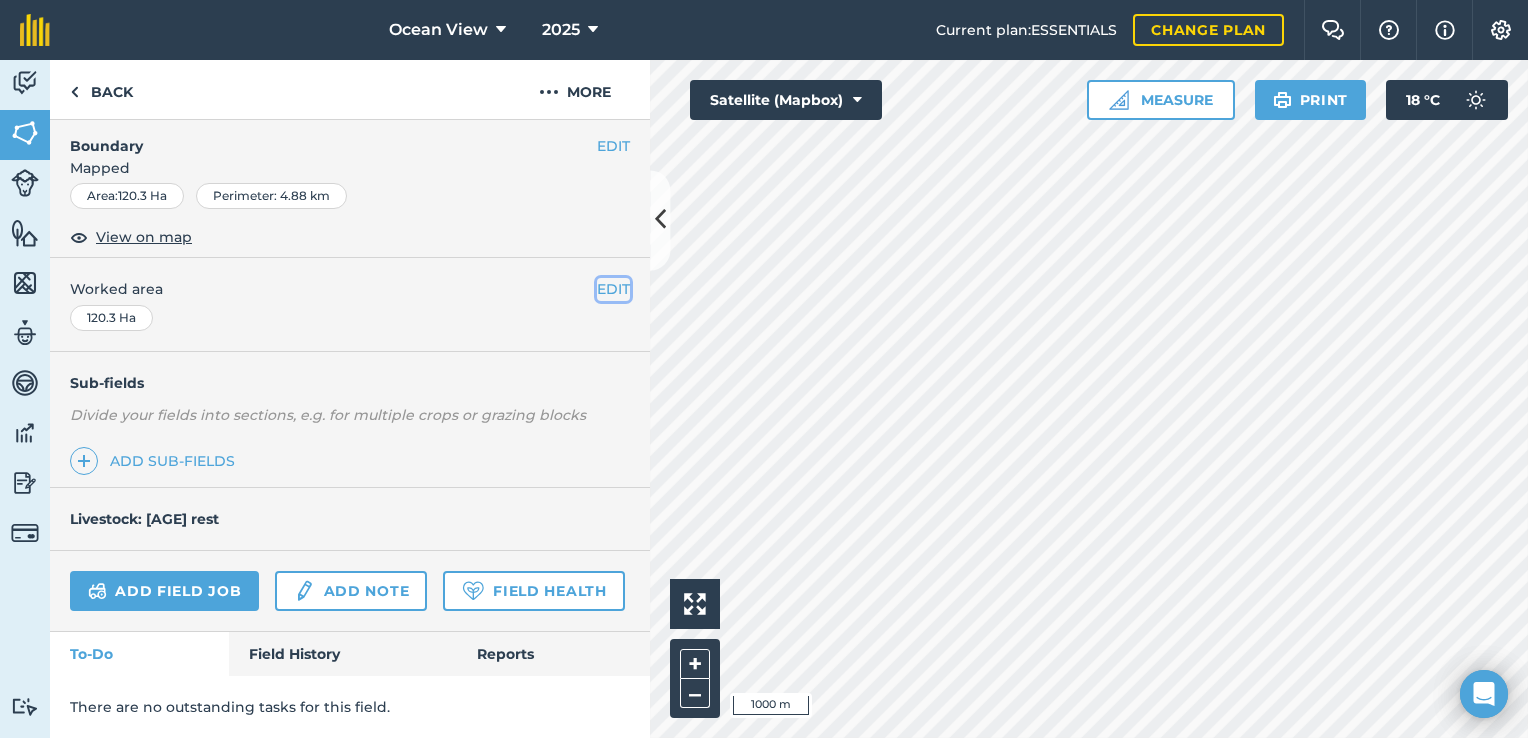 click on "EDIT" at bounding box center [613, 289] 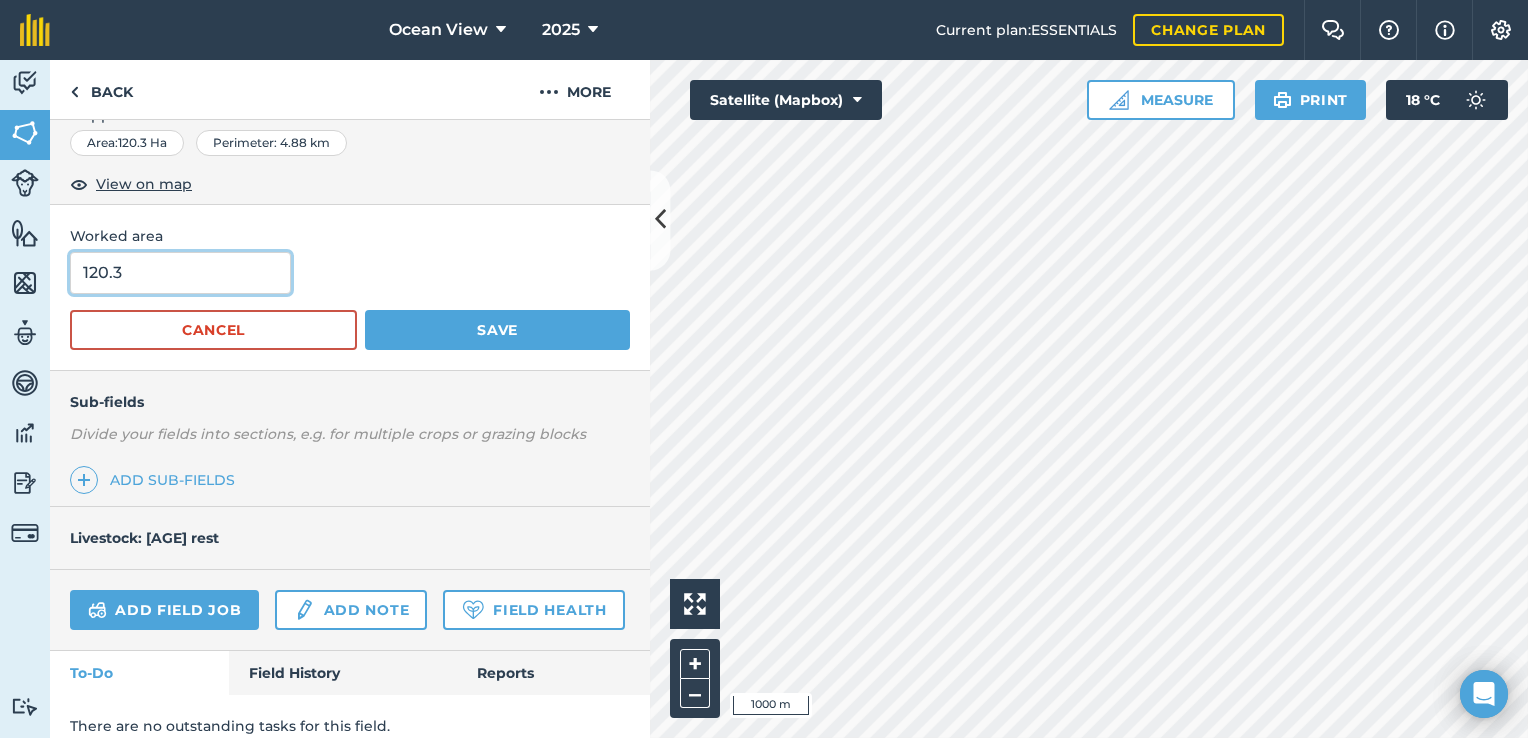click on "120.3" at bounding box center (180, 273) 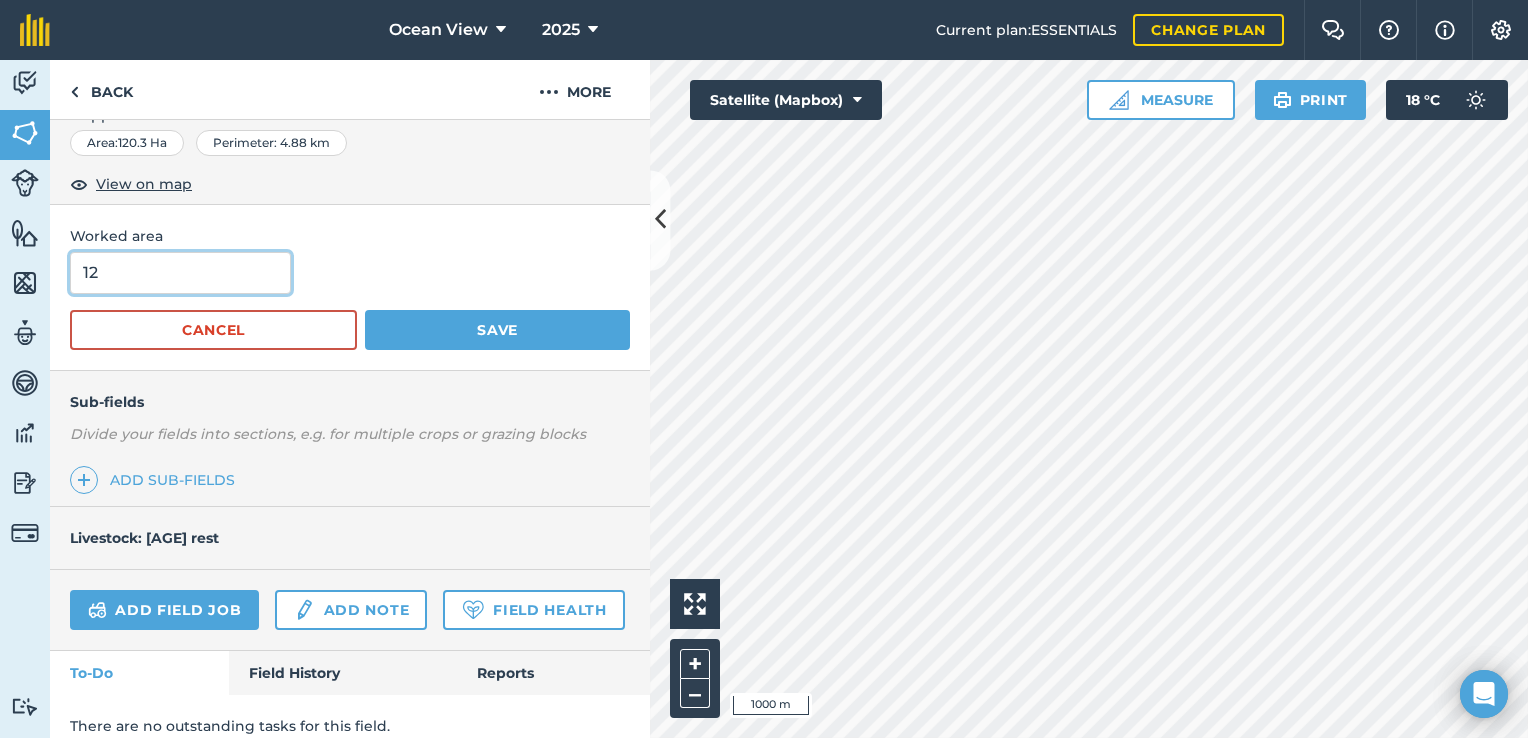 type on "1" 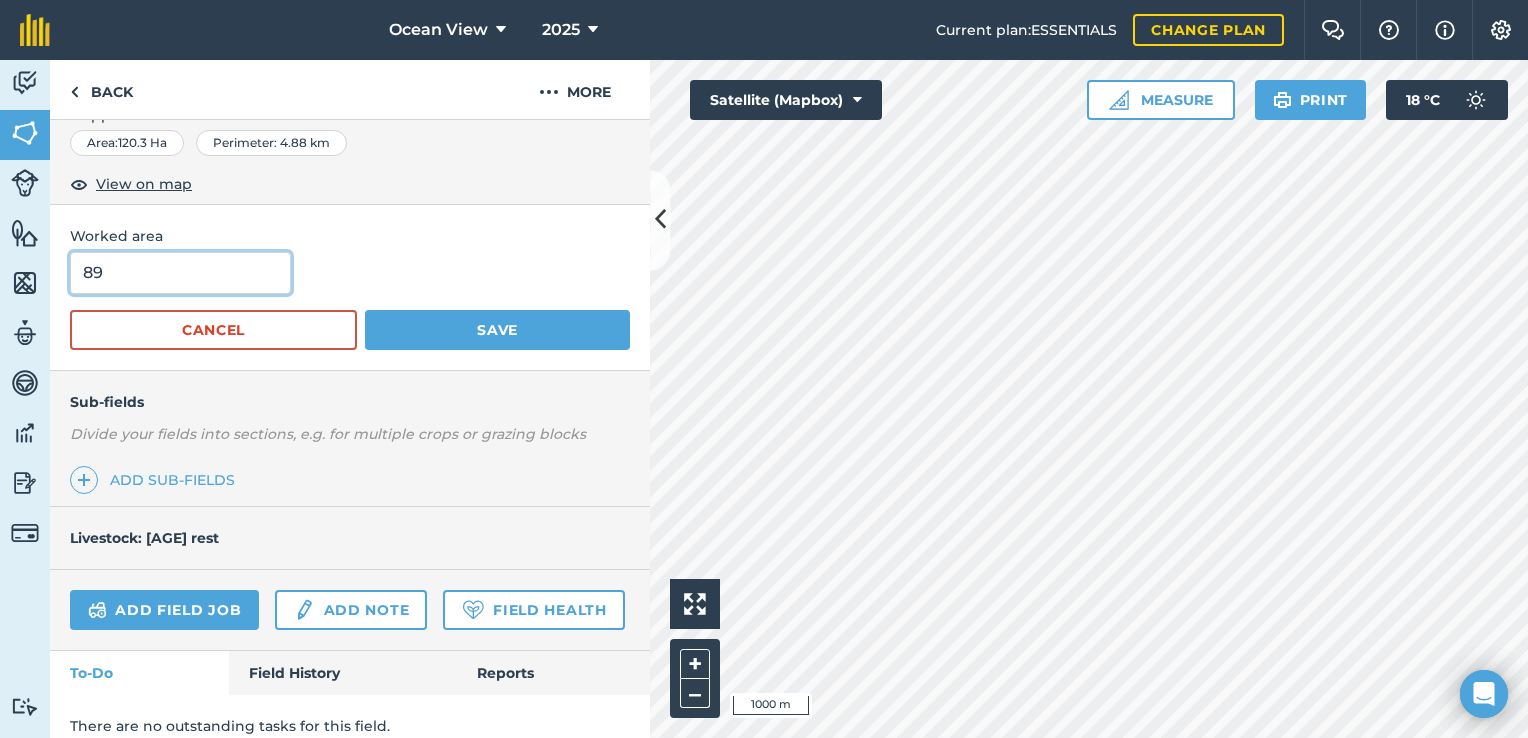 type on "89" 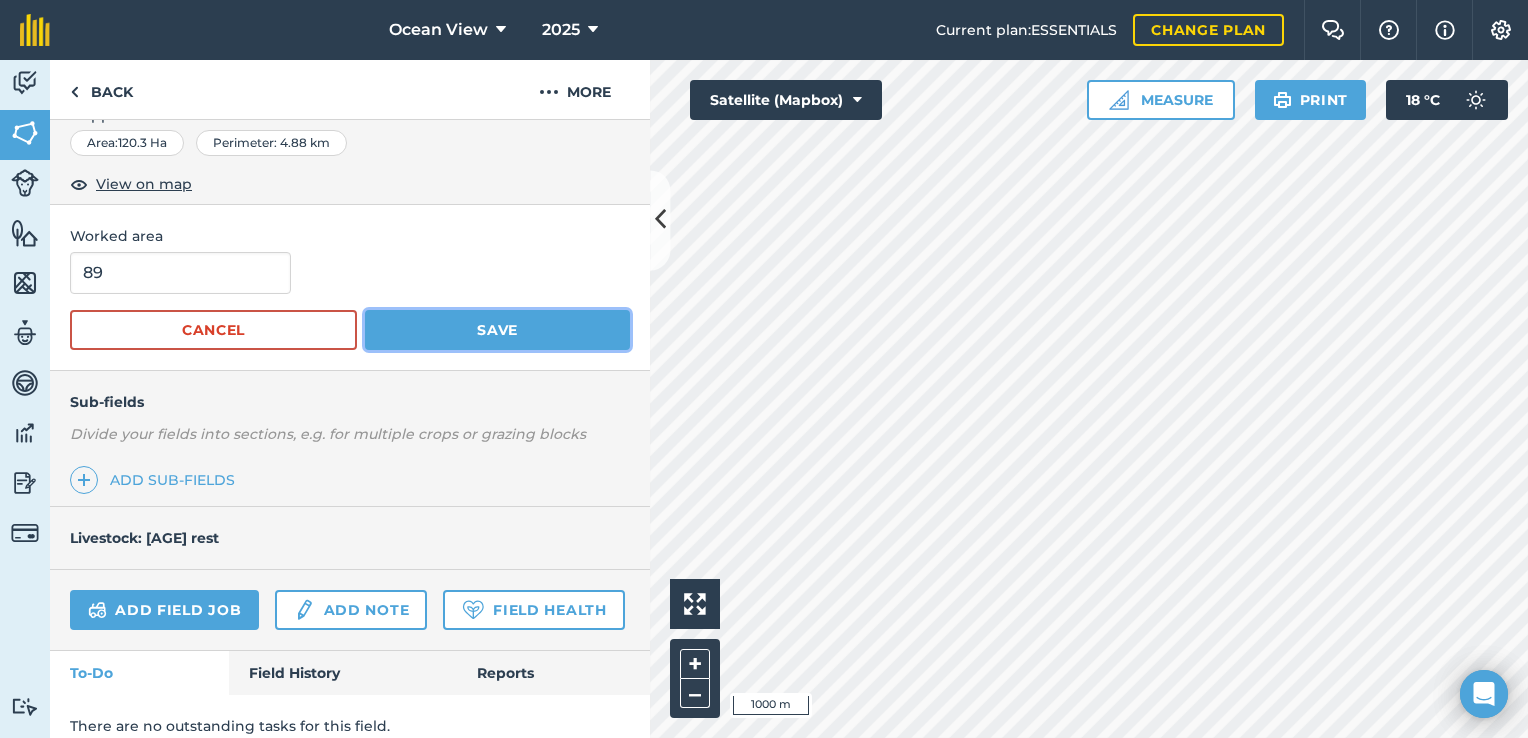 click on "Save" at bounding box center [497, 330] 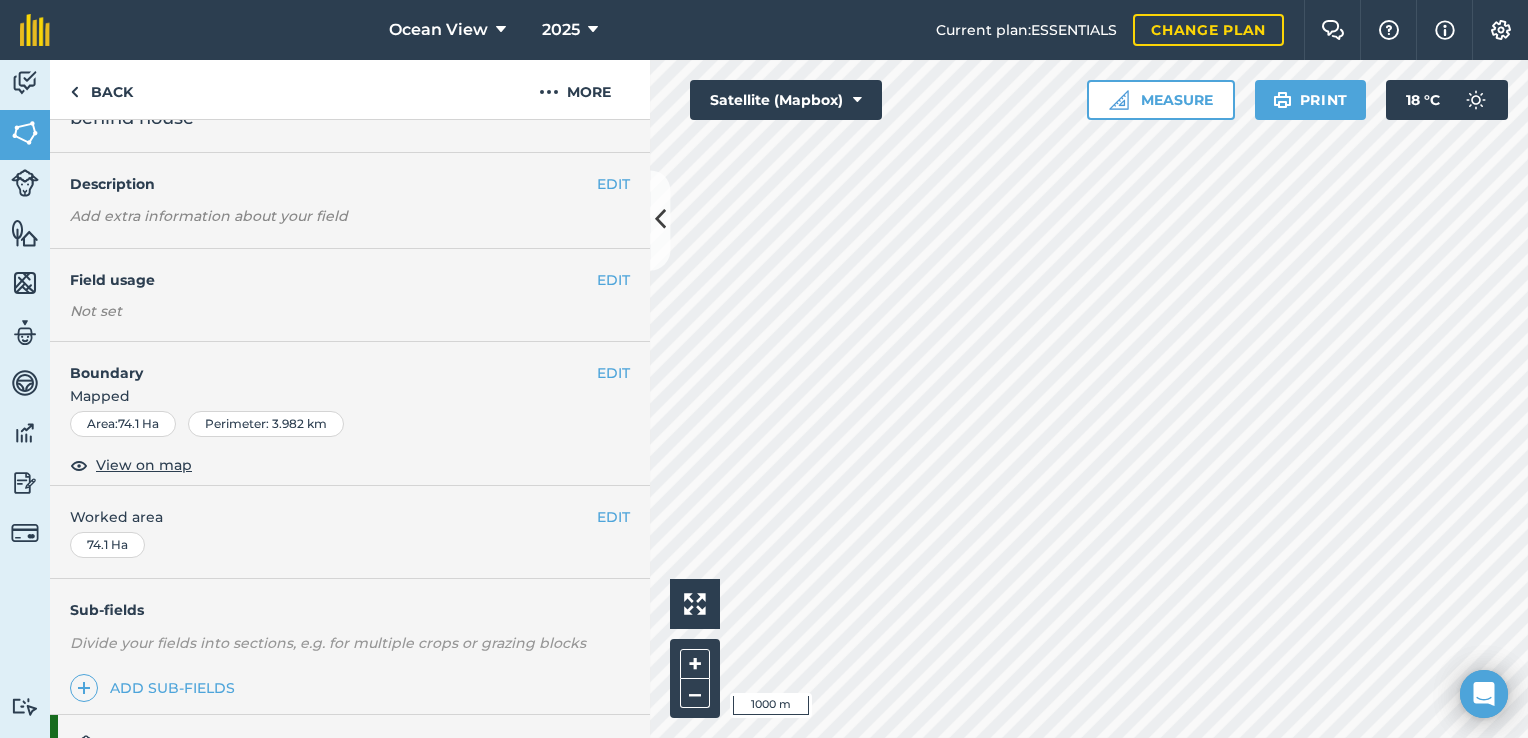 scroll, scrollTop: 0, scrollLeft: 0, axis: both 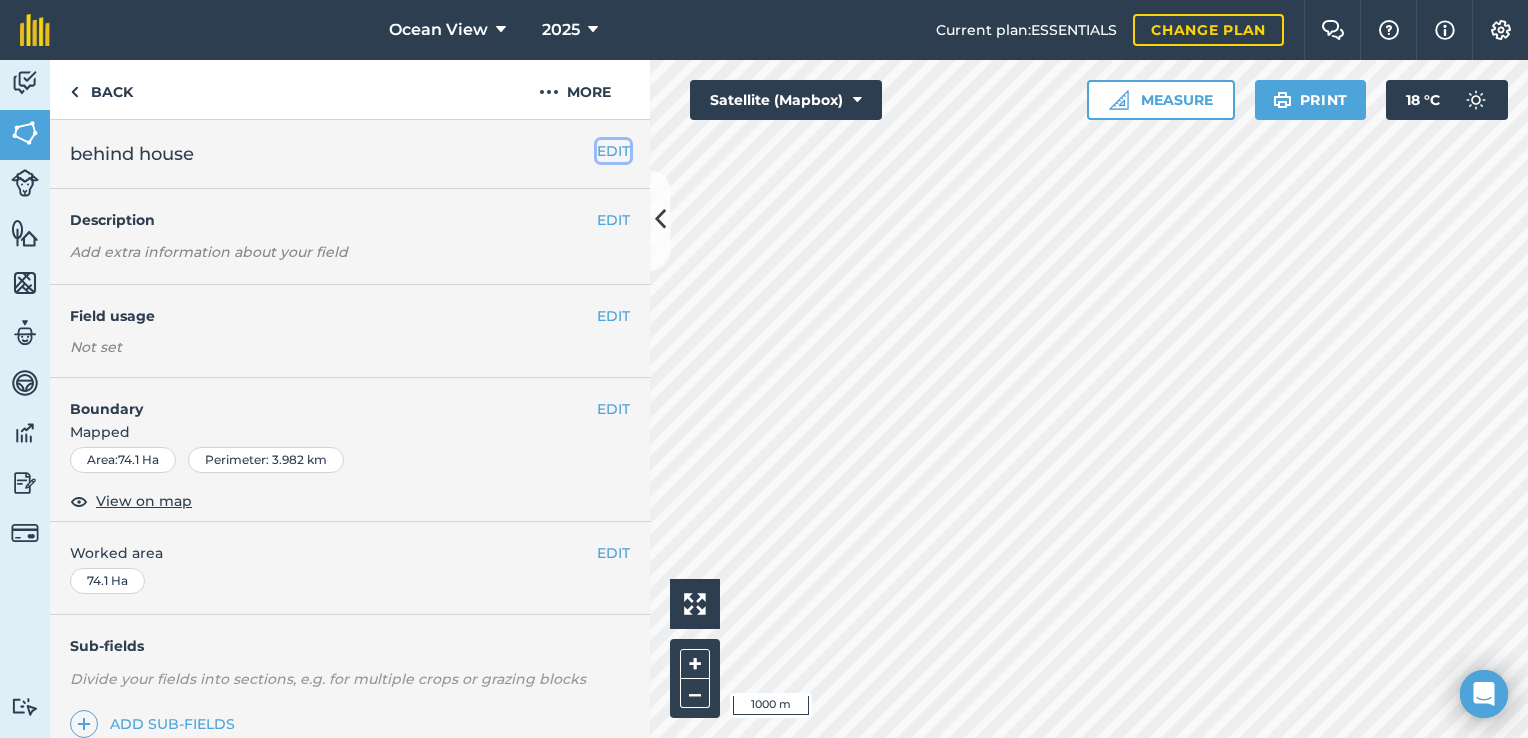 click on "EDIT" at bounding box center (613, 151) 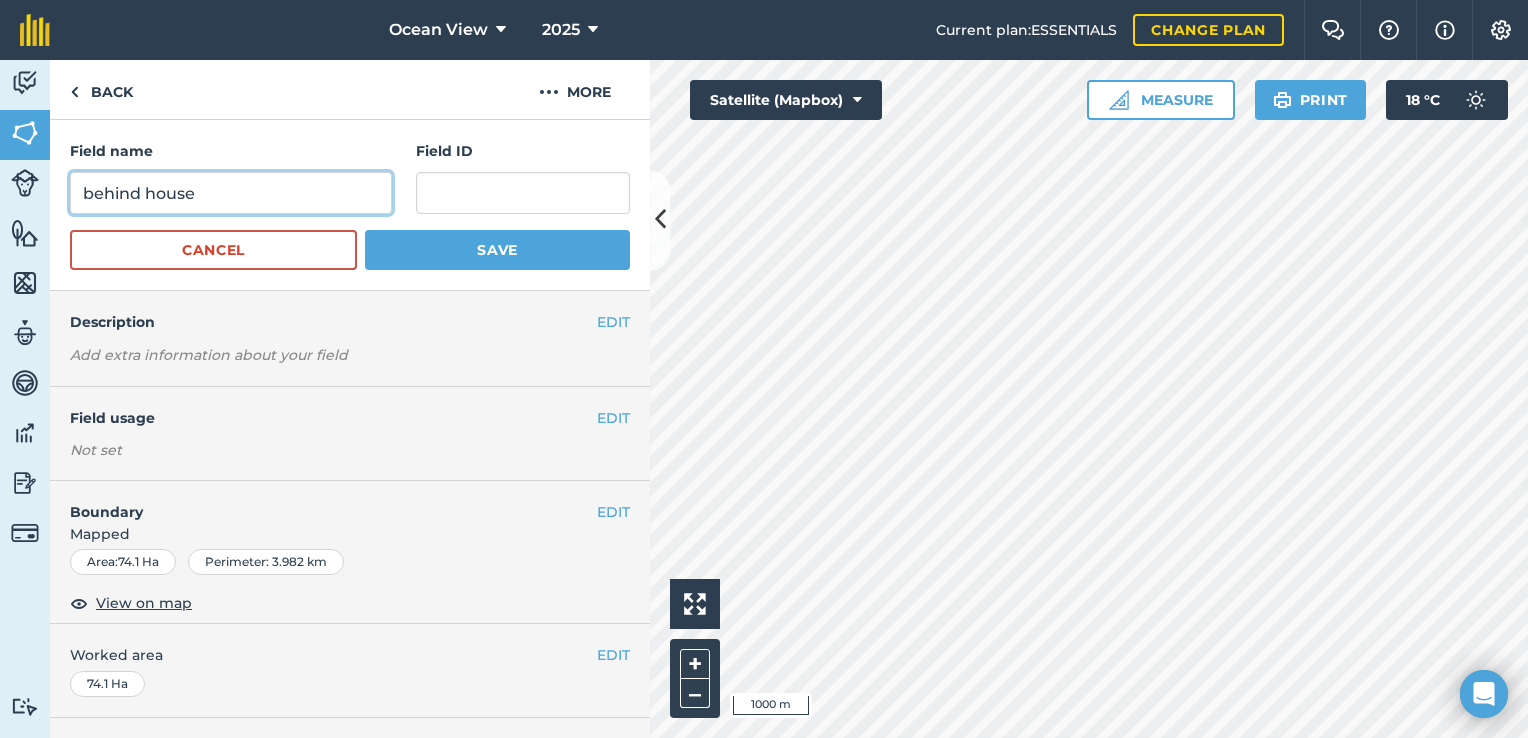 click on "behind house" at bounding box center (231, 193) 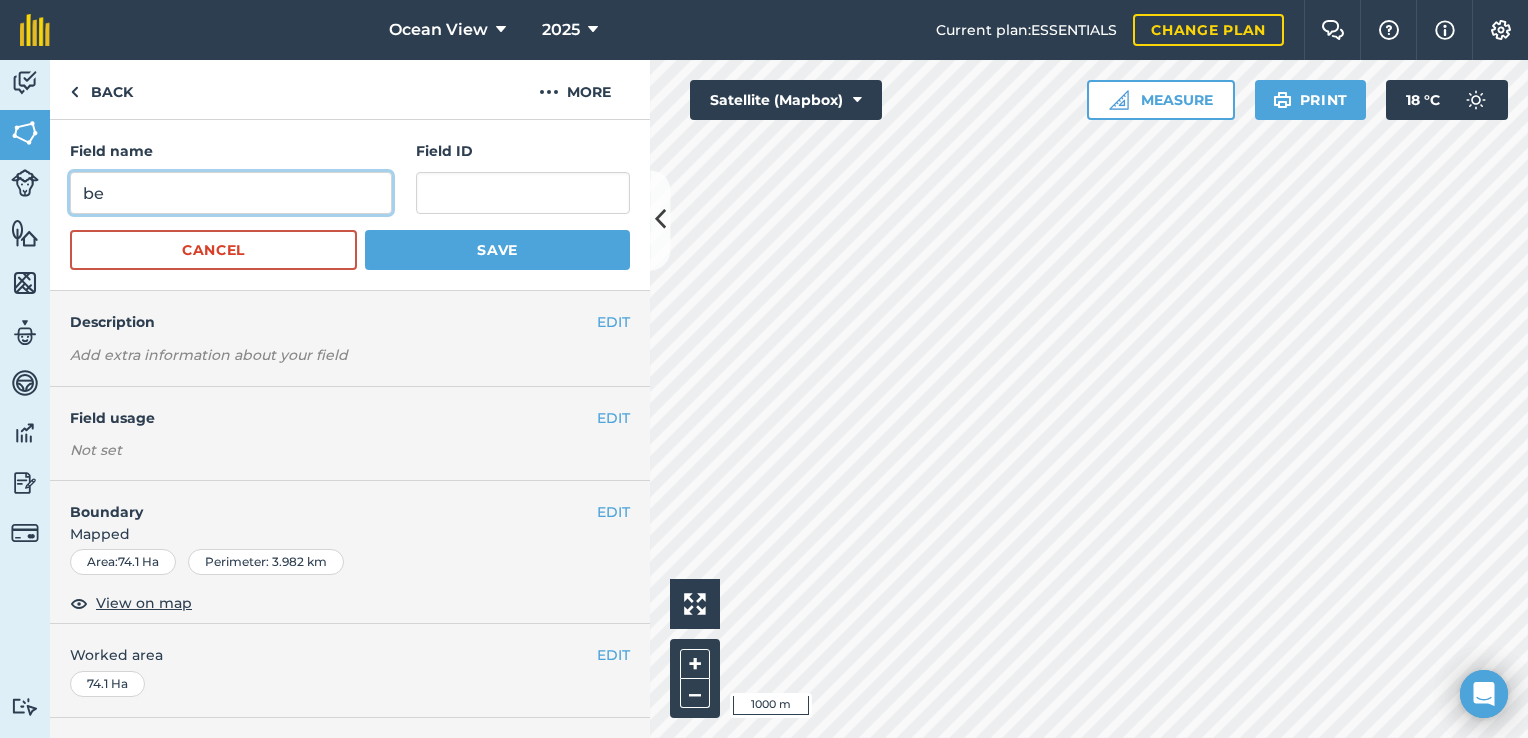 type on "b" 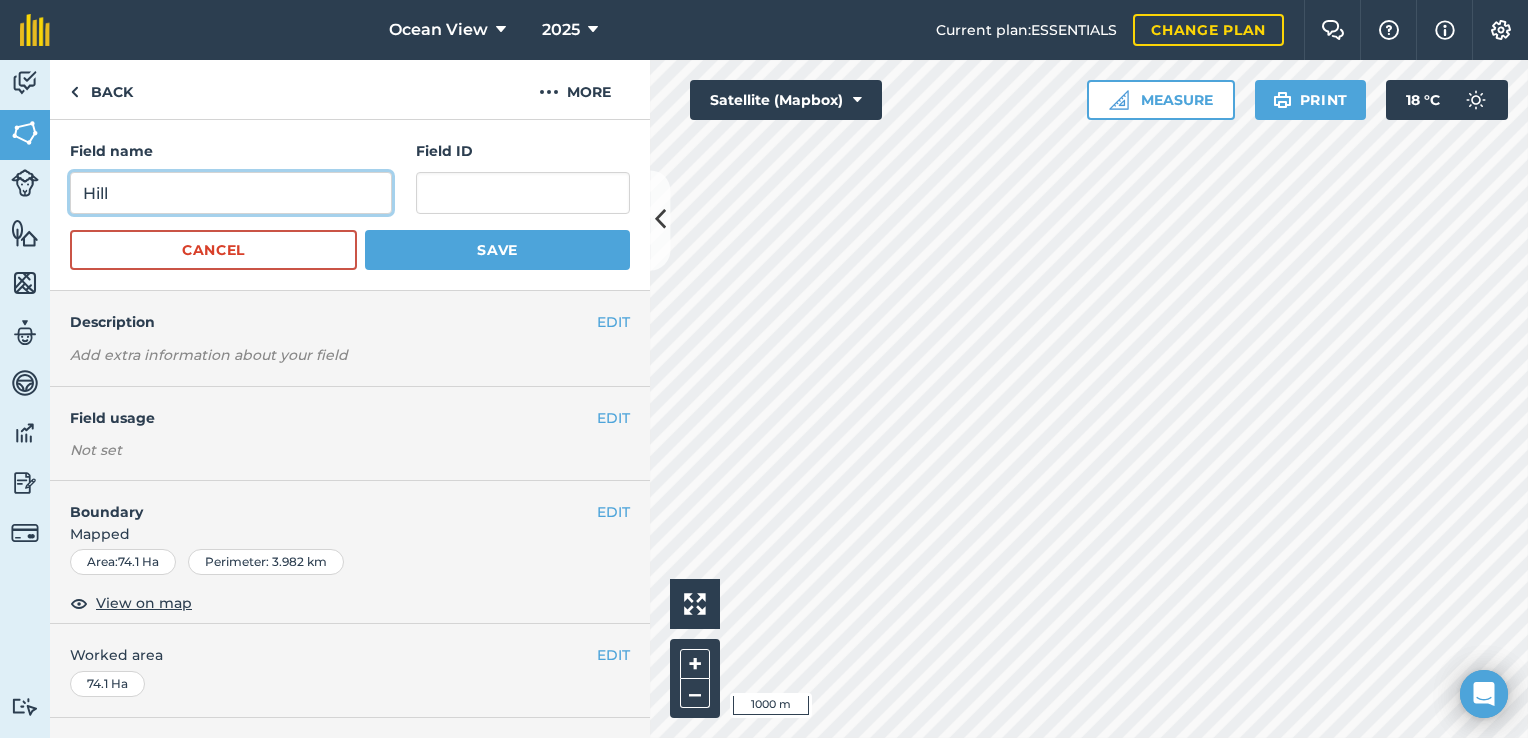 type on "Hill" 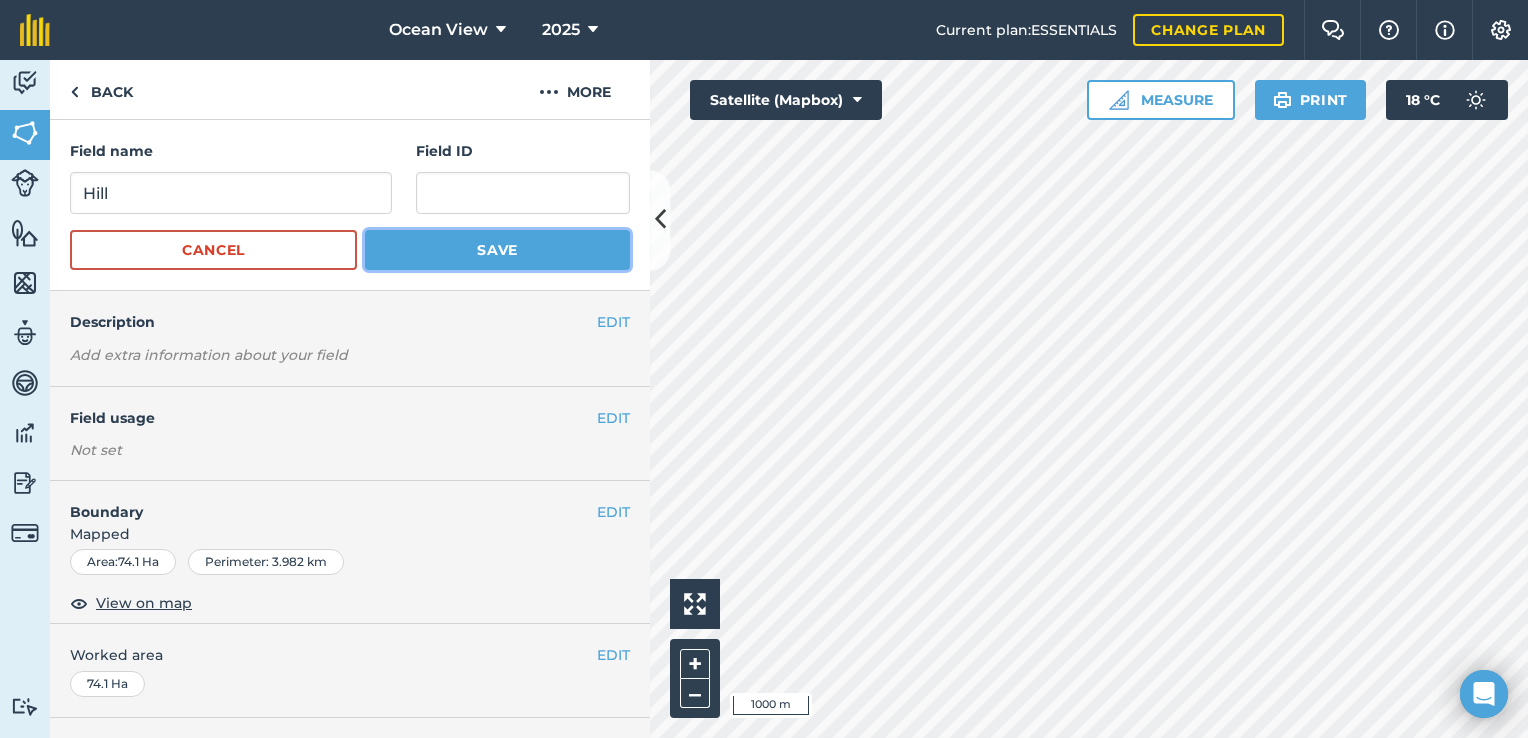 click on "Save" at bounding box center (497, 250) 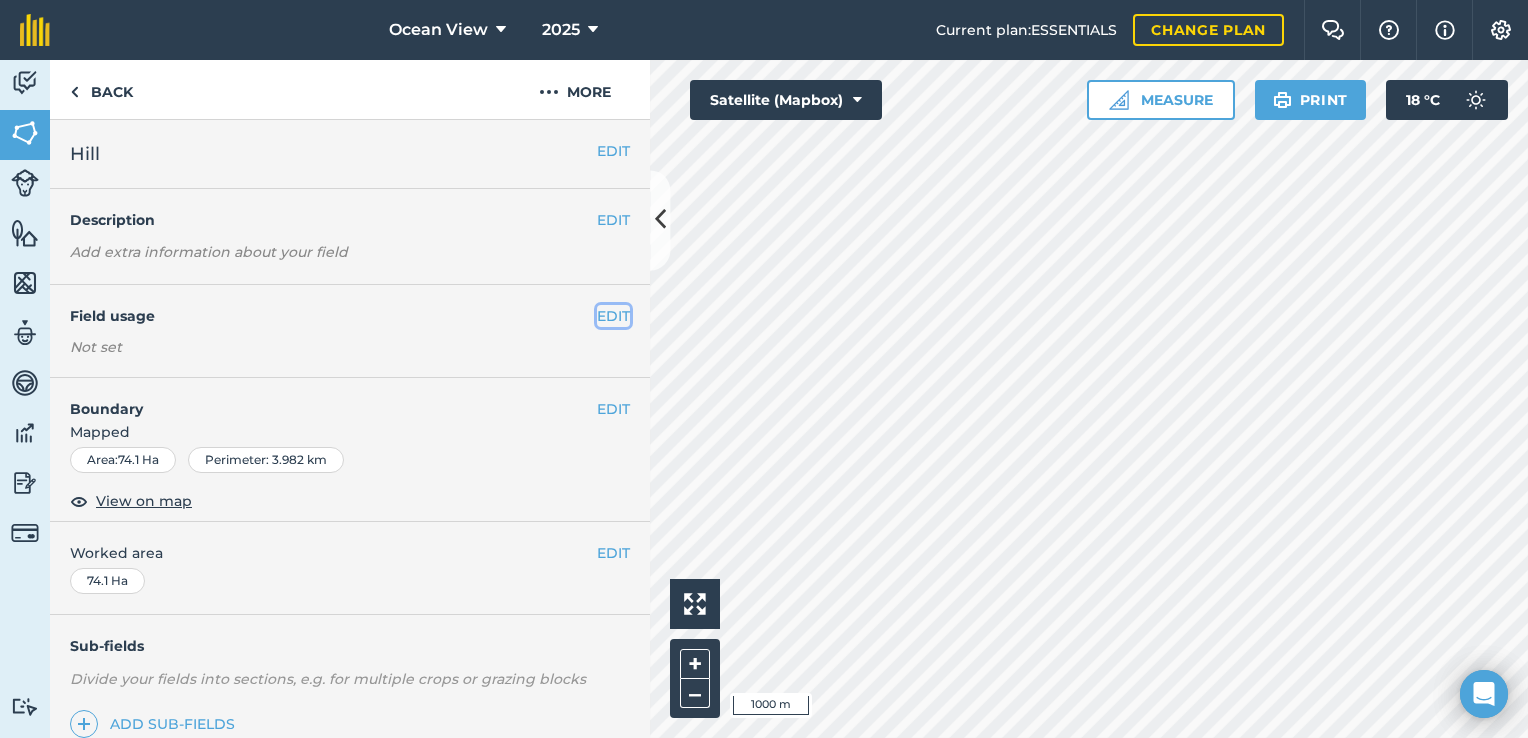 click on "EDIT" at bounding box center [613, 316] 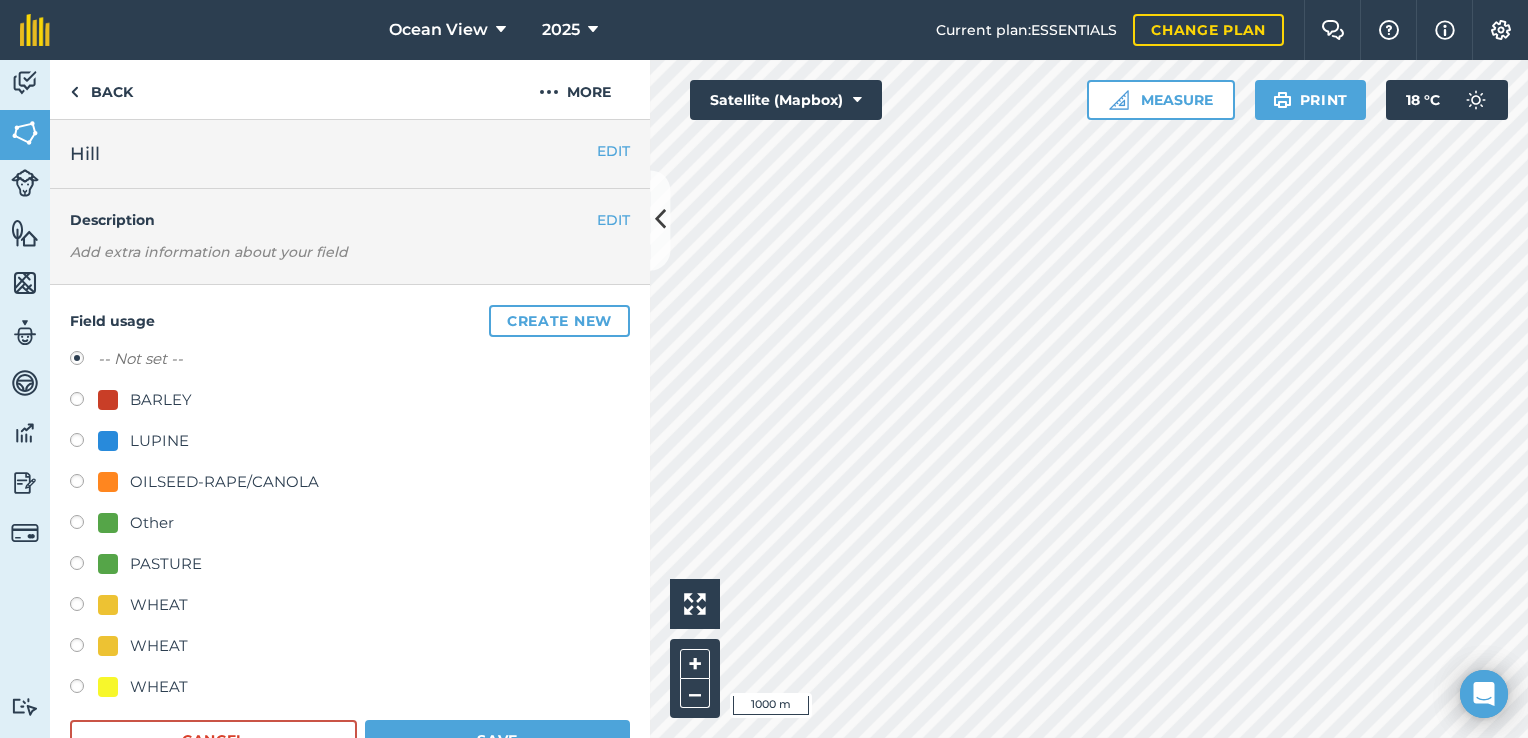click at bounding box center [84, 402] 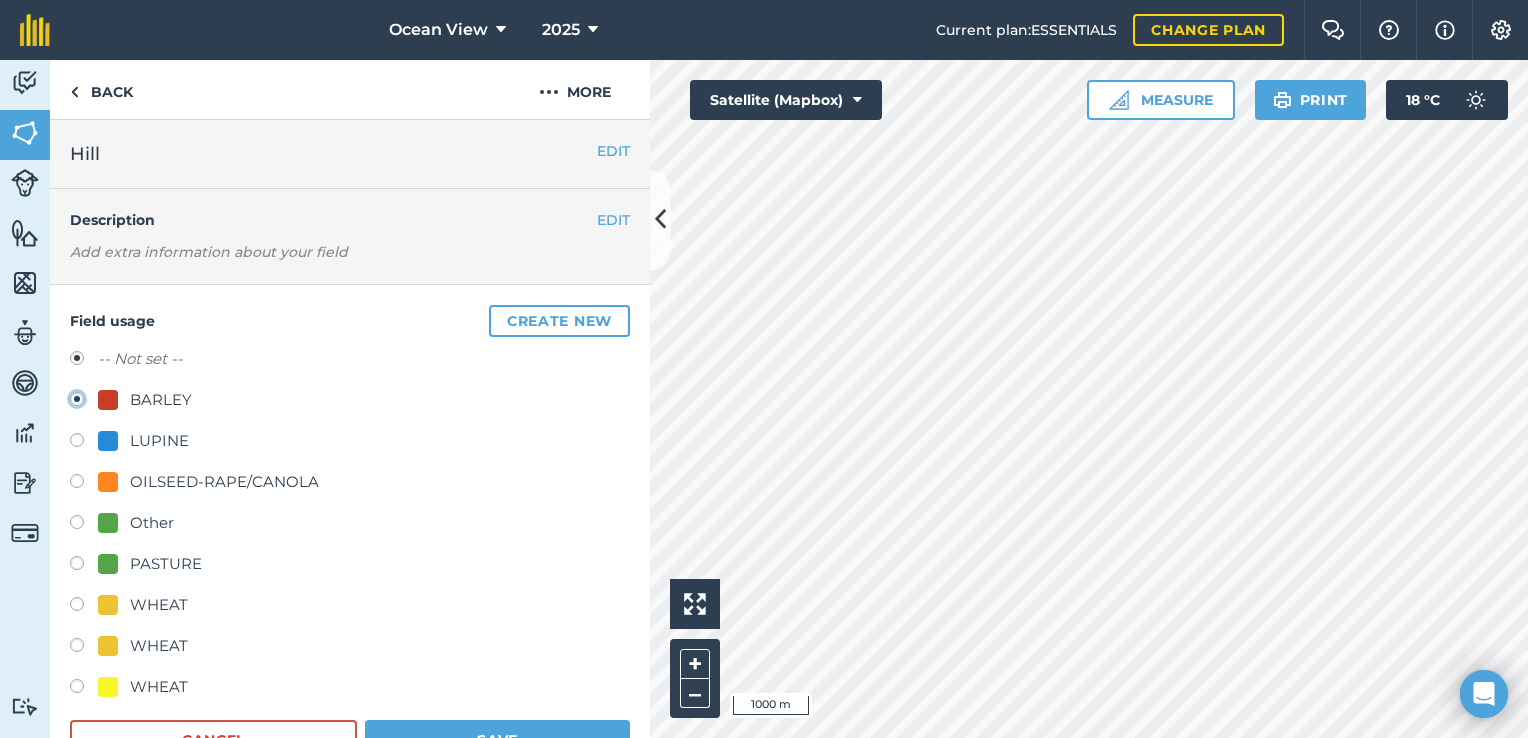 radio on "true" 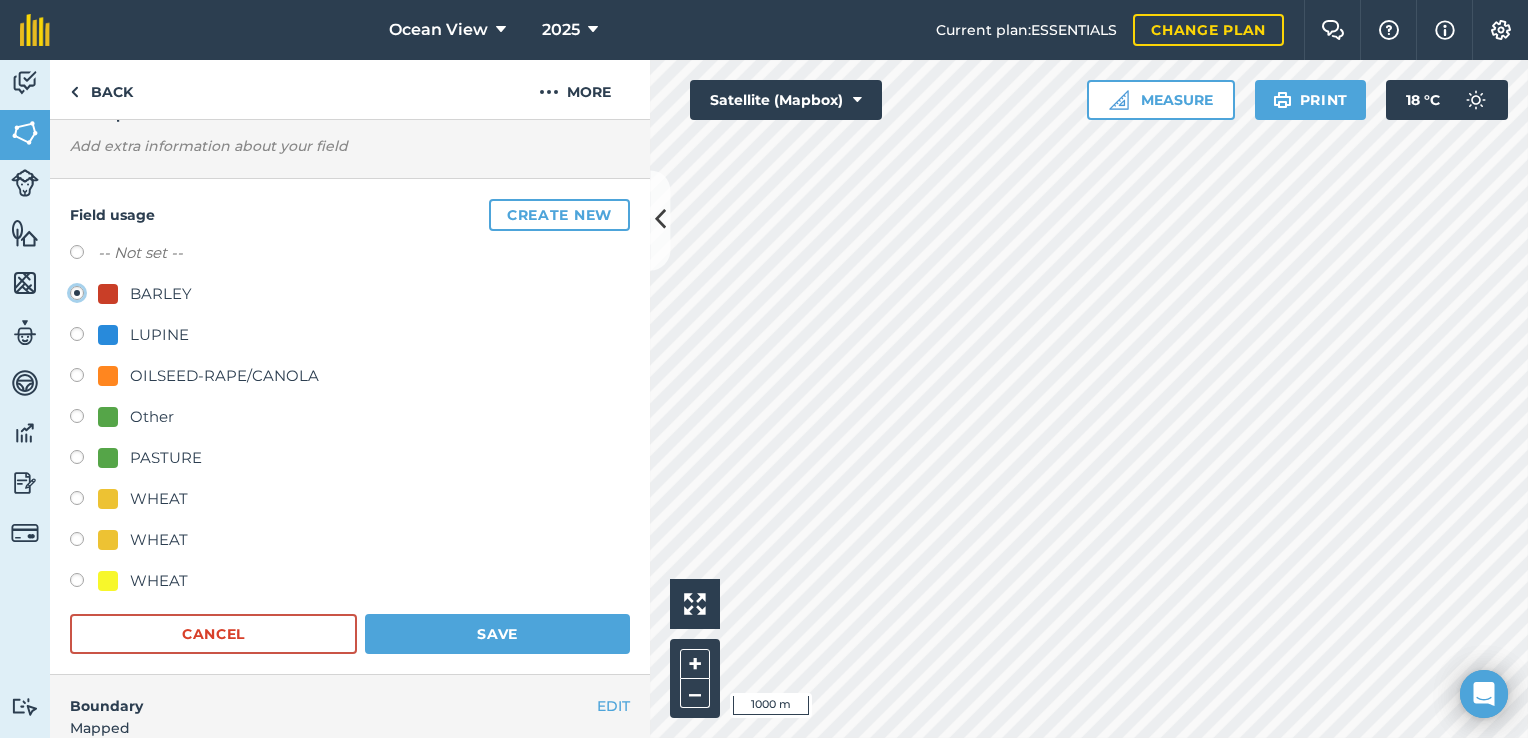 scroll, scrollTop: 112, scrollLeft: 0, axis: vertical 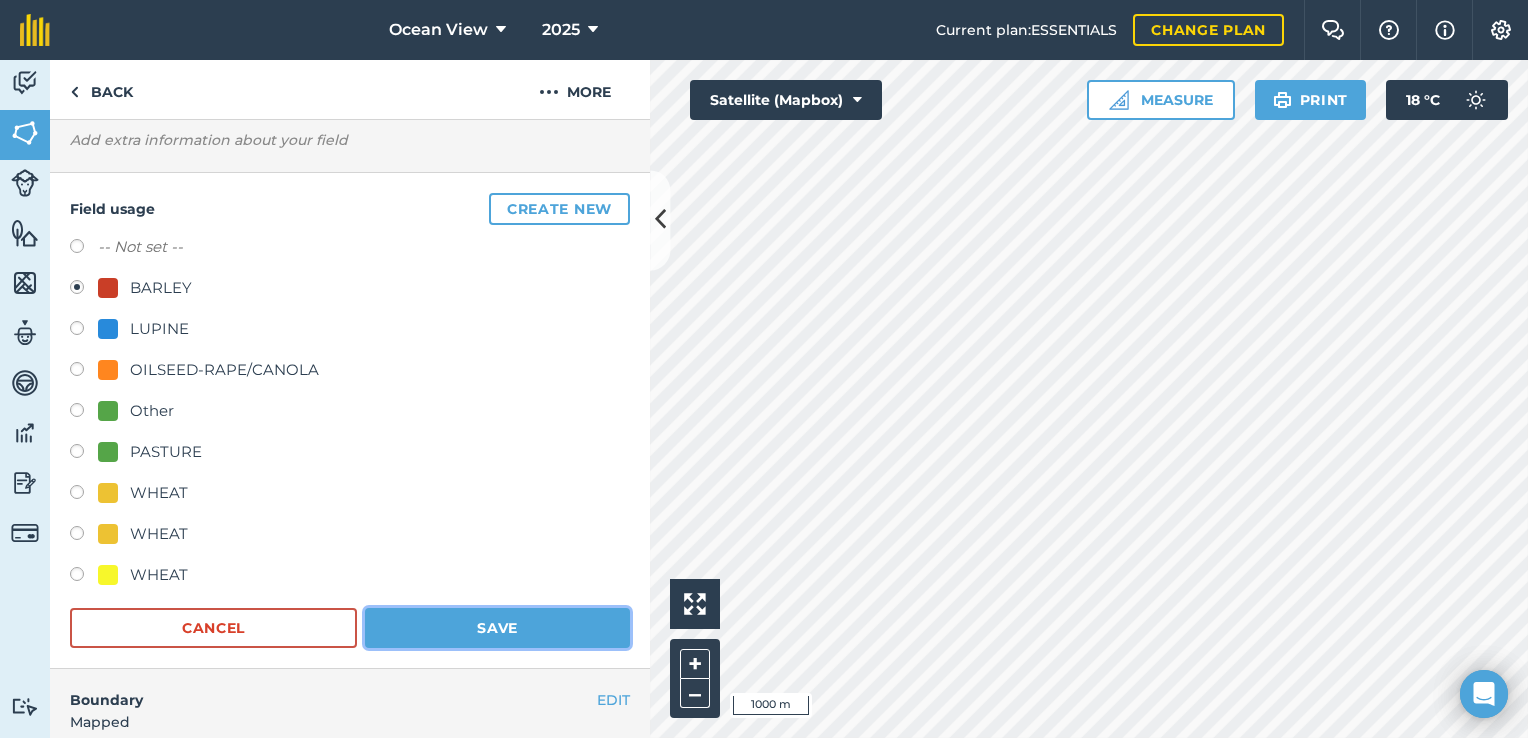 click on "Save" at bounding box center [497, 628] 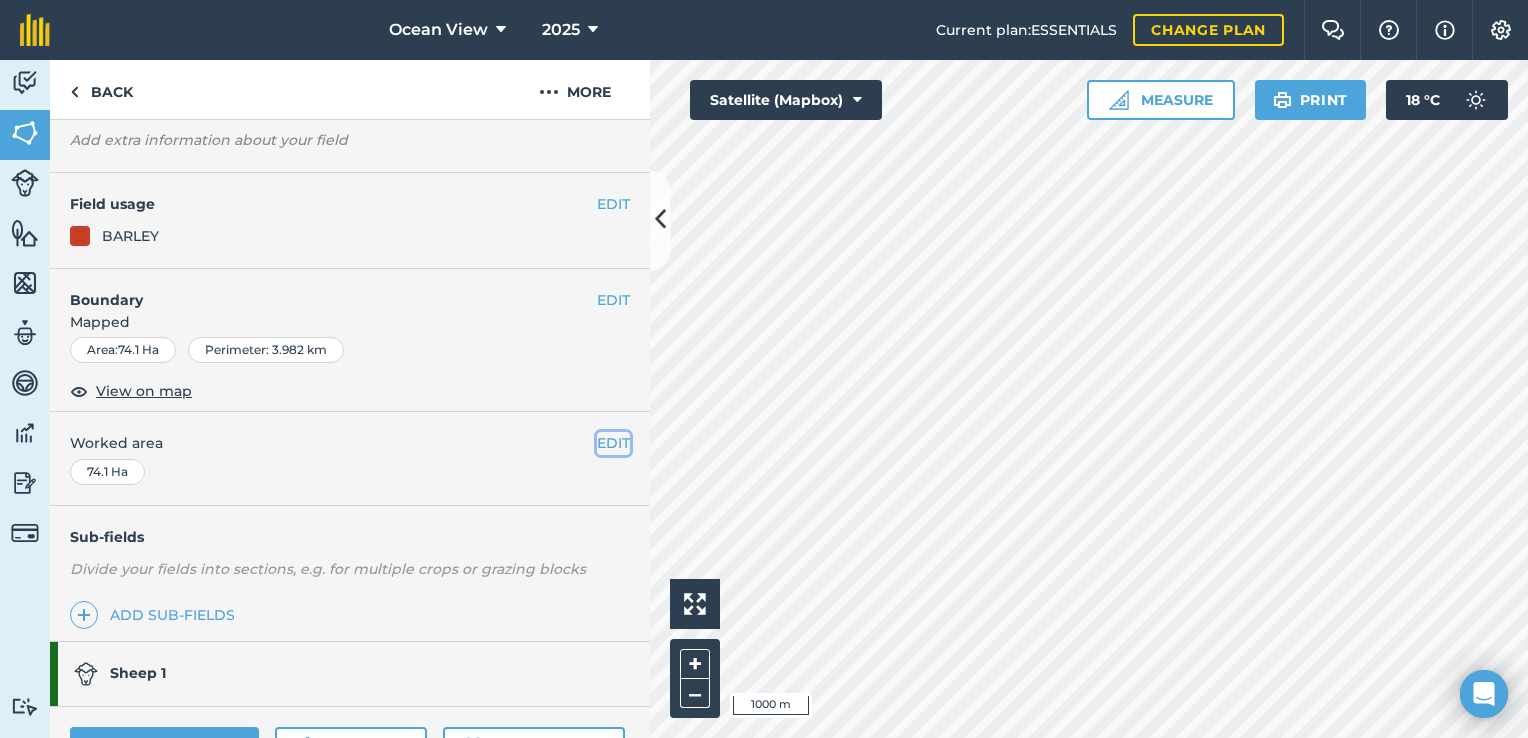 click on "EDIT" at bounding box center (613, 443) 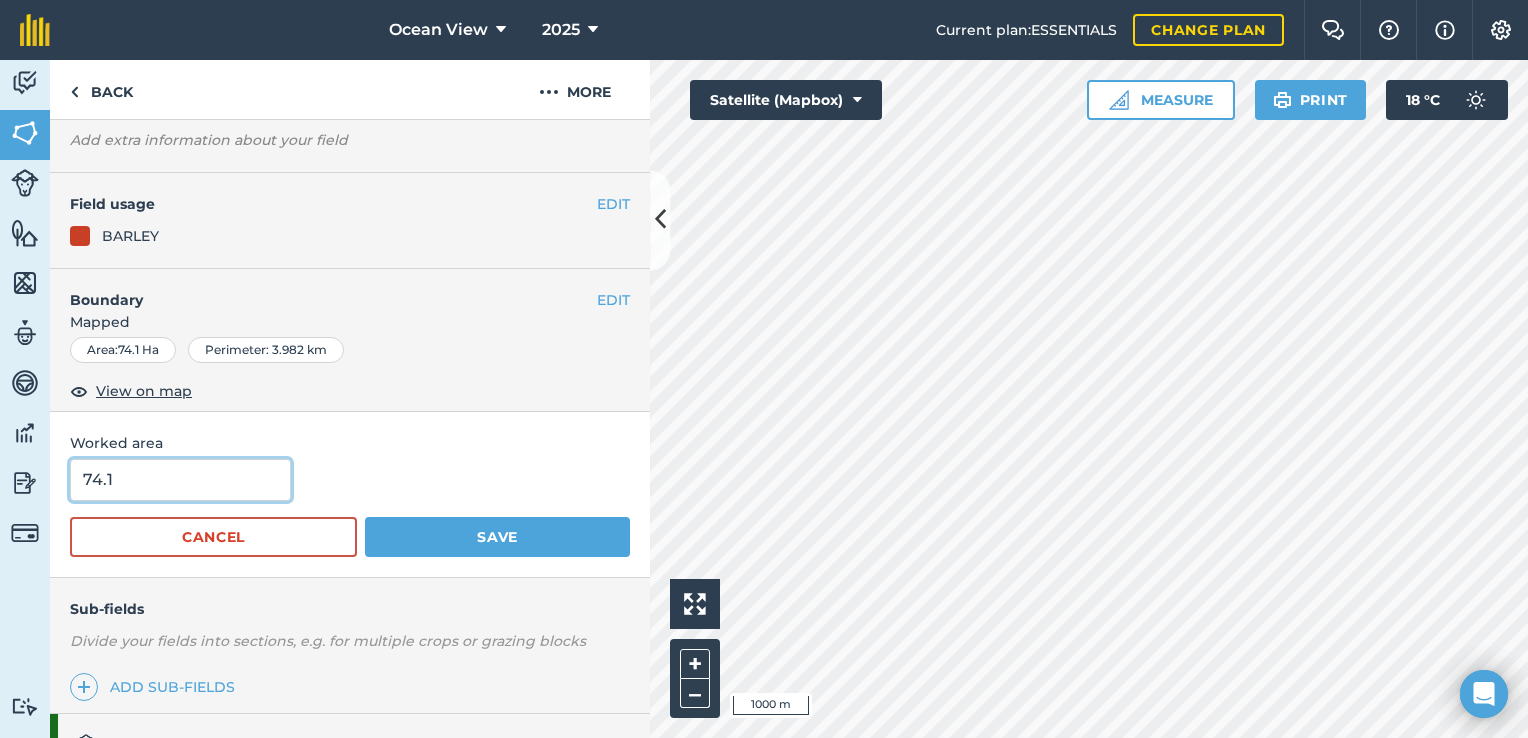 click on "74.1" at bounding box center (180, 480) 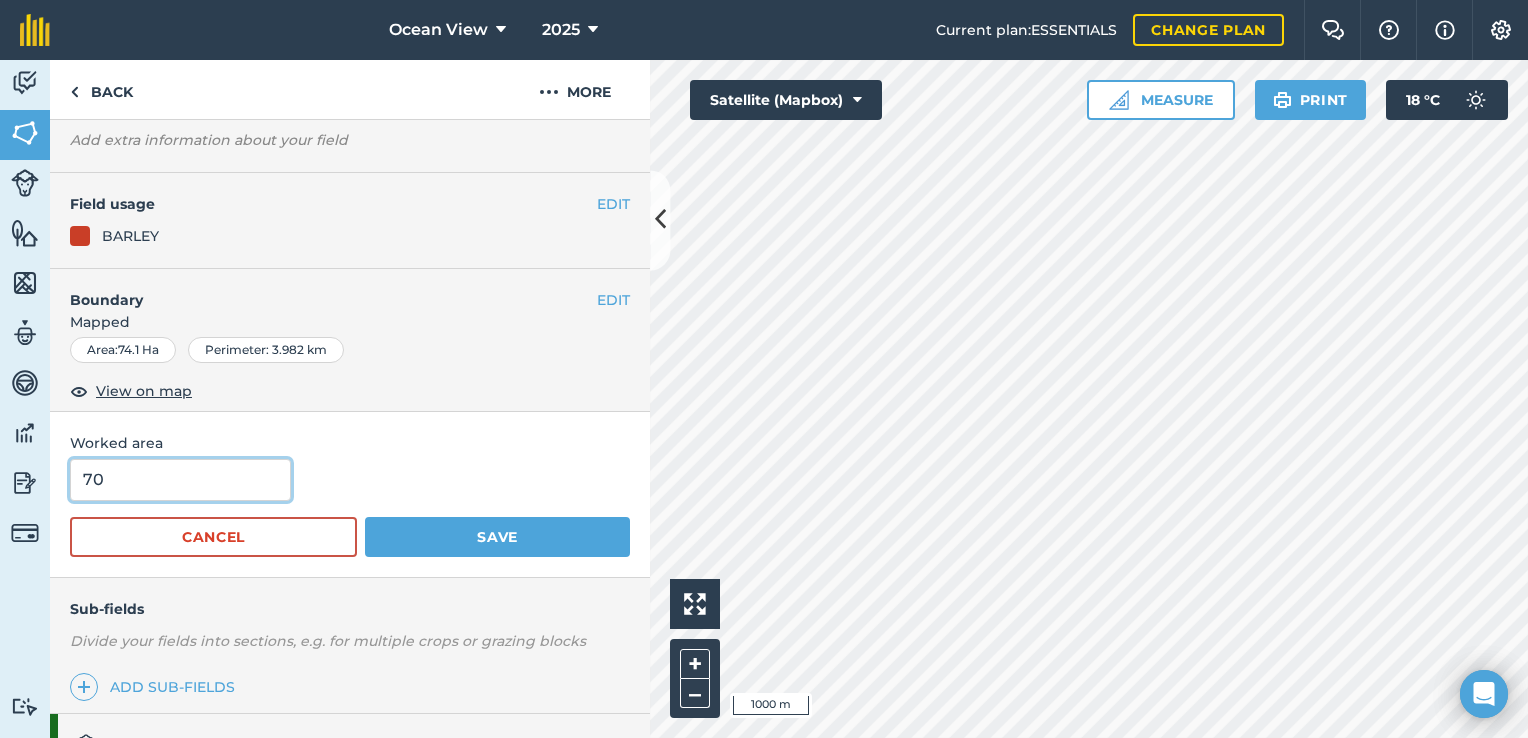 type on "70" 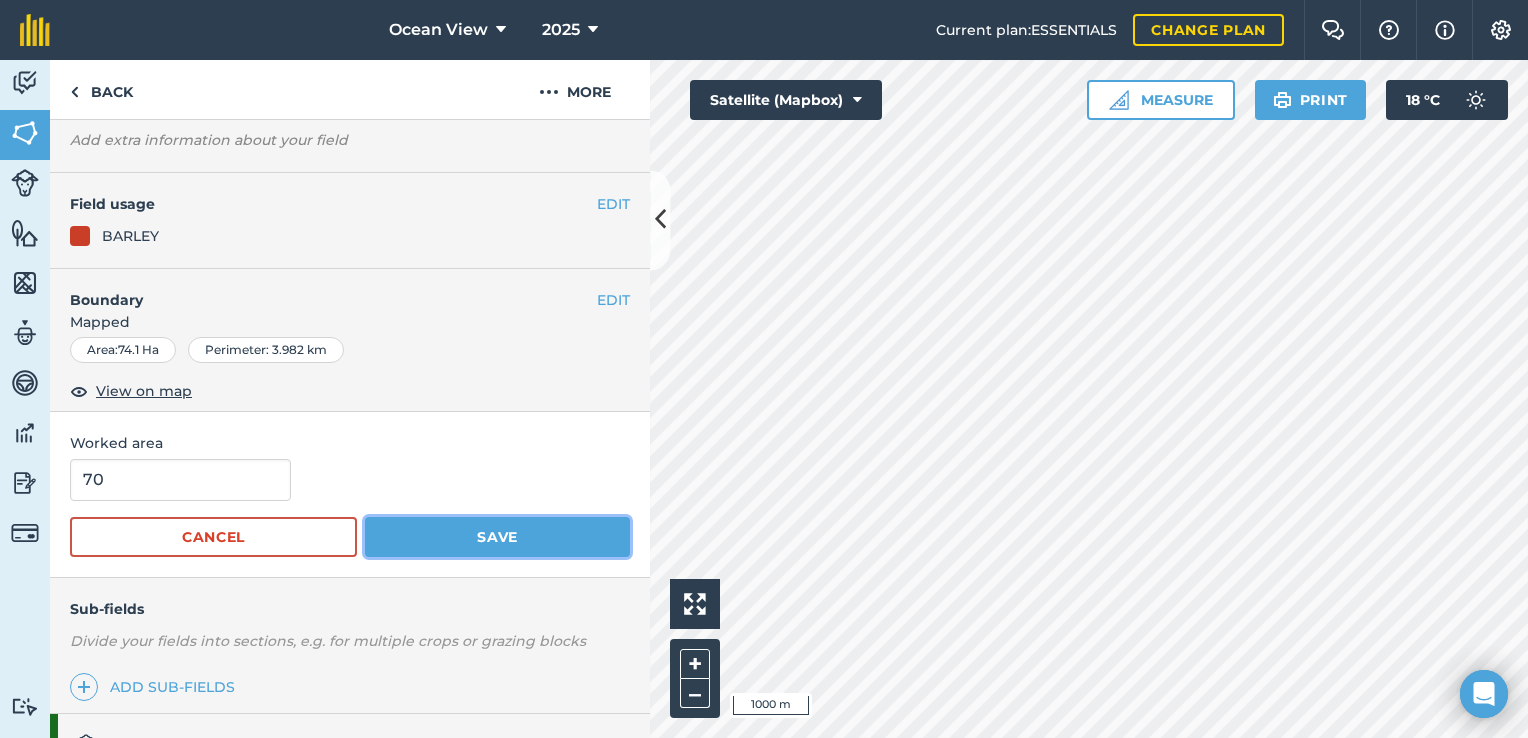 click on "Save" at bounding box center (497, 537) 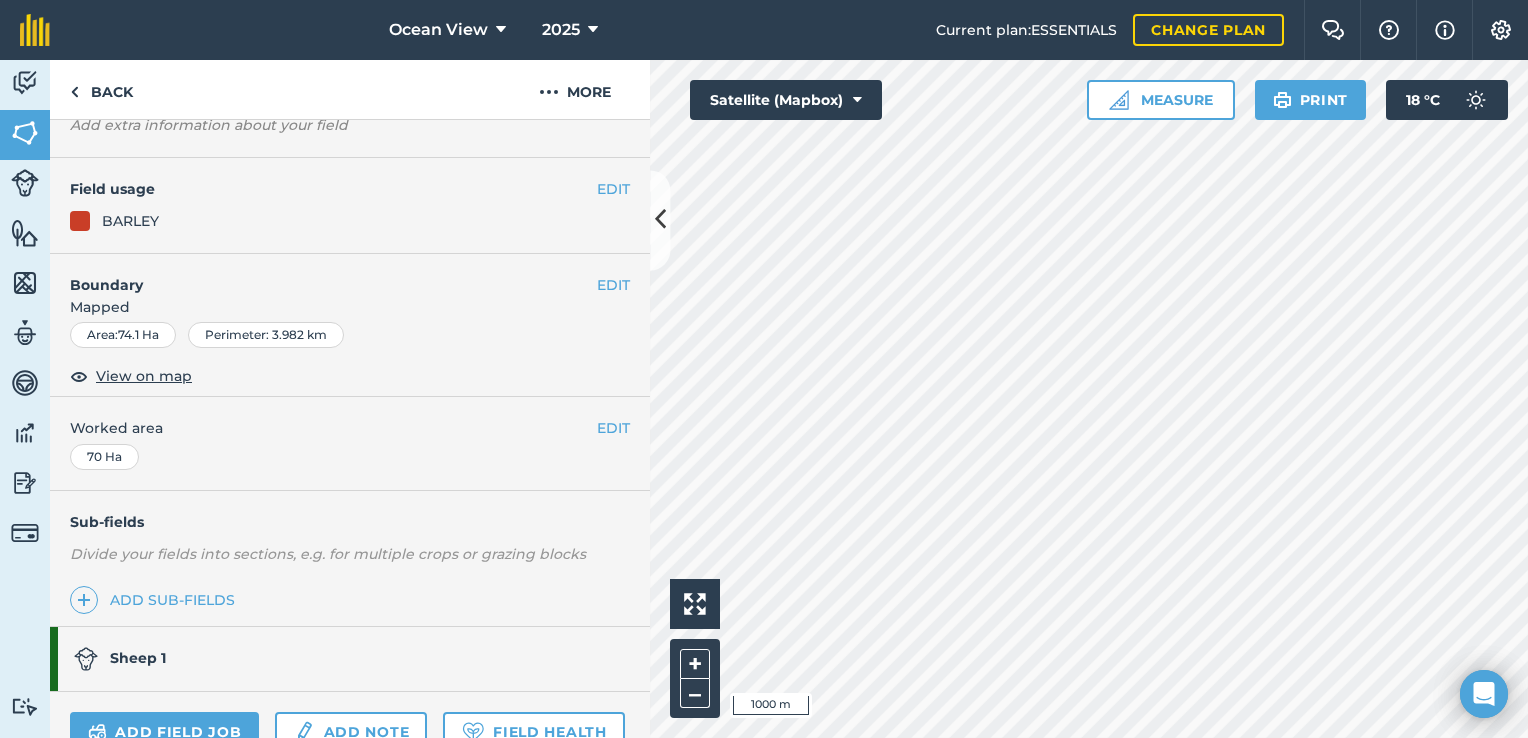 scroll, scrollTop: 124, scrollLeft: 0, axis: vertical 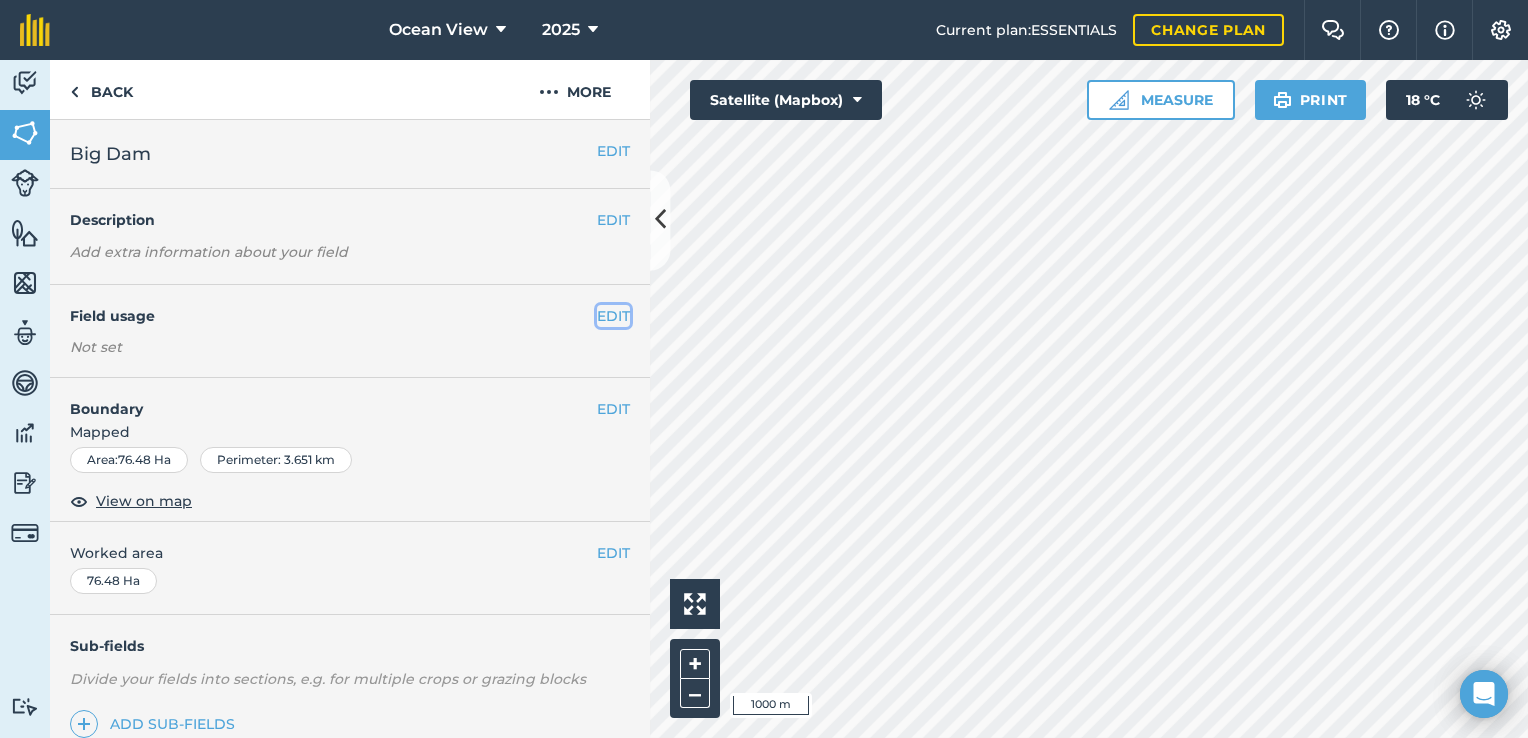 click on "EDIT" at bounding box center (613, 316) 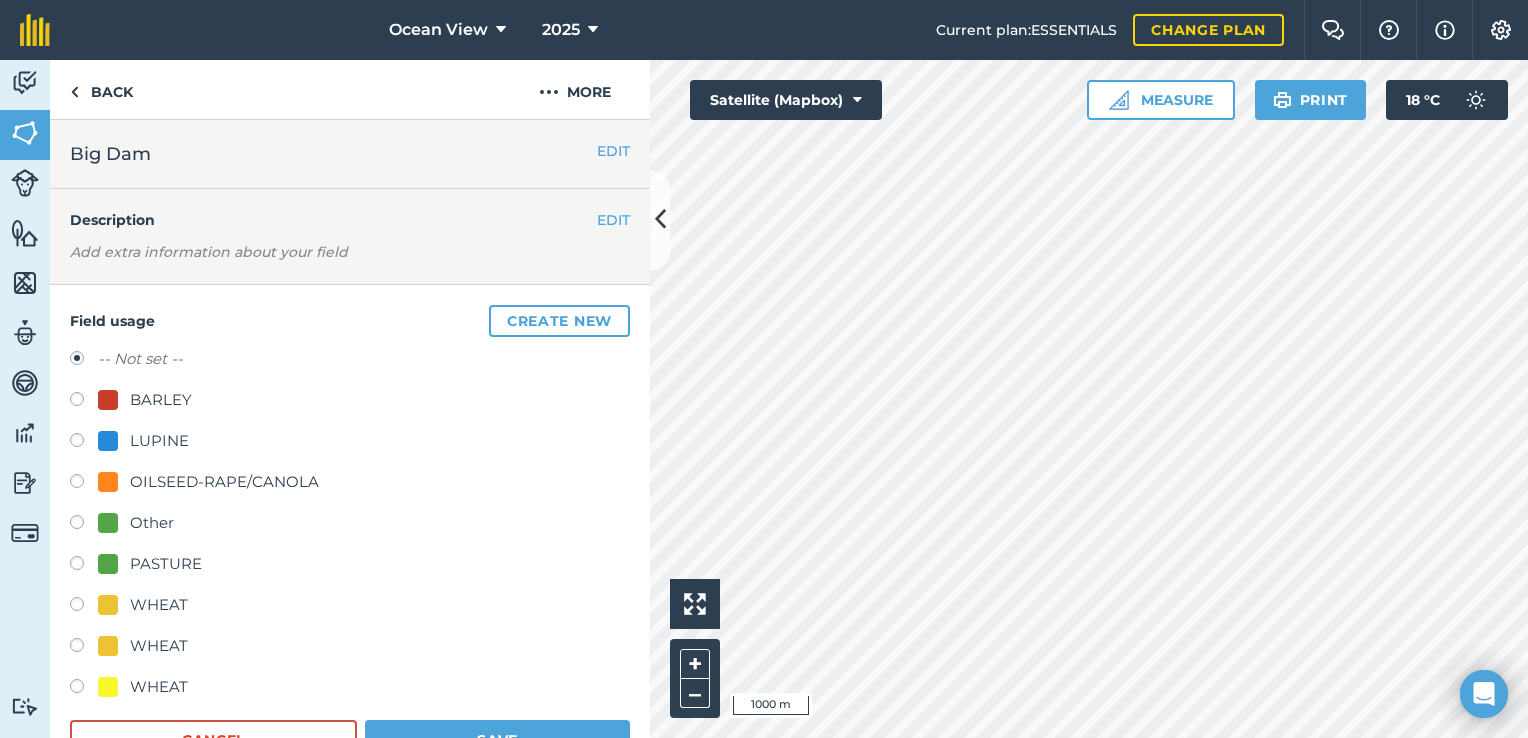 click at bounding box center (84, 648) 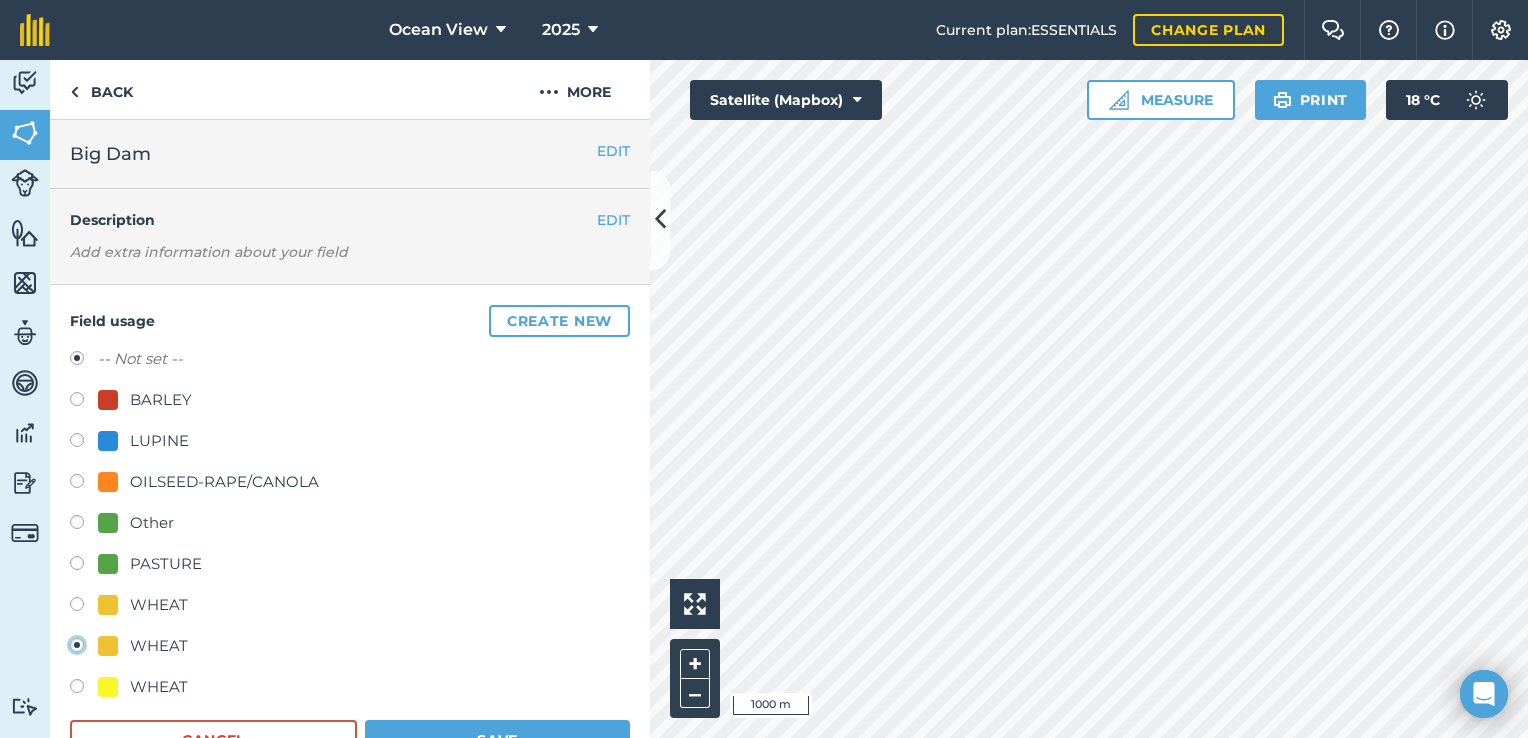 radio on "true" 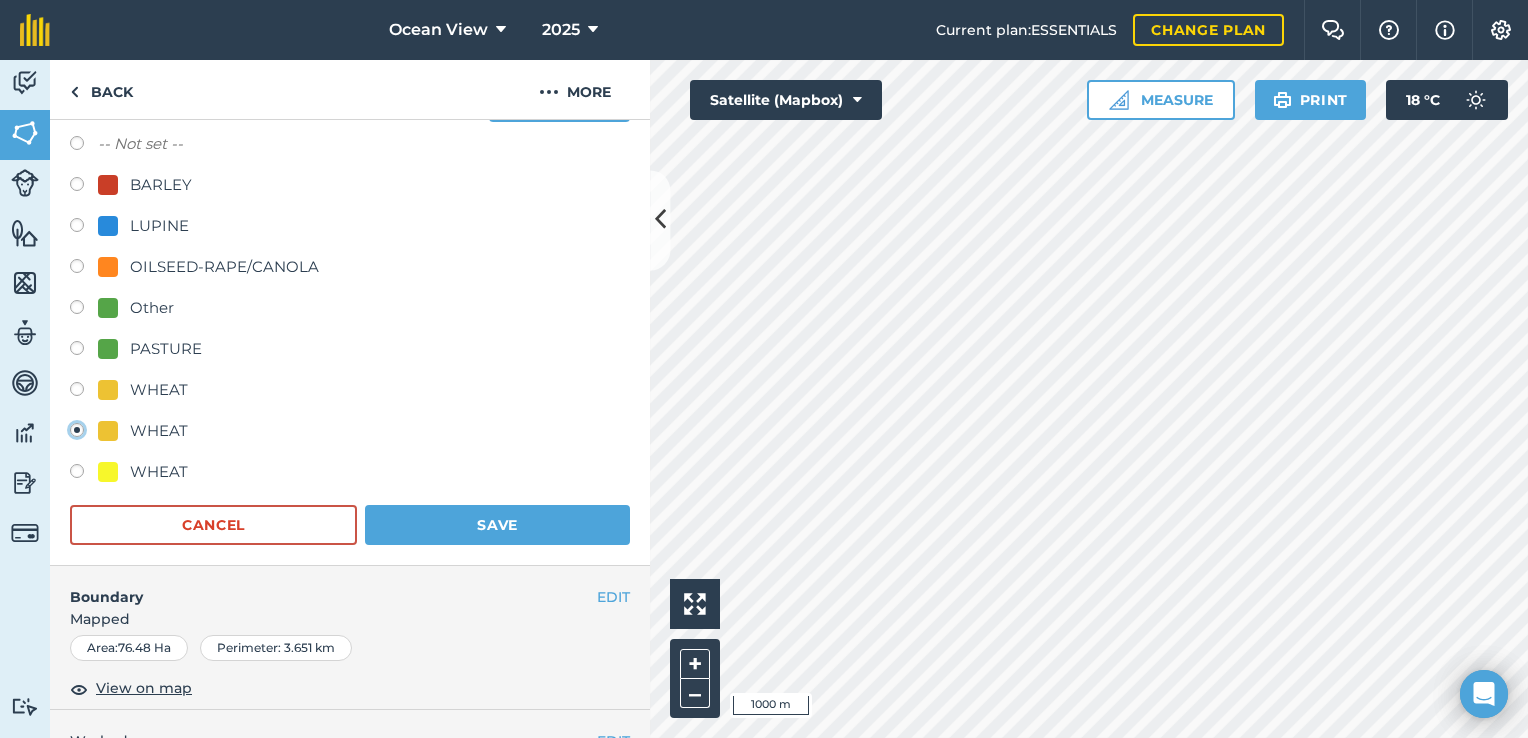 scroll, scrollTop: 224, scrollLeft: 0, axis: vertical 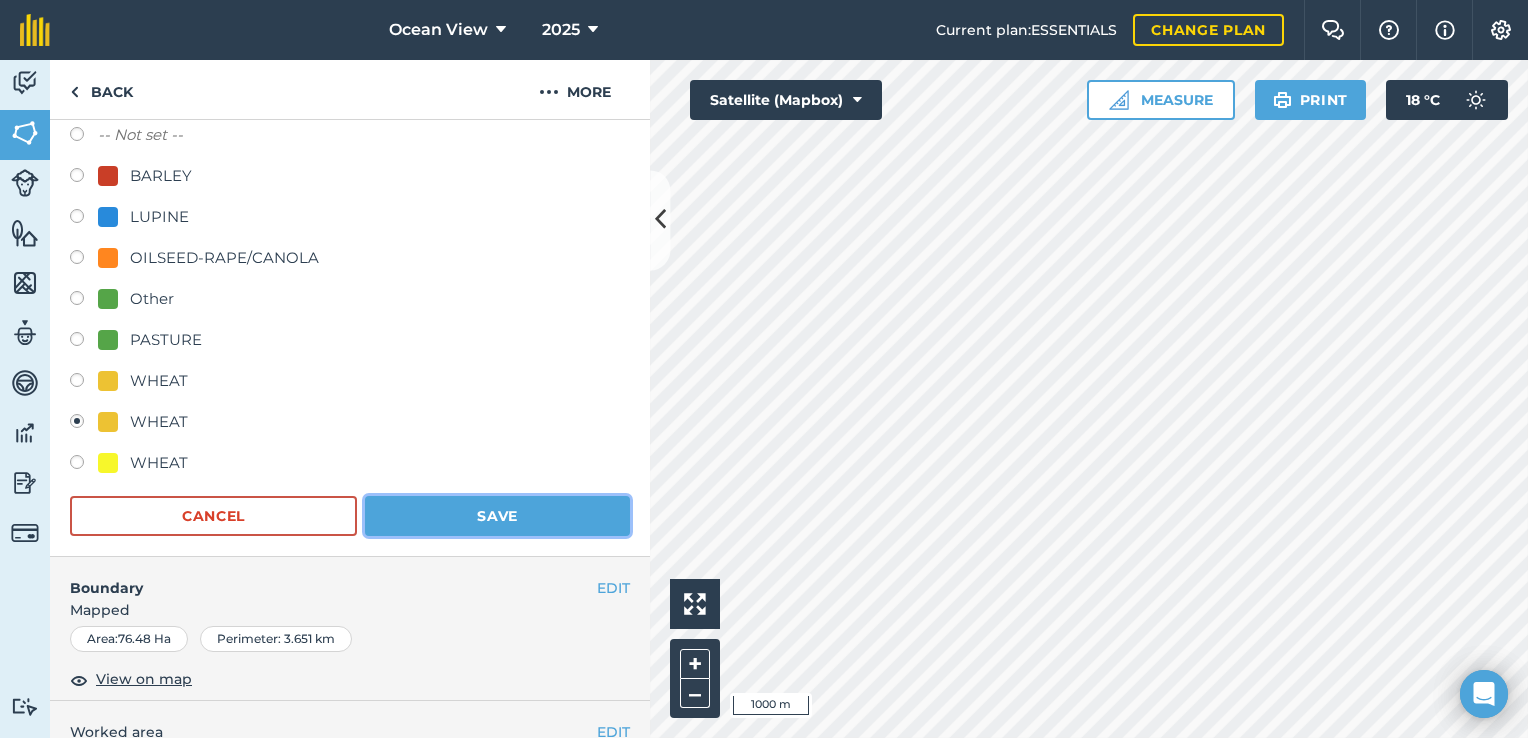 click on "Save" at bounding box center [497, 516] 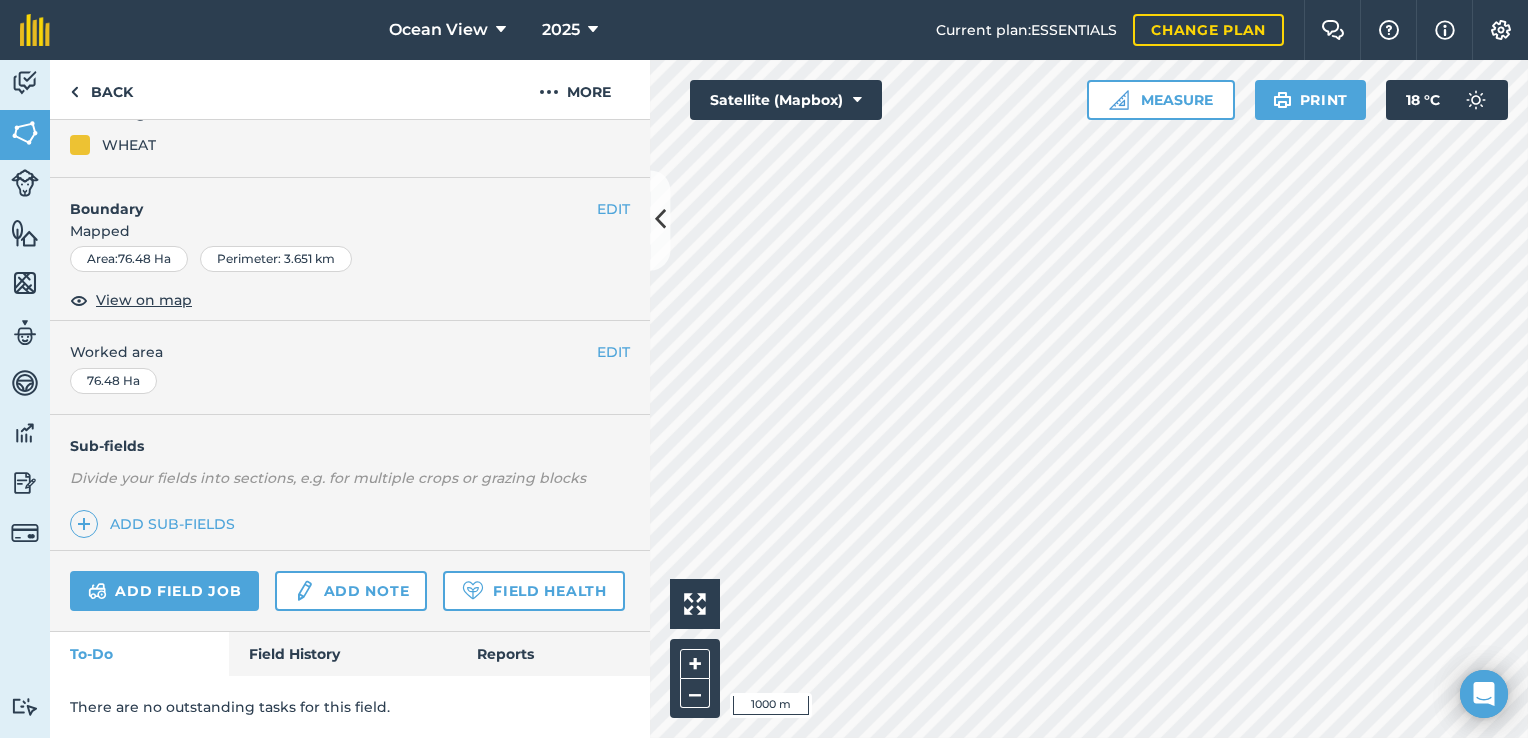 scroll, scrollTop: 256, scrollLeft: 0, axis: vertical 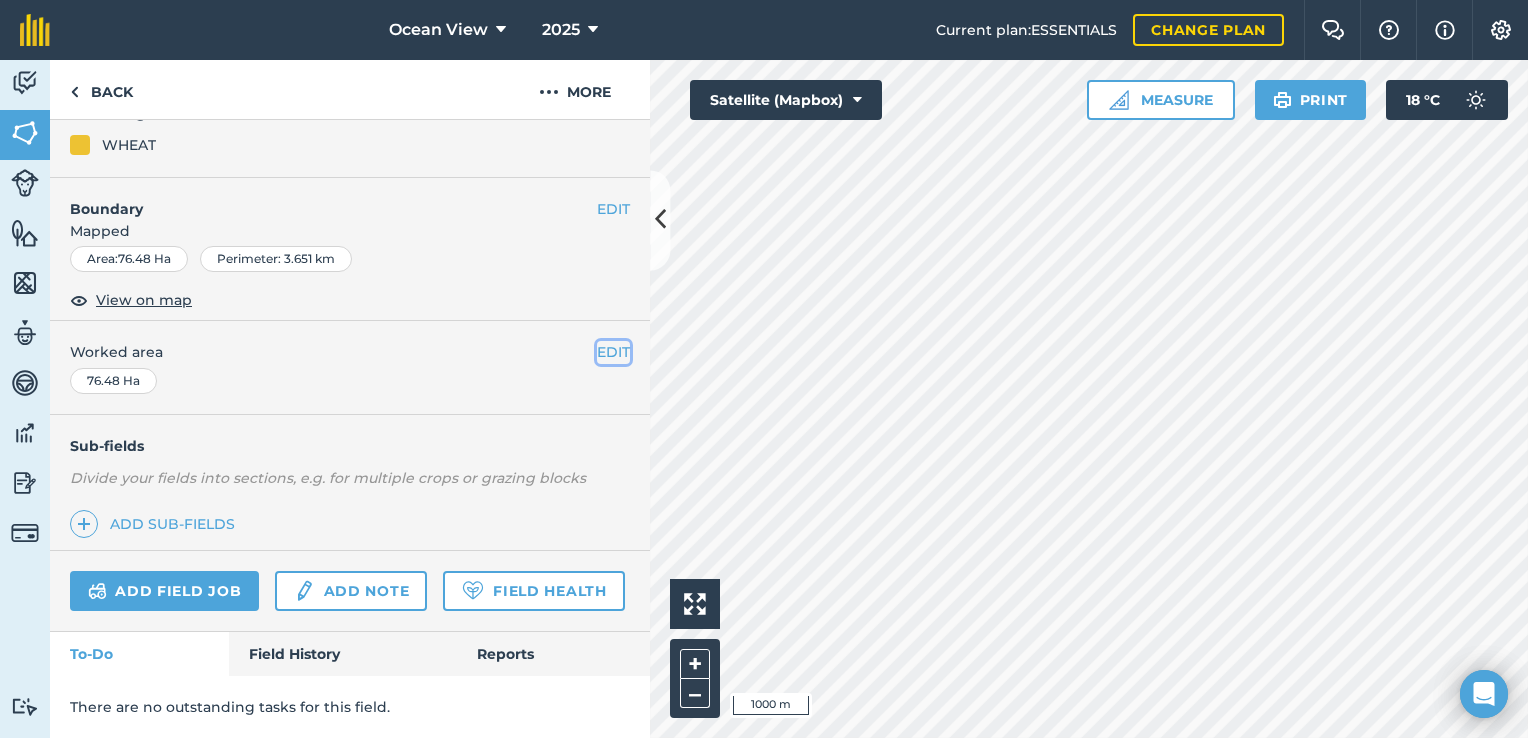 click on "EDIT" at bounding box center [613, 352] 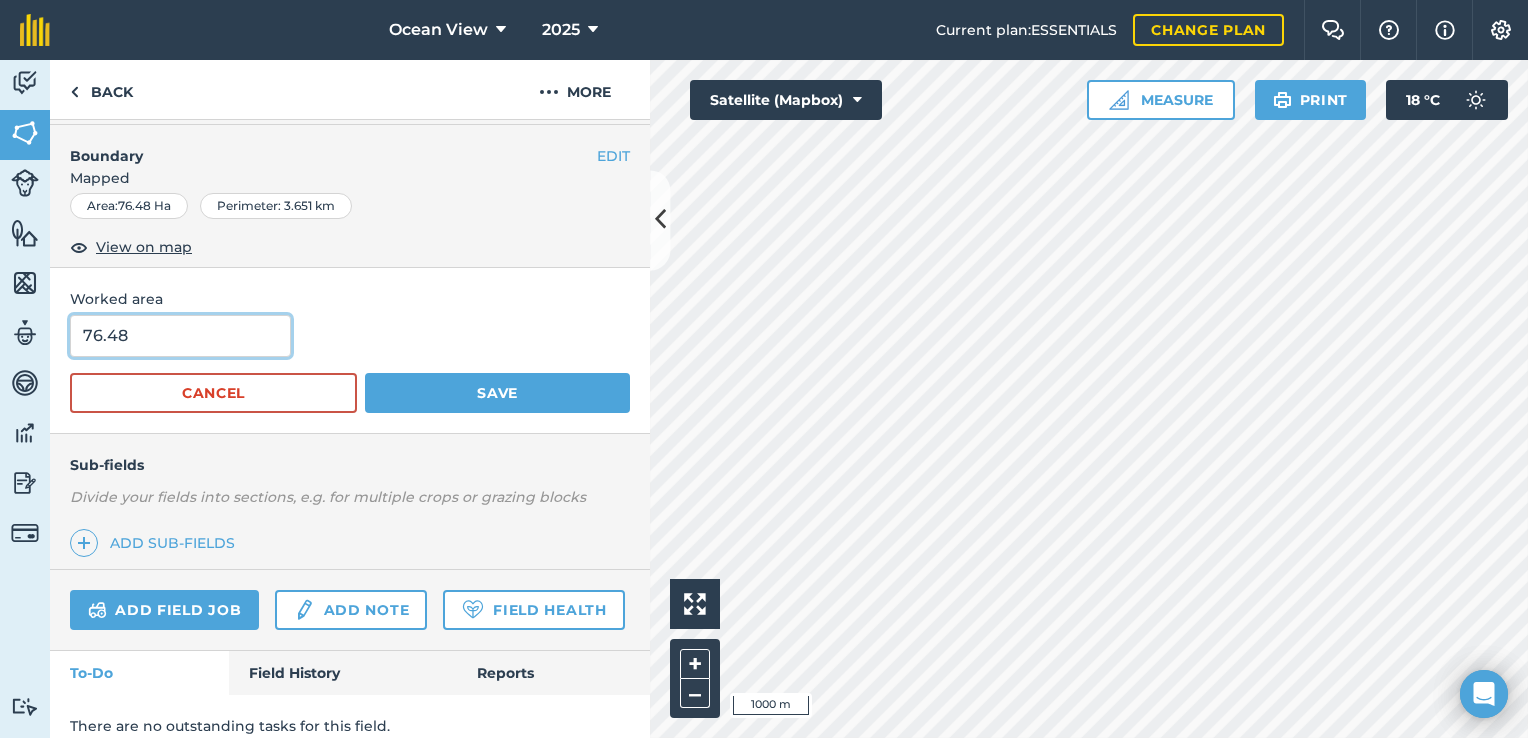 click on "76.48" at bounding box center [180, 336] 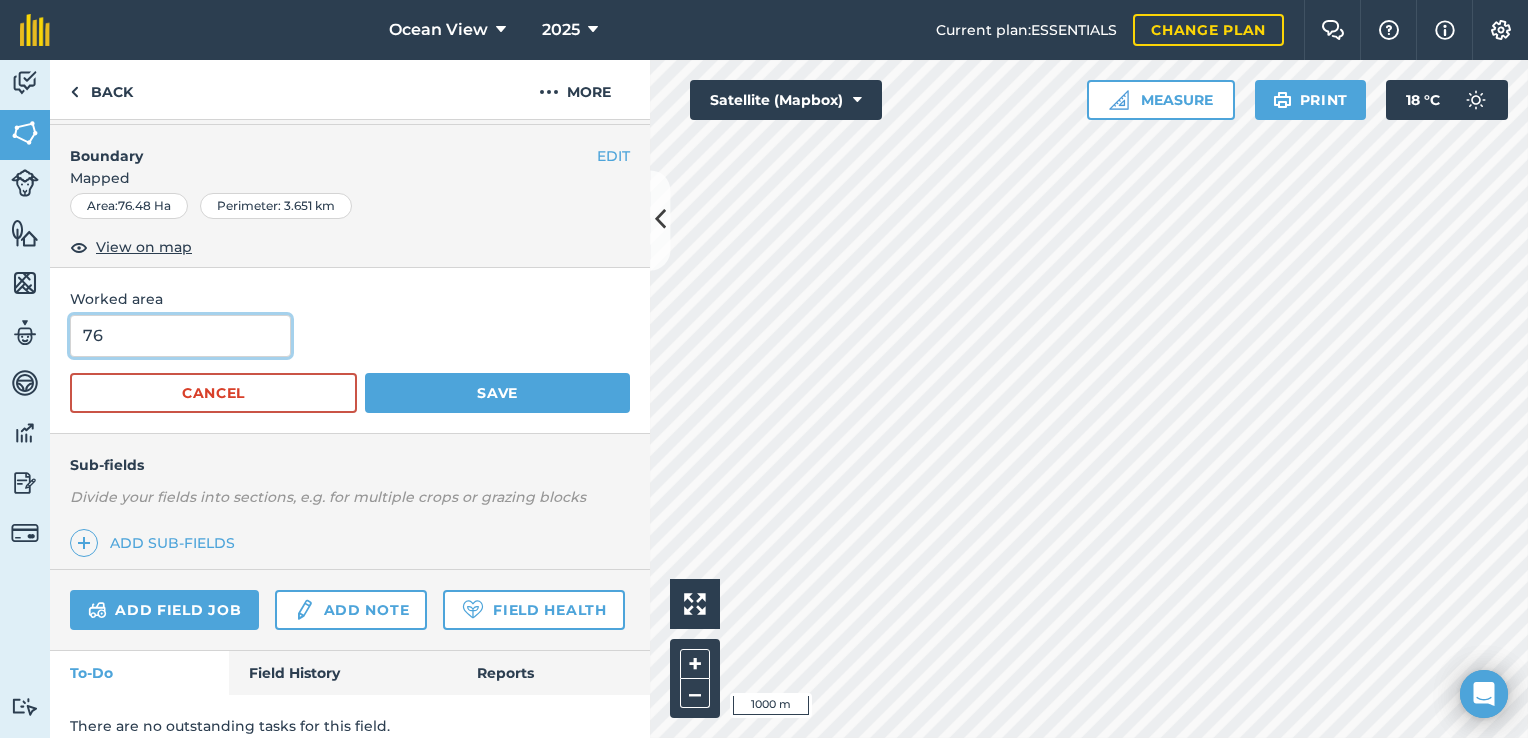type on "7" 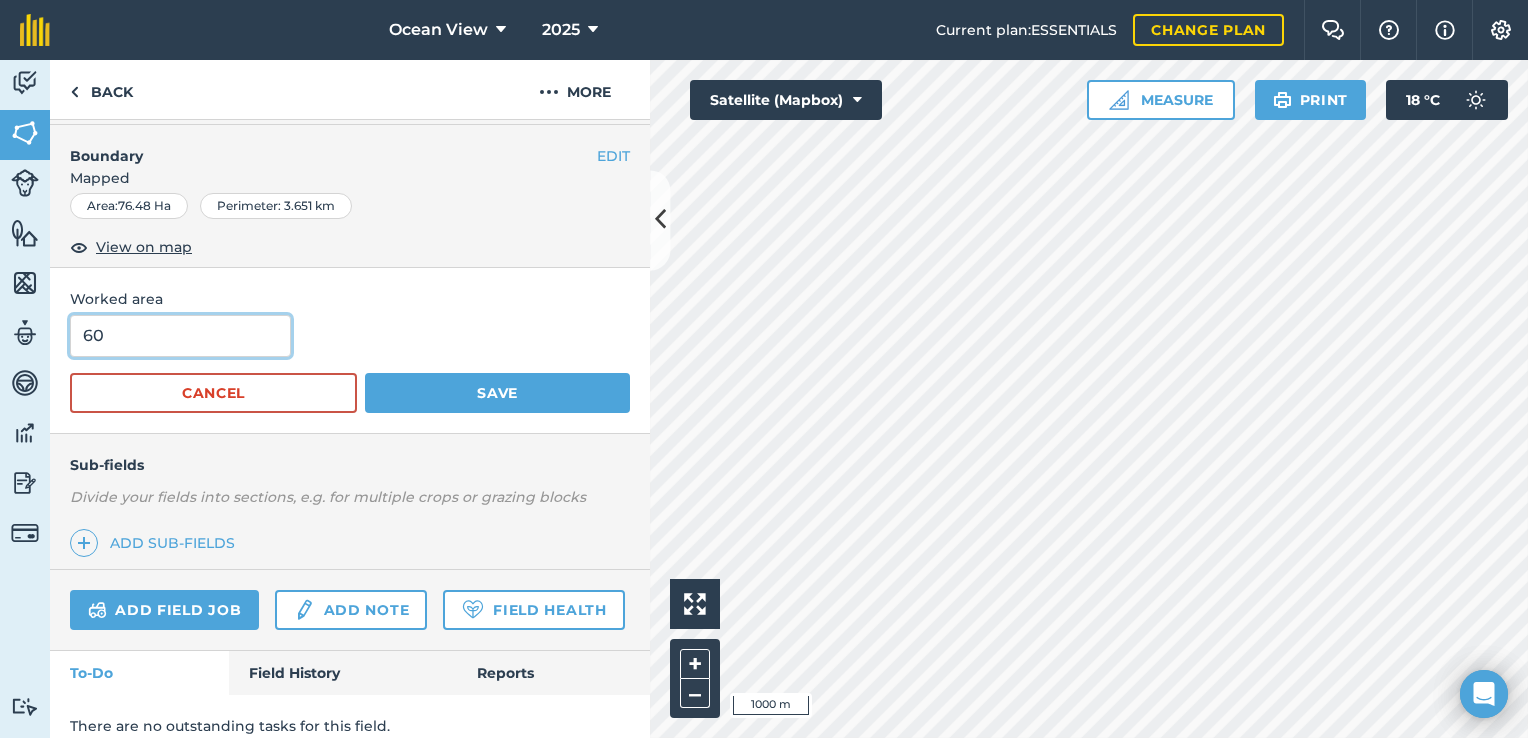 type on "60" 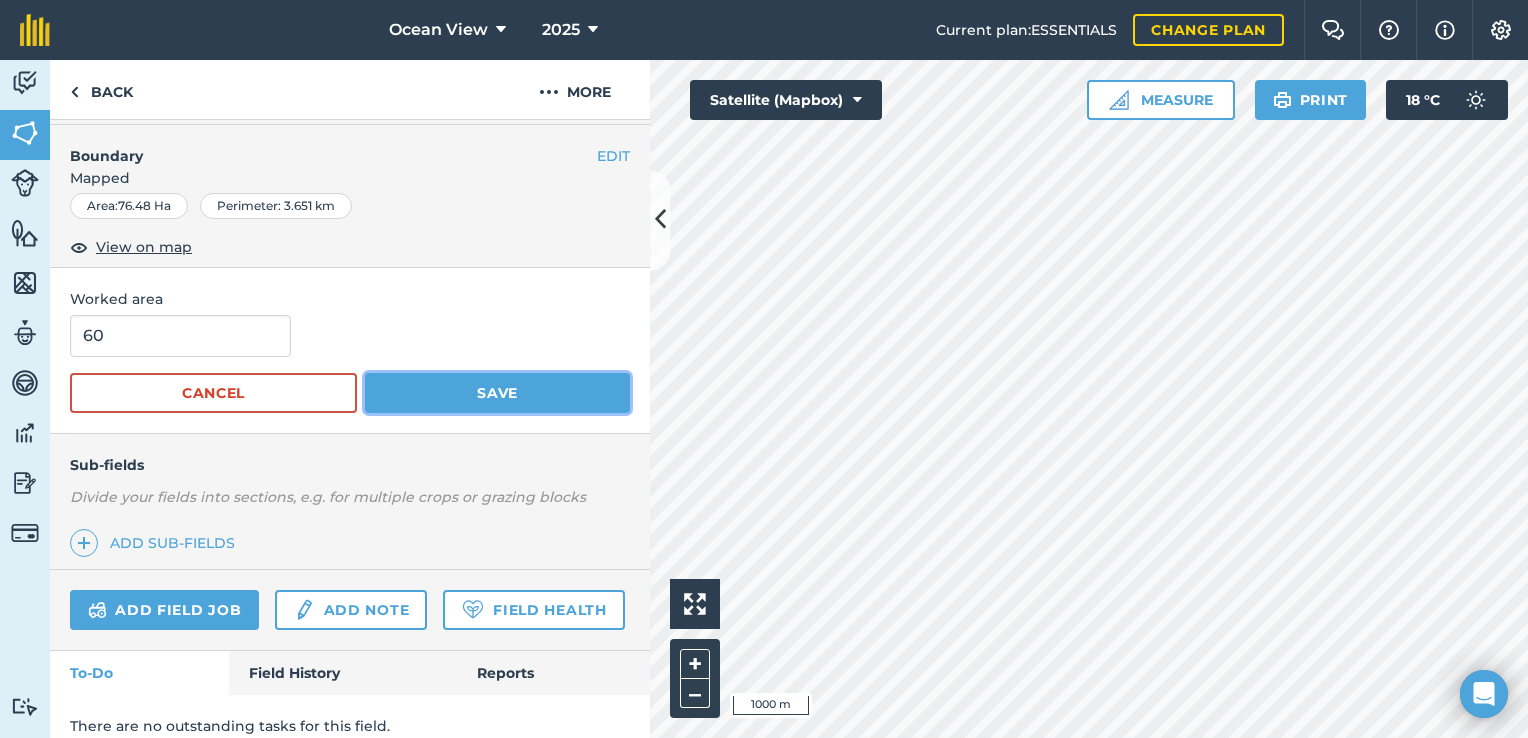 click on "Save" at bounding box center [497, 393] 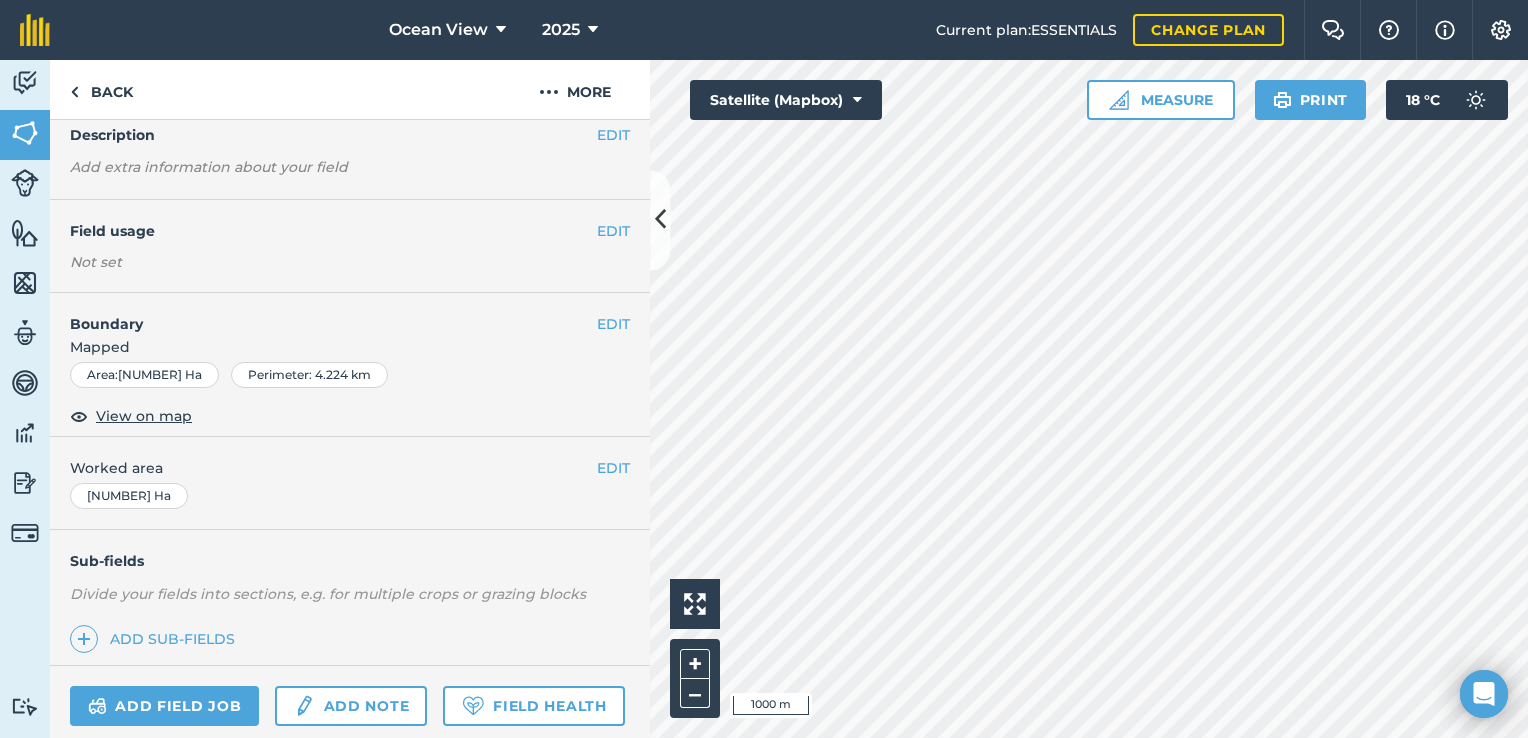 scroll, scrollTop: 81, scrollLeft: 0, axis: vertical 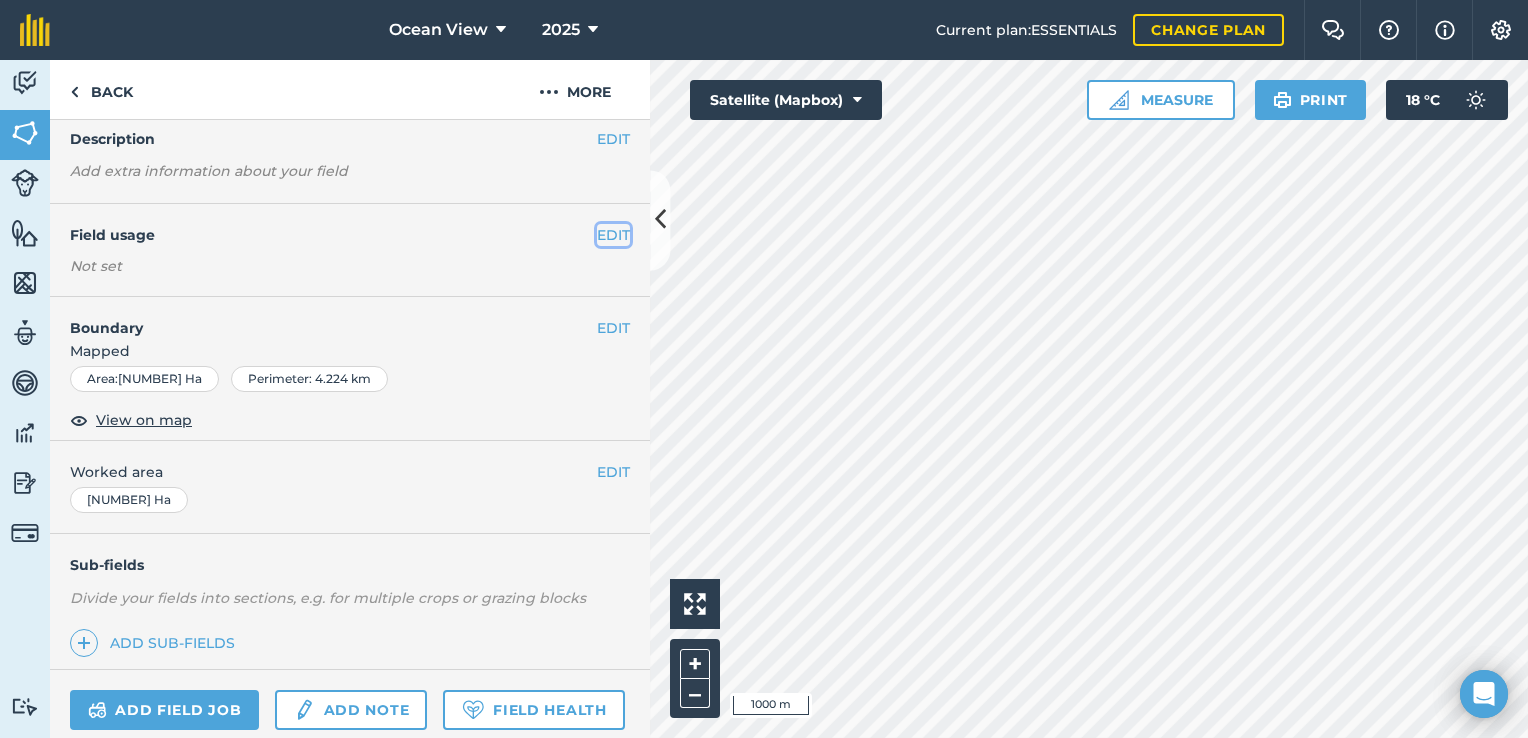 click on "EDIT" at bounding box center (613, 235) 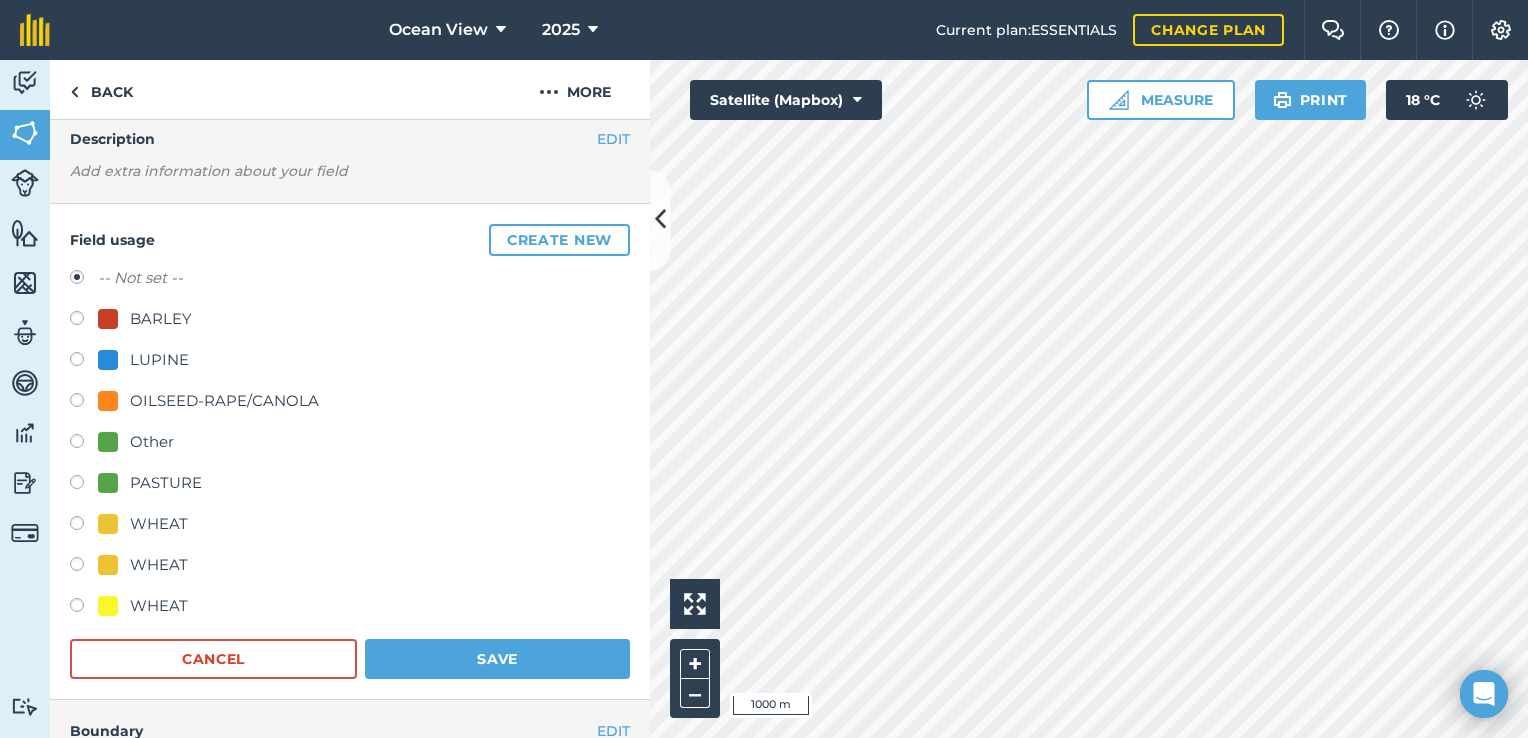 click at bounding box center [84, 567] 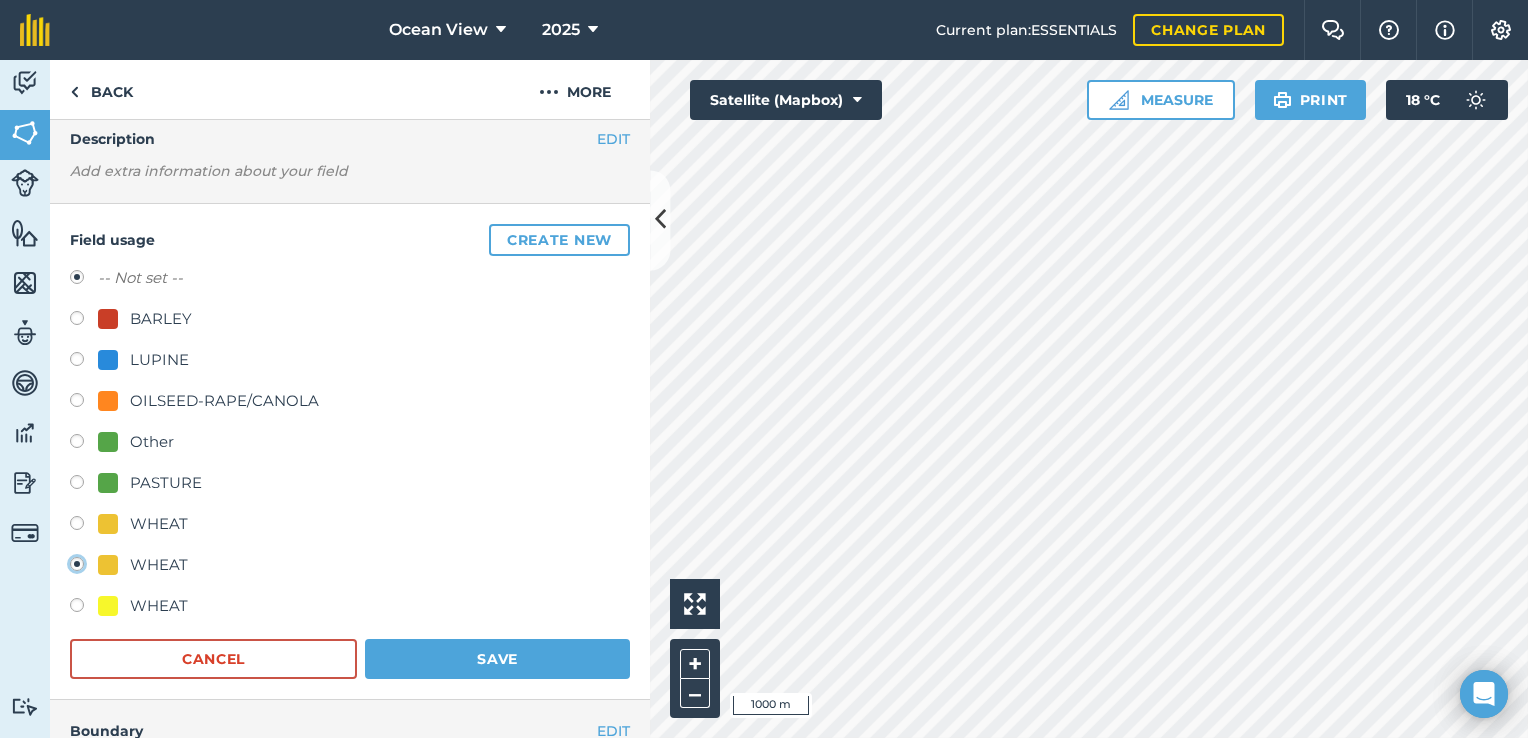 radio on "true" 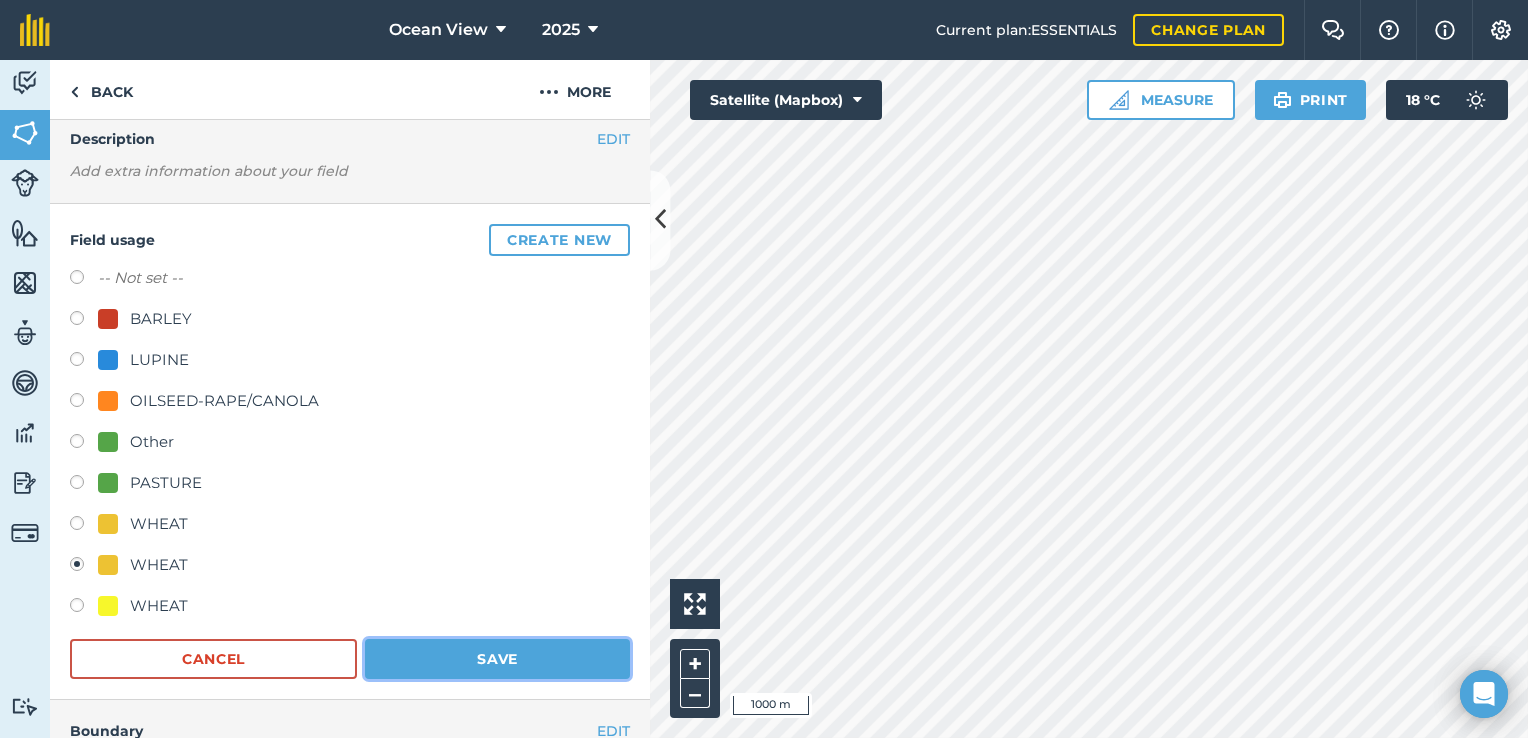 click on "Save" at bounding box center (497, 659) 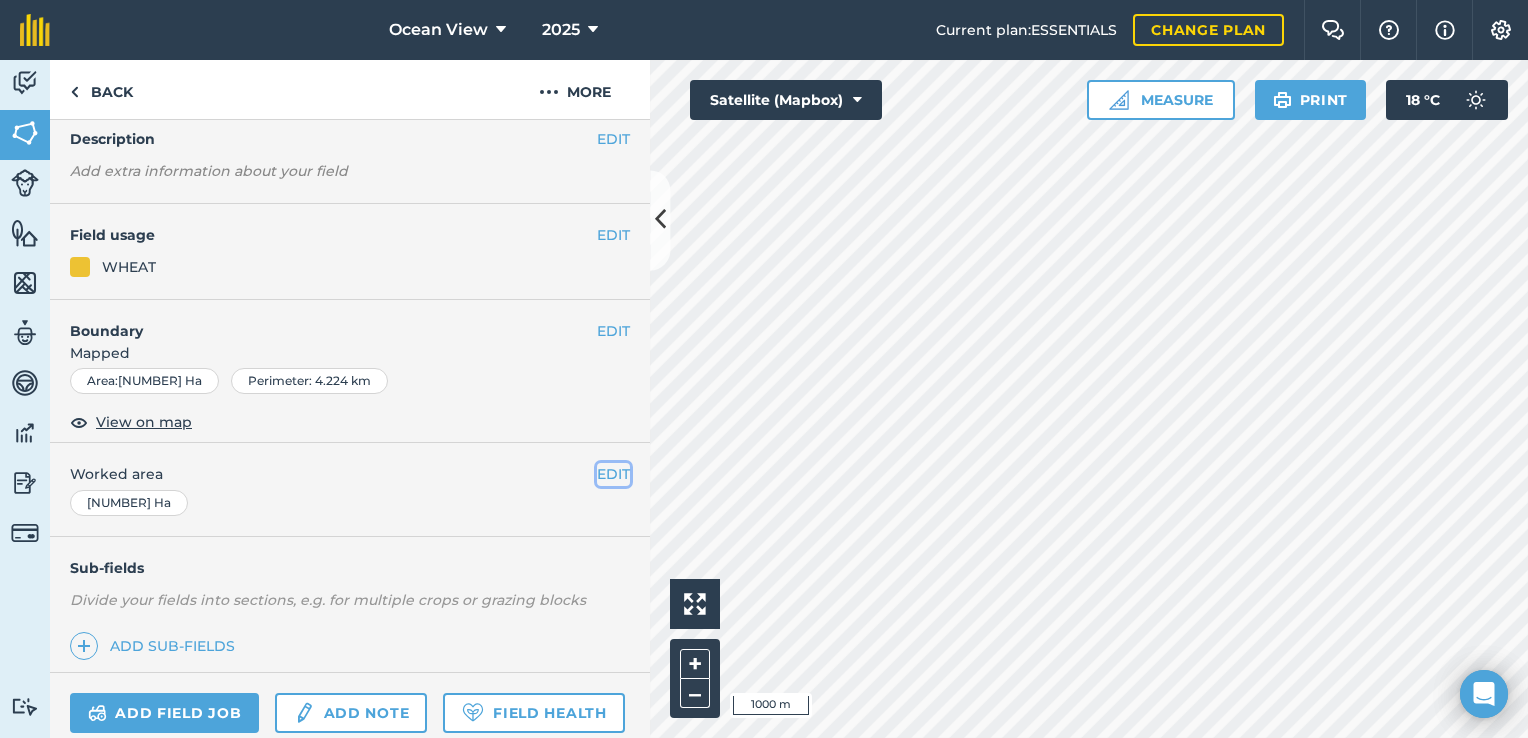 click on "EDIT" at bounding box center [613, 474] 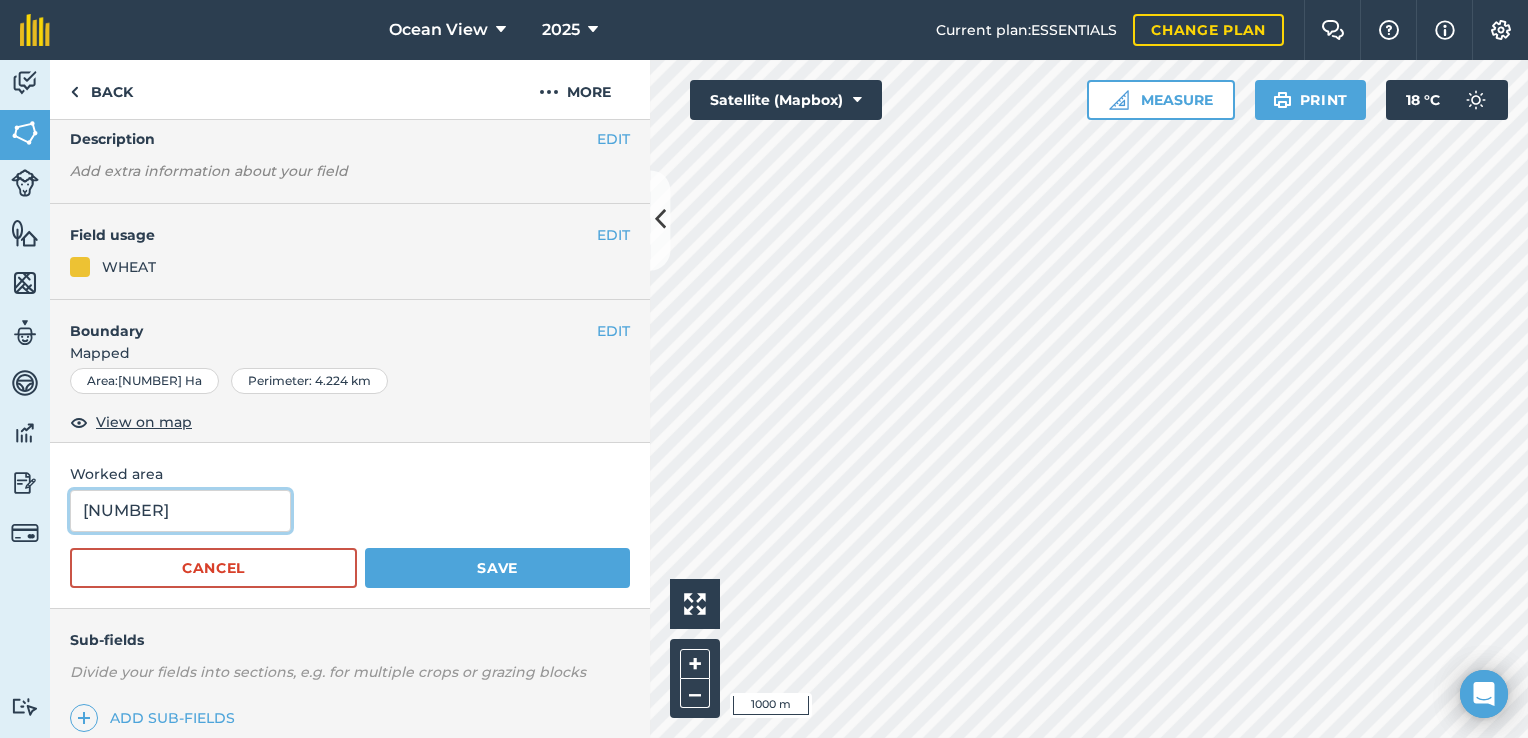 click on "[NUMBER]" at bounding box center [180, 511] 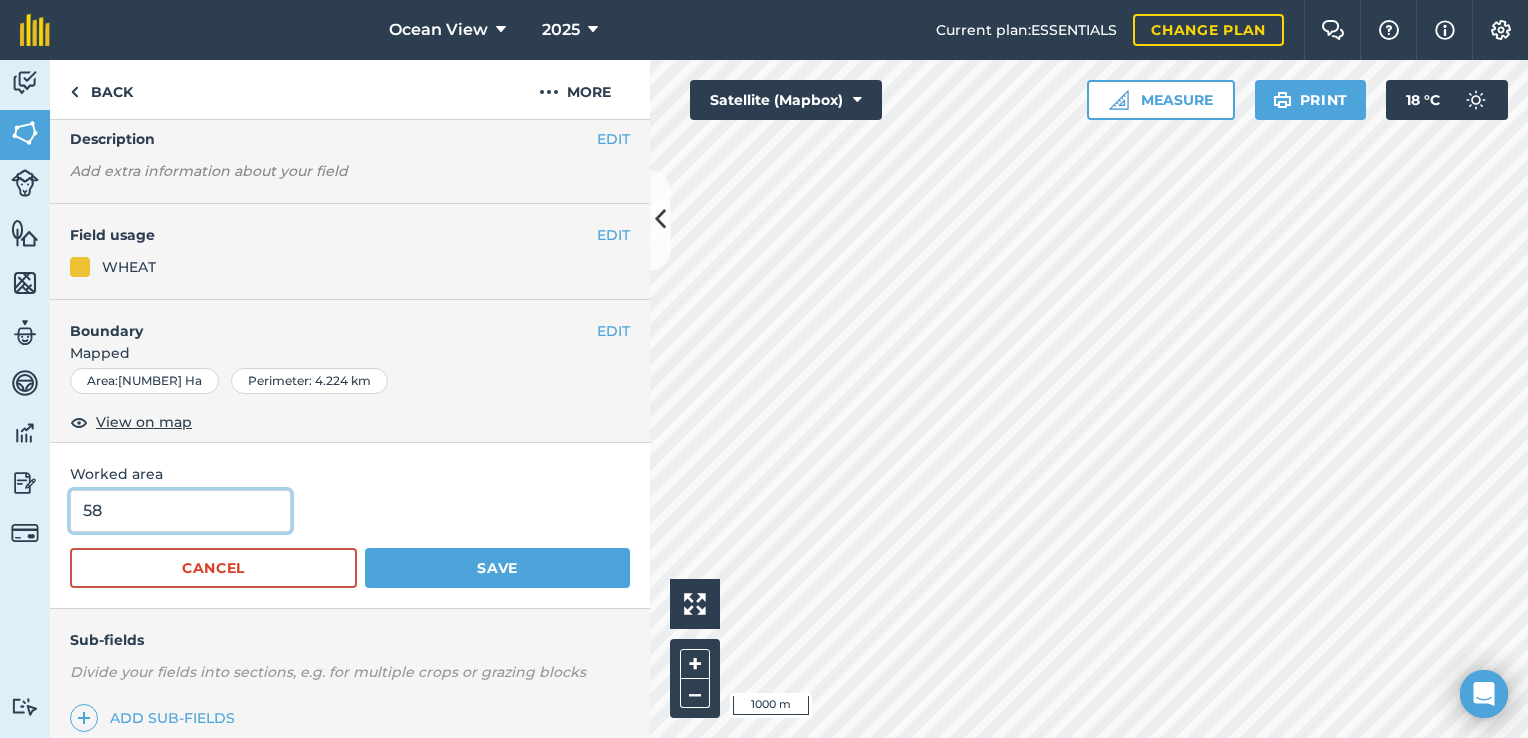type on "58" 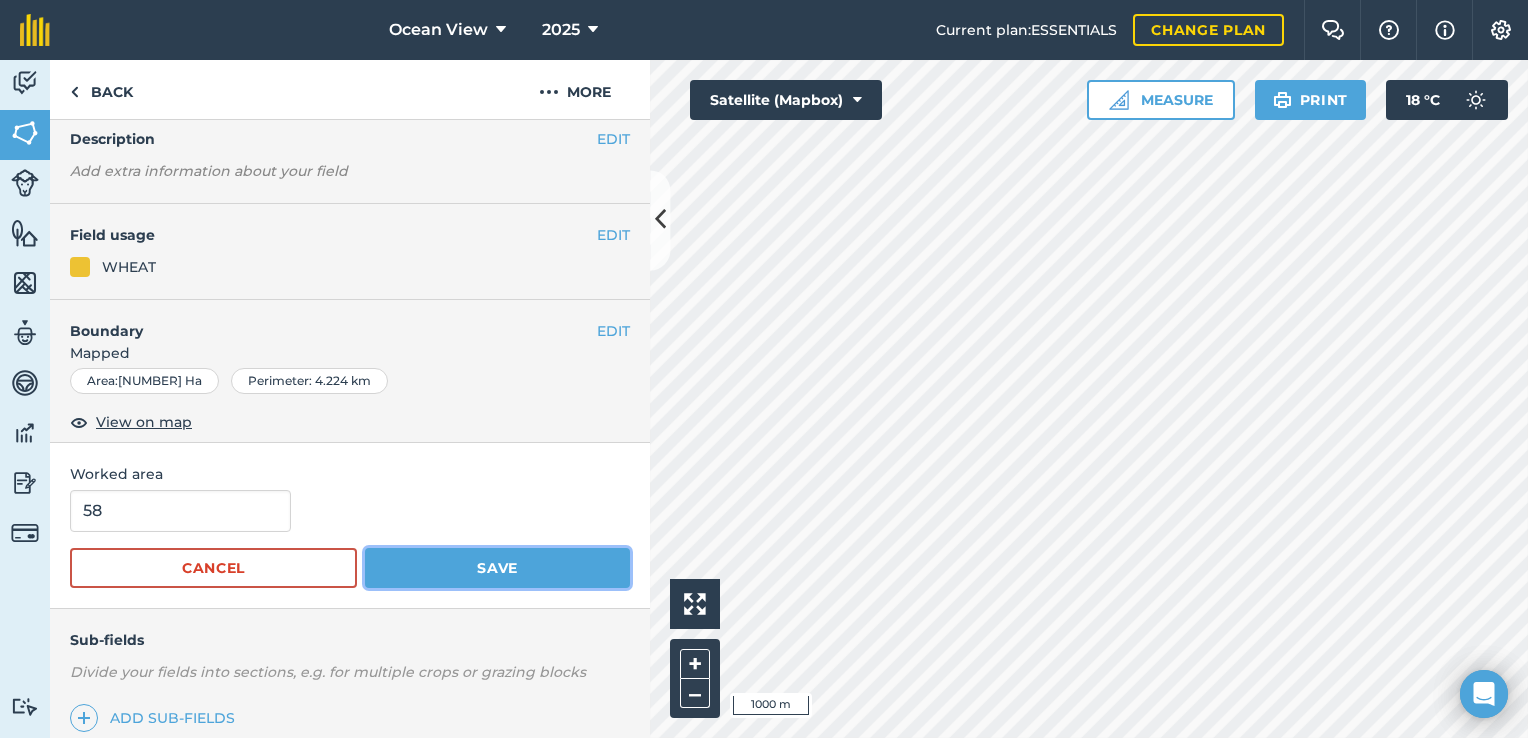 click on "Save" at bounding box center (497, 568) 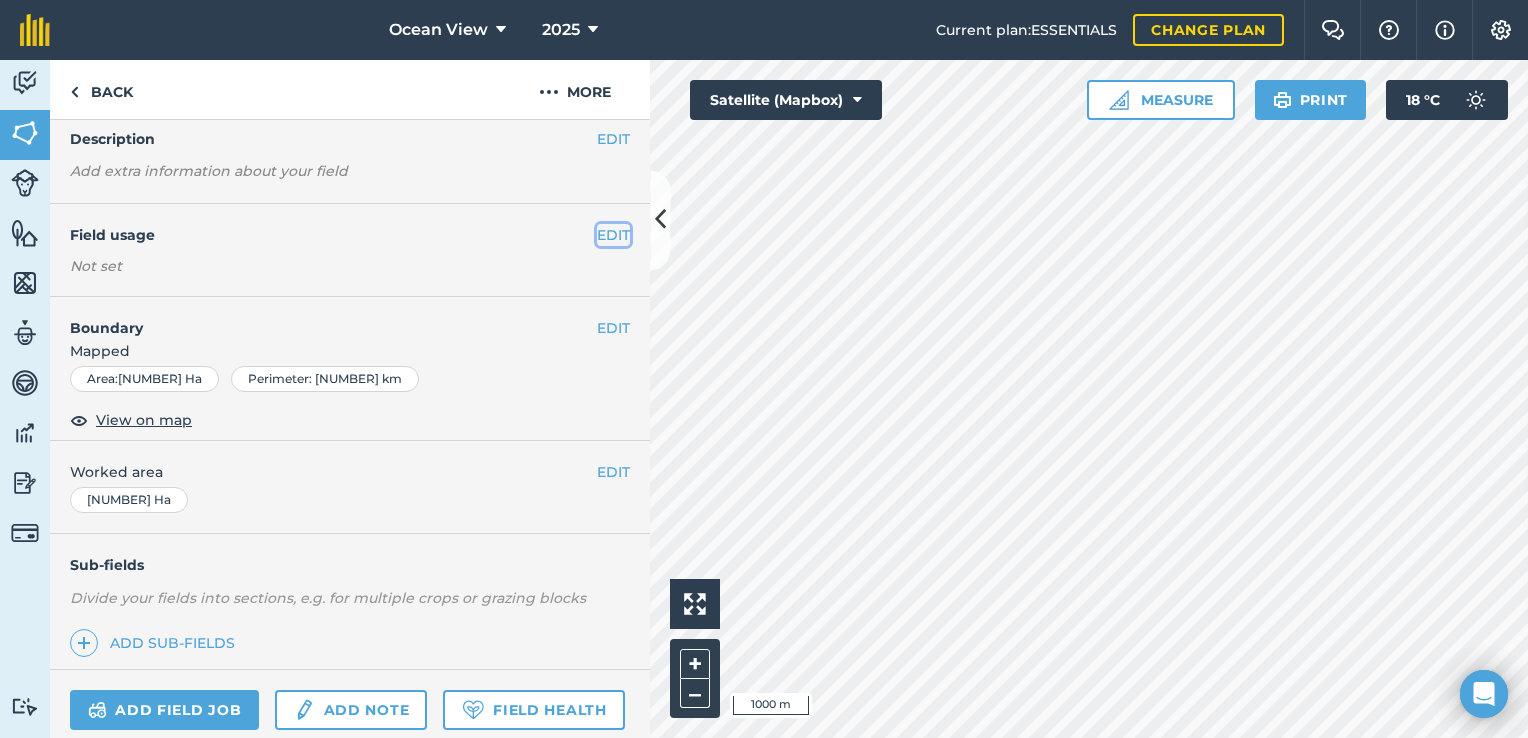 click on "EDIT" at bounding box center [613, 235] 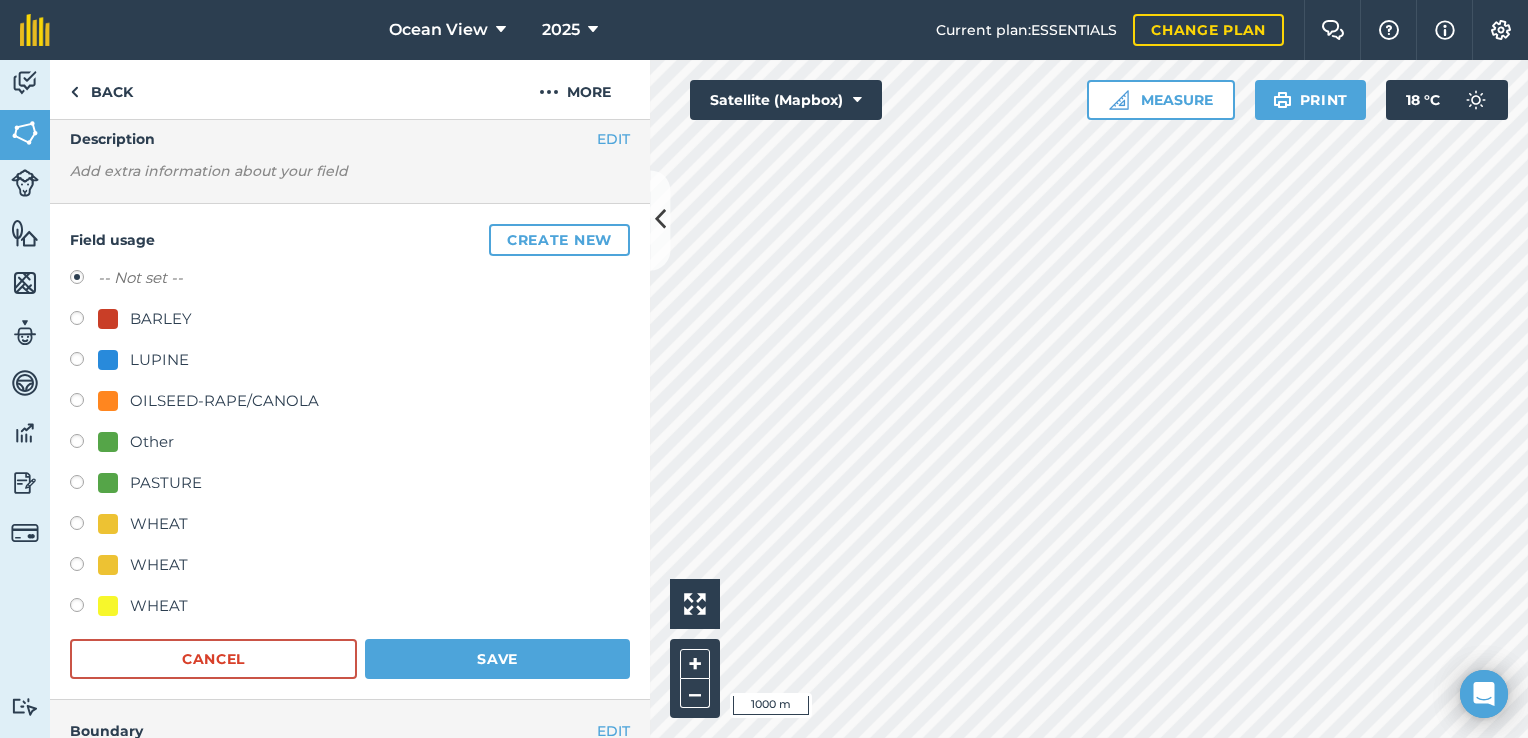click at bounding box center [84, 567] 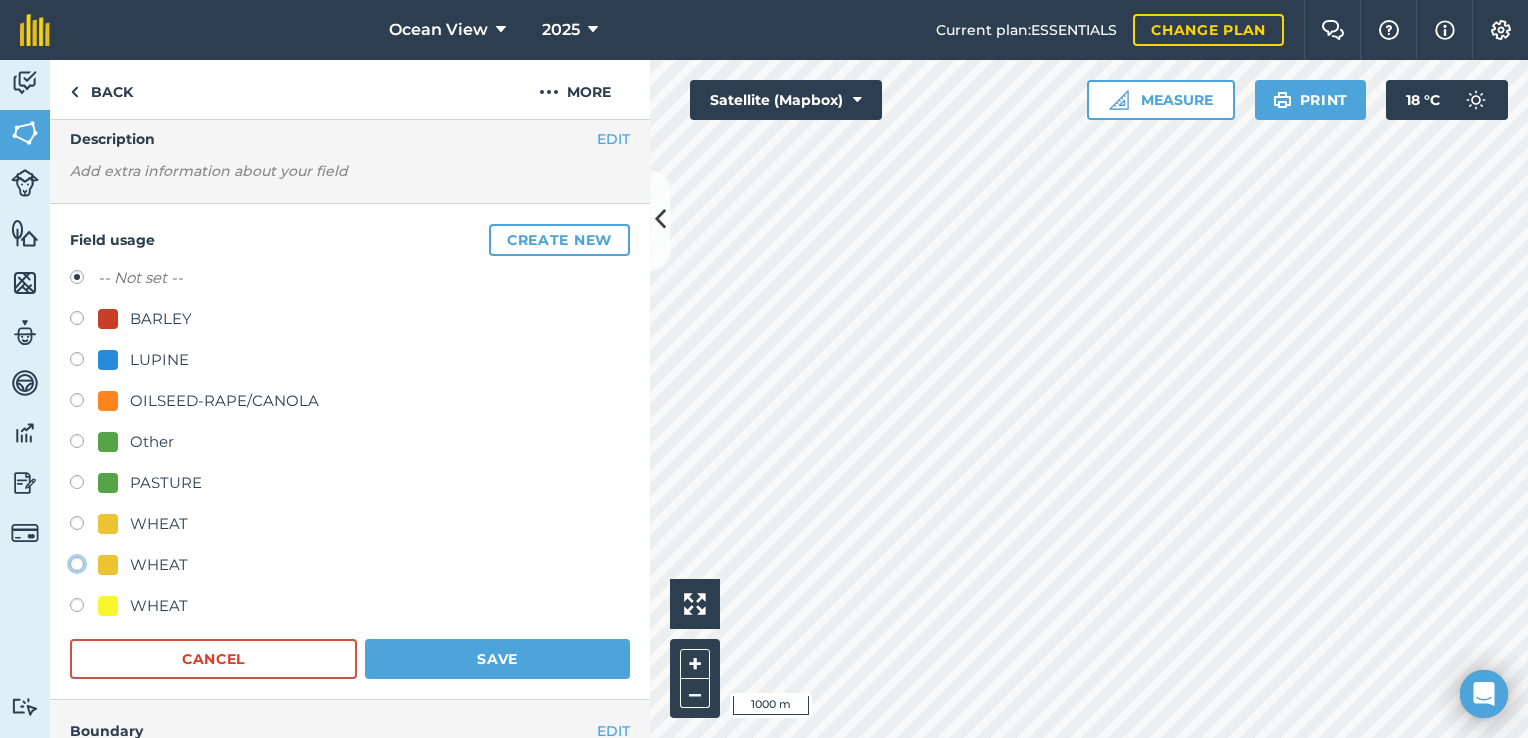 click on "WHEAT" at bounding box center (-9923, 563) 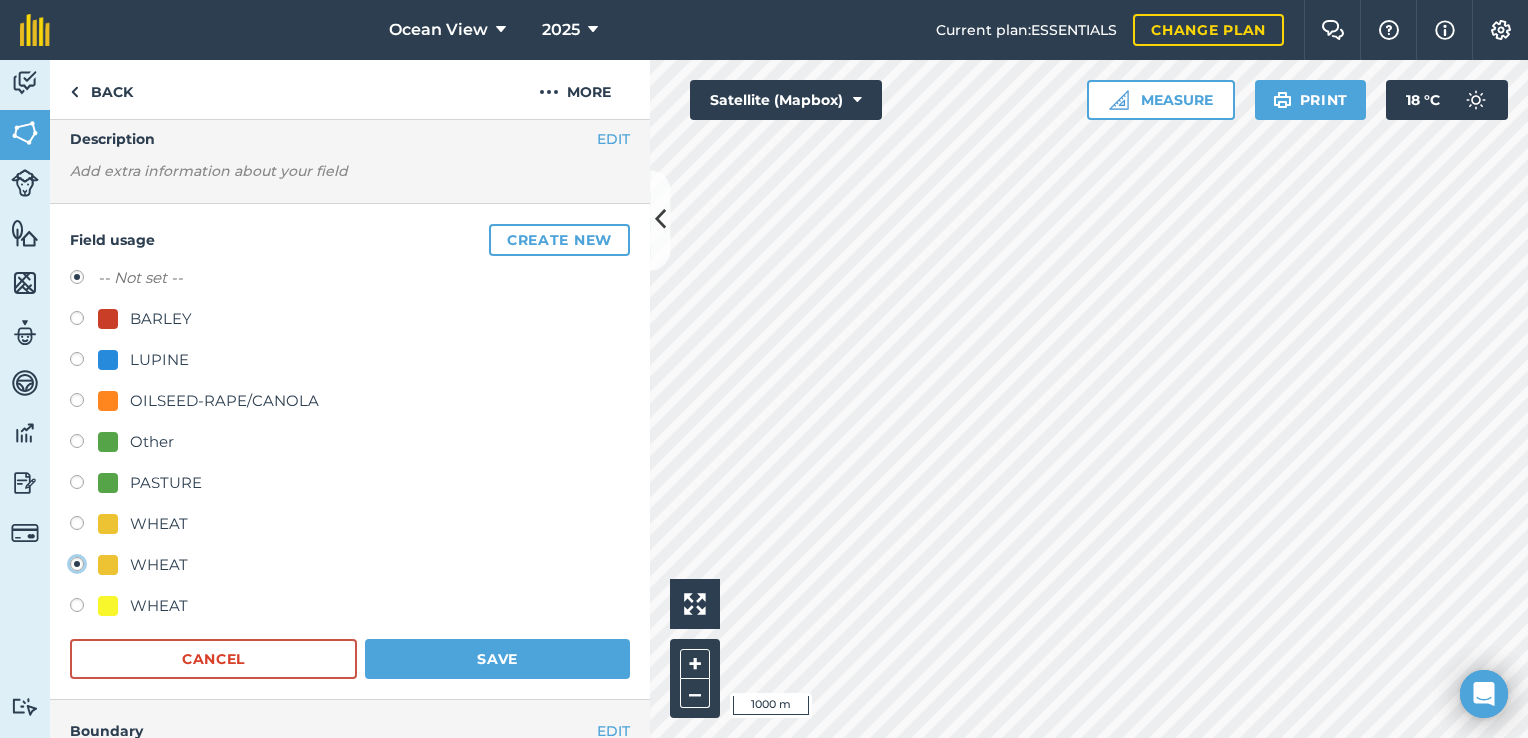 radio on "true" 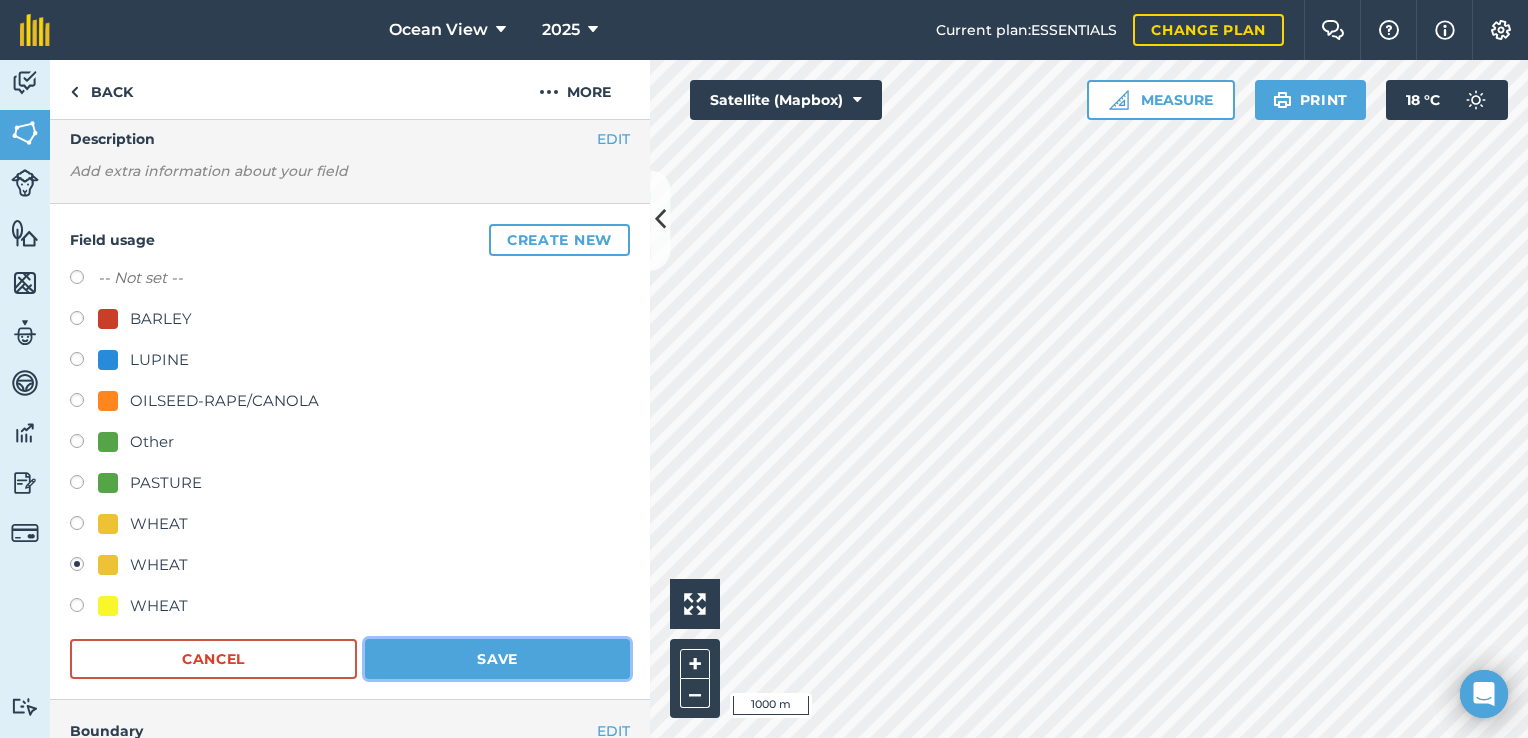 click on "Save" at bounding box center [497, 659] 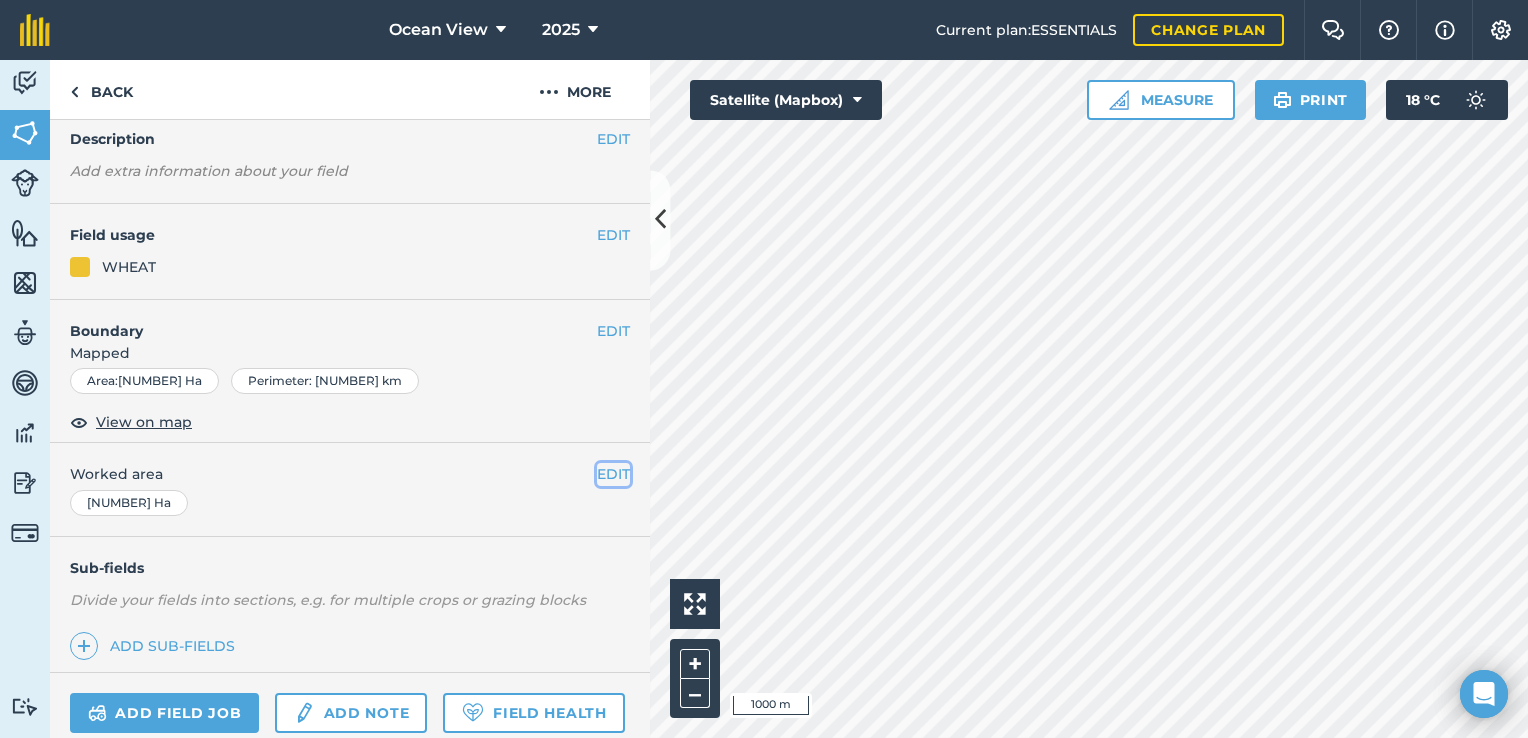 click on "EDIT" at bounding box center (613, 474) 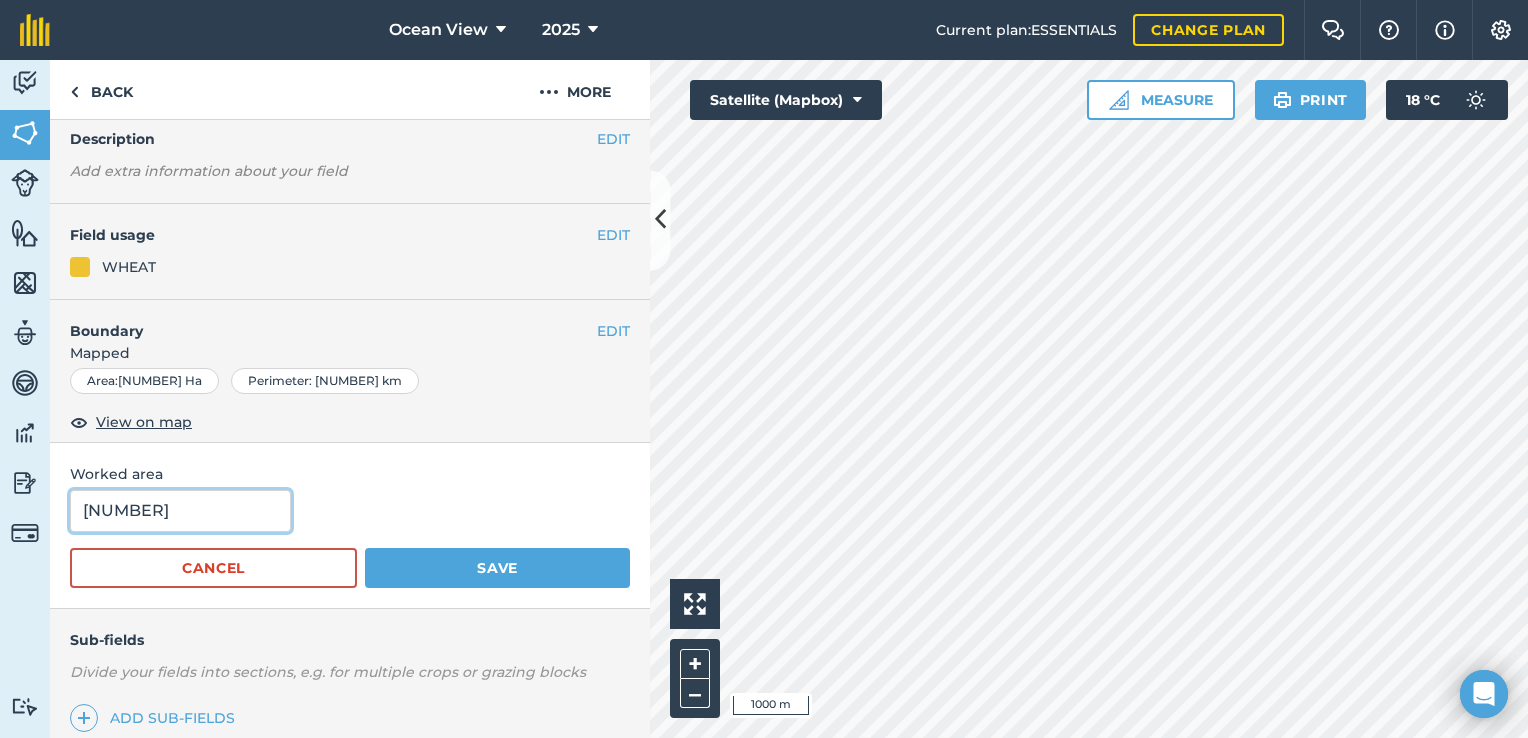 click on "[NUMBER]" at bounding box center (180, 511) 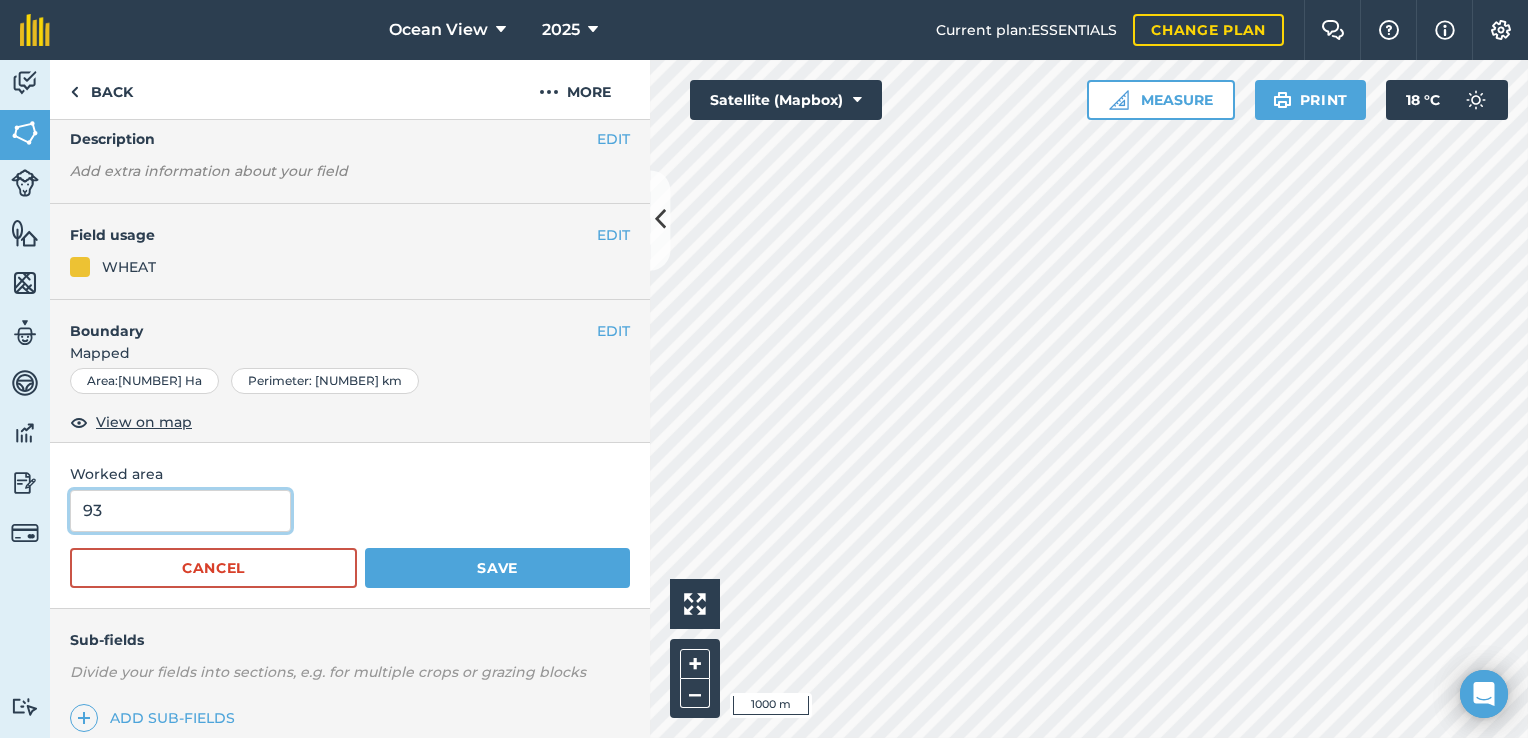 type on "9" 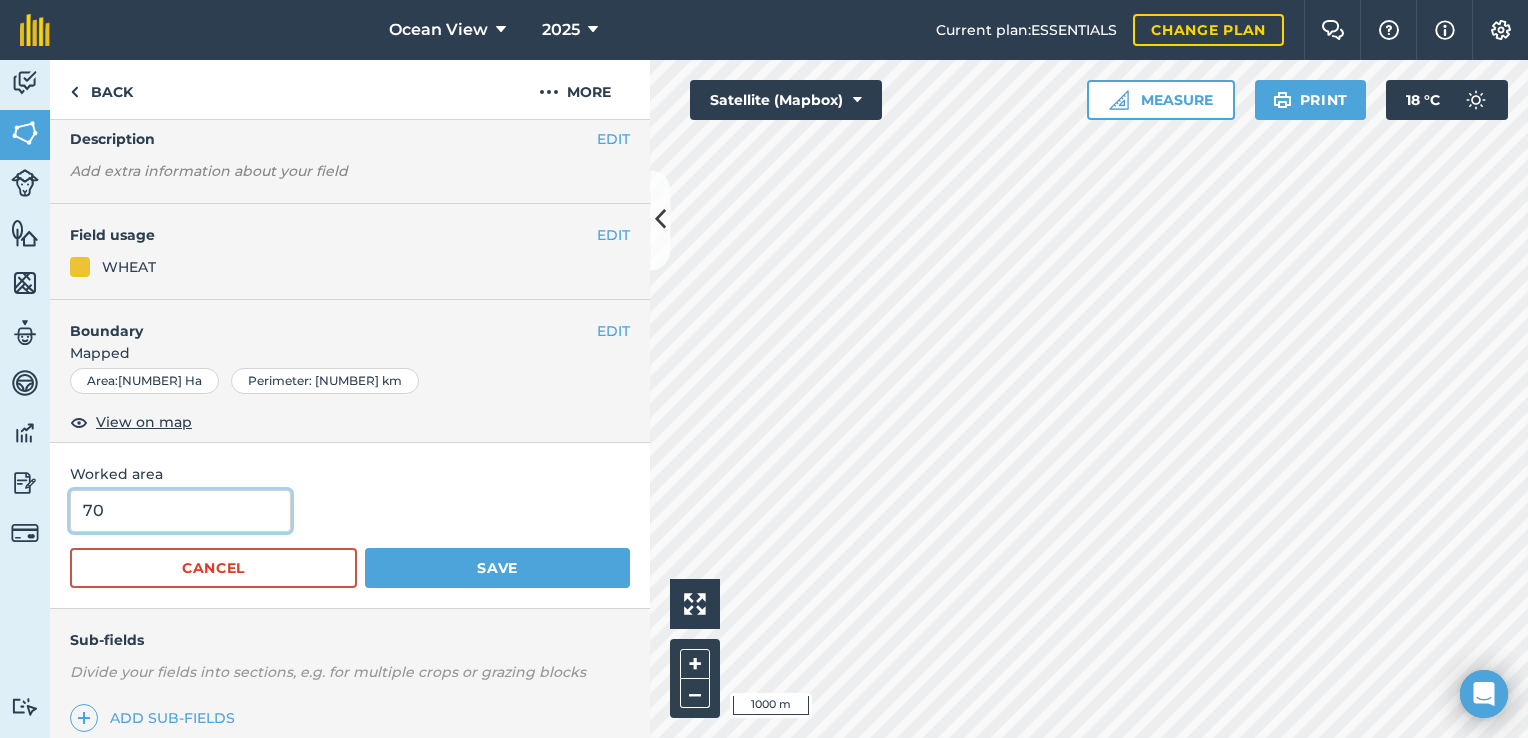 type on "70" 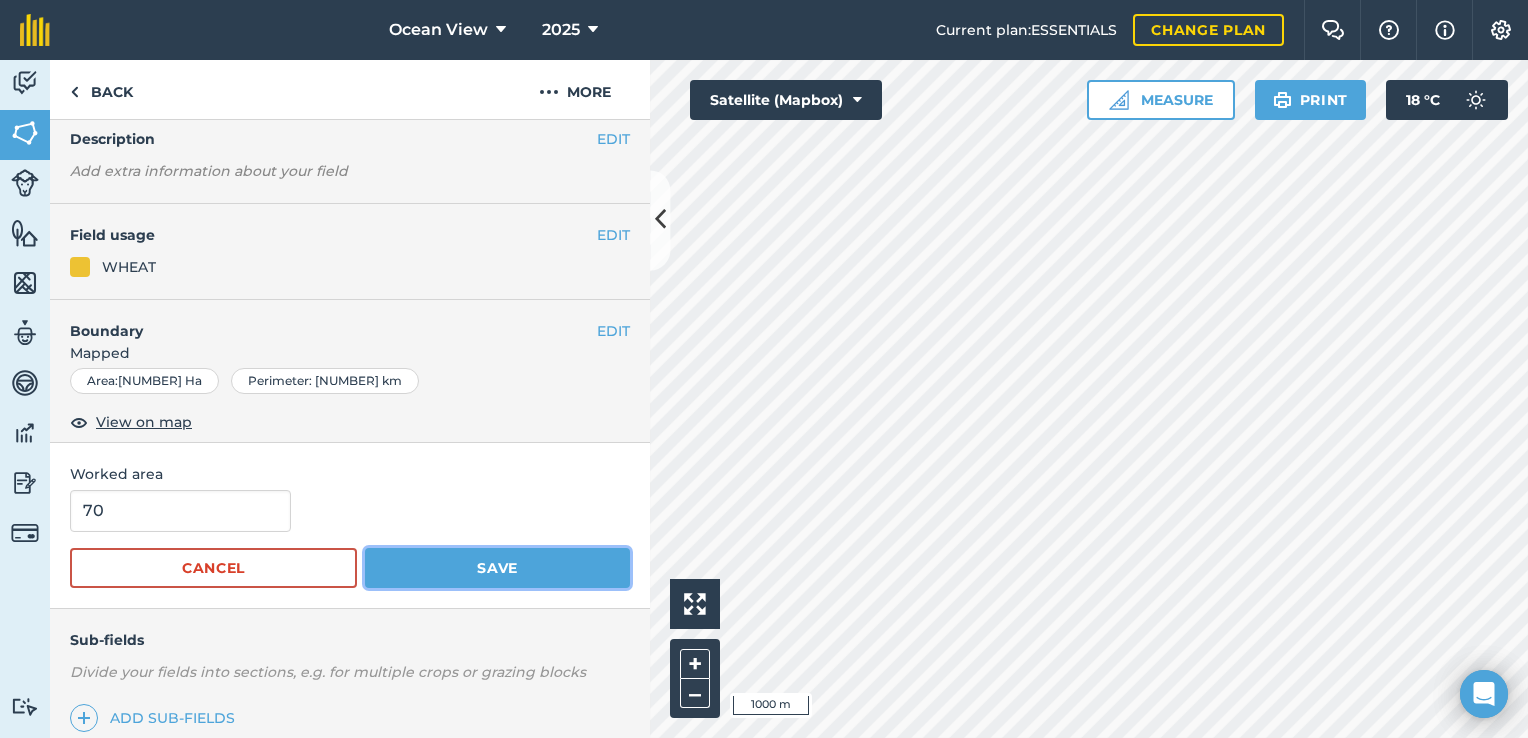 click on "Save" at bounding box center (497, 568) 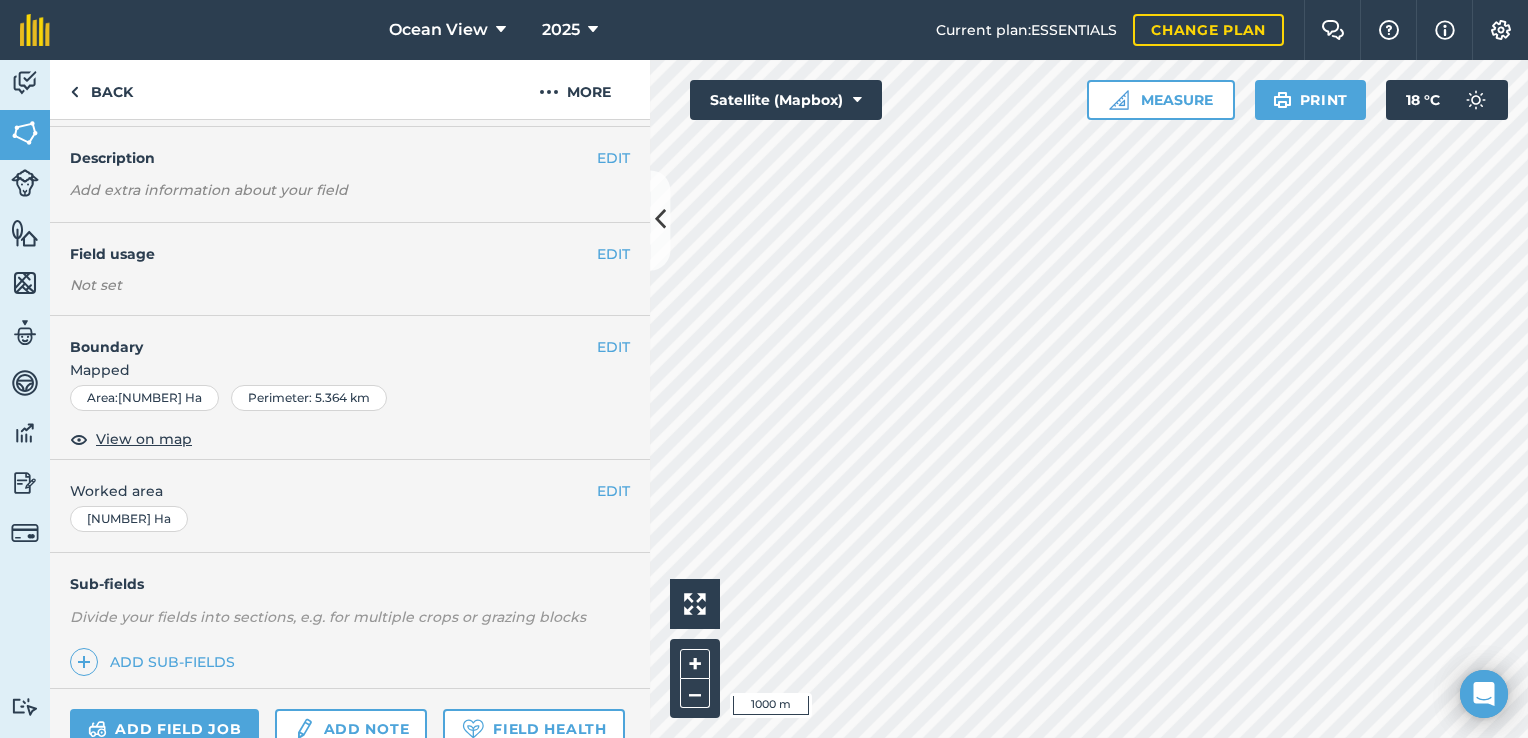 scroll, scrollTop: 61, scrollLeft: 0, axis: vertical 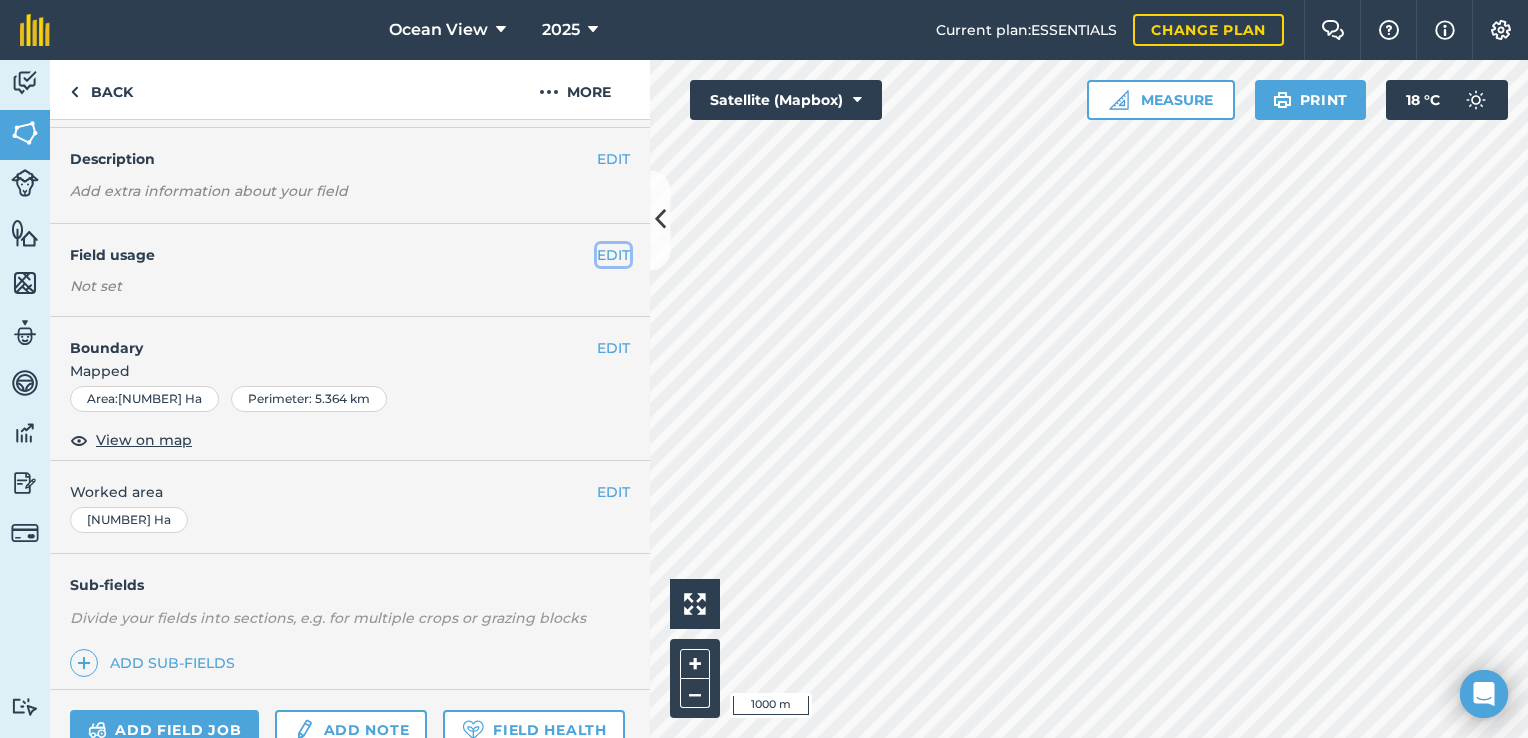 click on "EDIT" at bounding box center (613, 255) 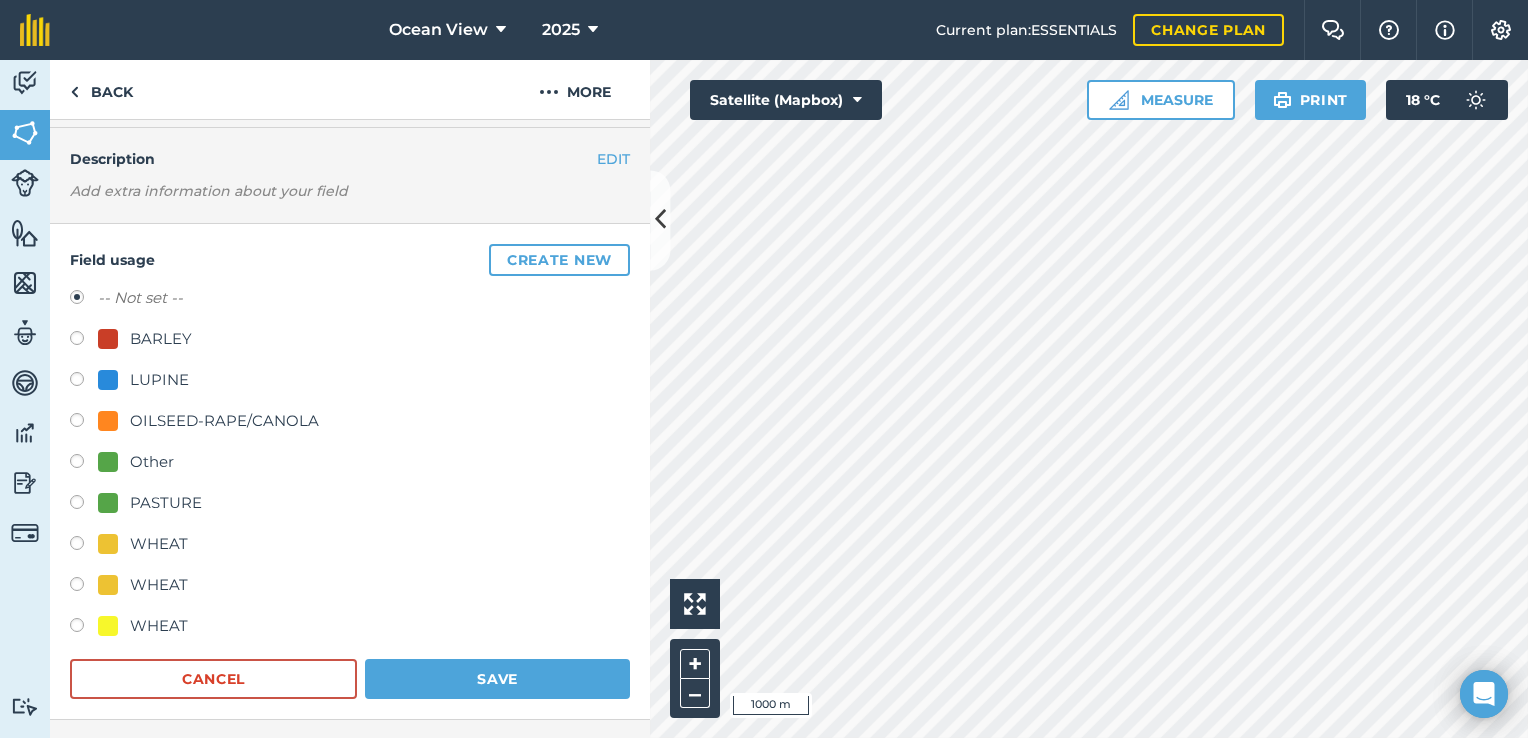 click at bounding box center (84, 382) 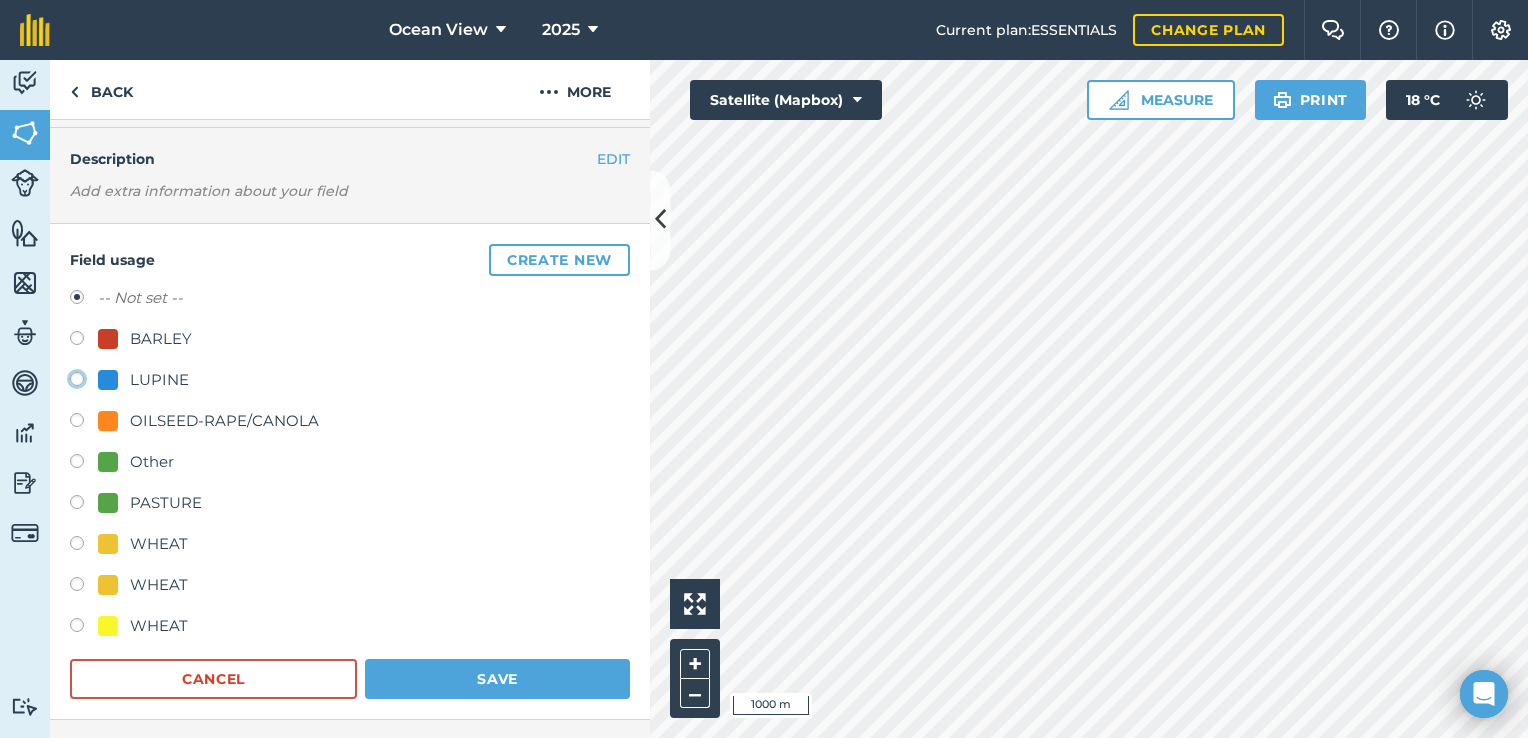 click on "LUPINE" at bounding box center [-9923, 378] 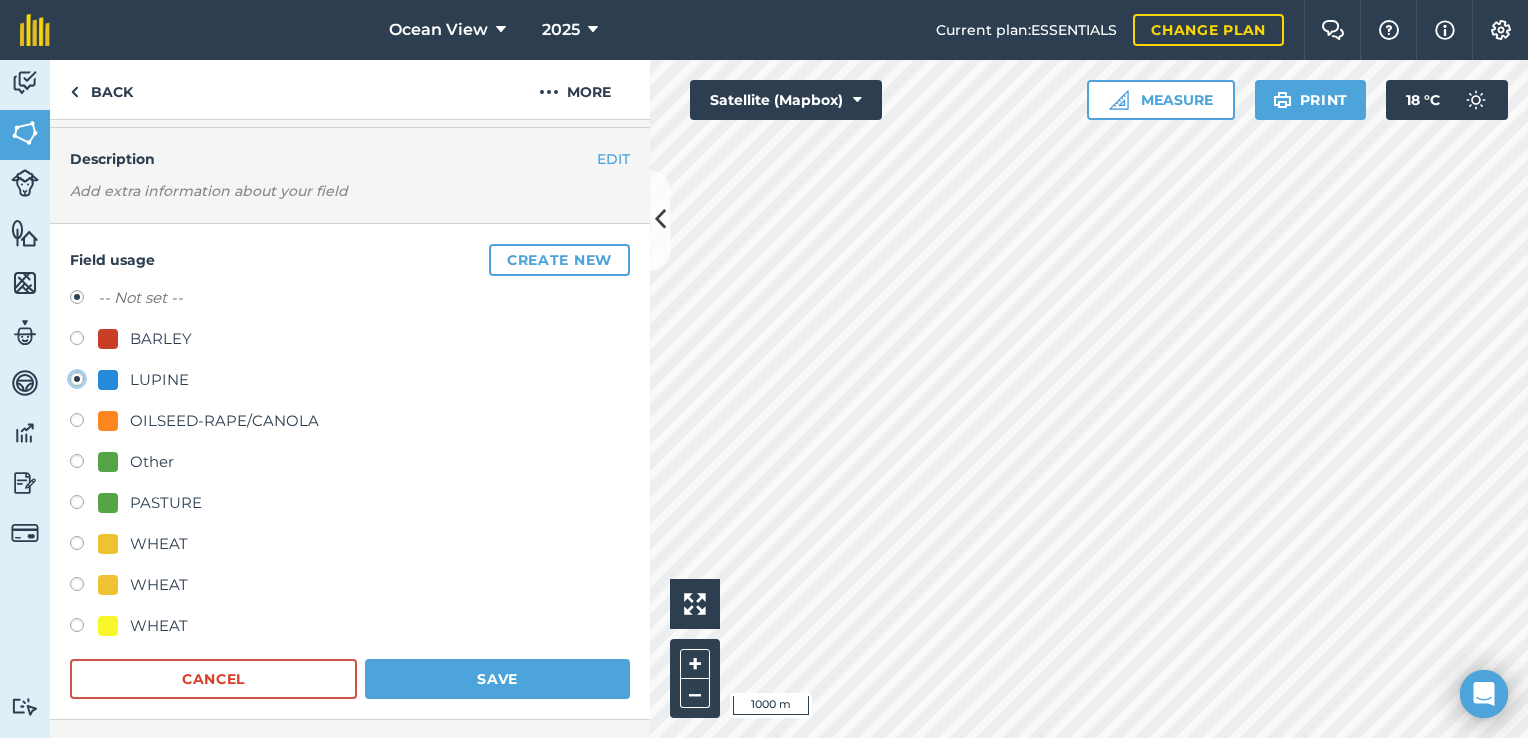radio on "true" 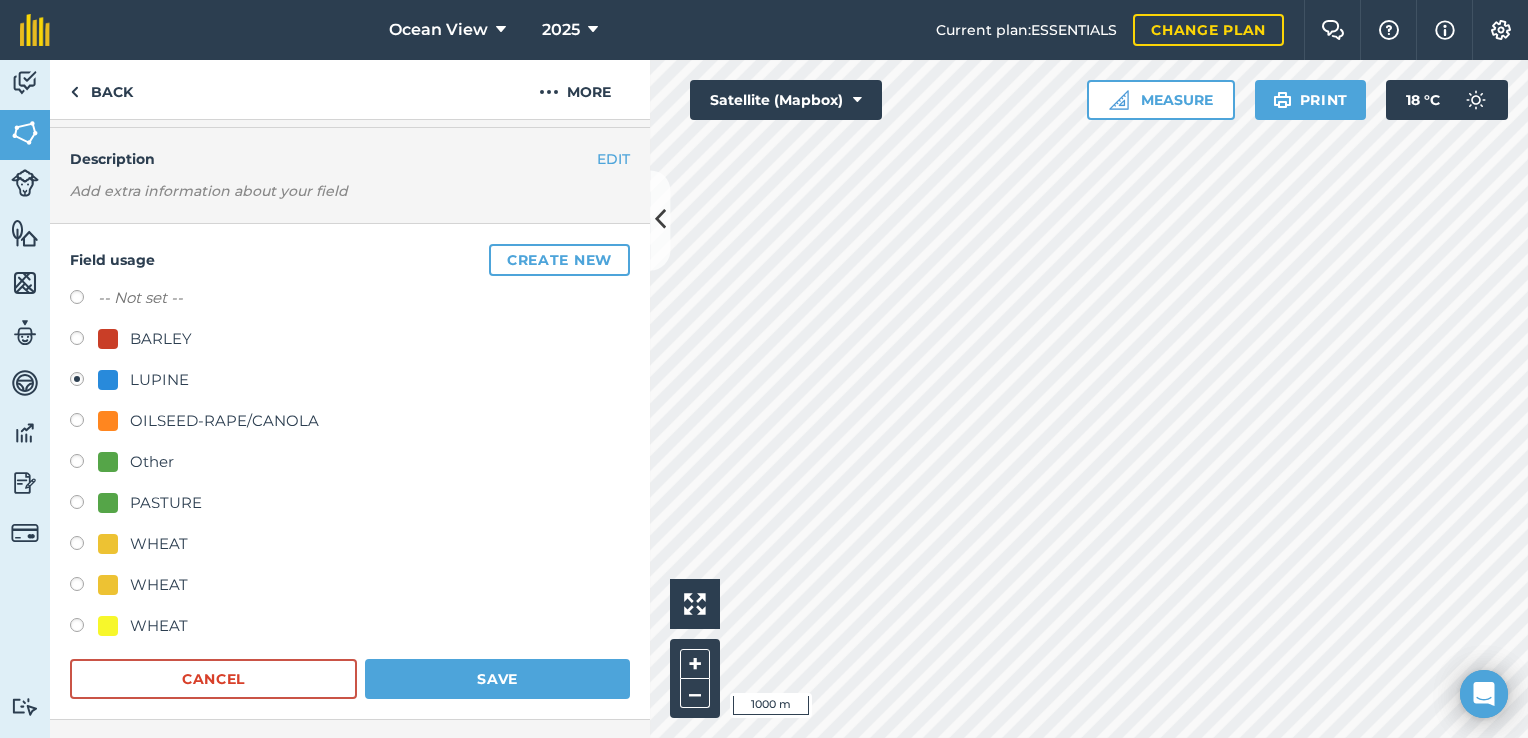 click at bounding box center [84, 587] 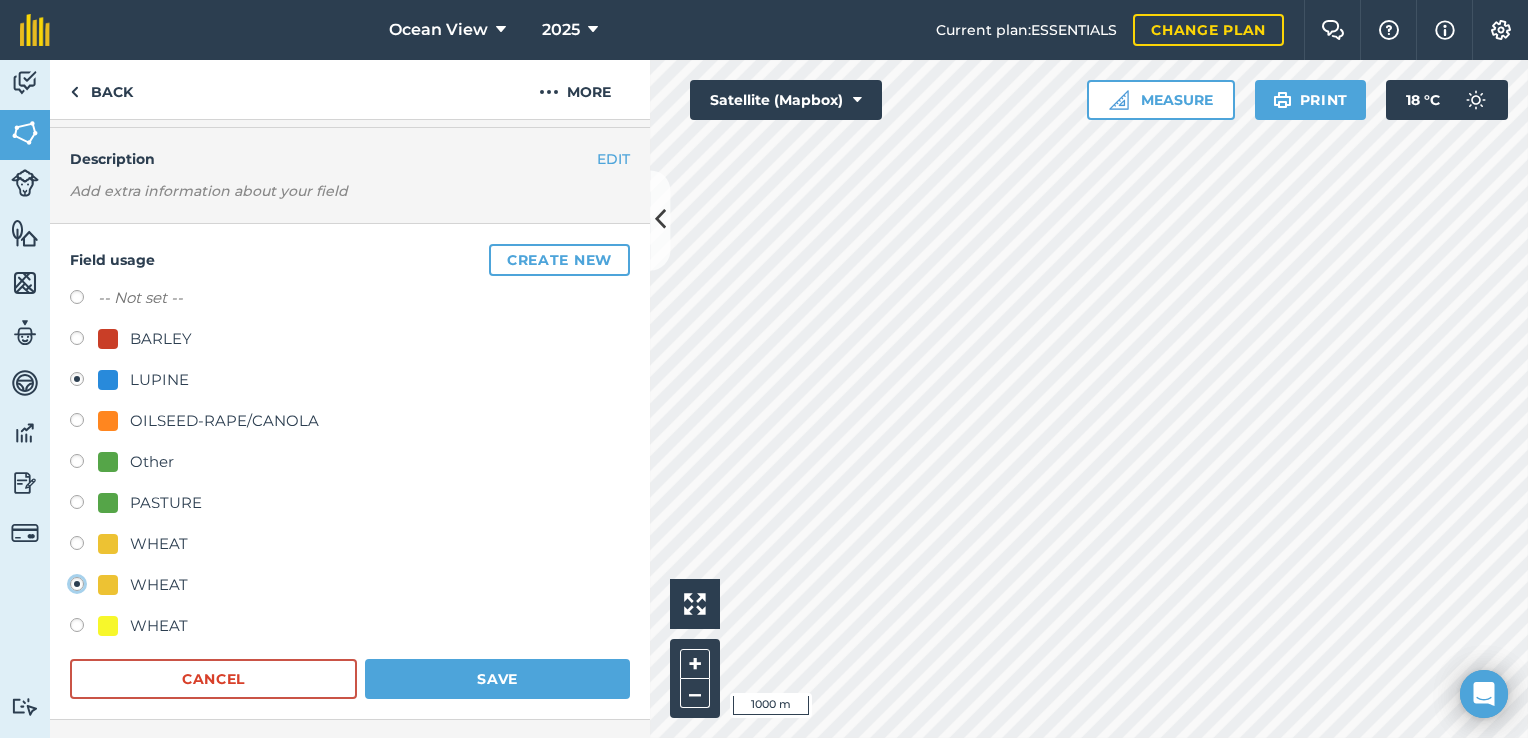 radio on "true" 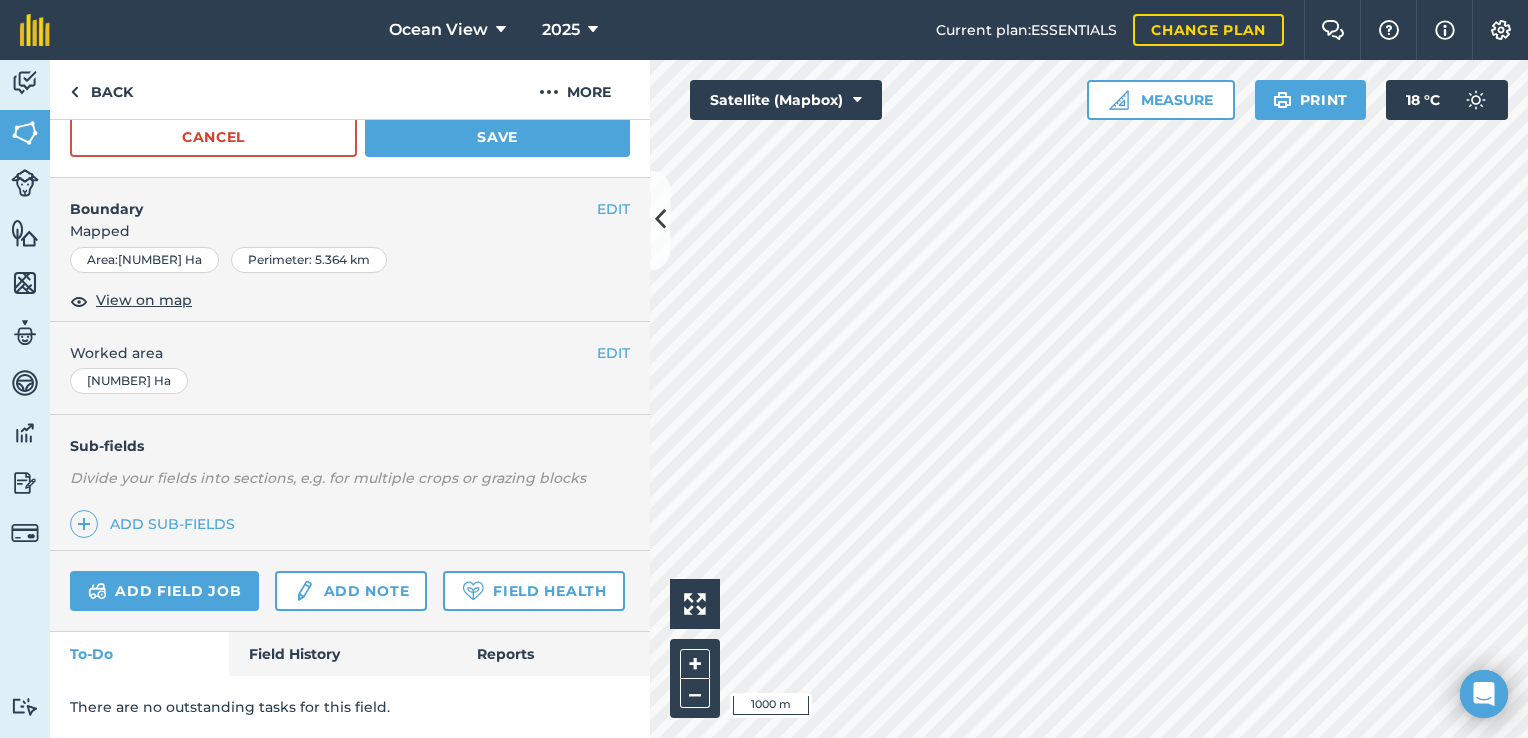scroll, scrollTop: 654, scrollLeft: 0, axis: vertical 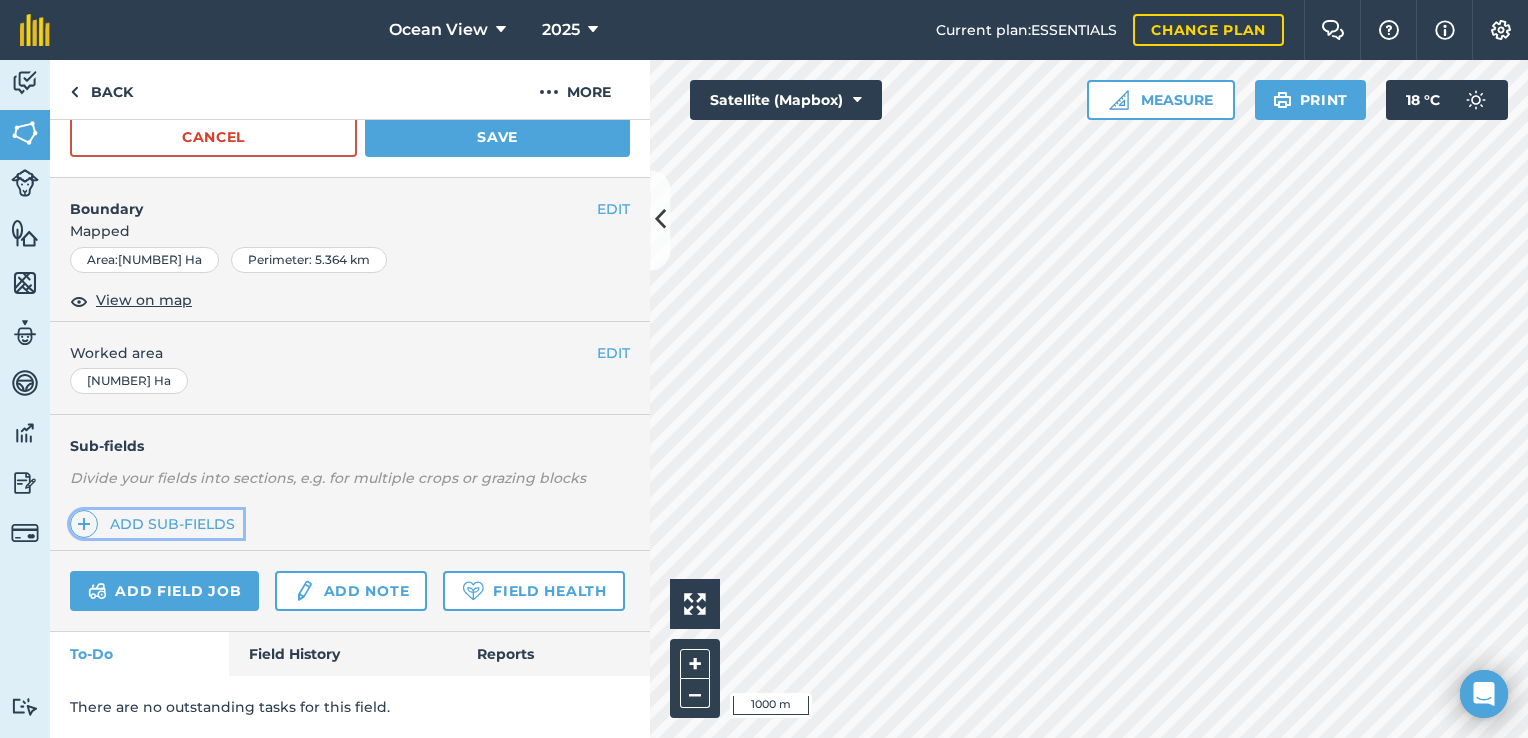 click on "Add sub-fields" at bounding box center [156, 524] 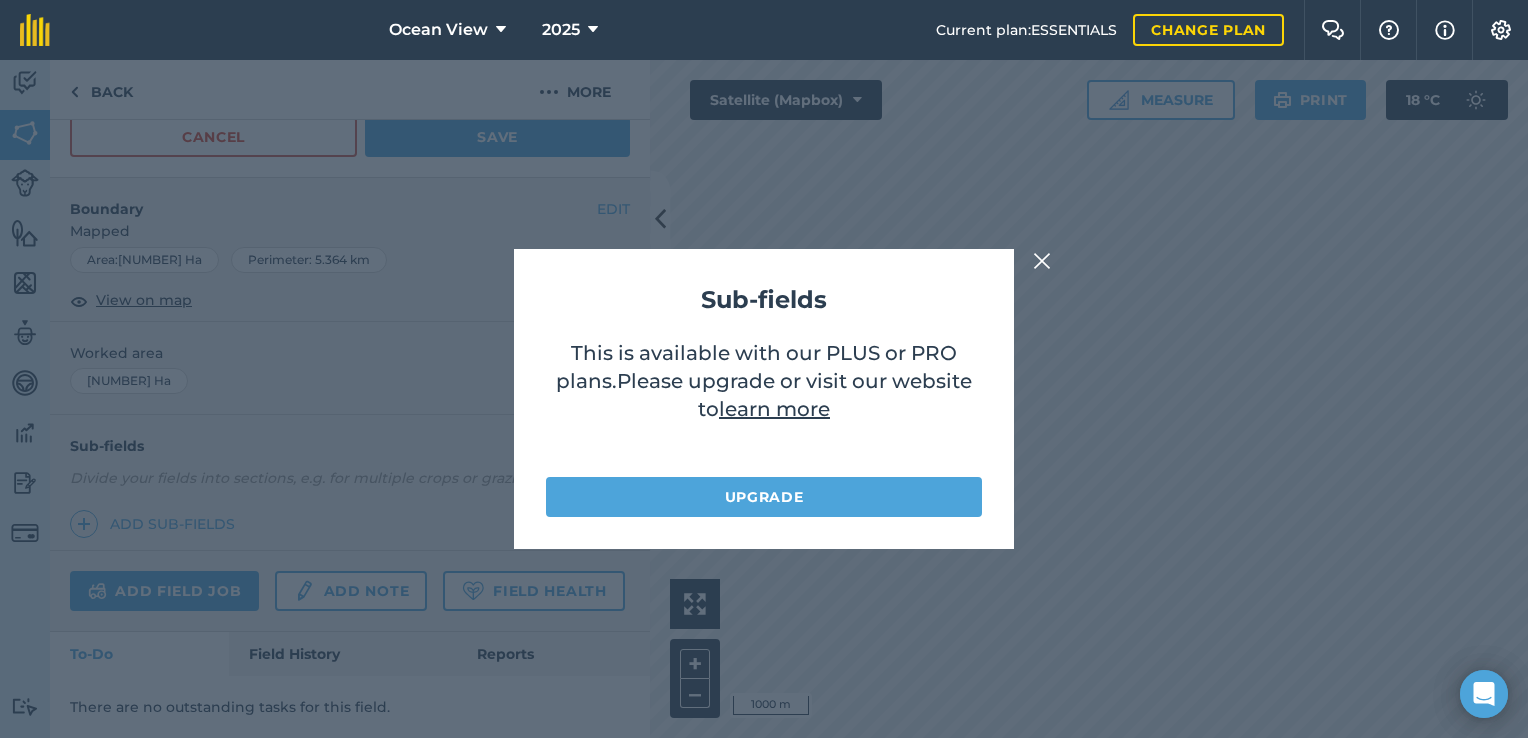 click at bounding box center [1042, 261] 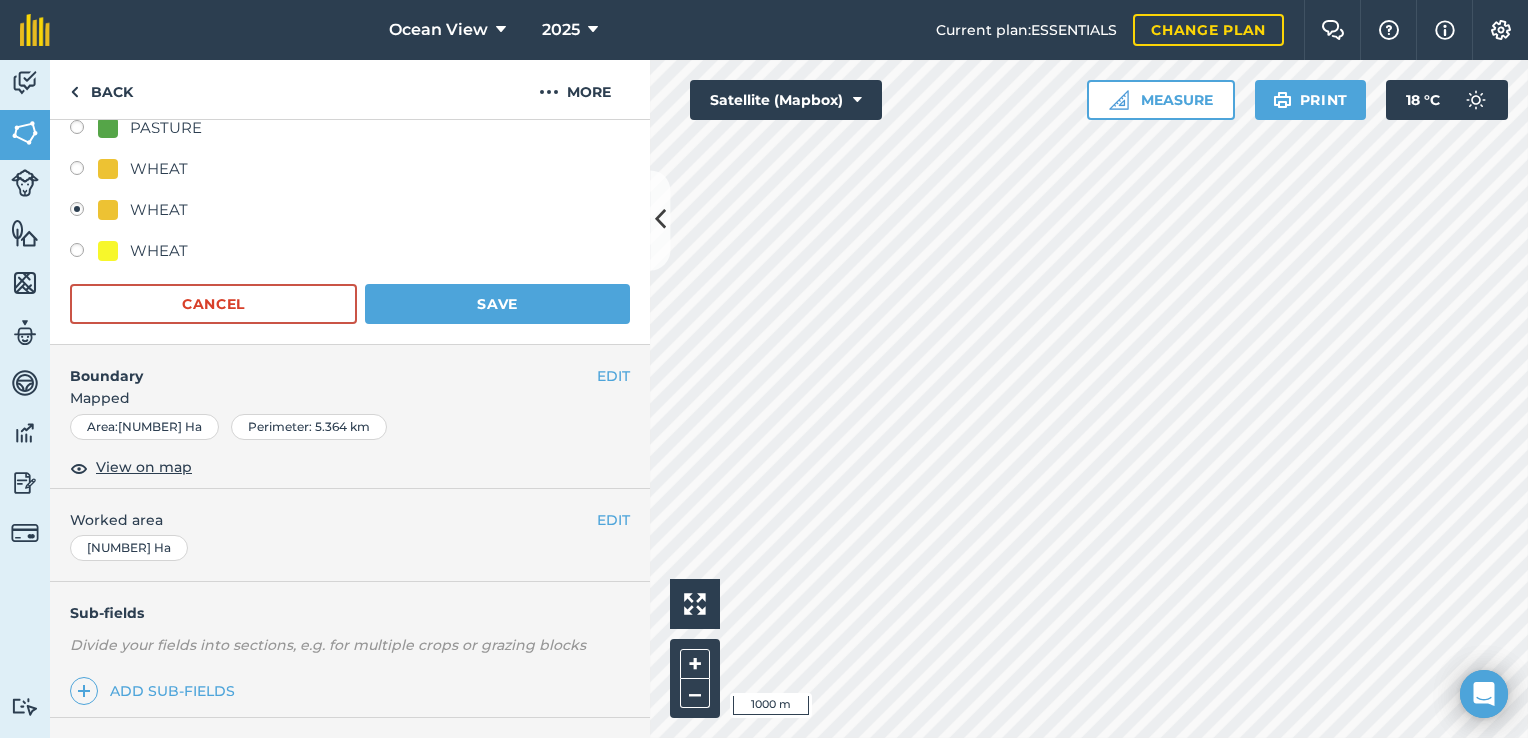 scroll, scrollTop: 433, scrollLeft: 0, axis: vertical 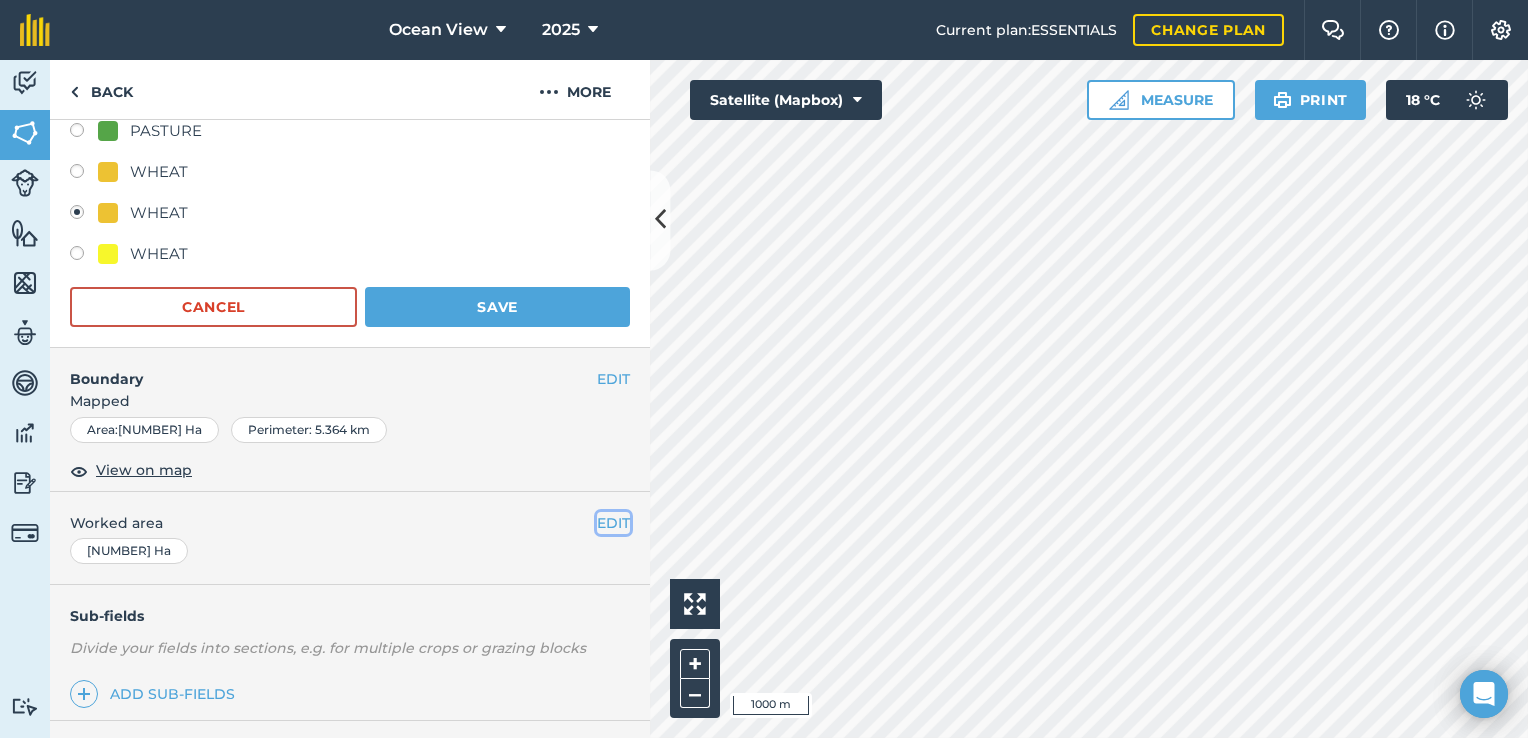 click on "EDIT" at bounding box center (613, 523) 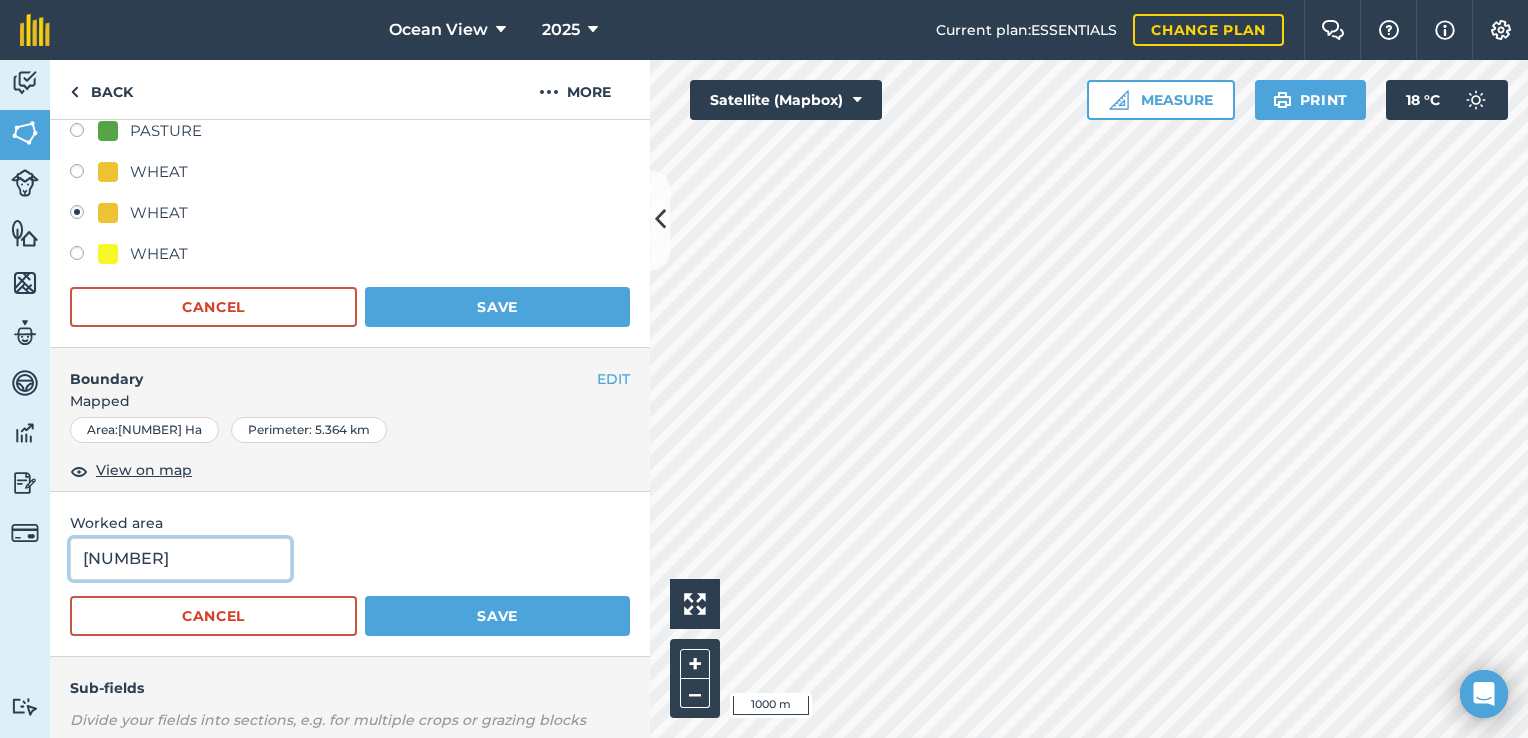 click on "[NUMBER]" at bounding box center (180, 559) 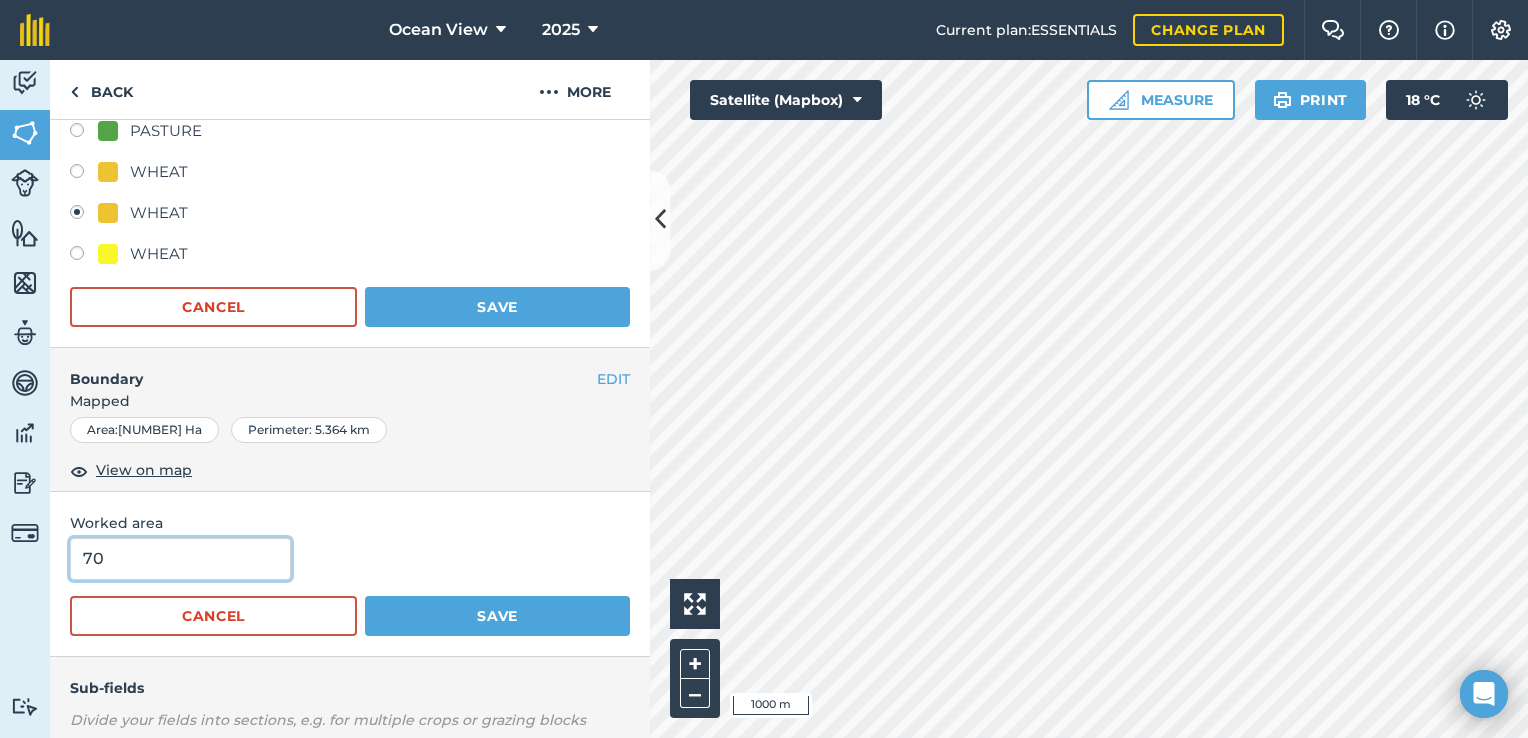 type on "70" 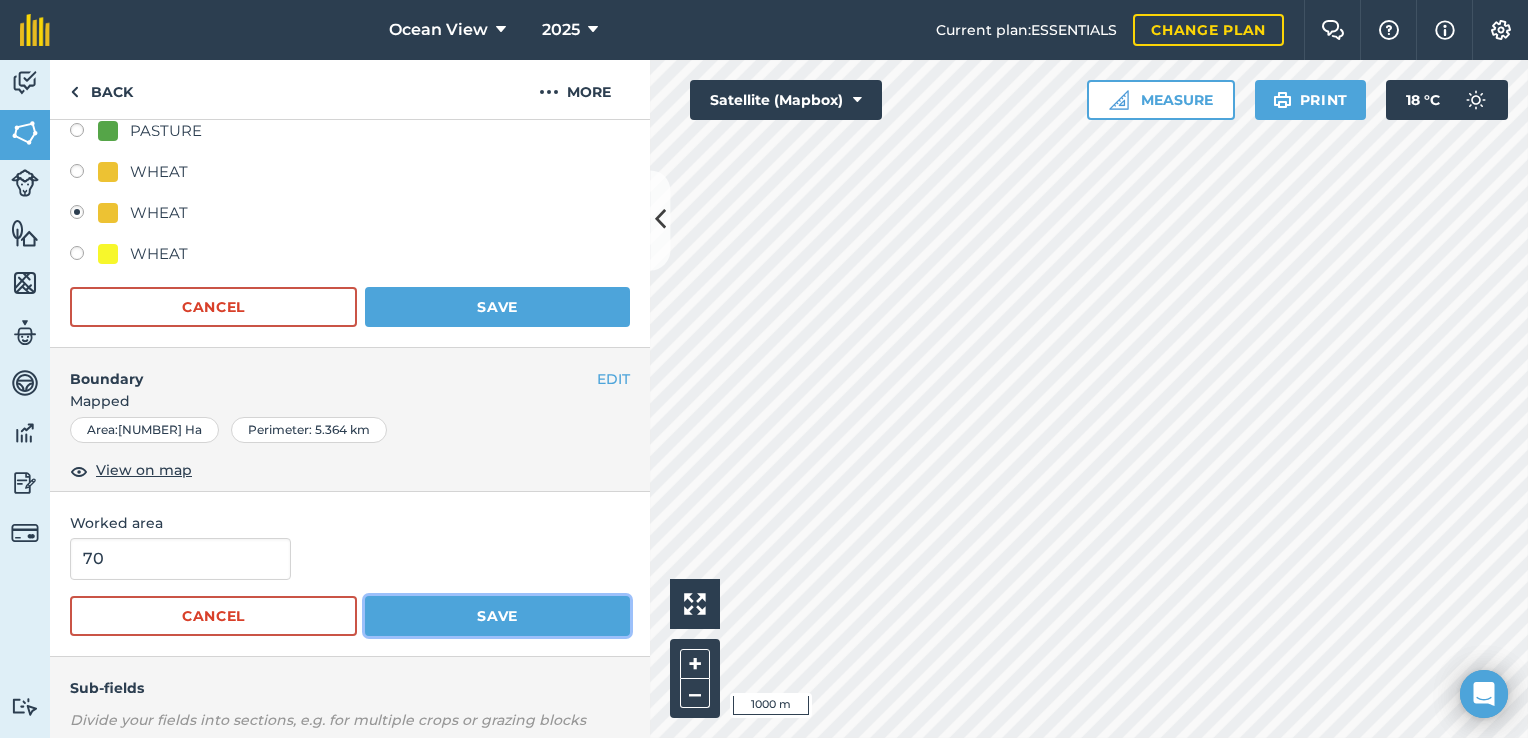 click on "Save" at bounding box center [497, 616] 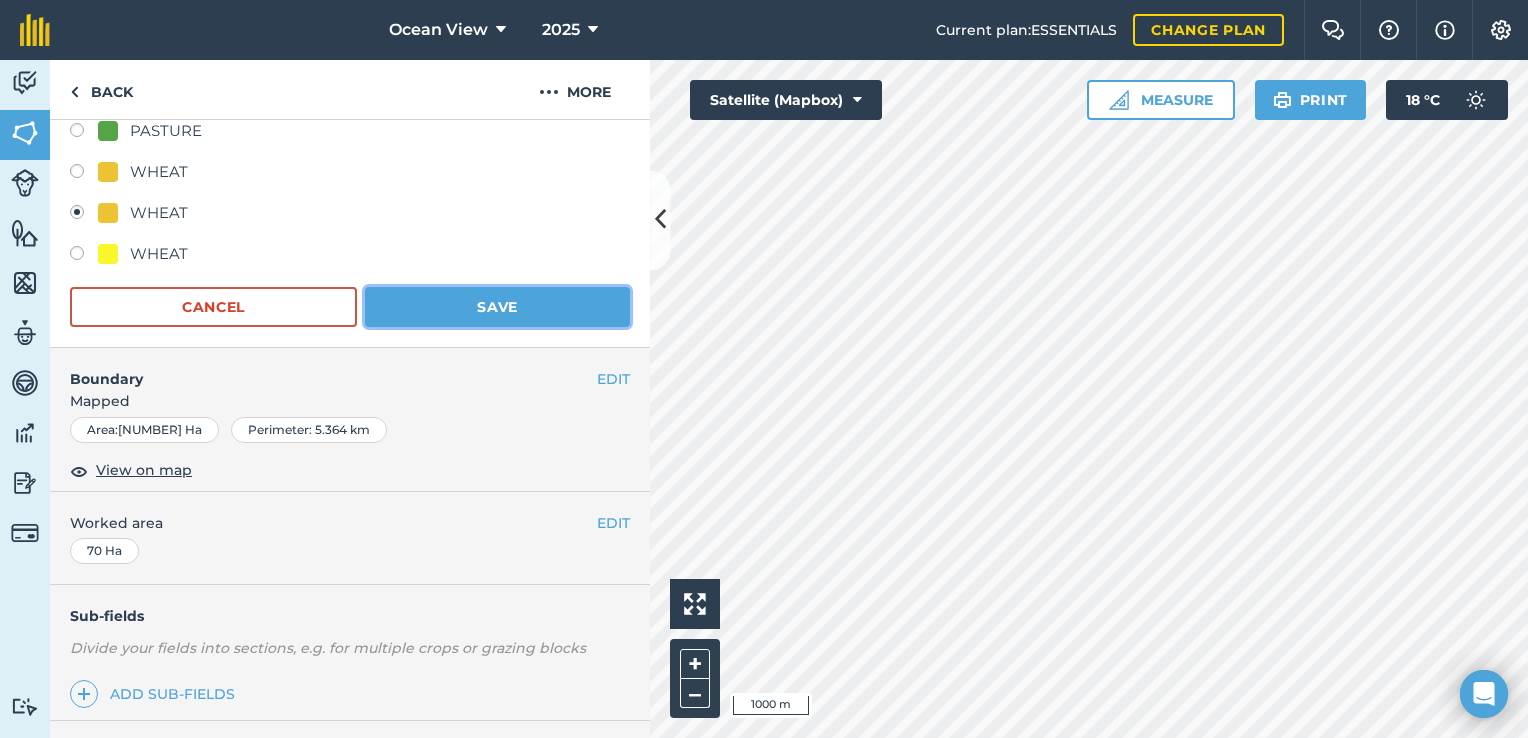 click on "Save" at bounding box center (497, 307) 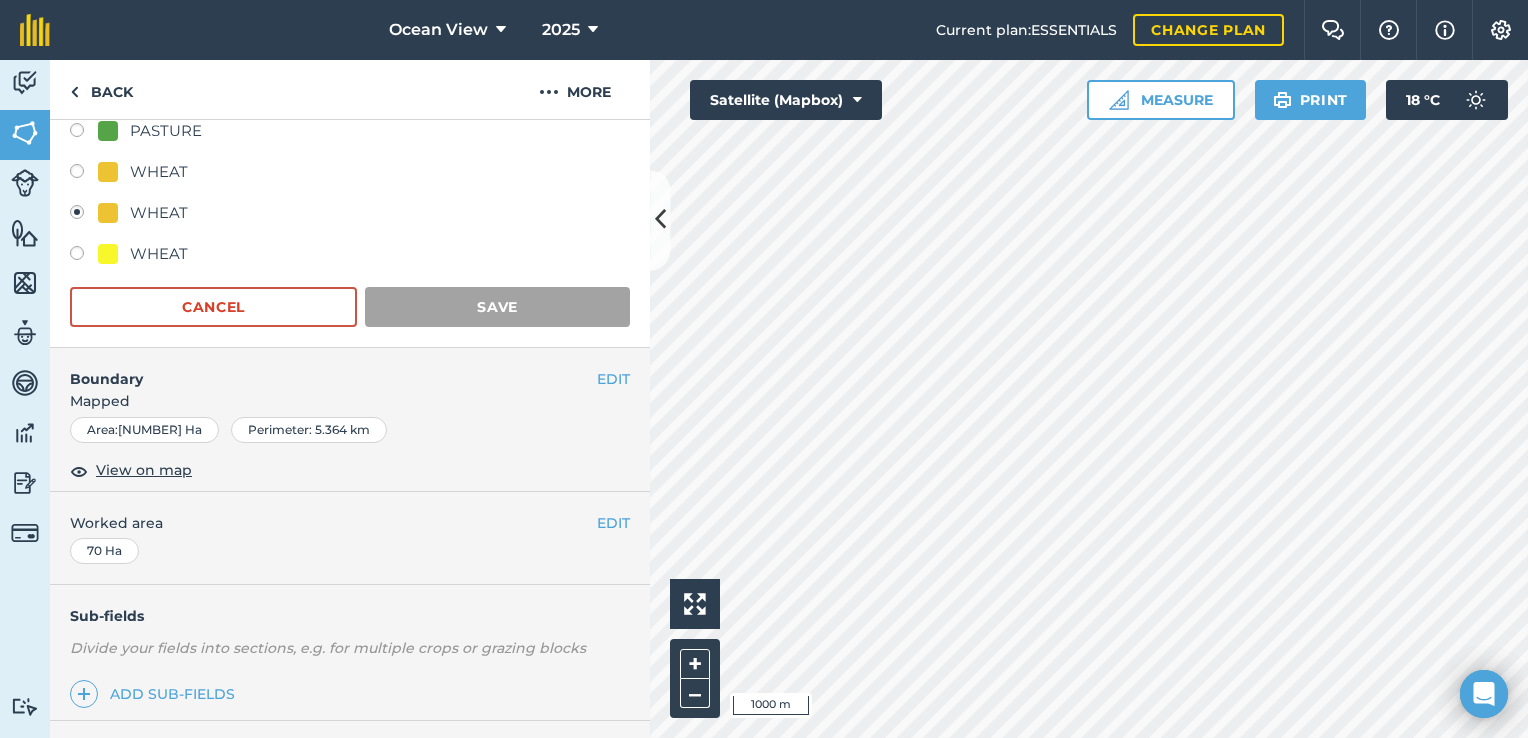 scroll, scrollTop: 256, scrollLeft: 0, axis: vertical 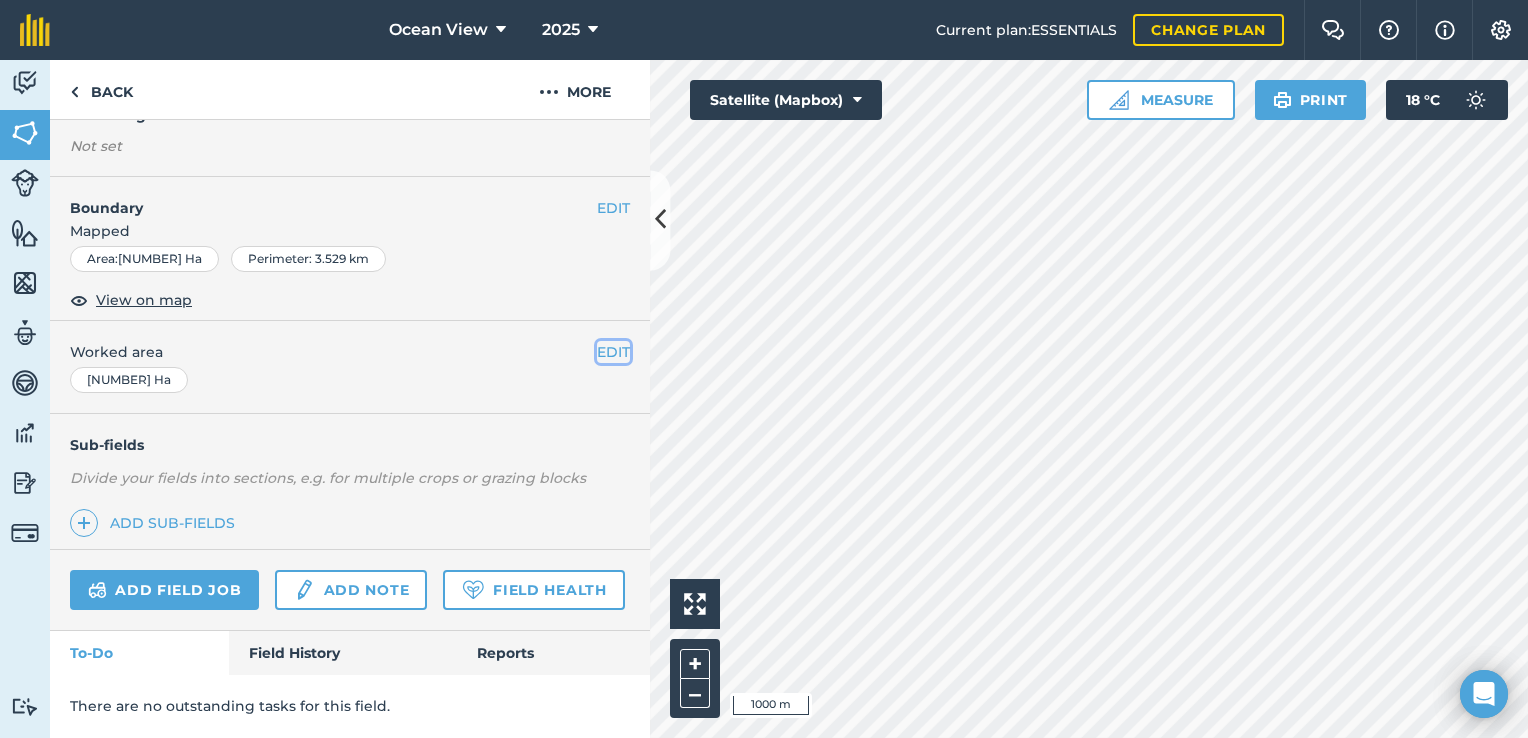 click on "EDIT" at bounding box center (613, 352) 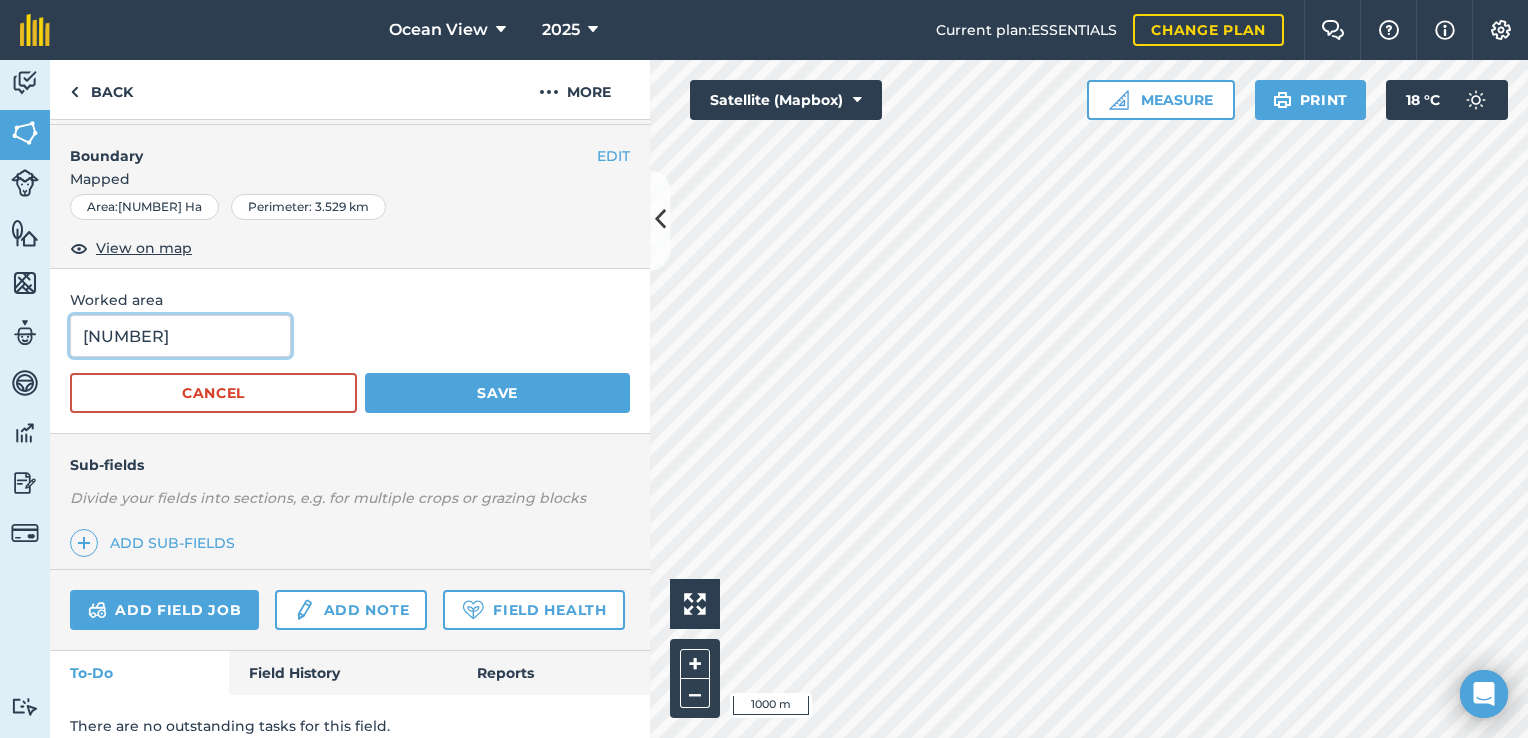 click on "[NUMBER]" at bounding box center (180, 336) 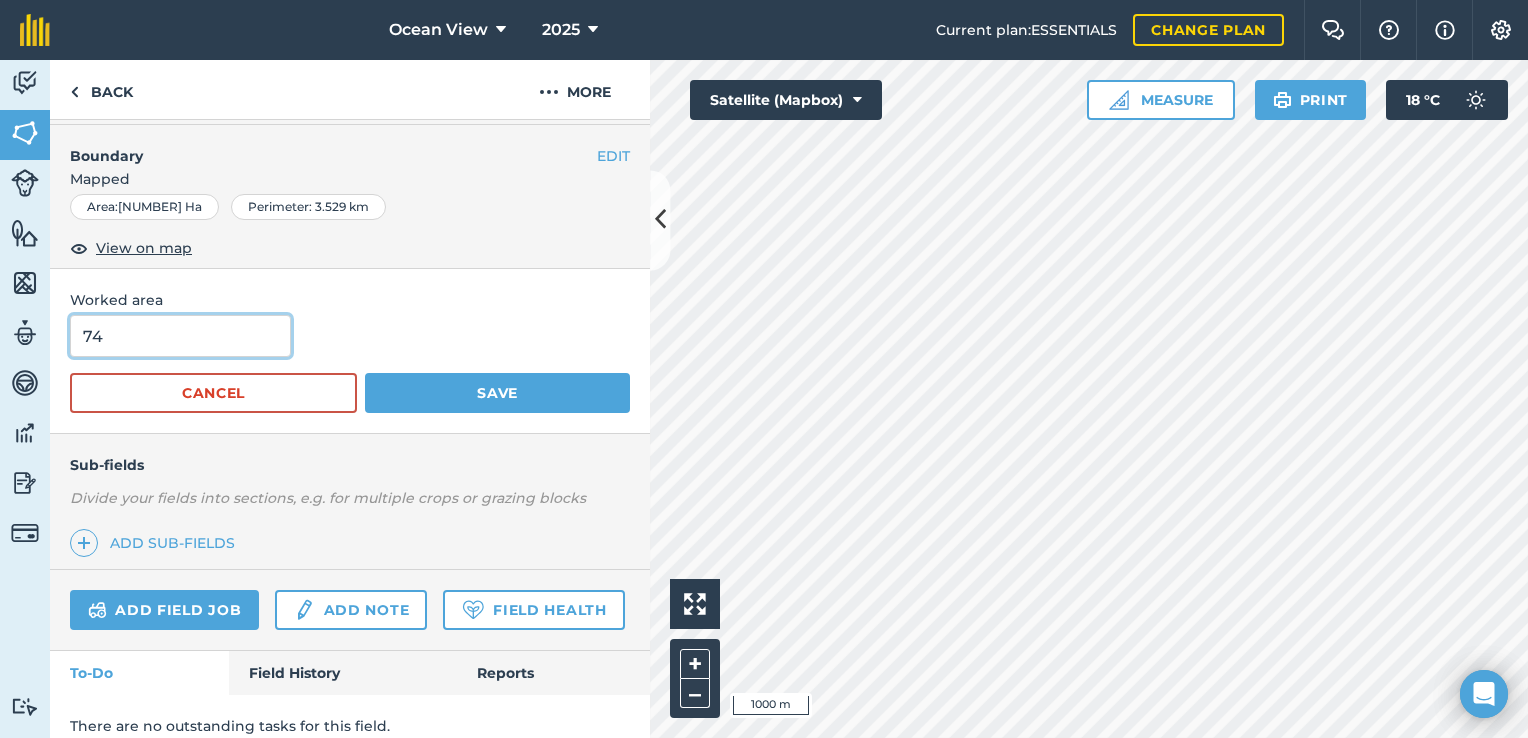 type on "7" 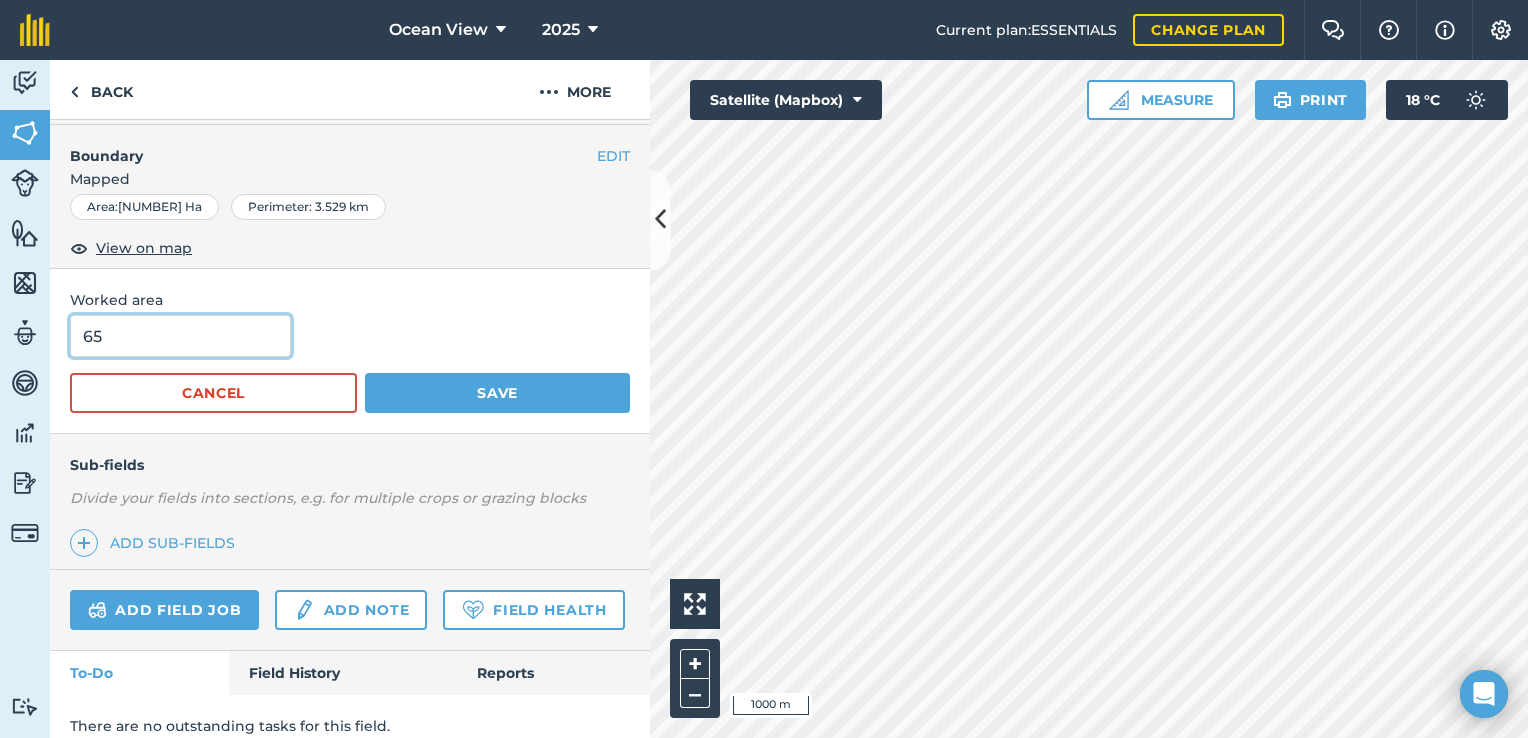 type on "65" 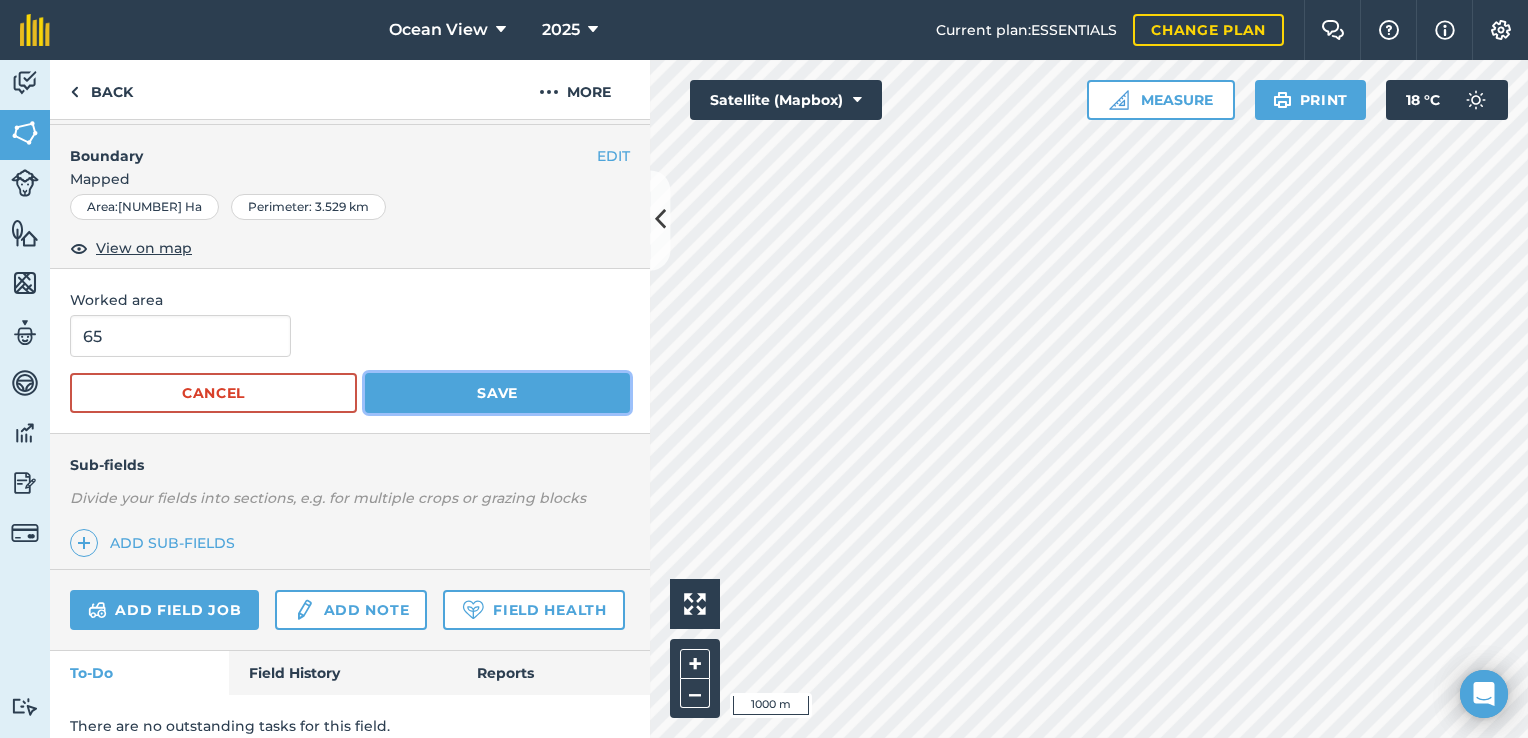 click on "Save" at bounding box center [497, 393] 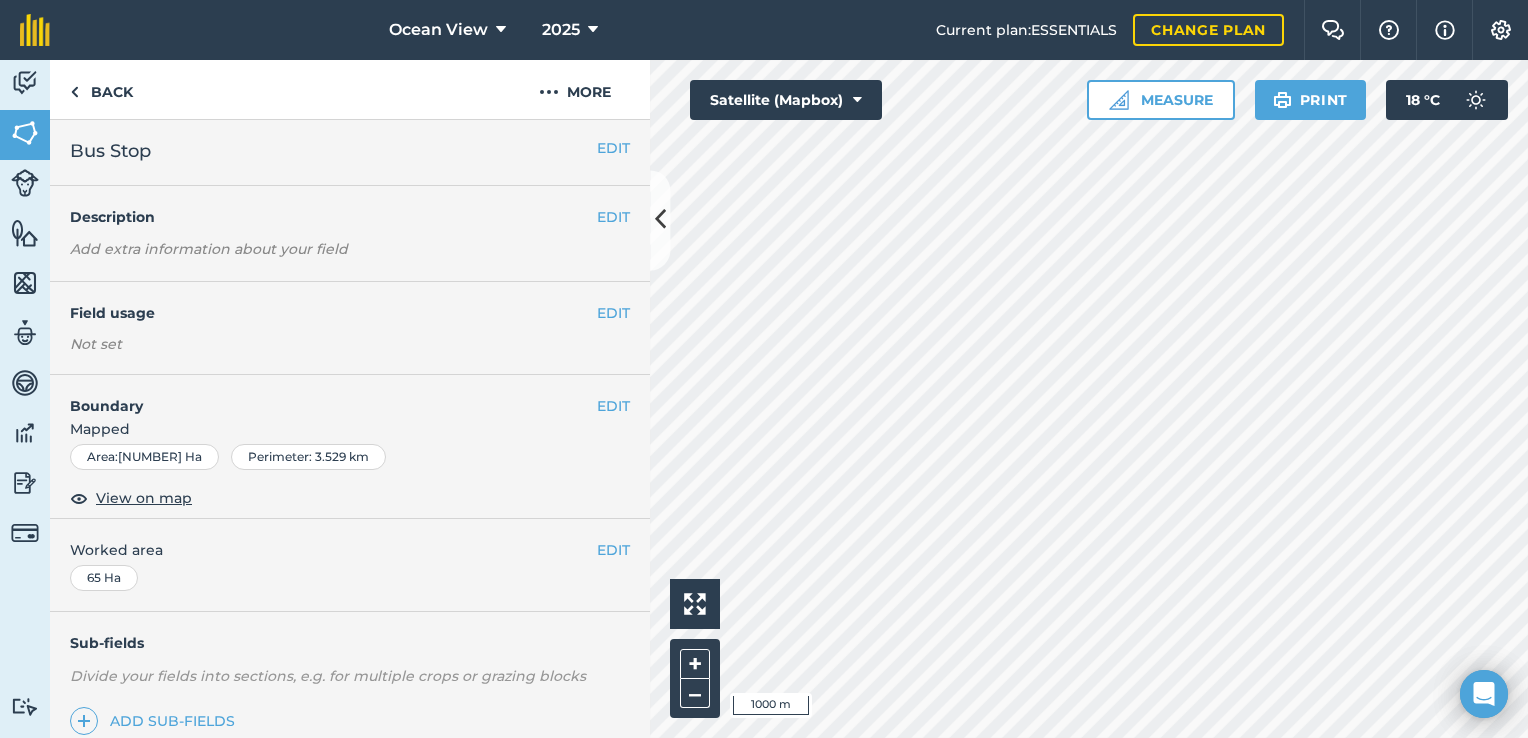 scroll, scrollTop: 0, scrollLeft: 0, axis: both 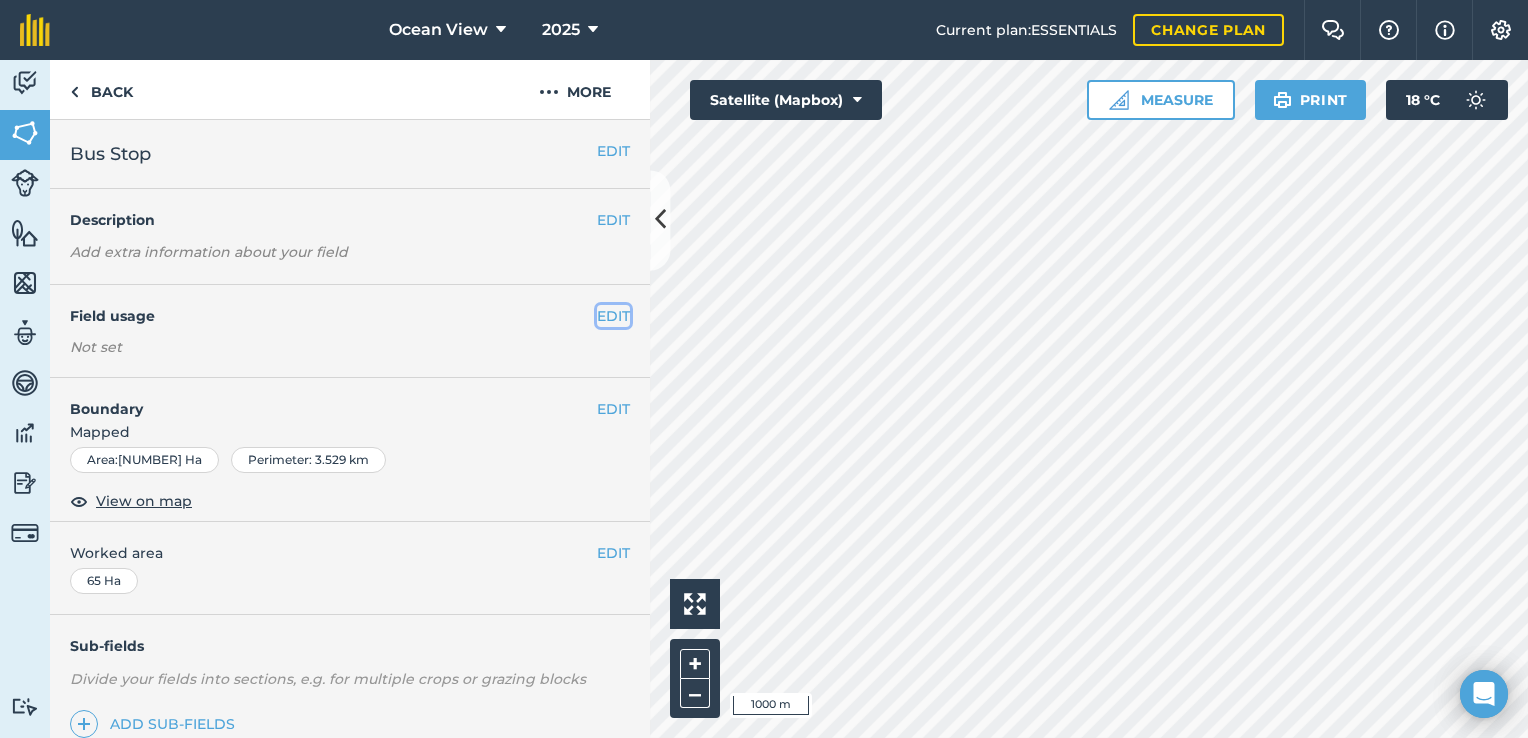 click on "EDIT" at bounding box center [613, 316] 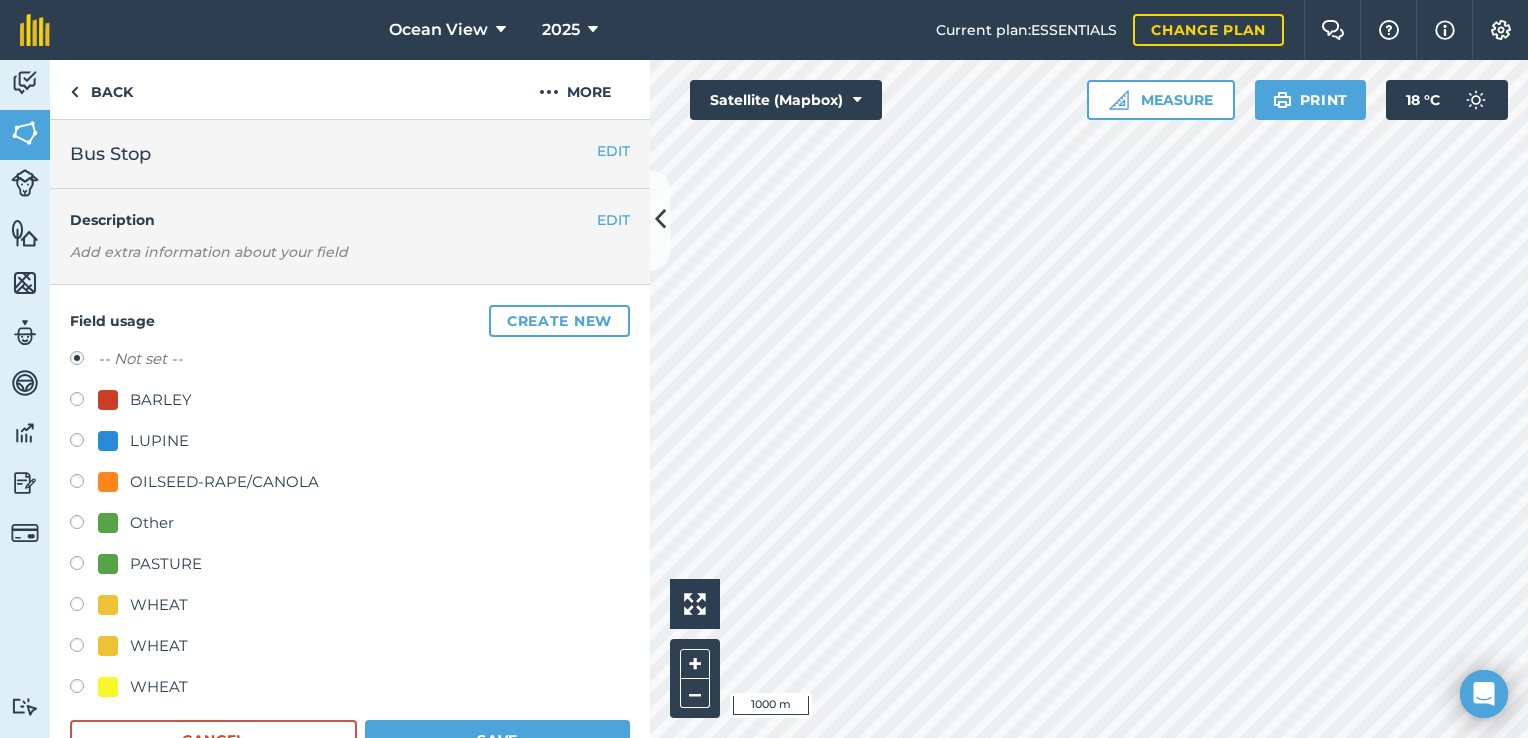 click at bounding box center [84, 443] 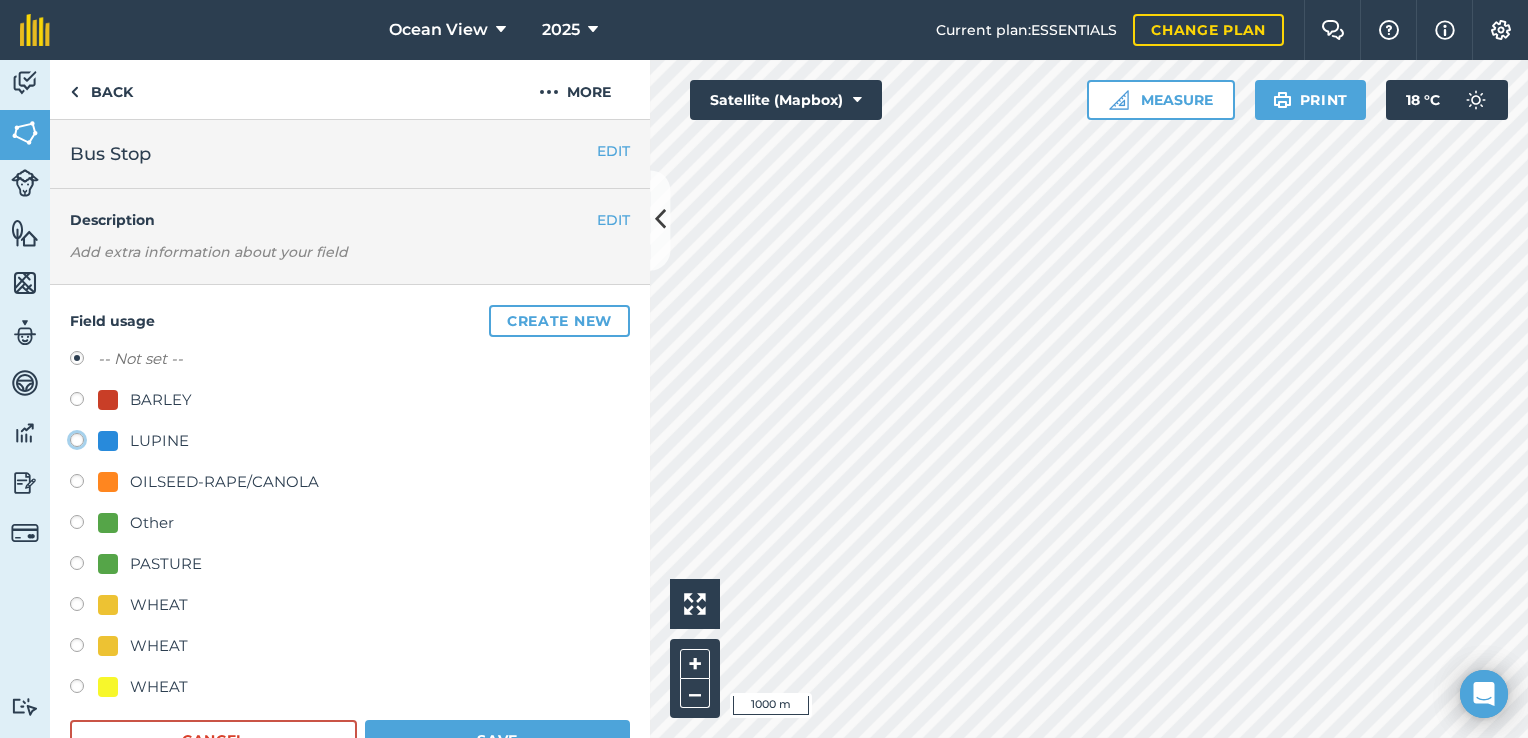 click on "LUPINE" at bounding box center [-9923, 439] 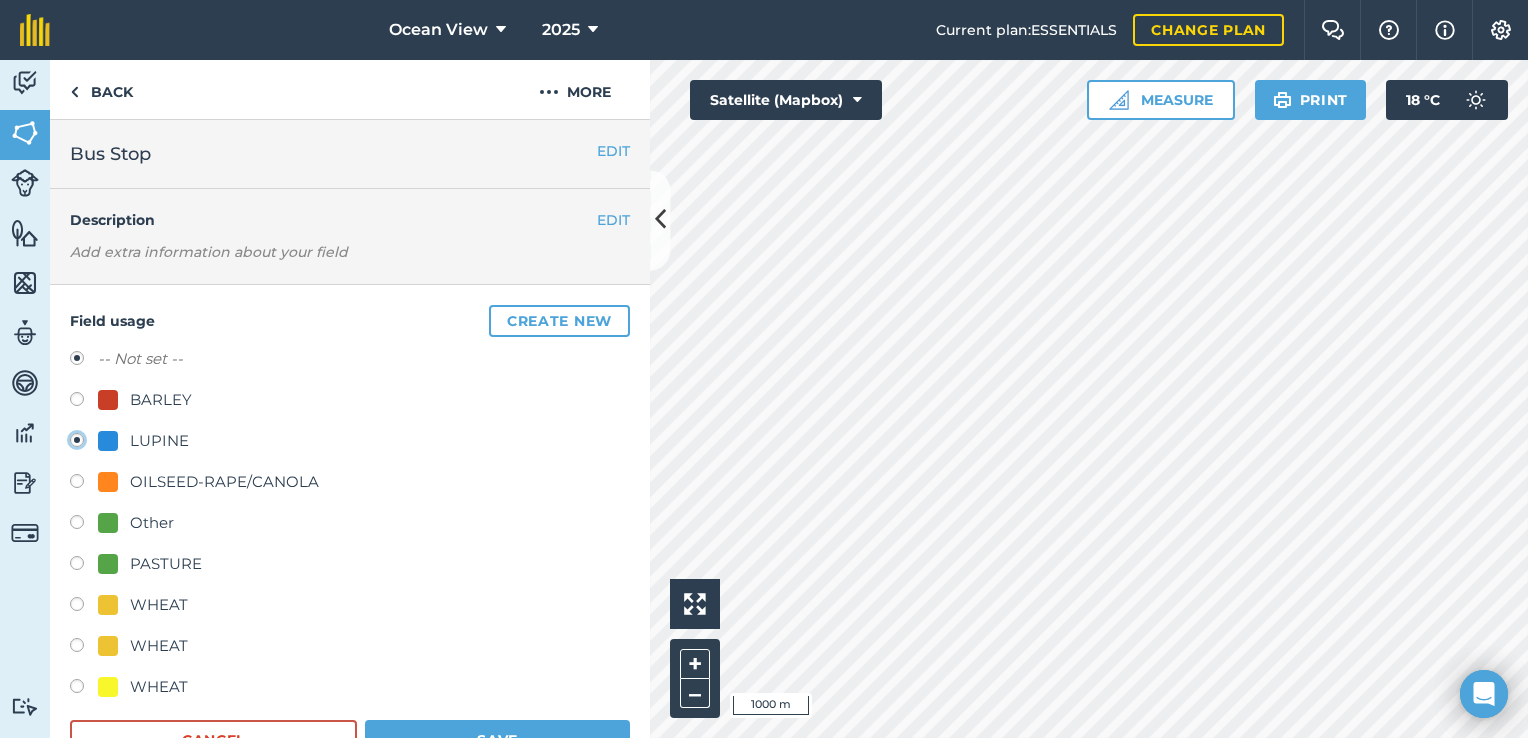radio on "true" 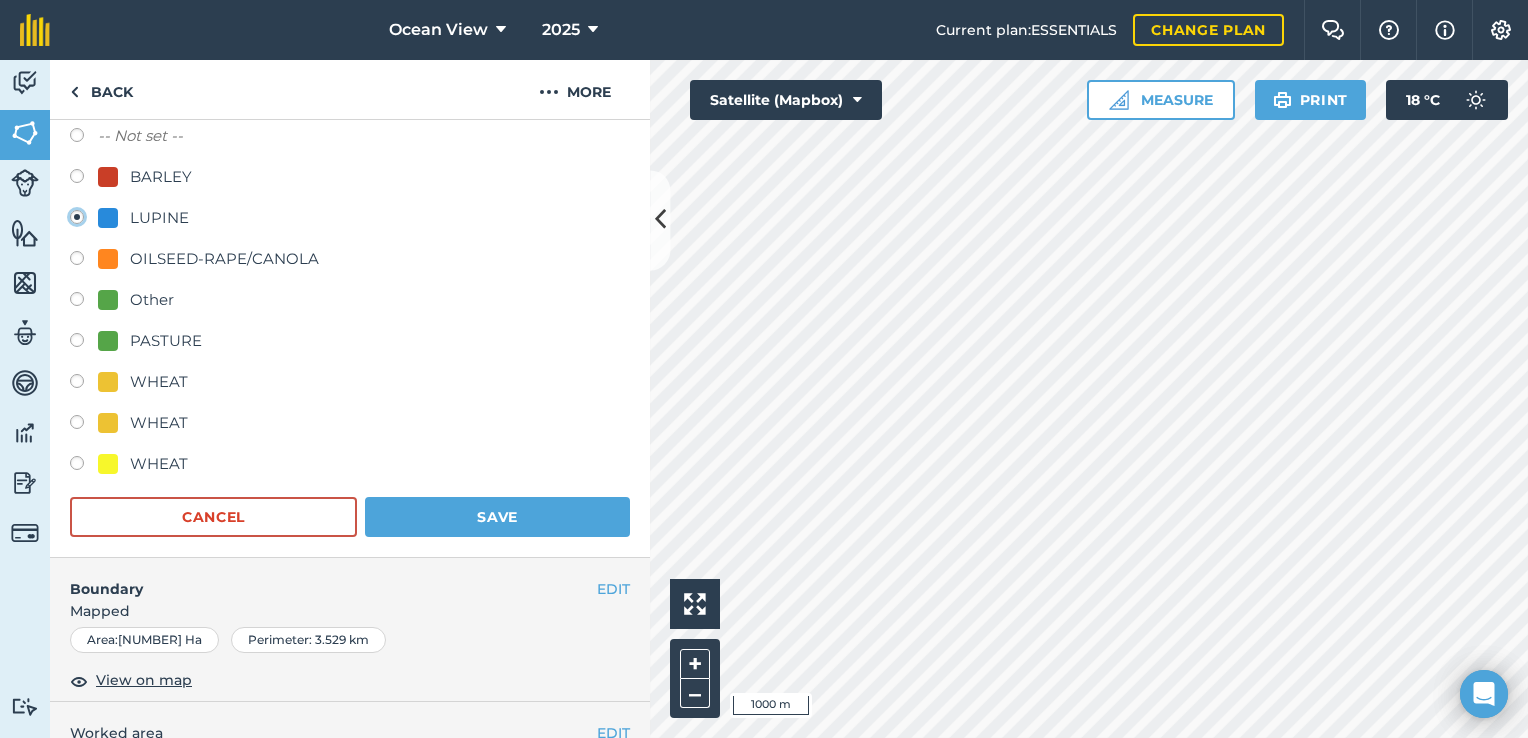 scroll, scrollTop: 227, scrollLeft: 0, axis: vertical 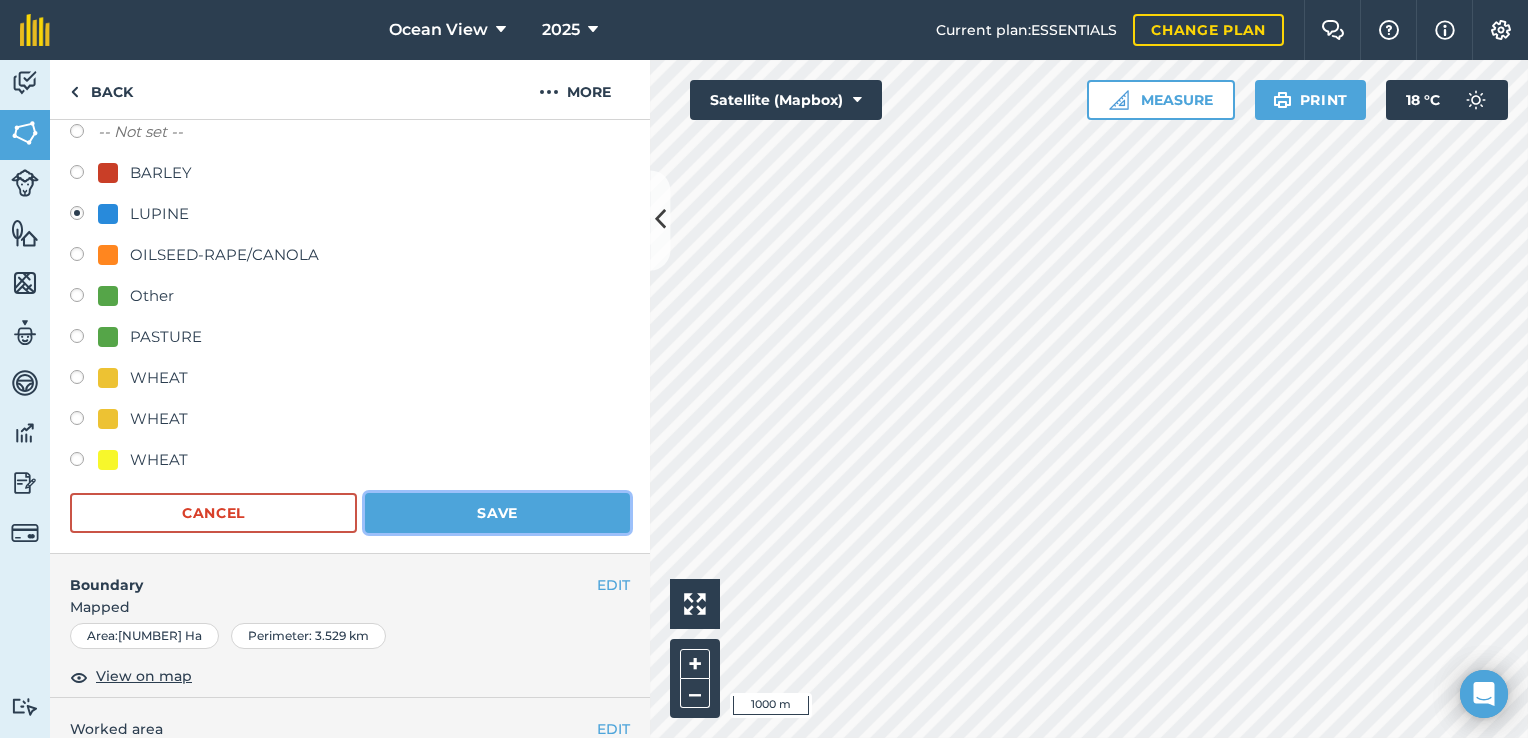 click on "Save" at bounding box center (497, 513) 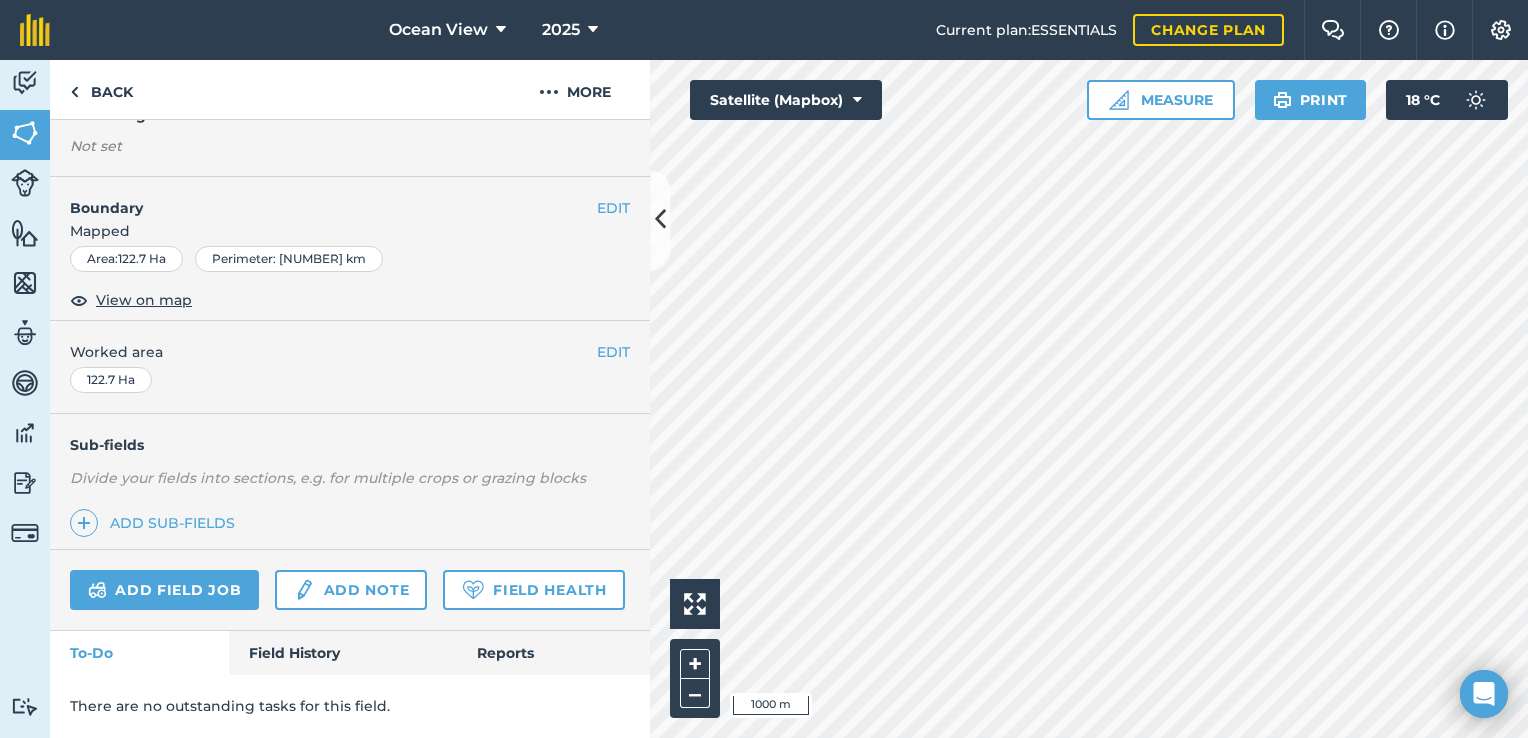 scroll, scrollTop: 0, scrollLeft: 0, axis: both 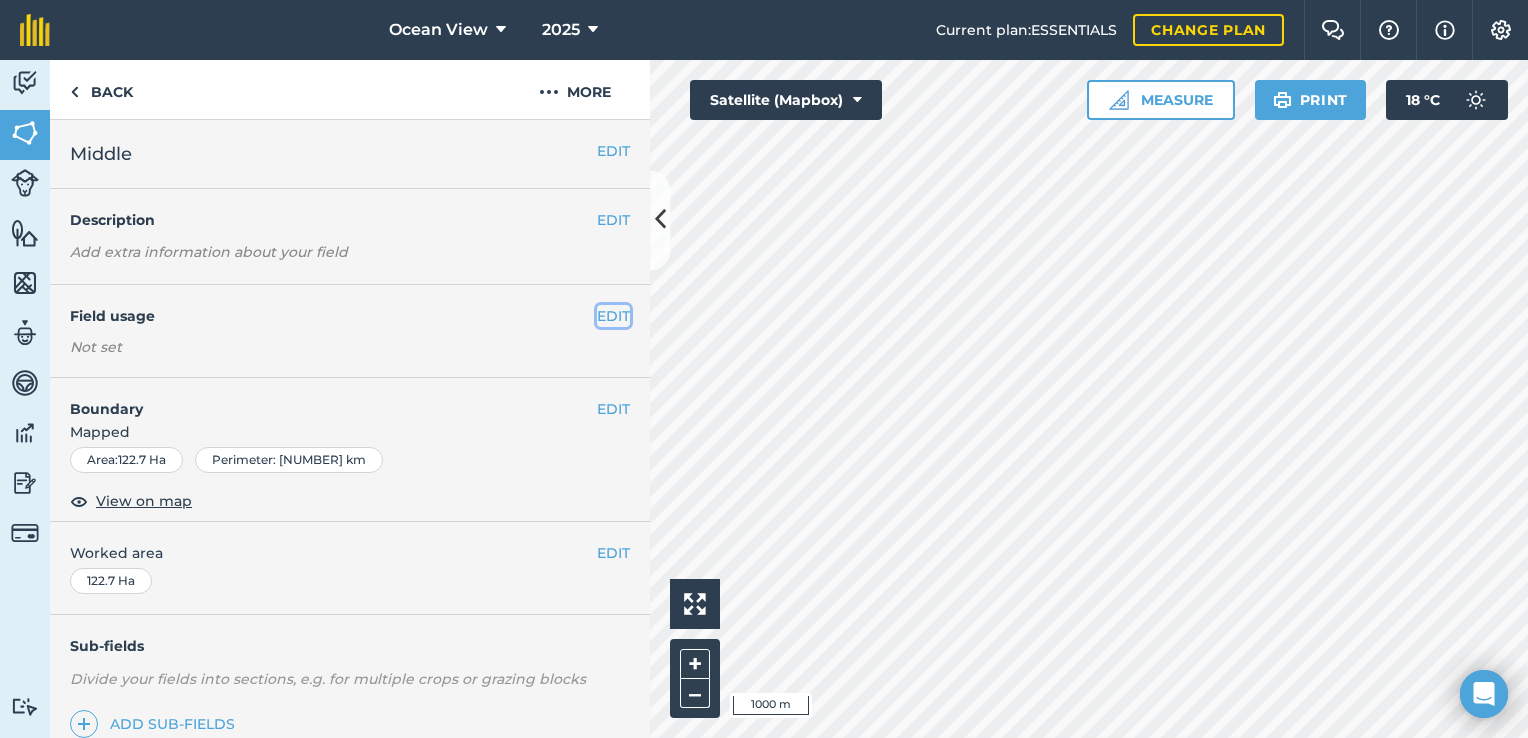 click on "EDIT" at bounding box center (613, 316) 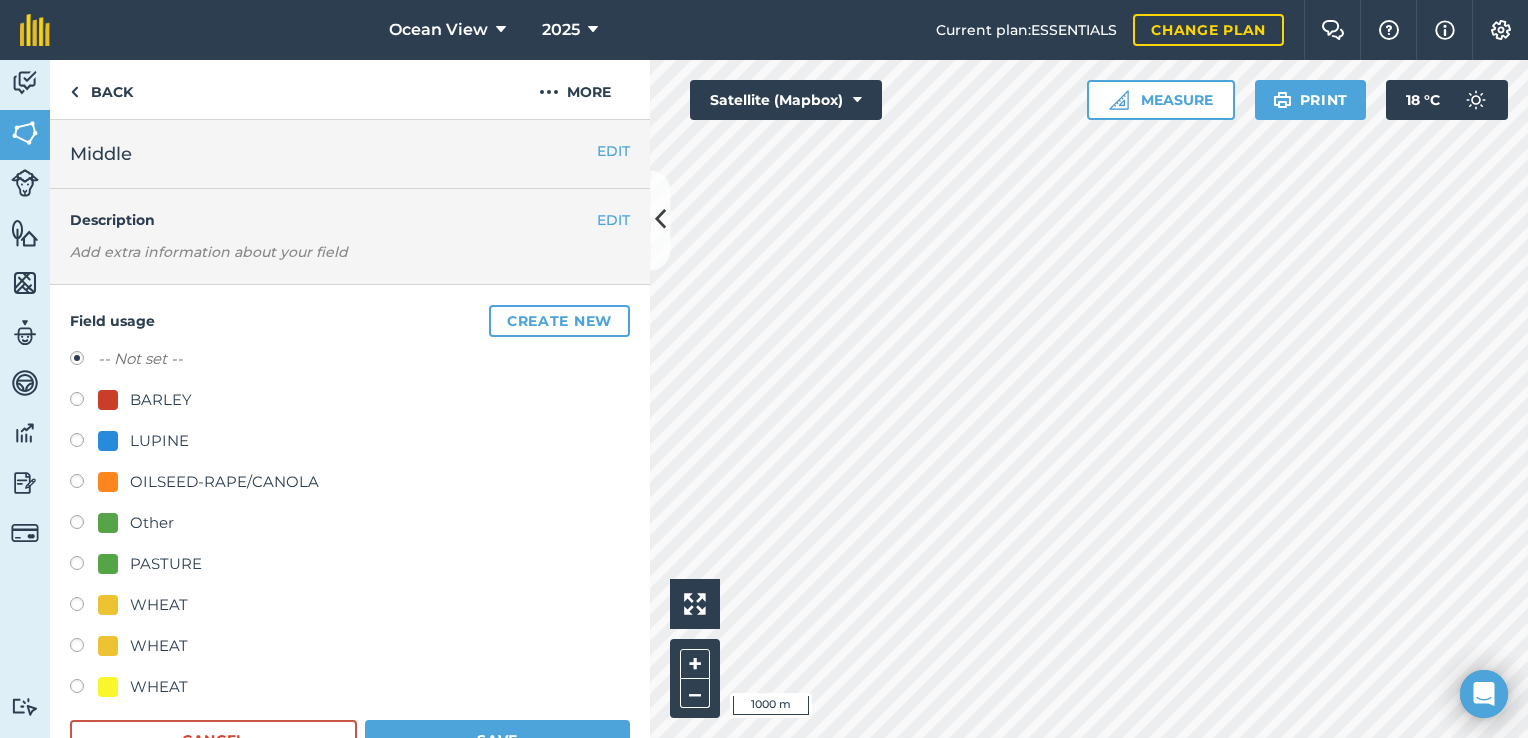 click at bounding box center [84, 443] 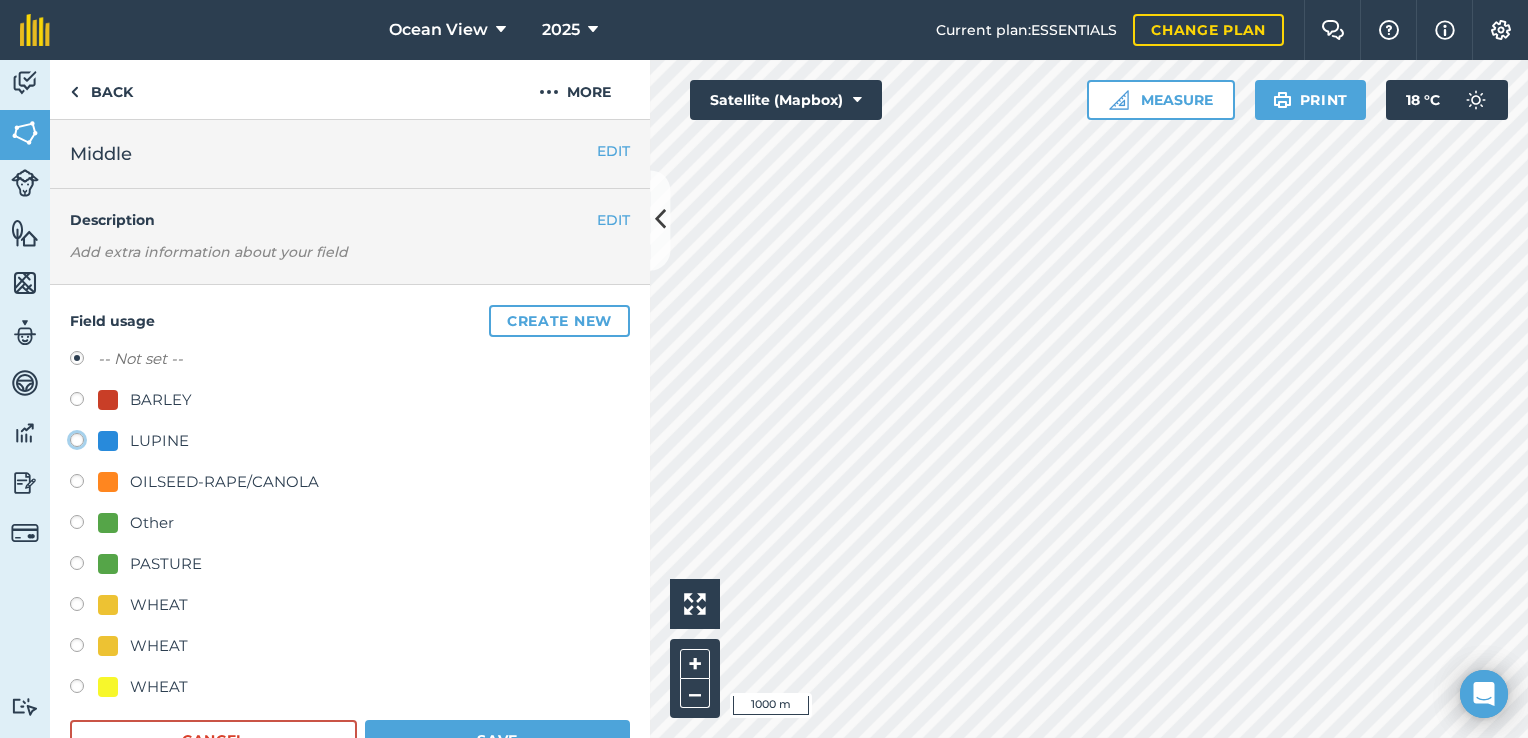 click on "LUPINE" at bounding box center [-9923, 439] 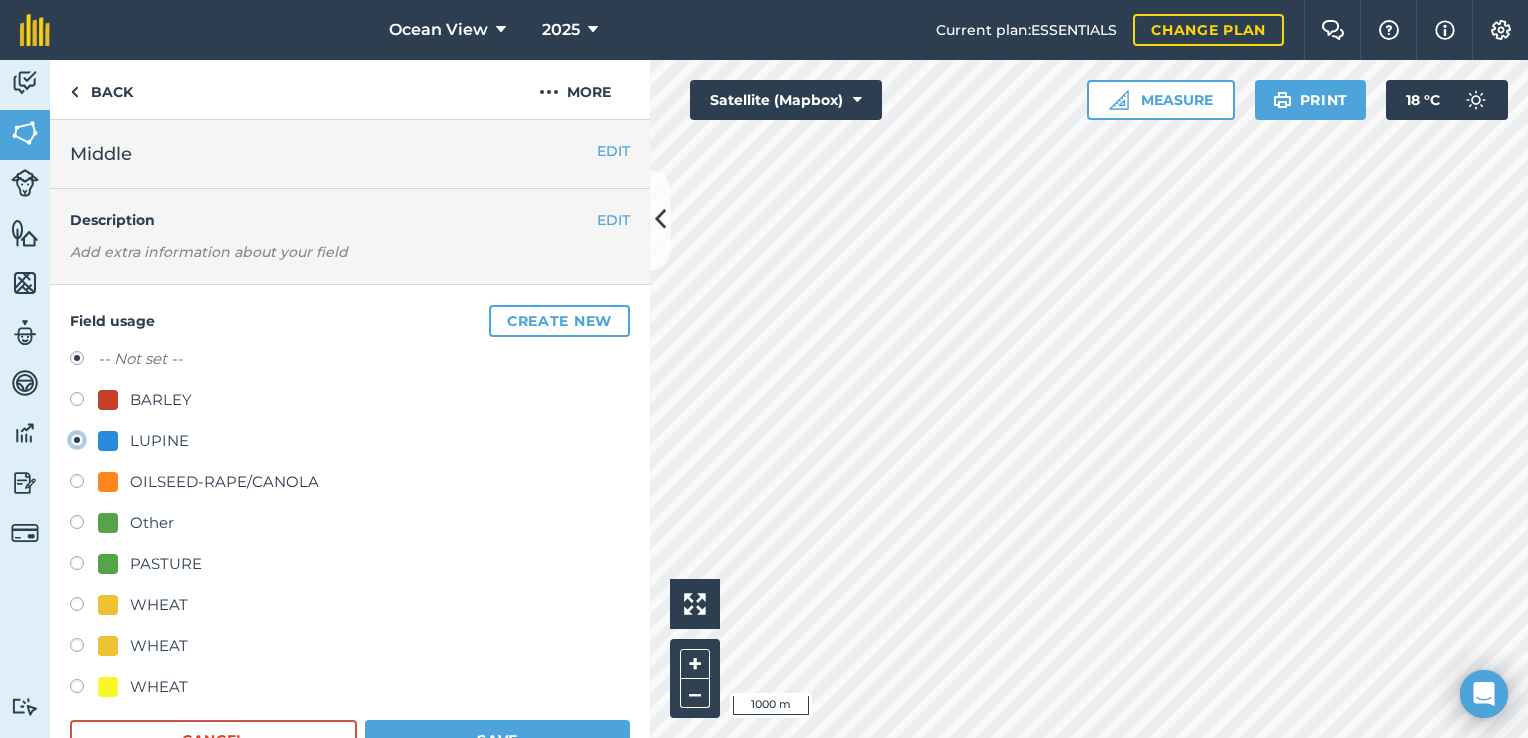 radio on "true" 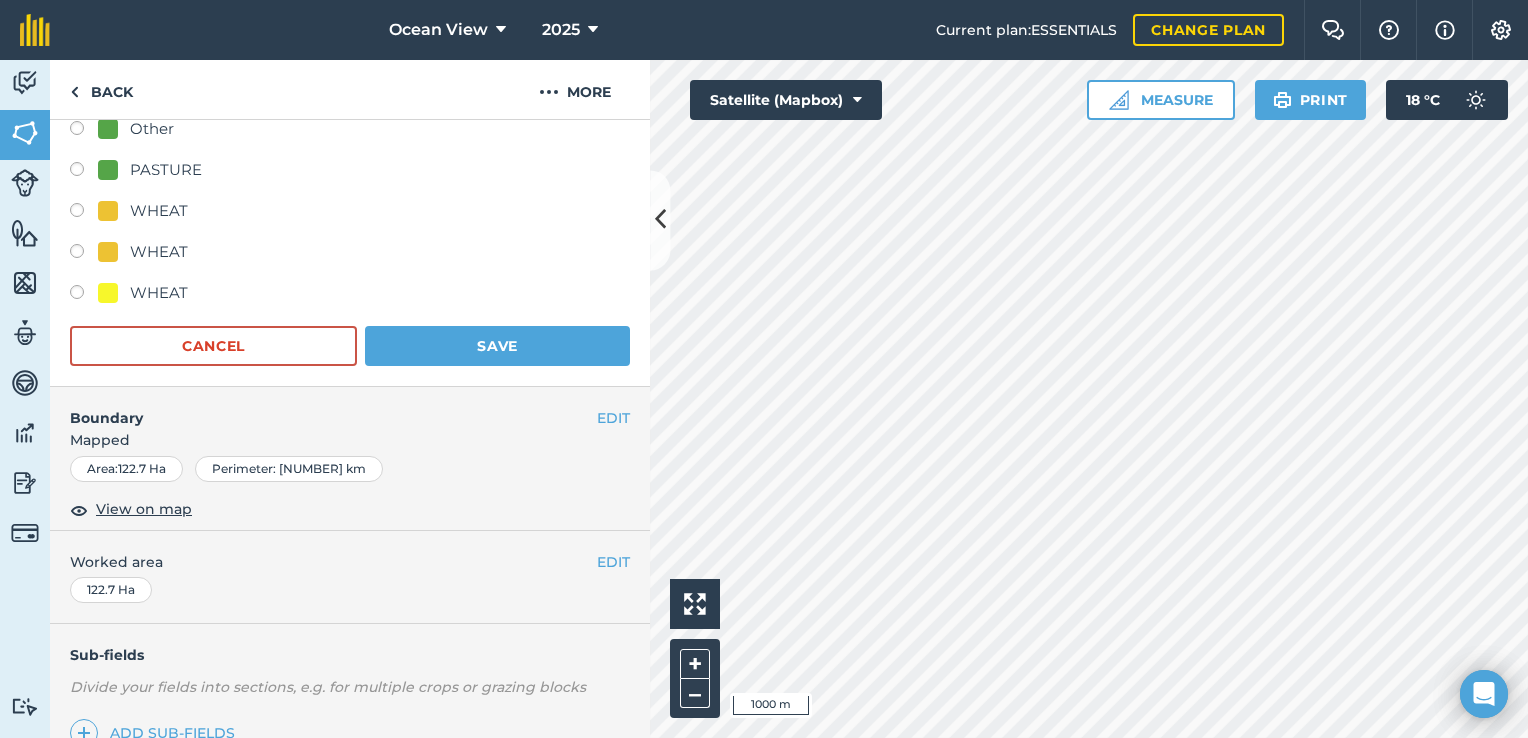 scroll, scrollTop: 398, scrollLeft: 0, axis: vertical 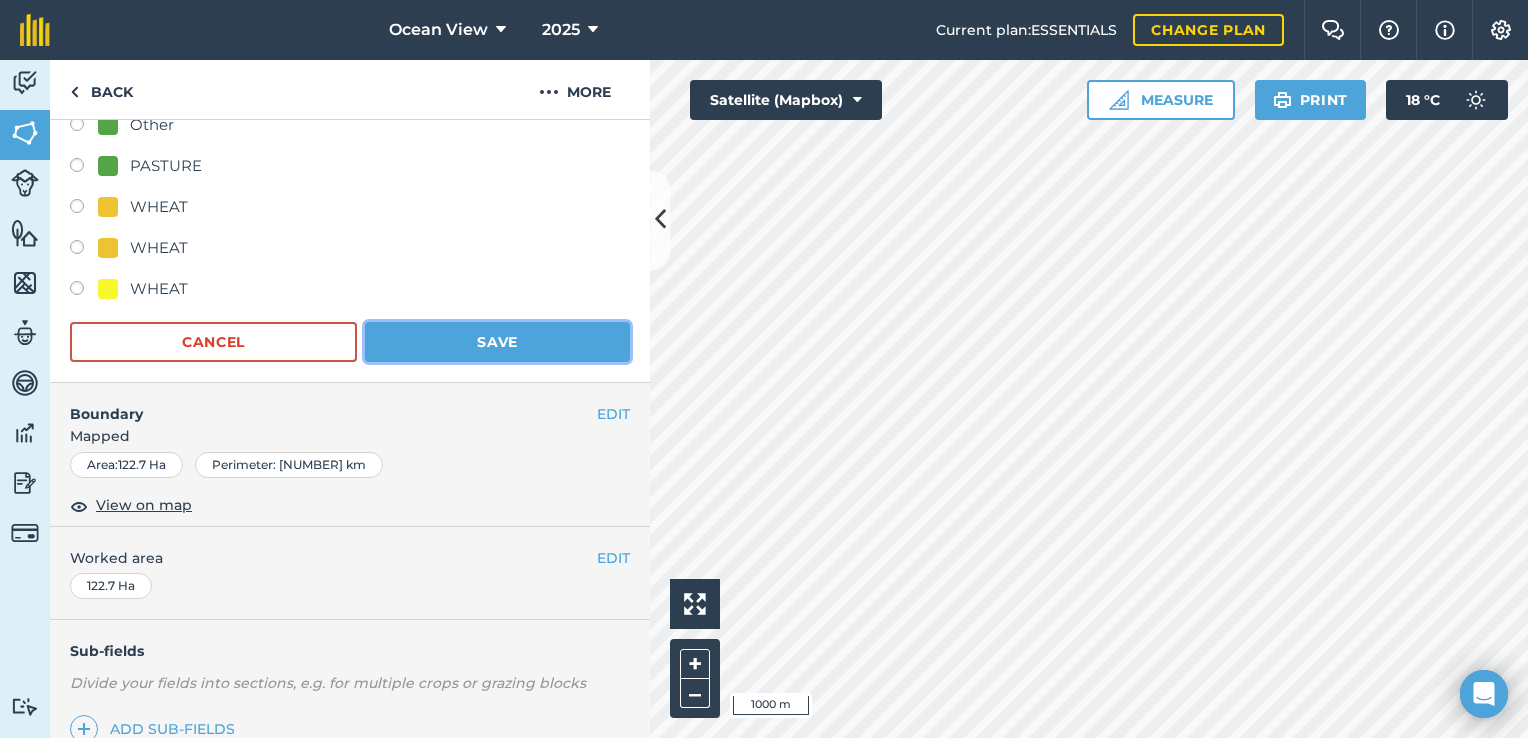click on "Save" at bounding box center (497, 342) 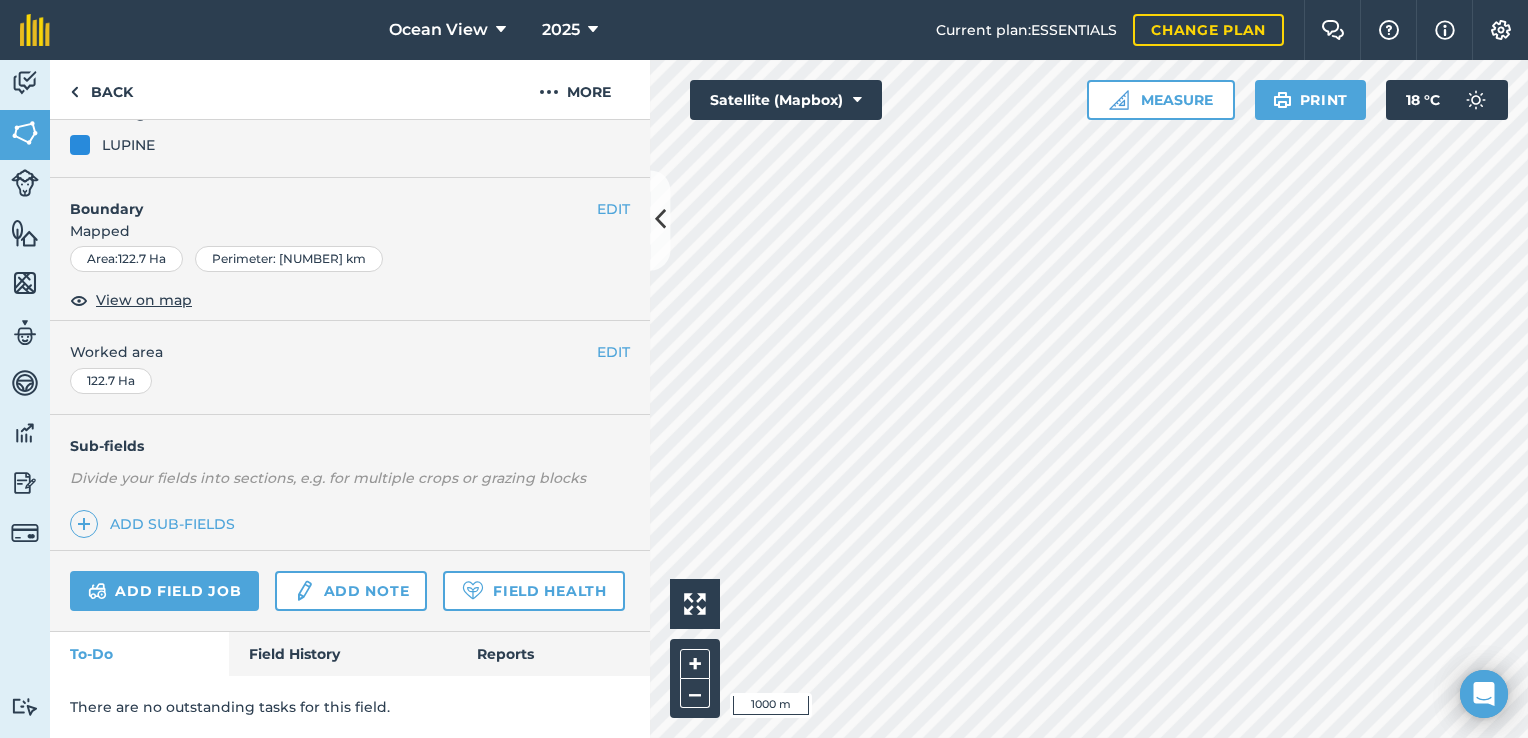 scroll, scrollTop: 256, scrollLeft: 0, axis: vertical 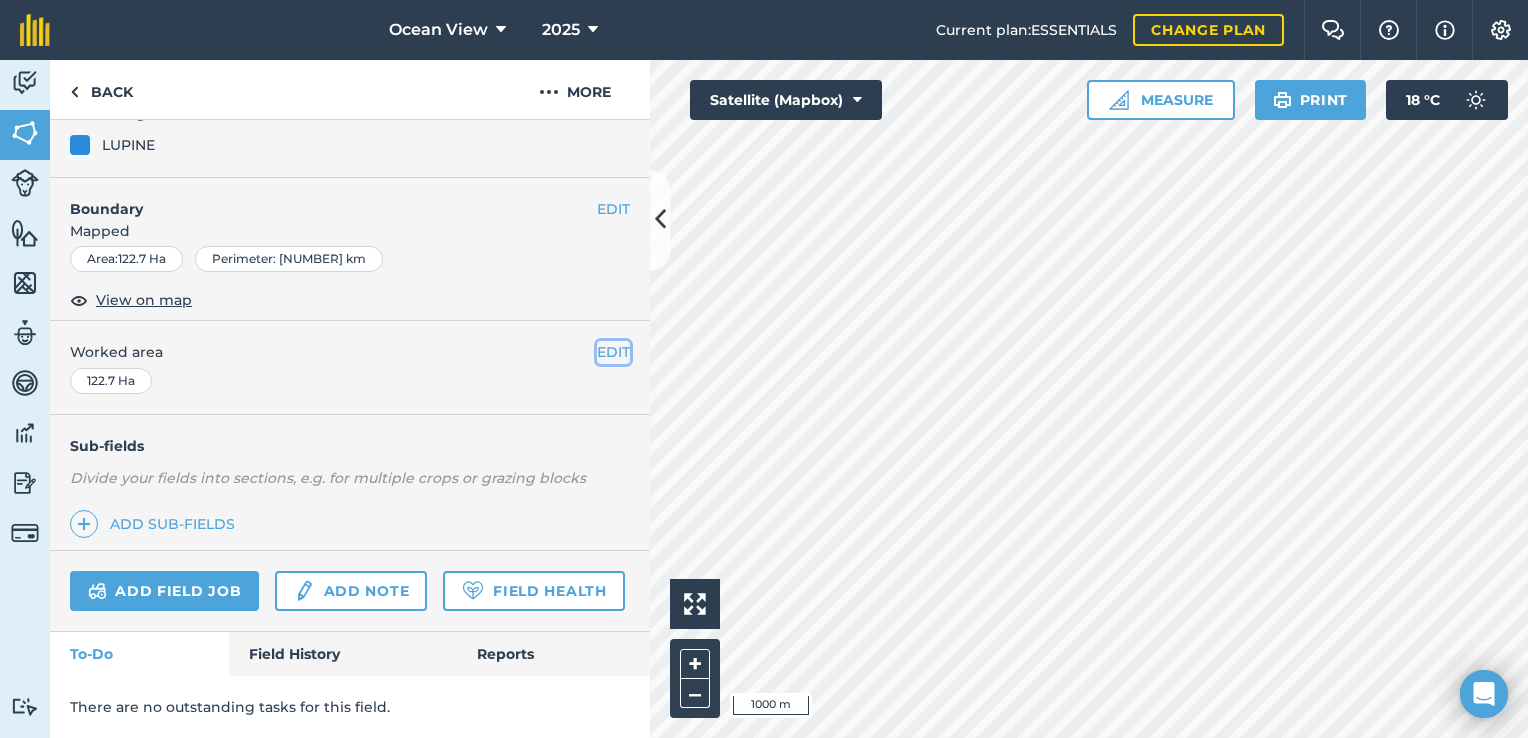 click on "EDIT" at bounding box center [613, 352] 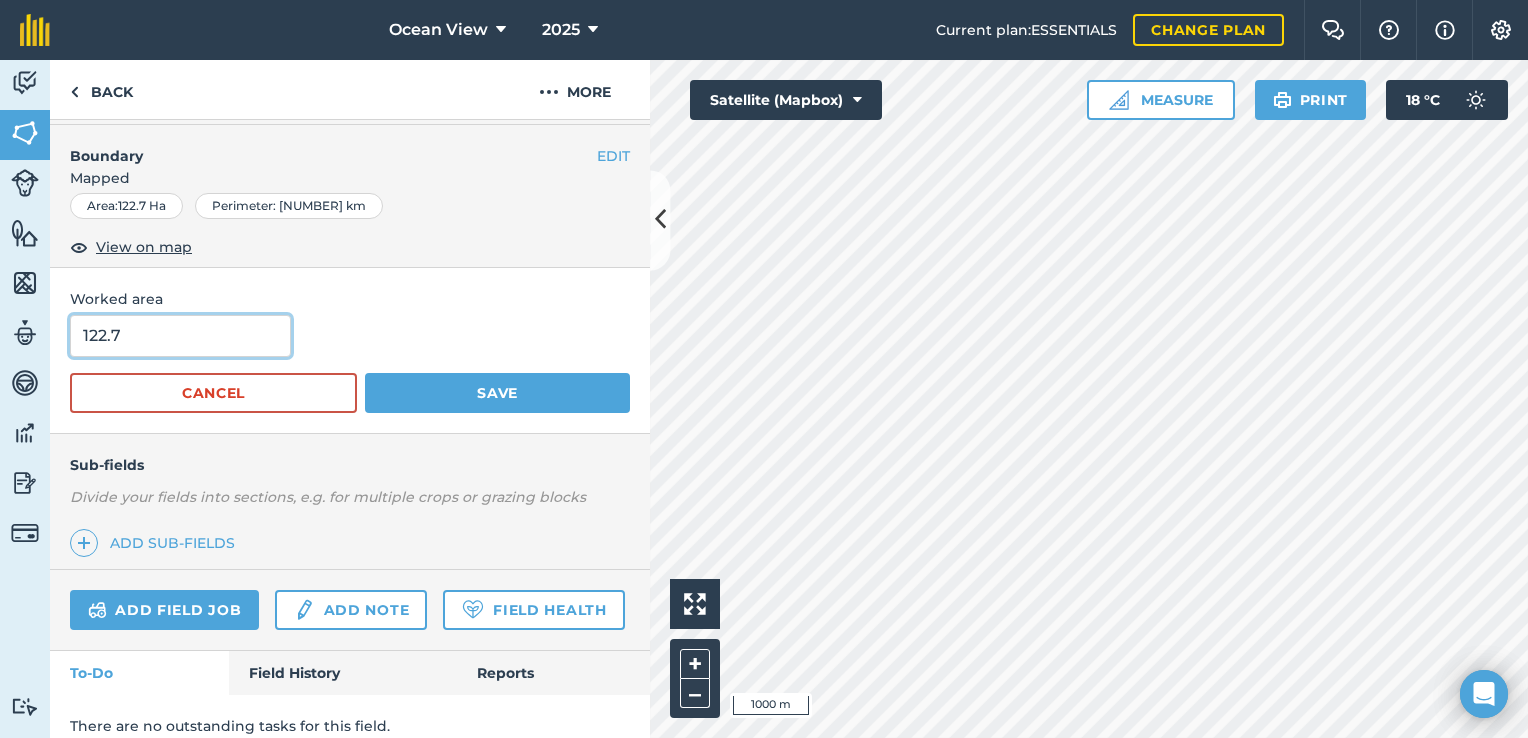 click on "122.7" at bounding box center [180, 336] 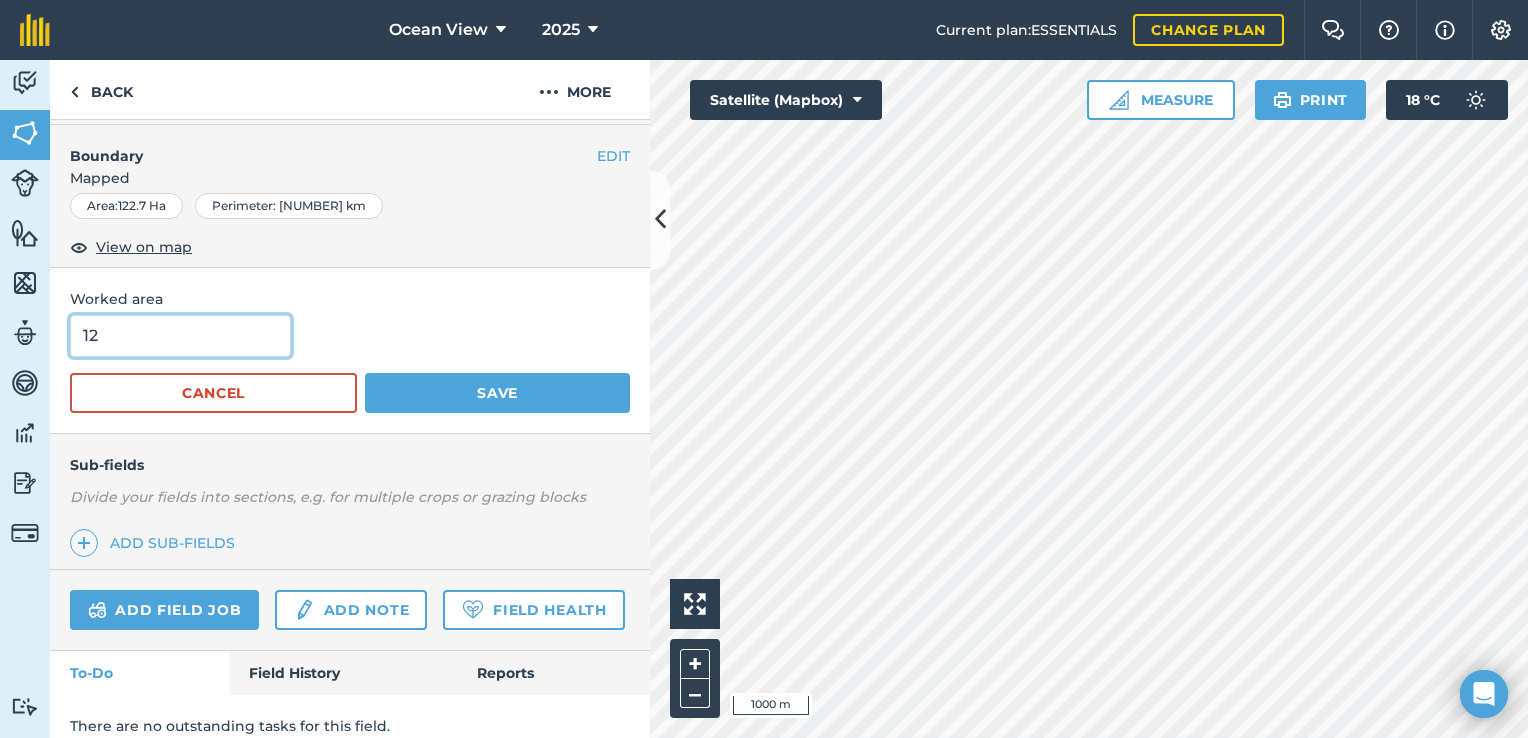 type on "1" 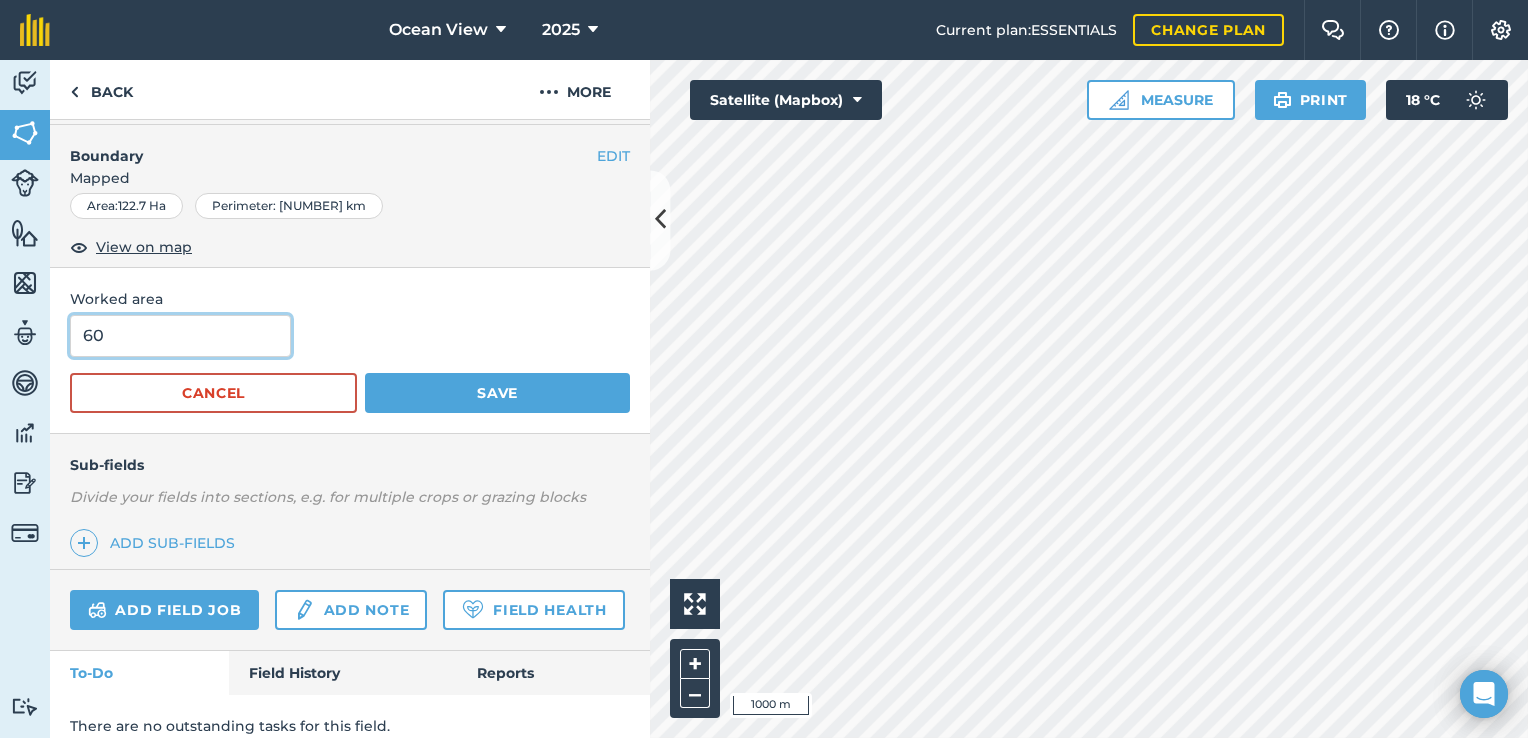 type on "60" 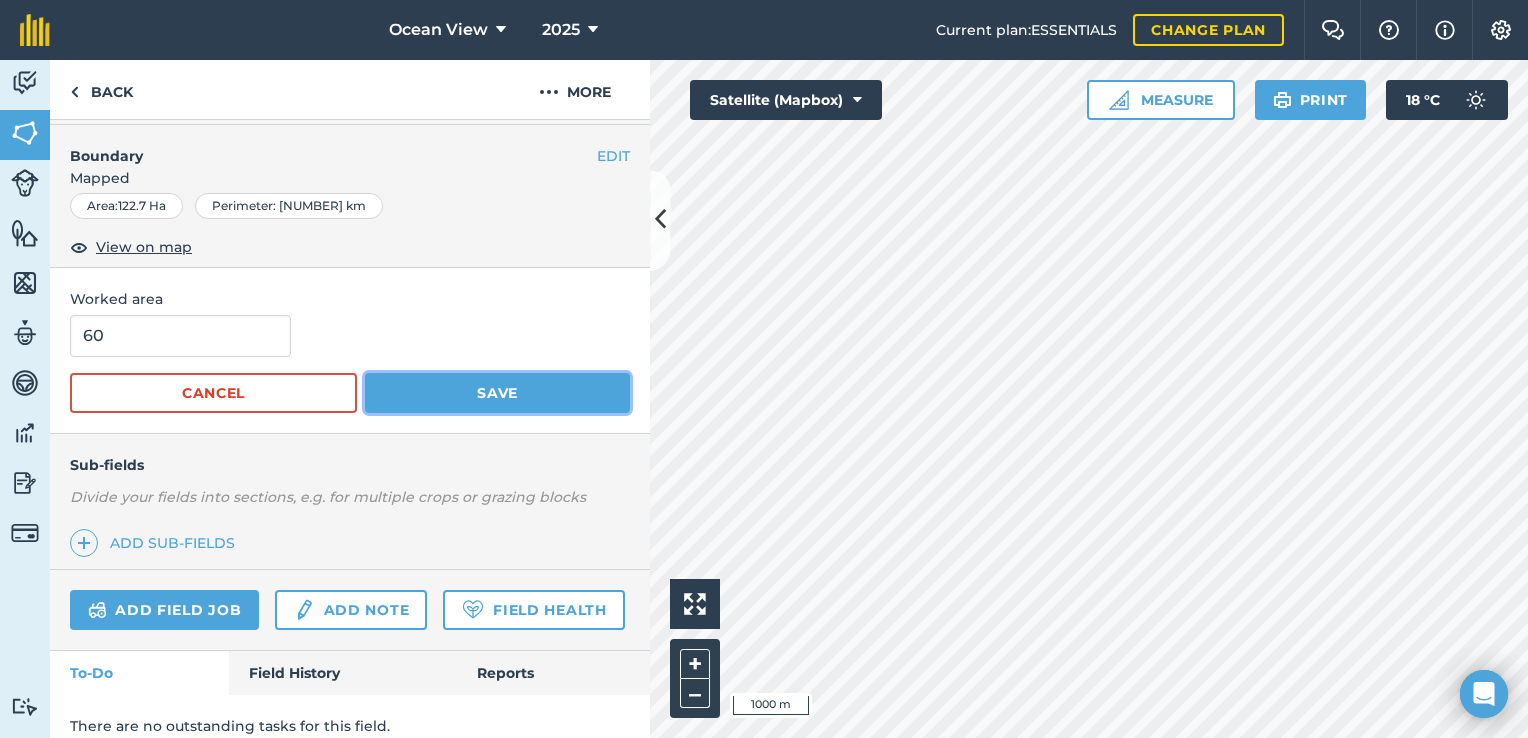 click on "Save" at bounding box center (497, 393) 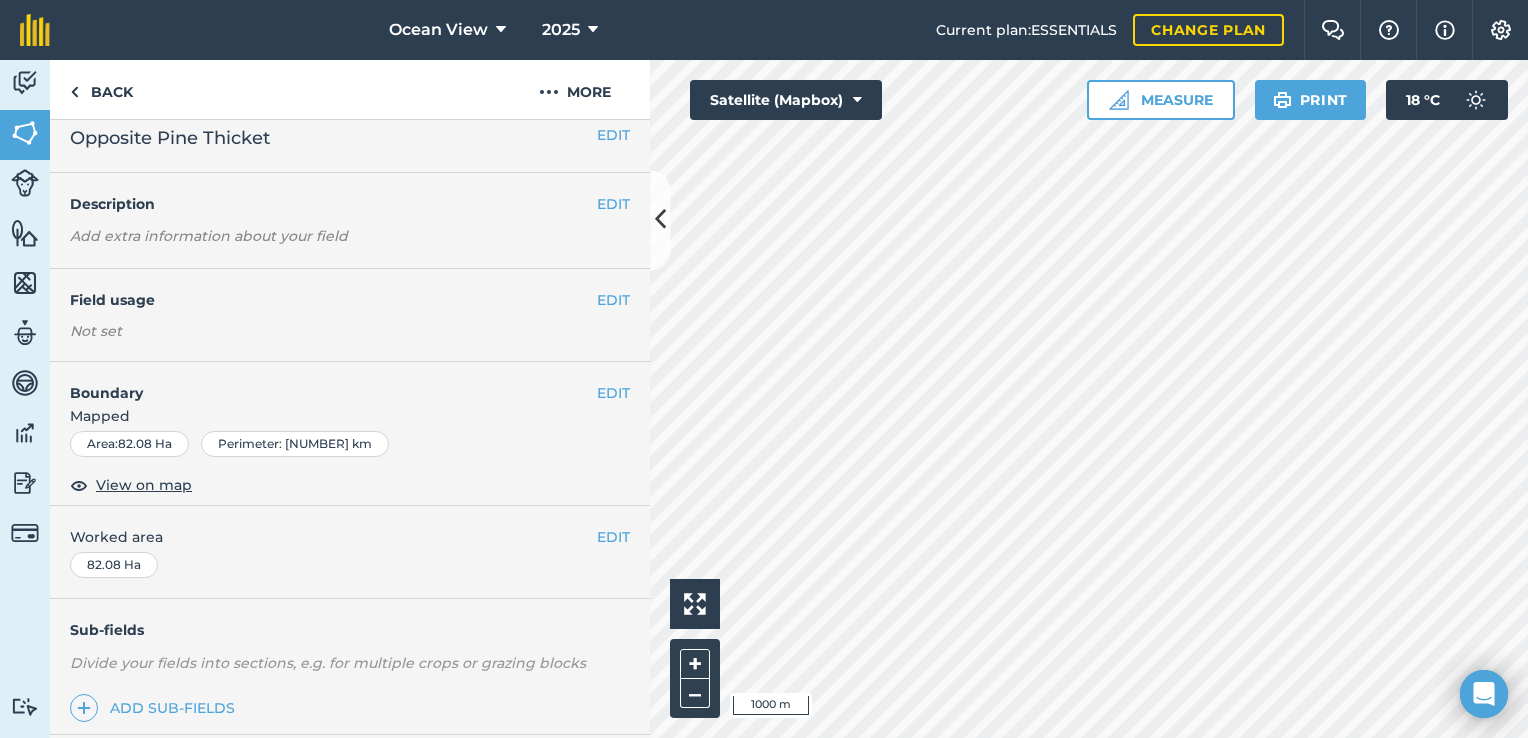 scroll, scrollTop: 0, scrollLeft: 0, axis: both 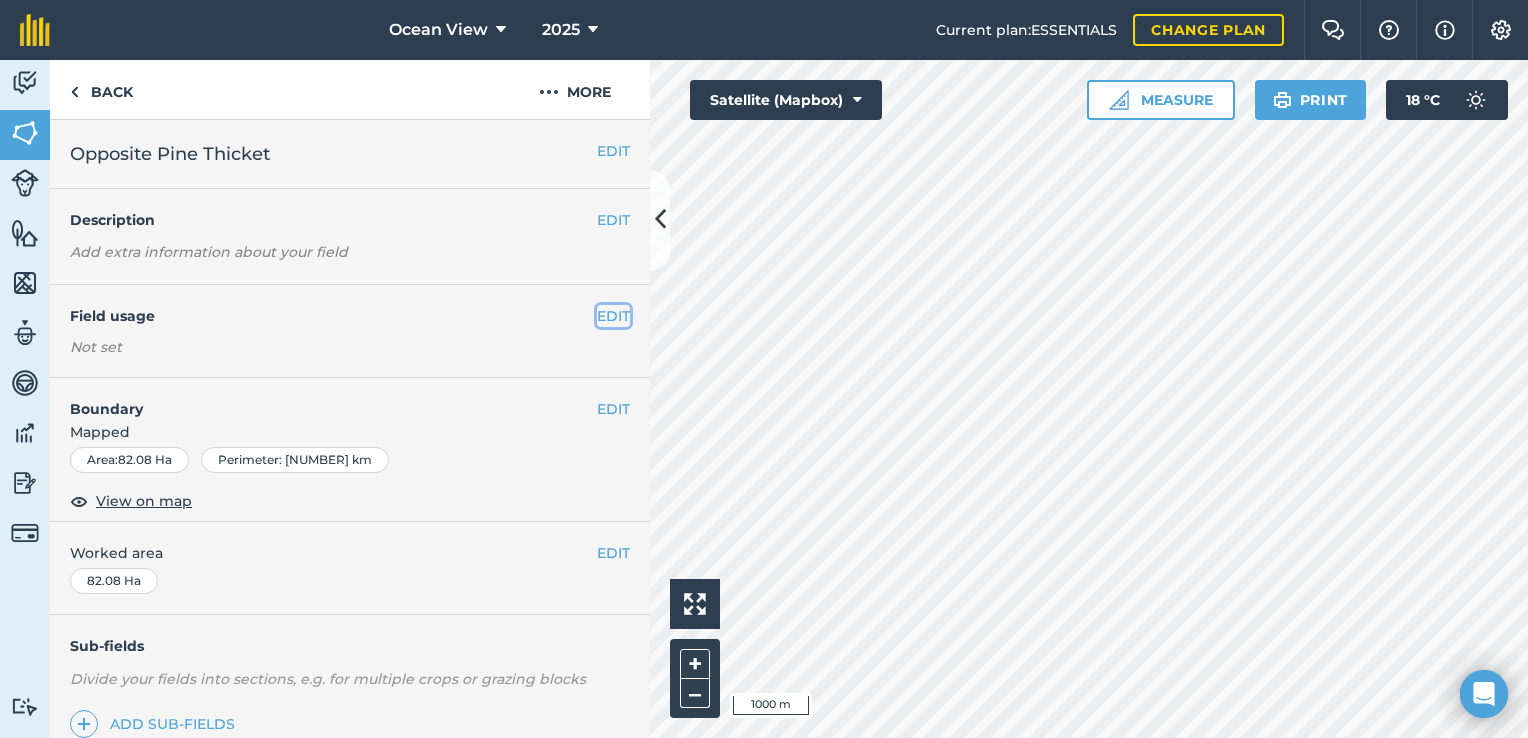 click on "EDIT" at bounding box center (613, 316) 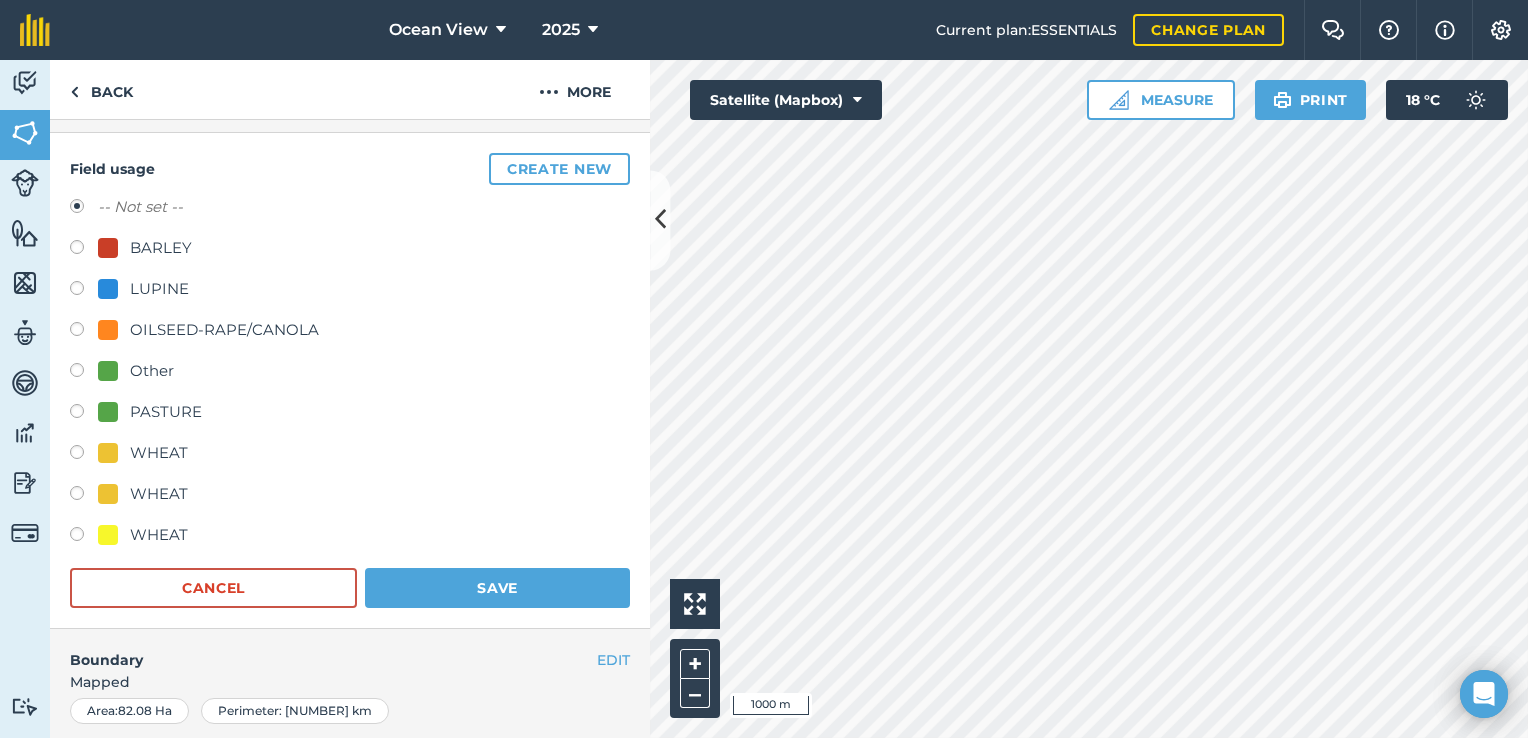 scroll, scrollTop: 158, scrollLeft: 0, axis: vertical 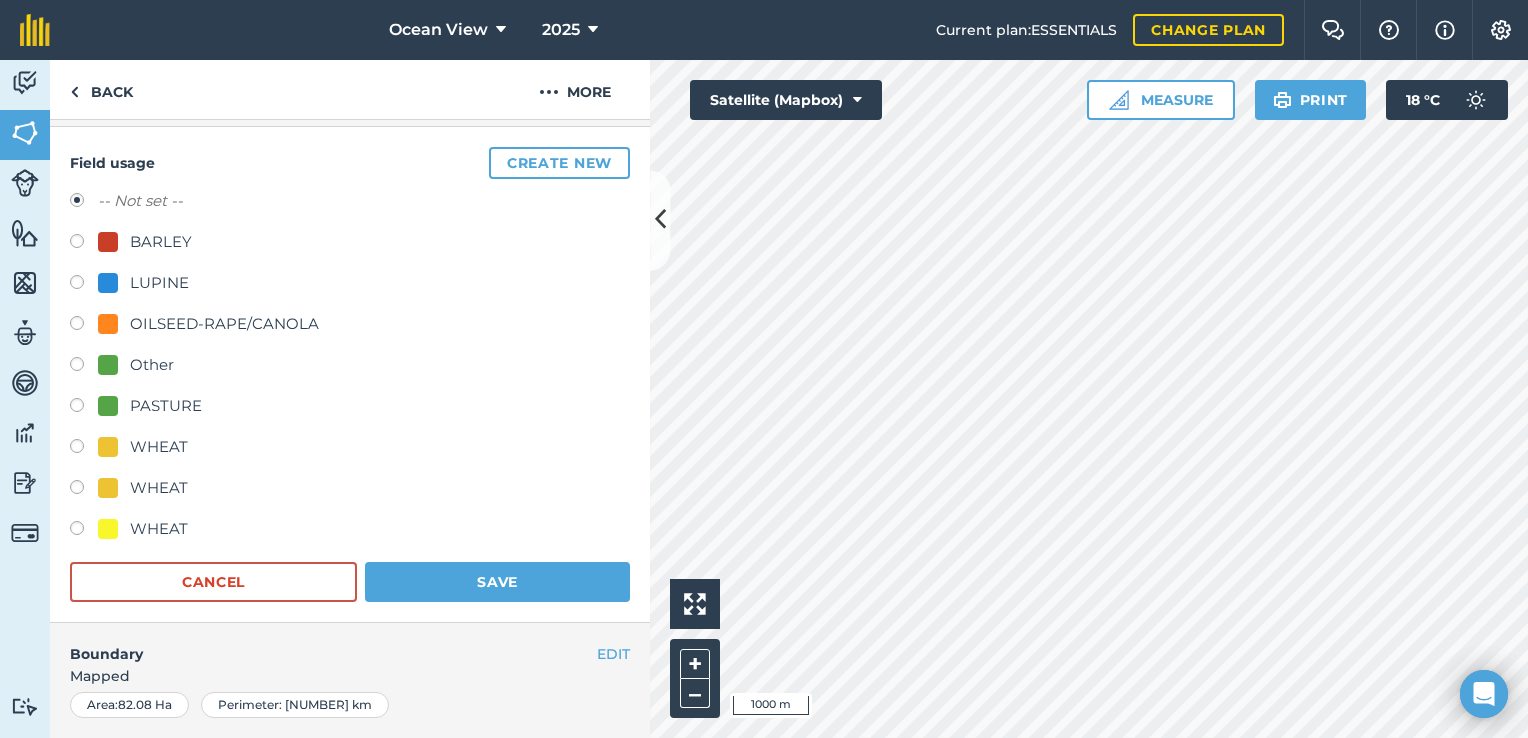 click at bounding box center [84, 490] 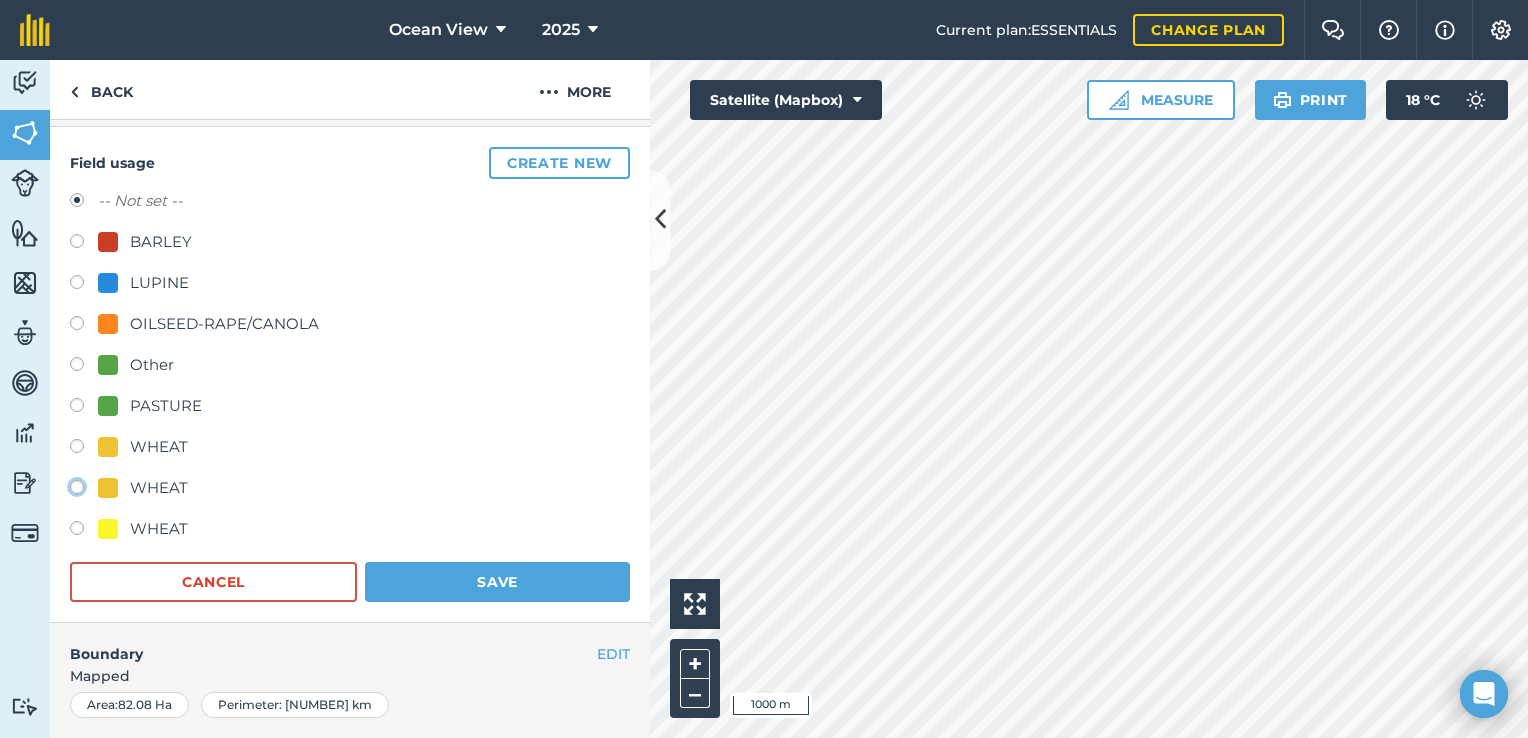 click on "WHEAT" at bounding box center (-9923, 486) 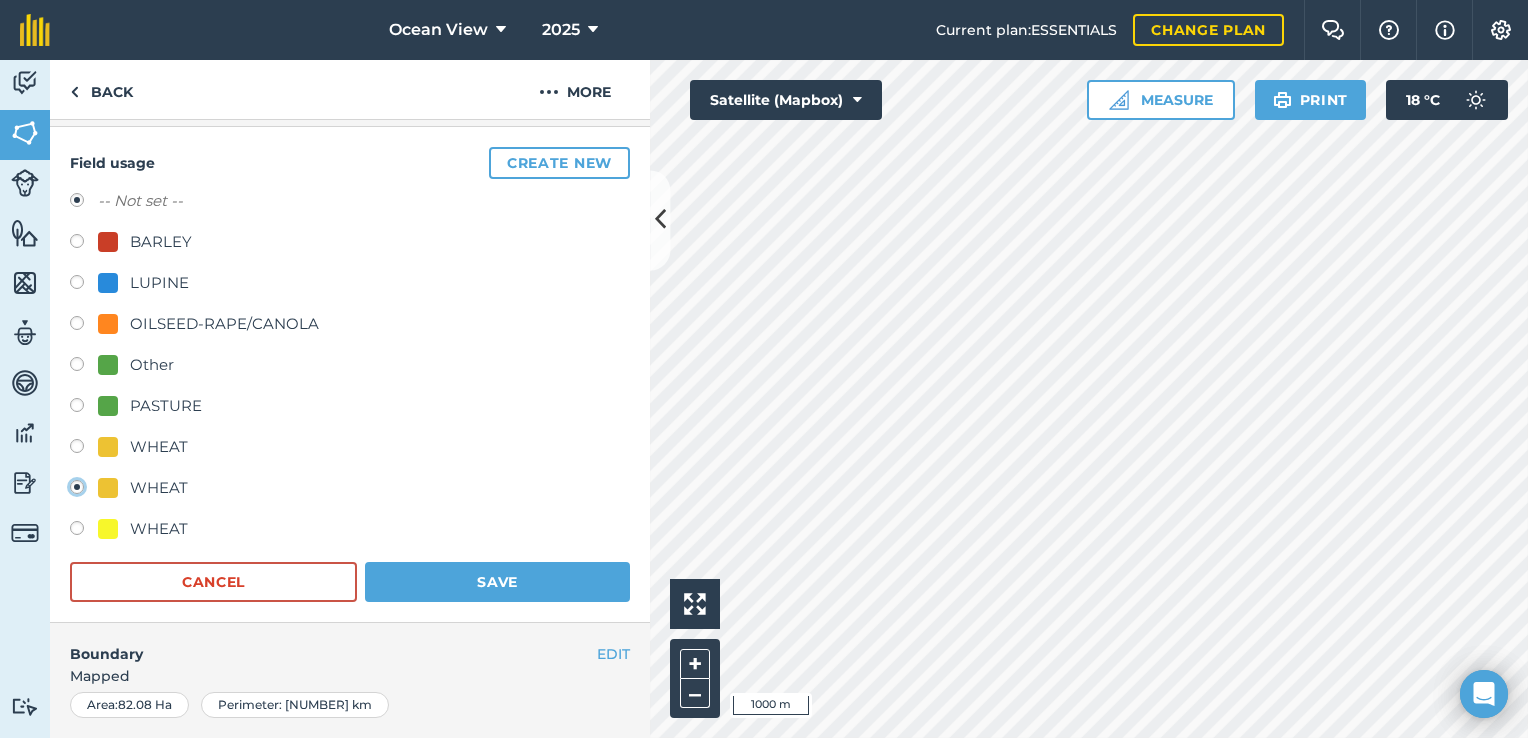 radio on "true" 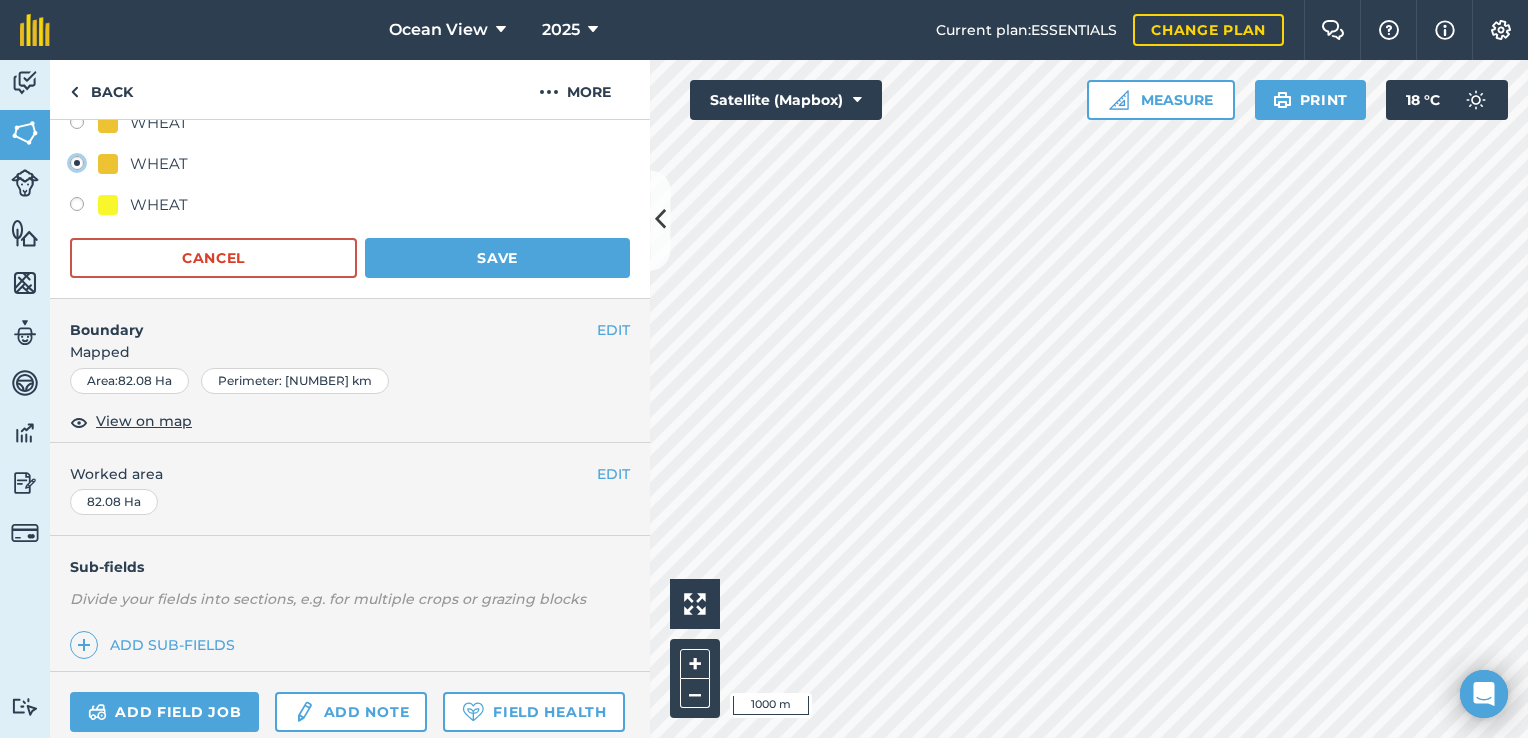 scroll, scrollTop: 483, scrollLeft: 0, axis: vertical 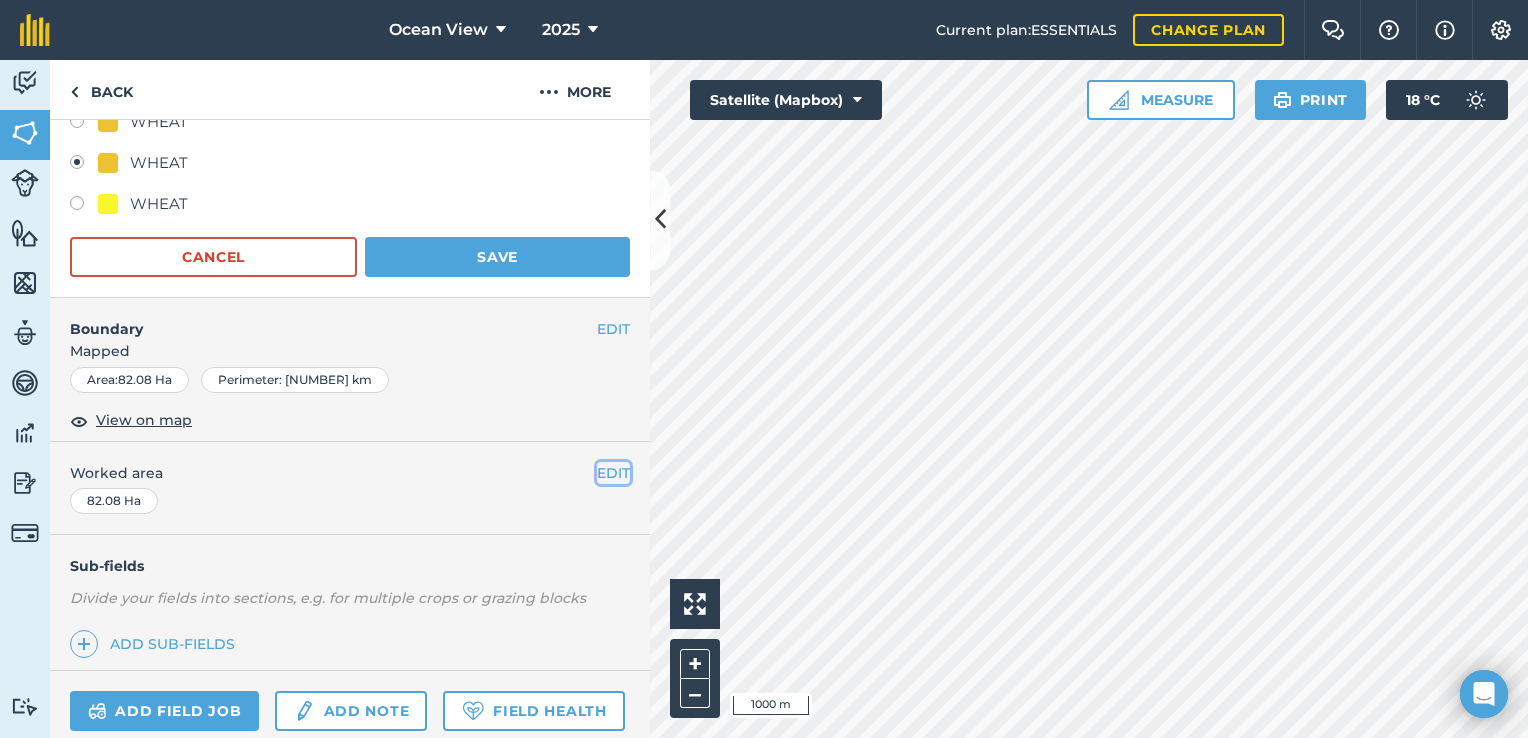 click on "EDIT" at bounding box center (613, 473) 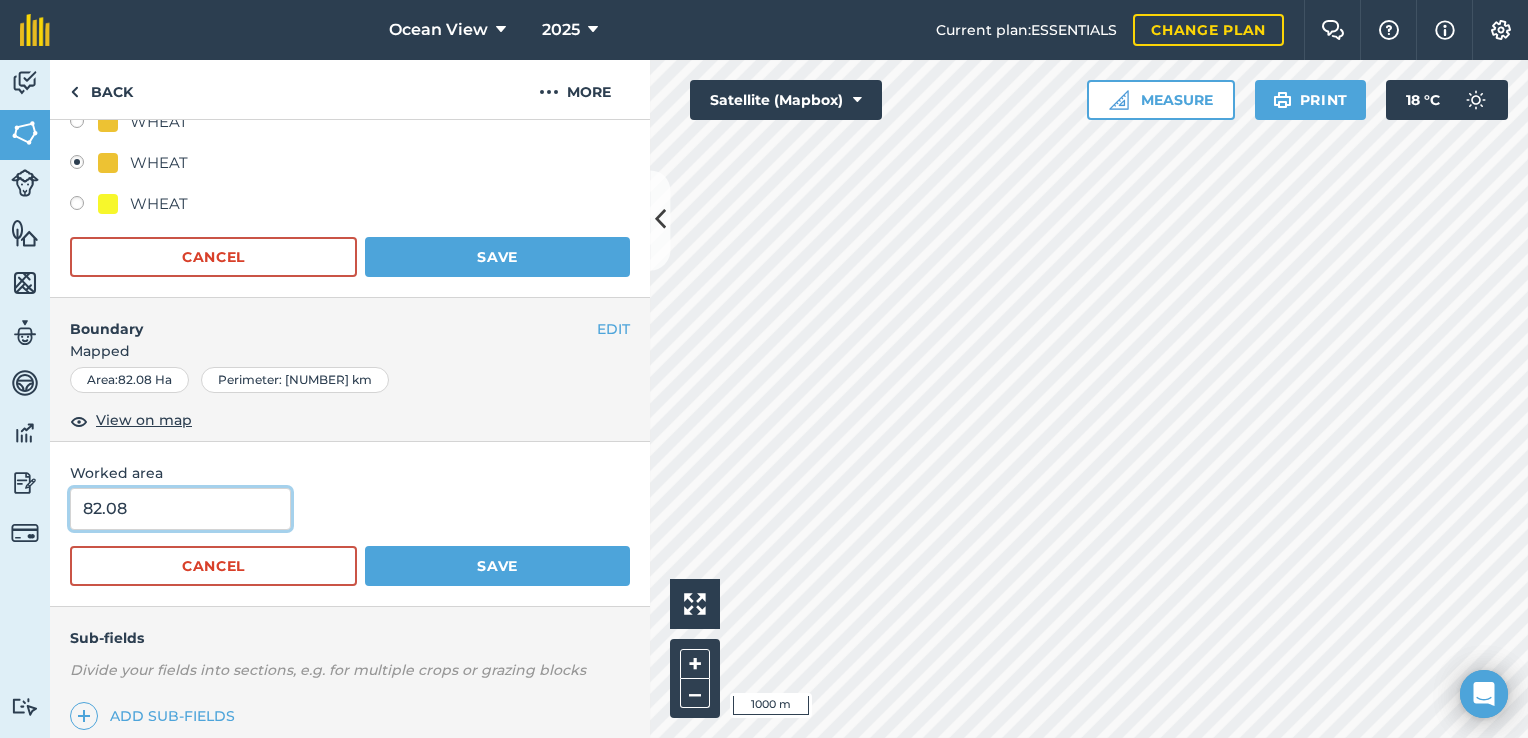 click on "82.08" at bounding box center (180, 509) 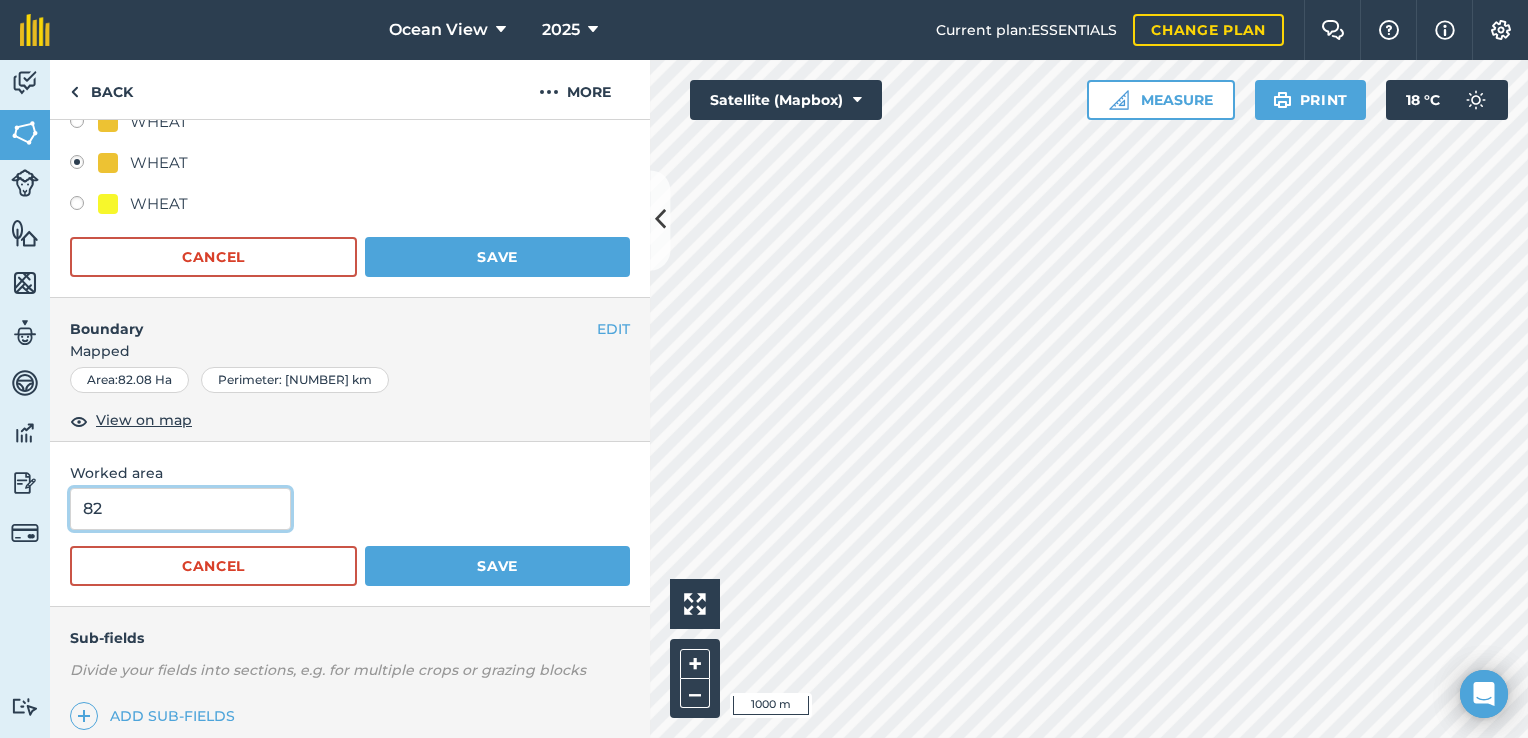 type on "8" 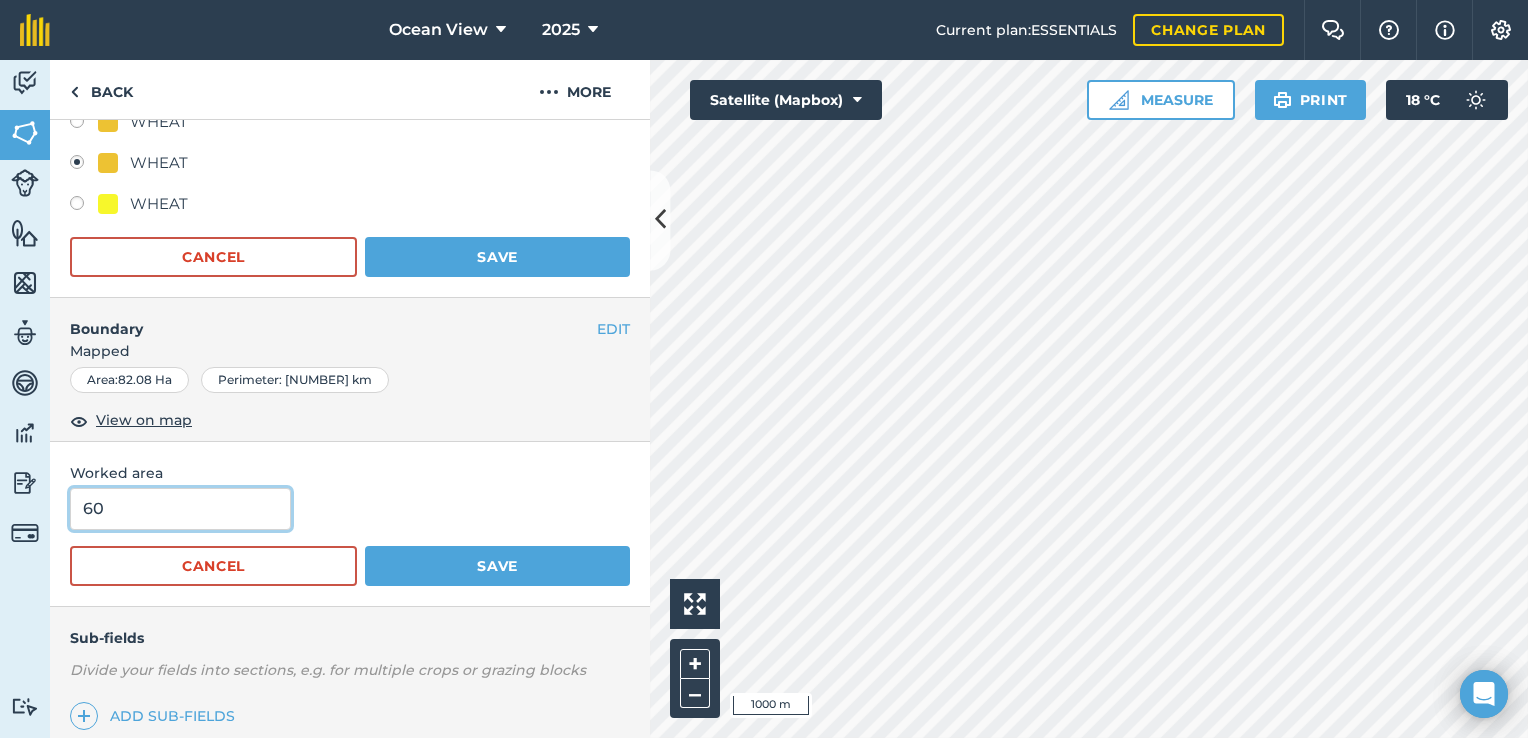 type on "60" 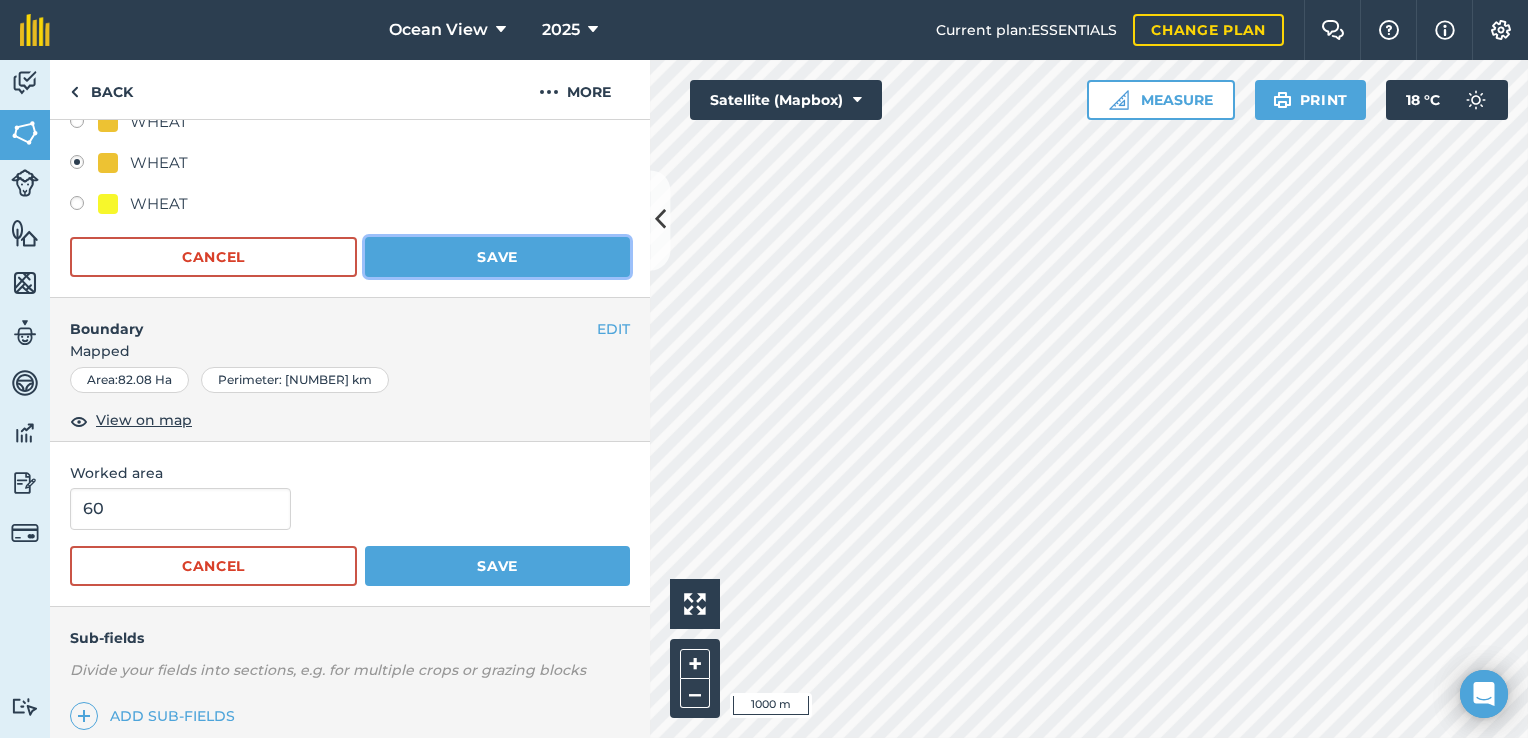 click on "Save" at bounding box center (497, 257) 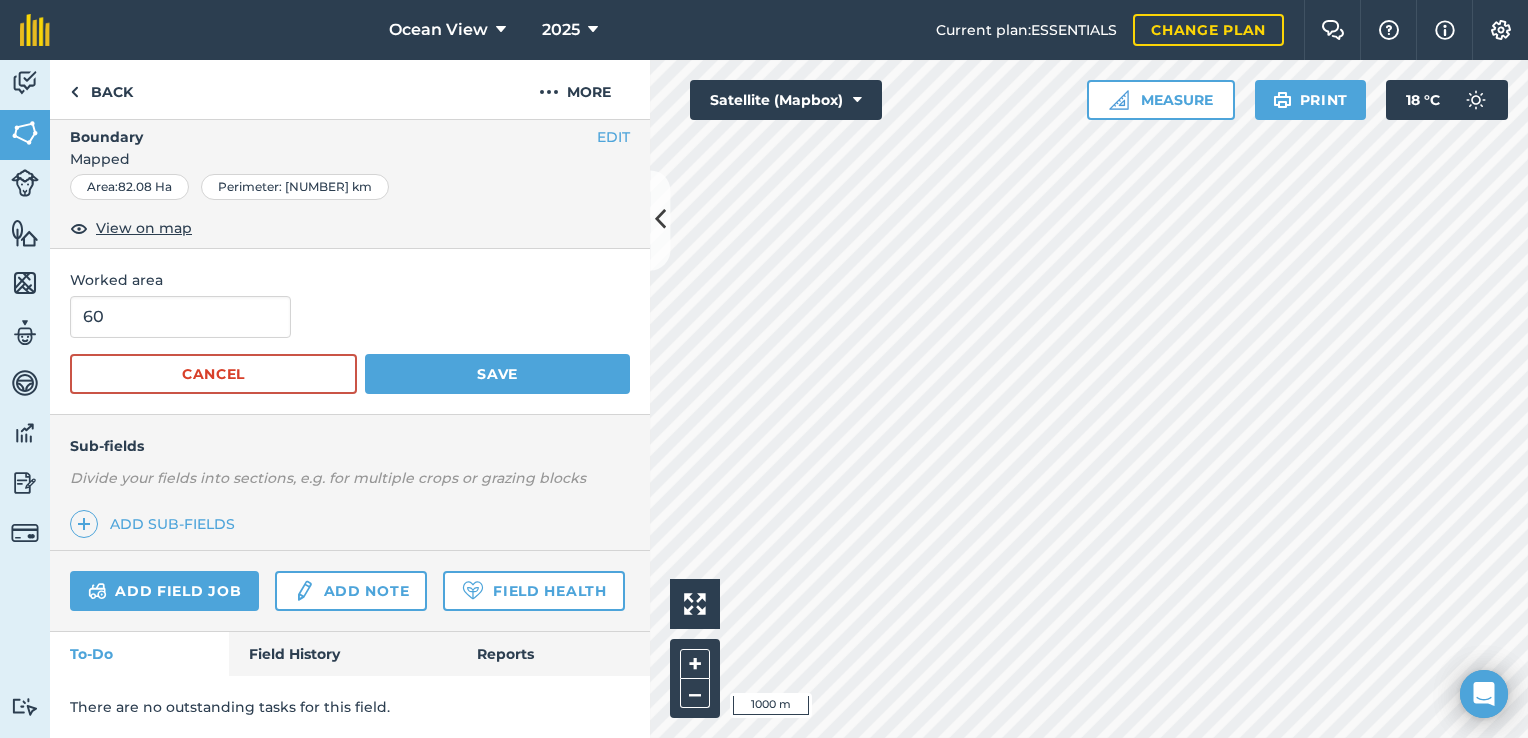scroll, scrollTop: 328, scrollLeft: 0, axis: vertical 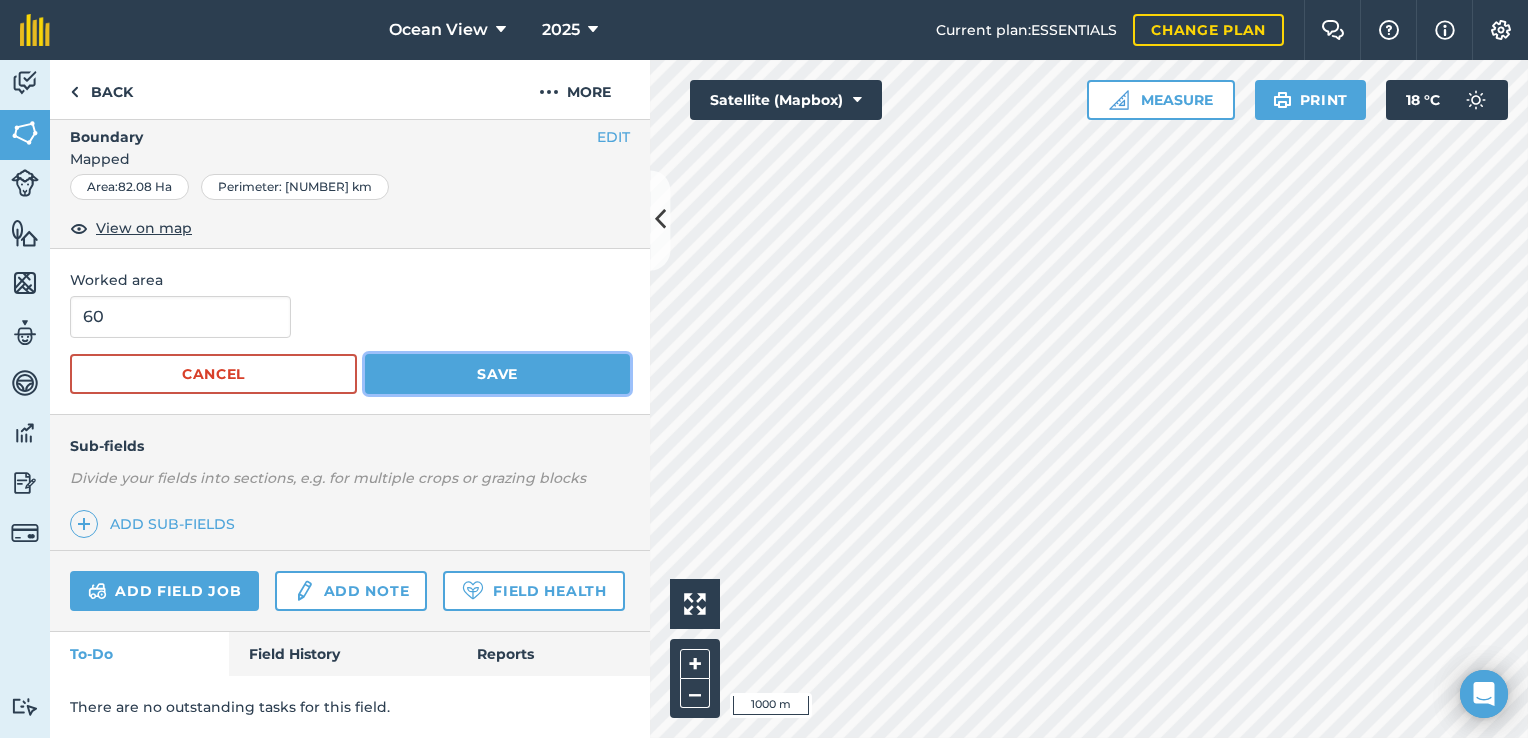 click on "Save" at bounding box center (497, 374) 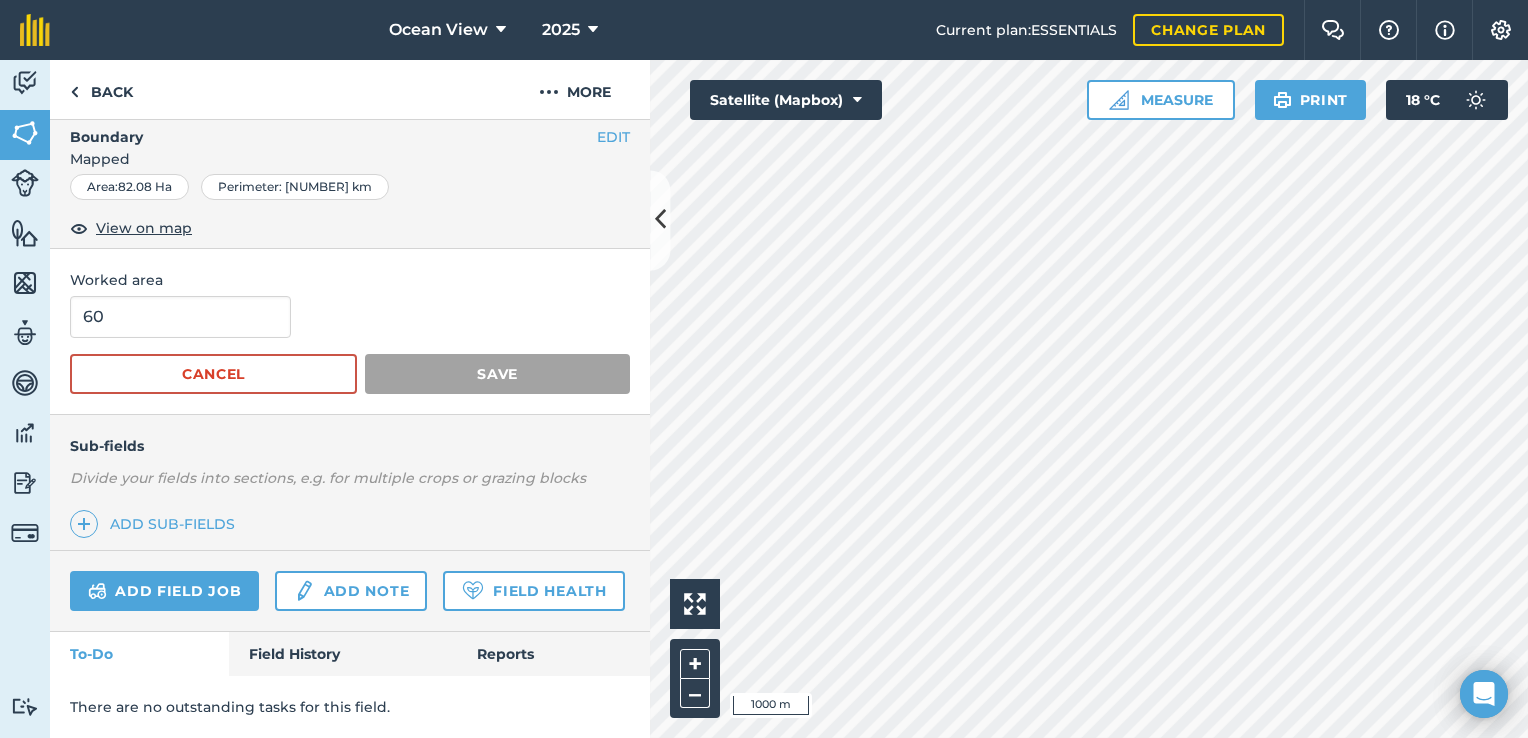 scroll, scrollTop: 256, scrollLeft: 0, axis: vertical 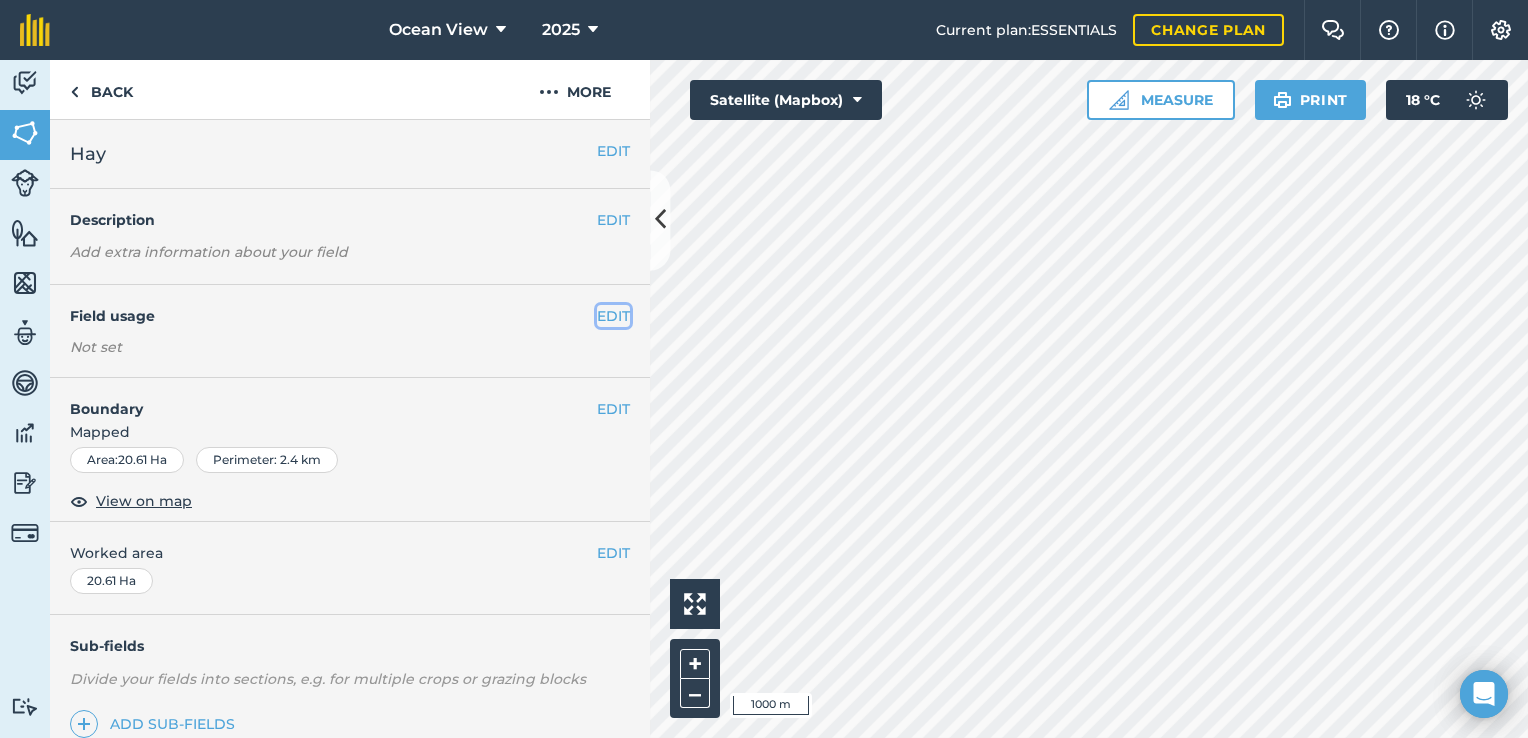 click on "EDIT" at bounding box center (613, 316) 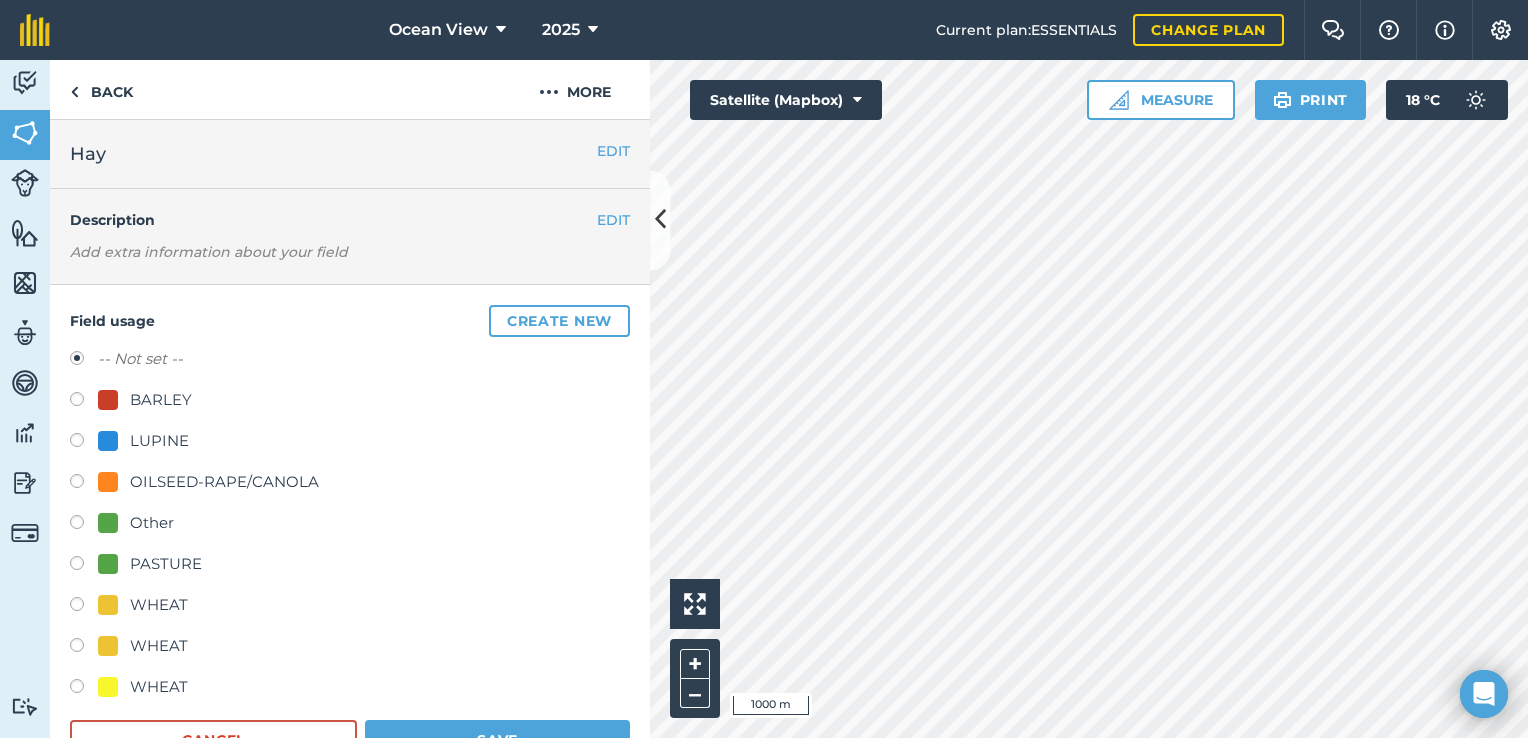 click at bounding box center [84, 648] 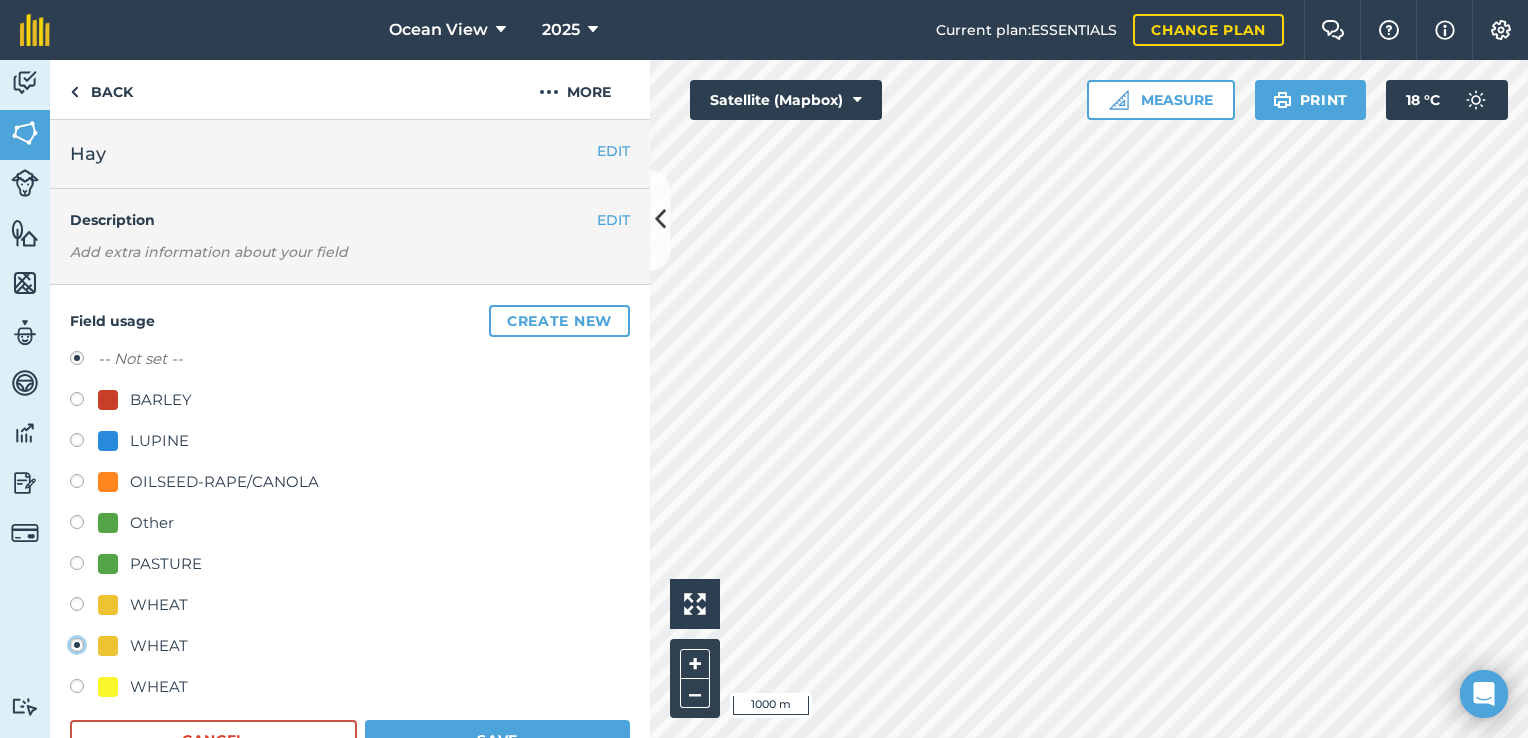 radio on "true" 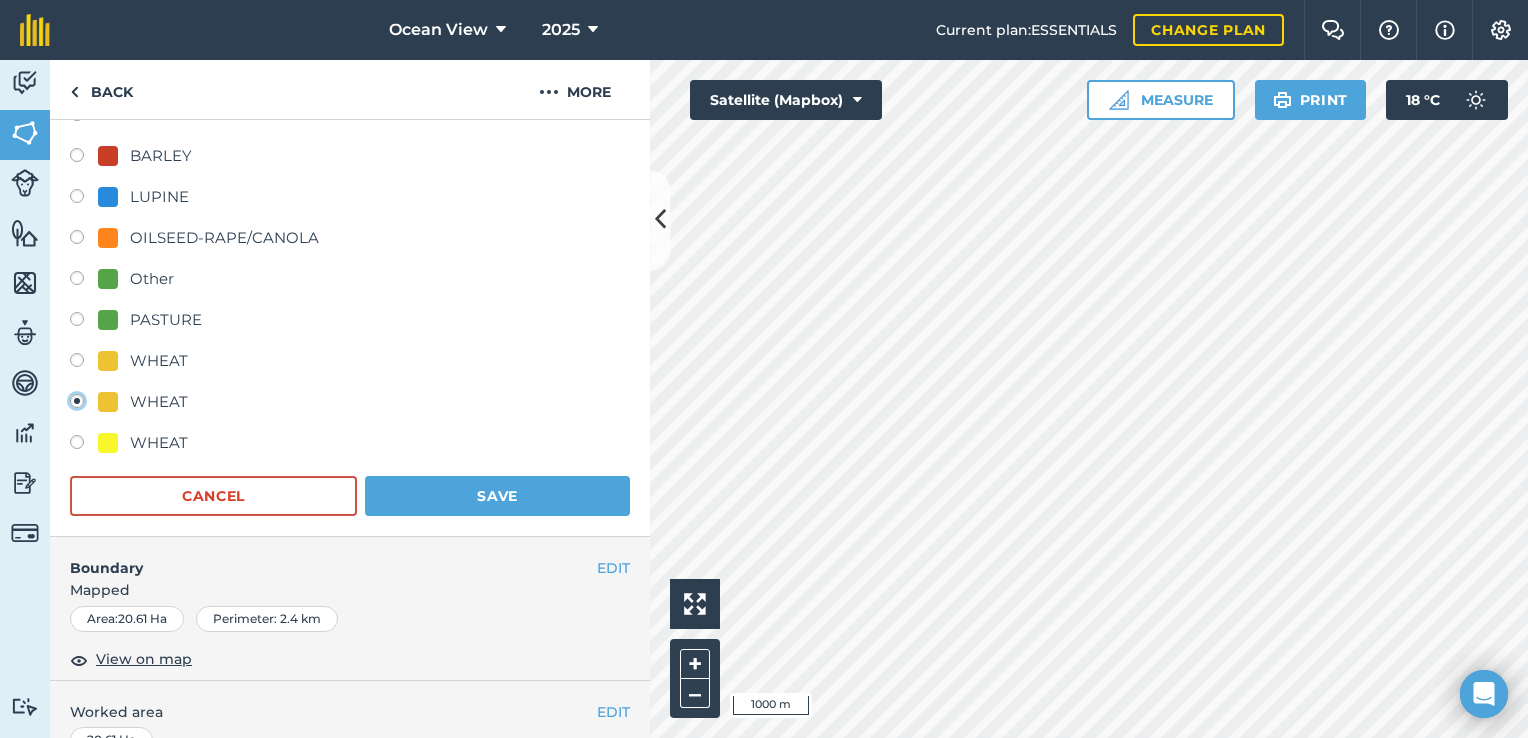 scroll, scrollTop: 276, scrollLeft: 0, axis: vertical 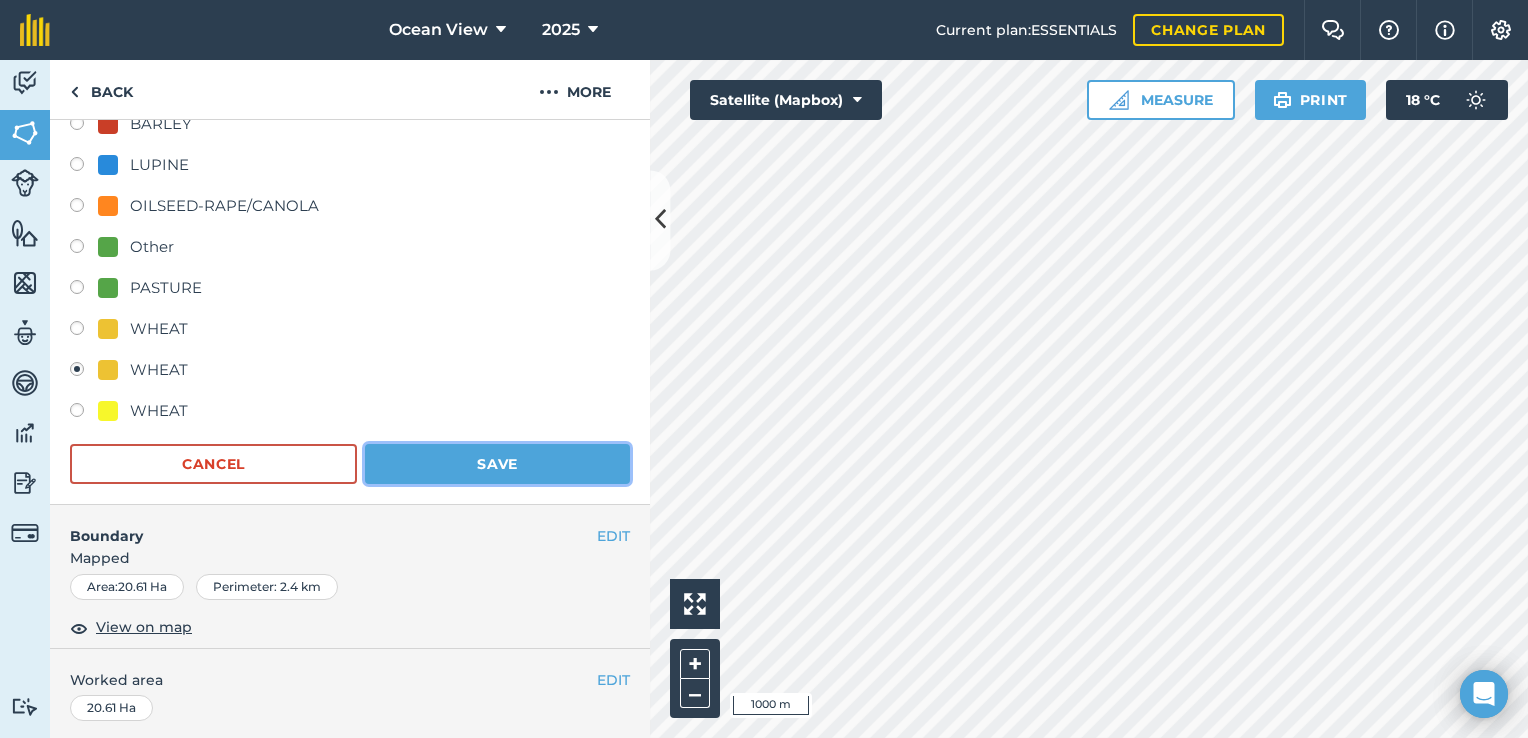 click on "Save" at bounding box center [497, 464] 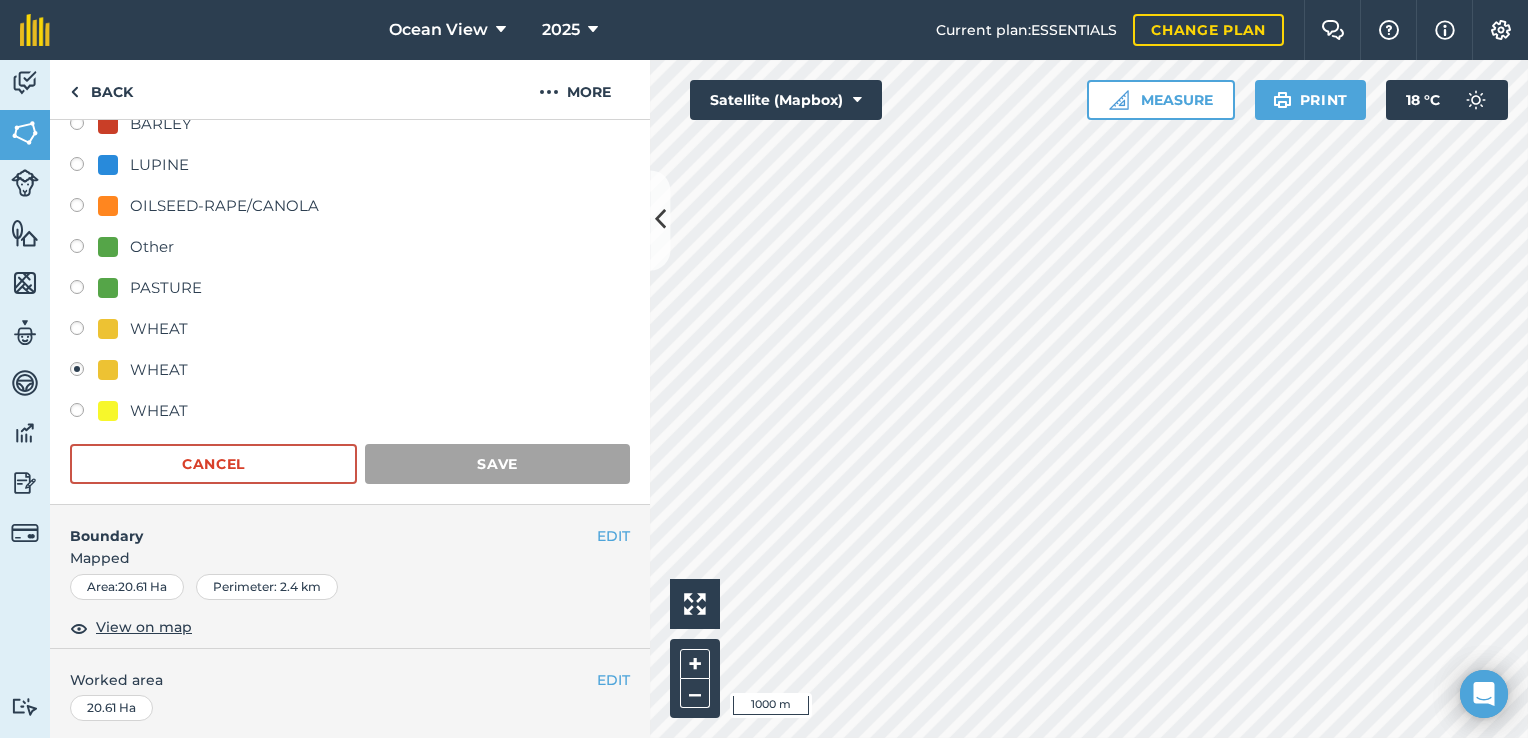 scroll, scrollTop: 256, scrollLeft: 0, axis: vertical 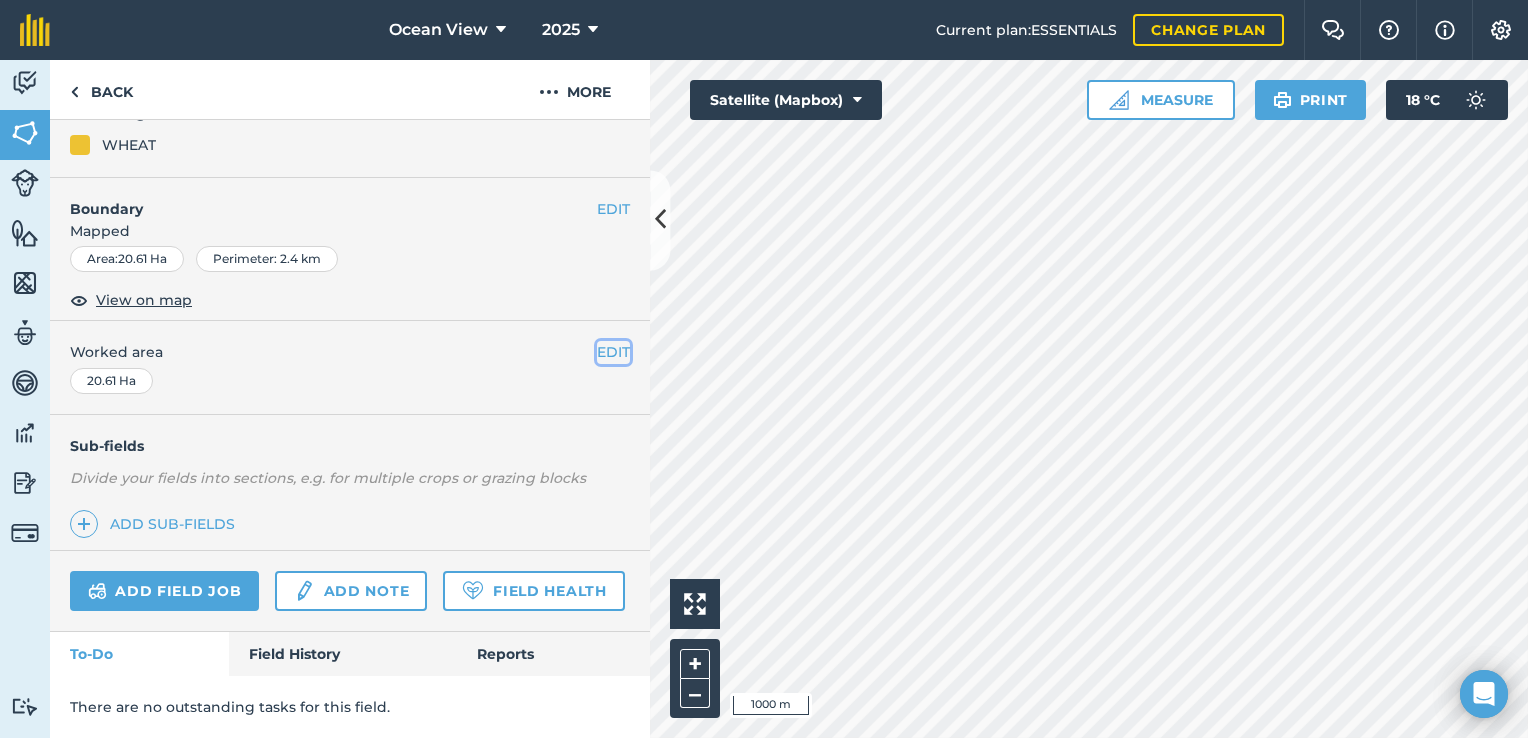 click on "EDIT" at bounding box center (613, 352) 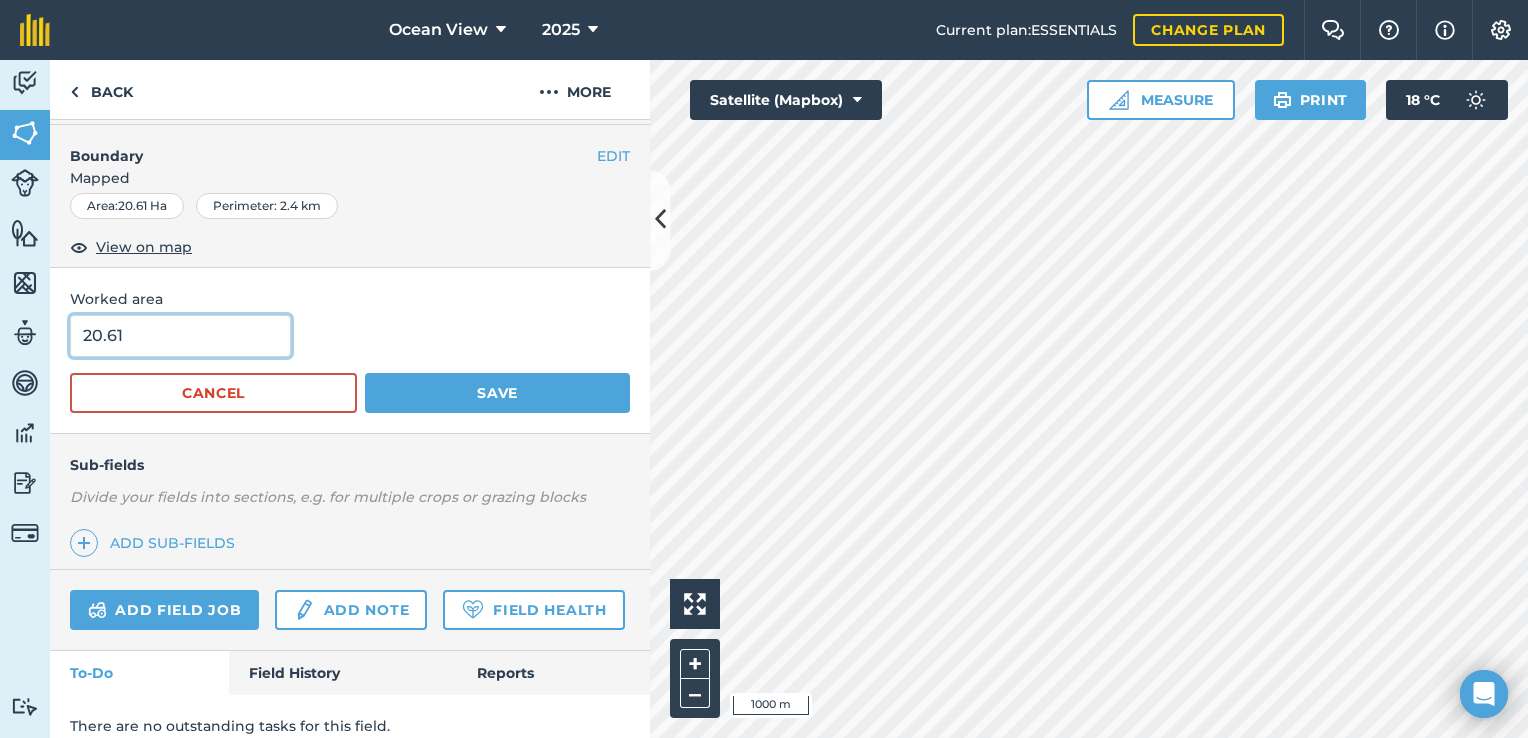click on "20.61" at bounding box center [180, 336] 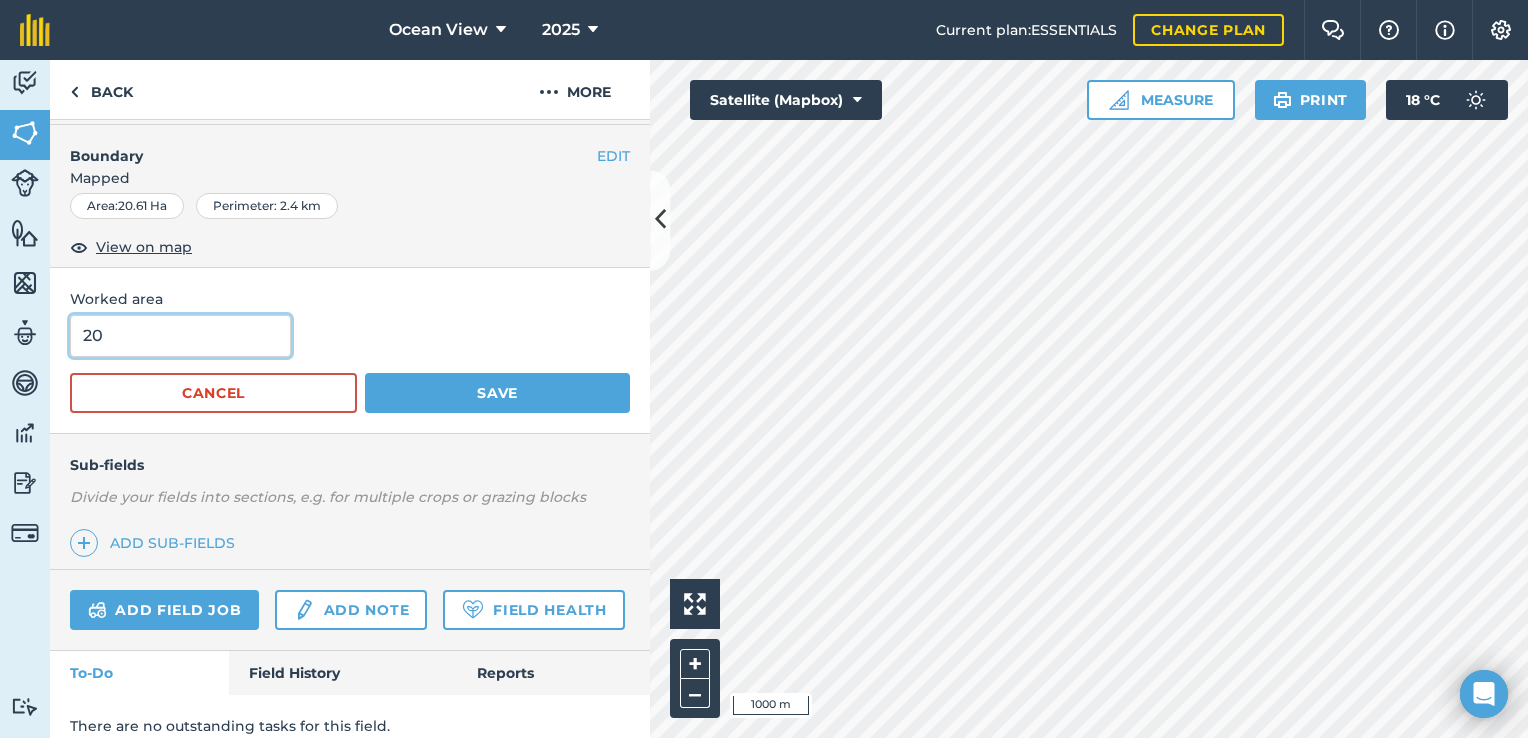 type on "2" 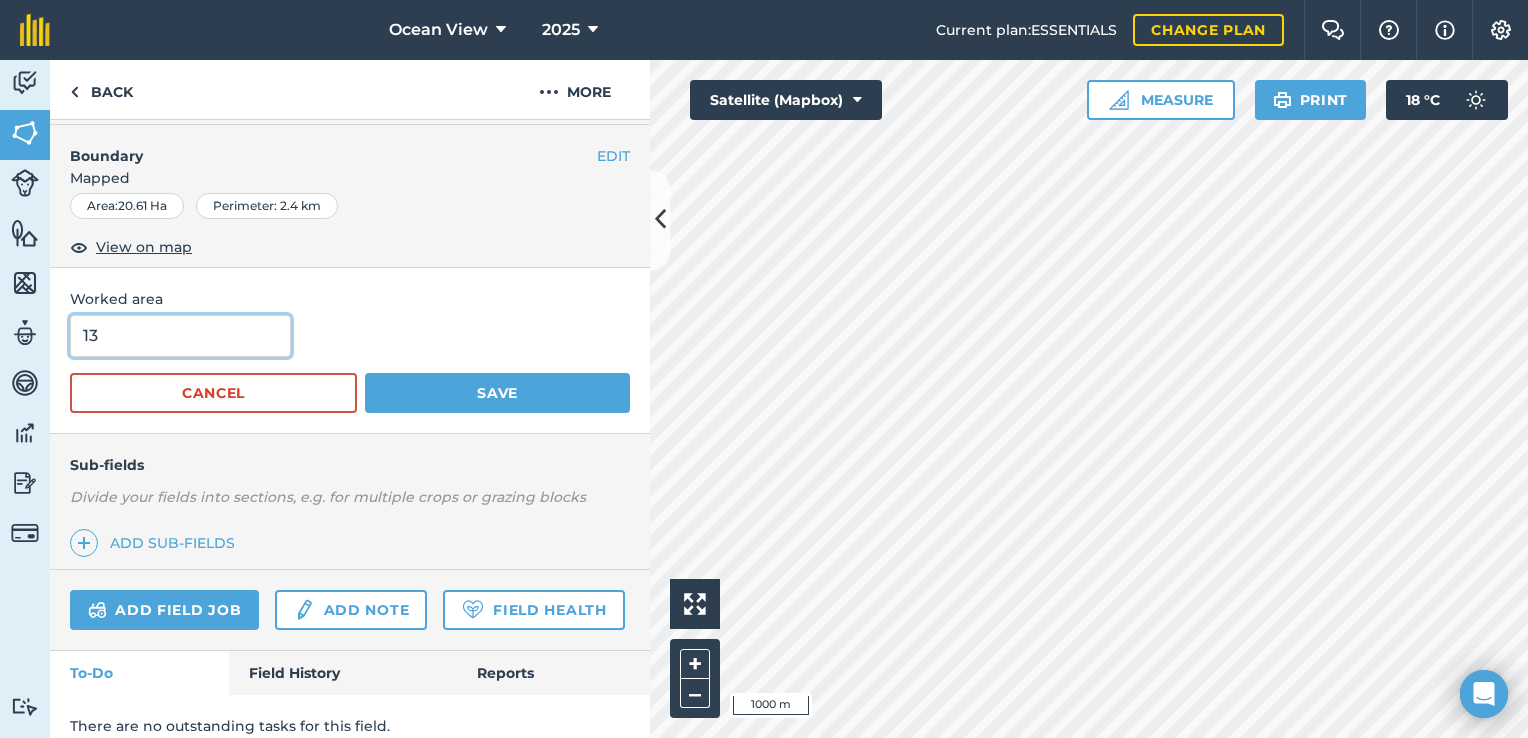 type on "13" 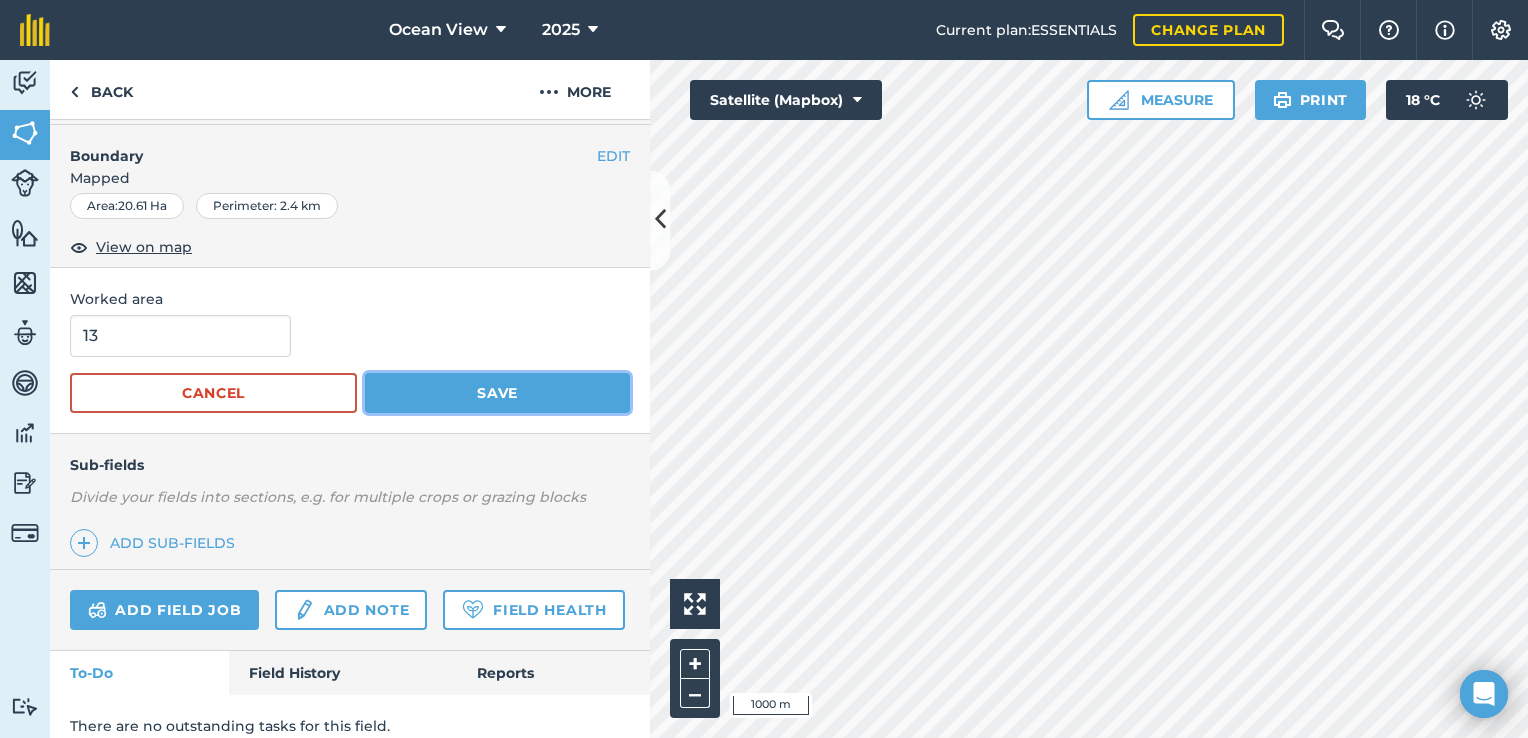 click on "Save" at bounding box center [497, 393] 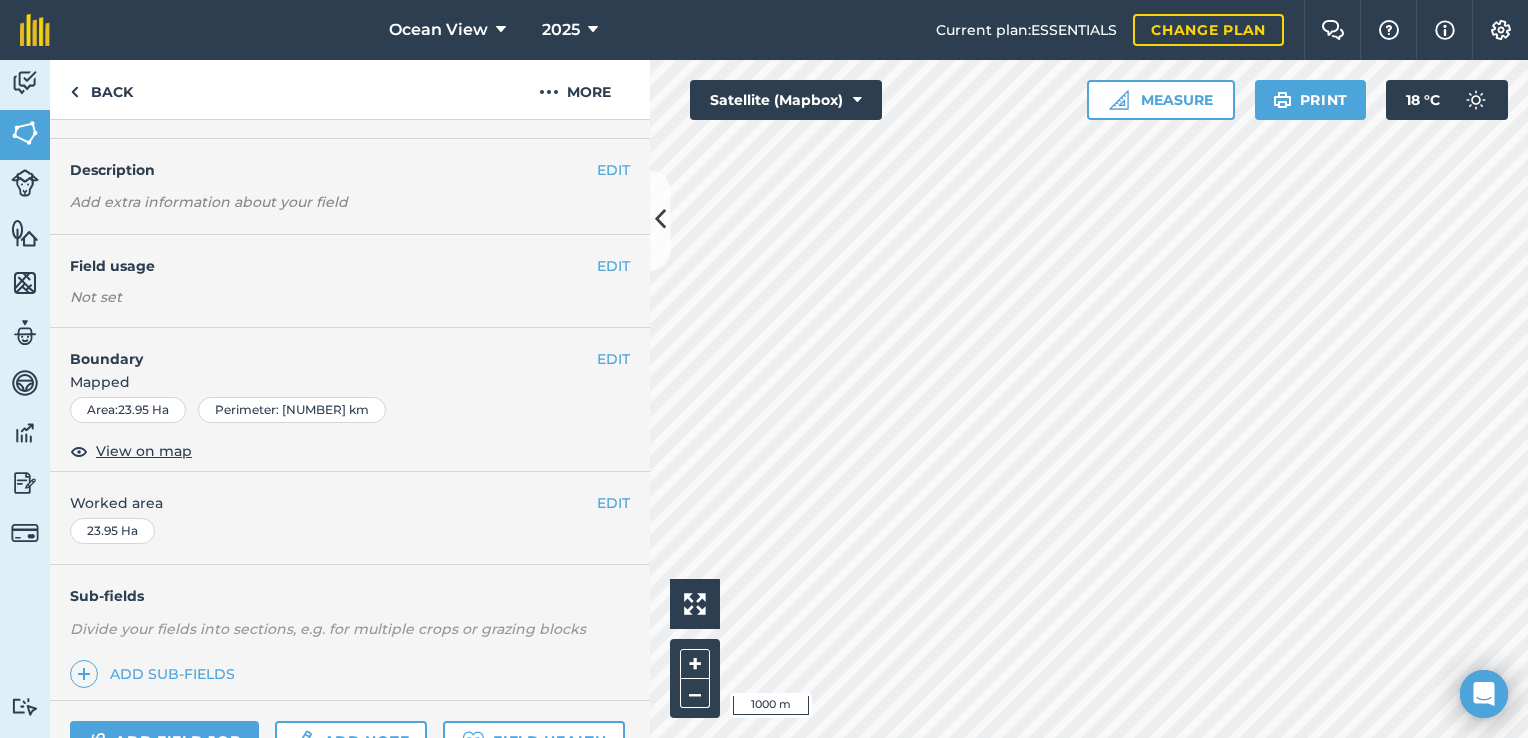 scroll, scrollTop: 41, scrollLeft: 0, axis: vertical 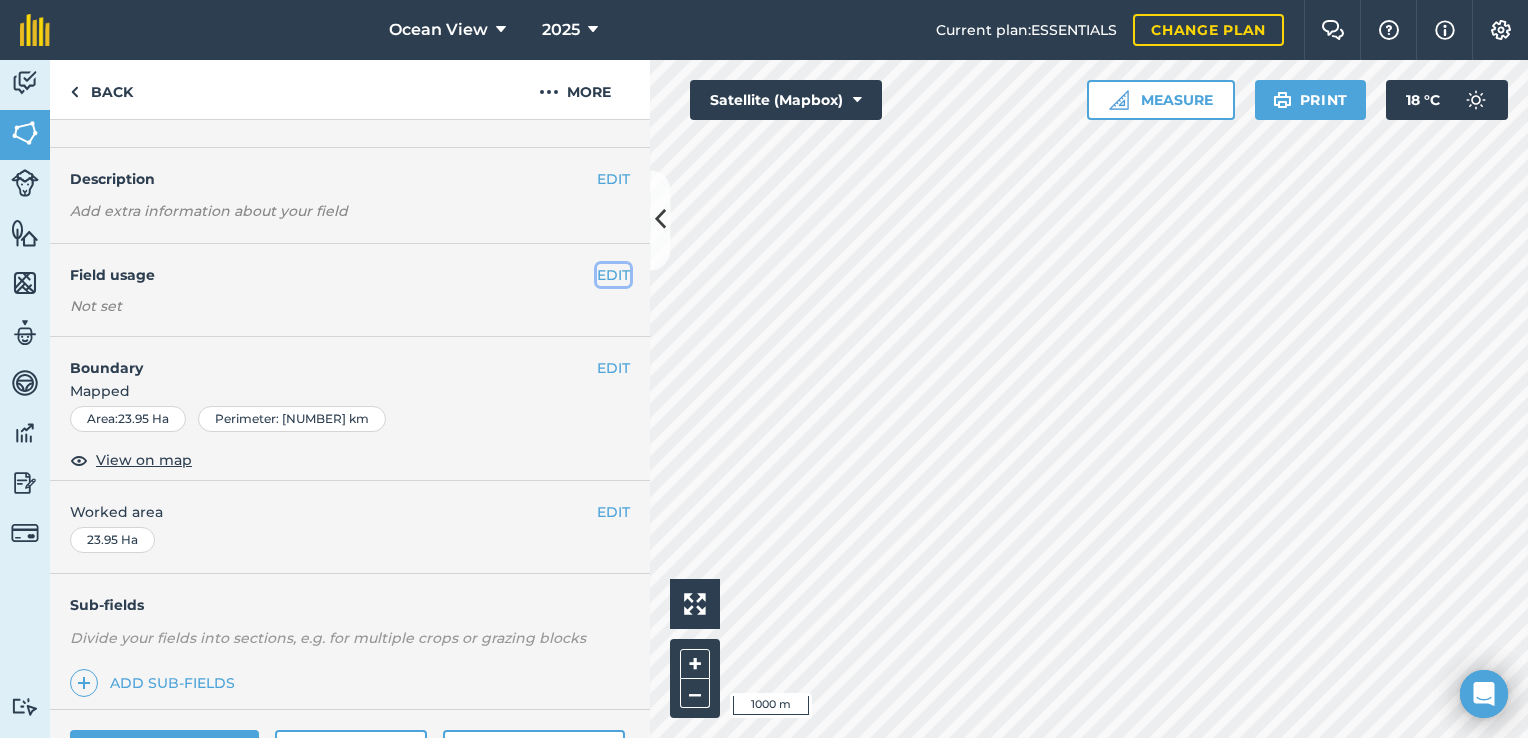 click on "EDIT" at bounding box center [613, 275] 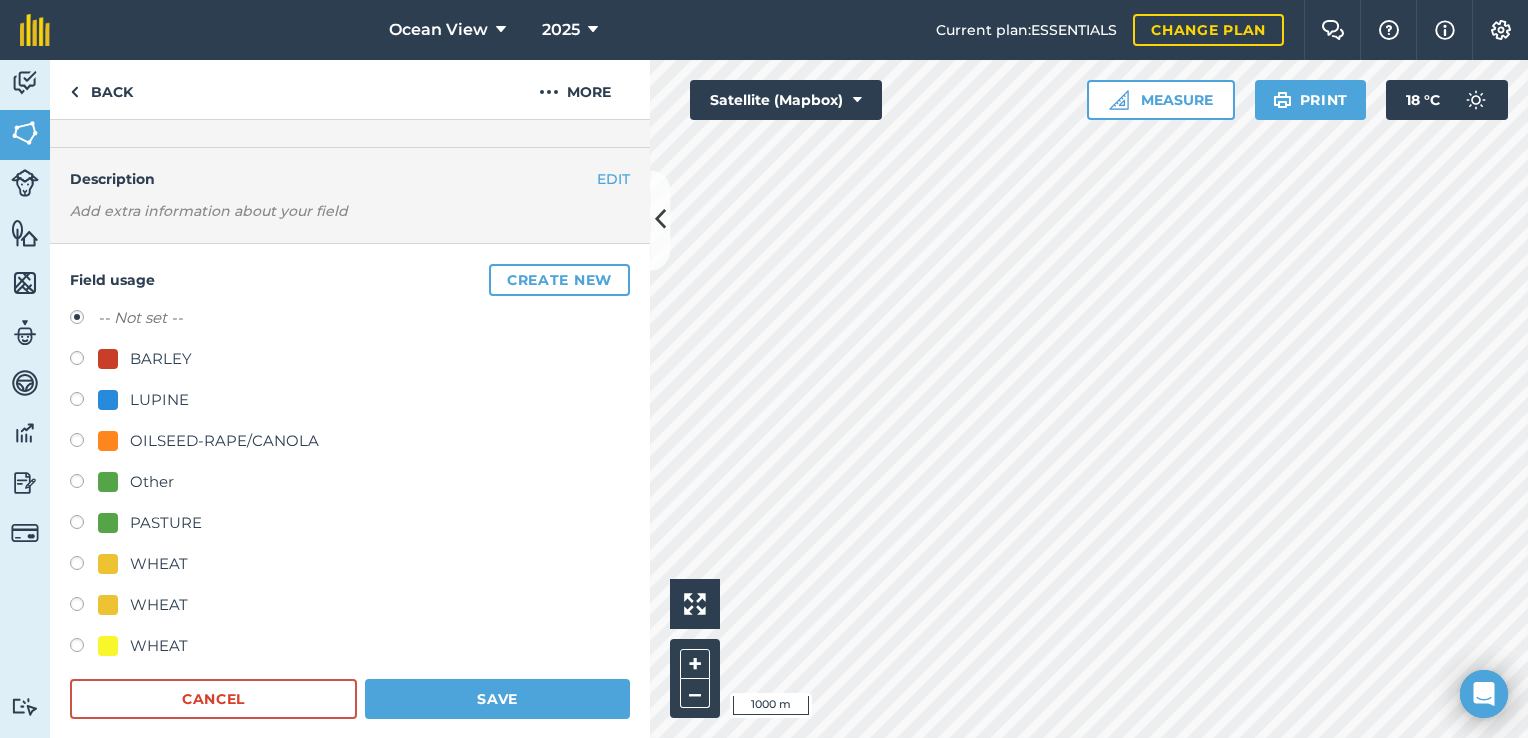 click at bounding box center [84, 525] 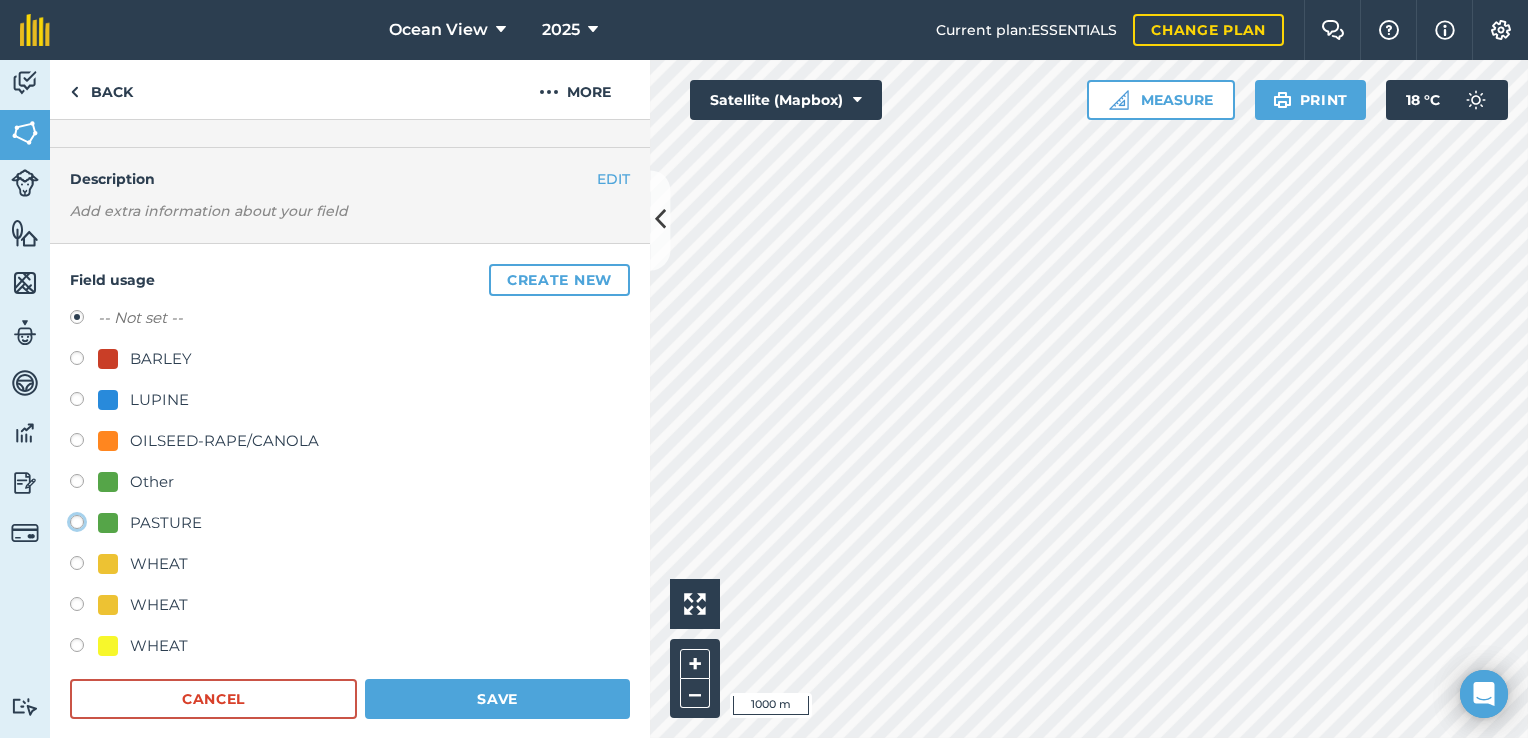 click on "PASTURE" at bounding box center [-9923, 521] 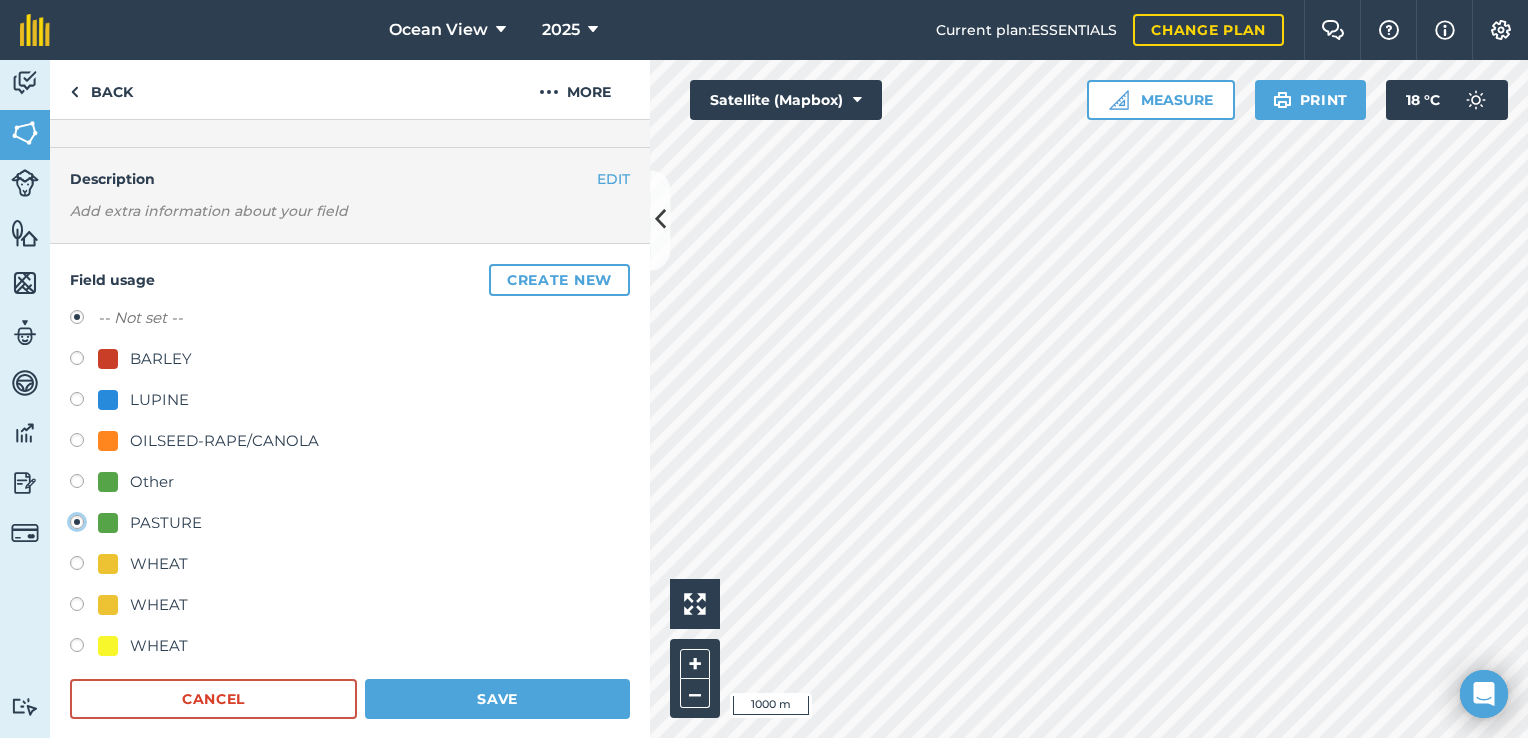 radio on "true" 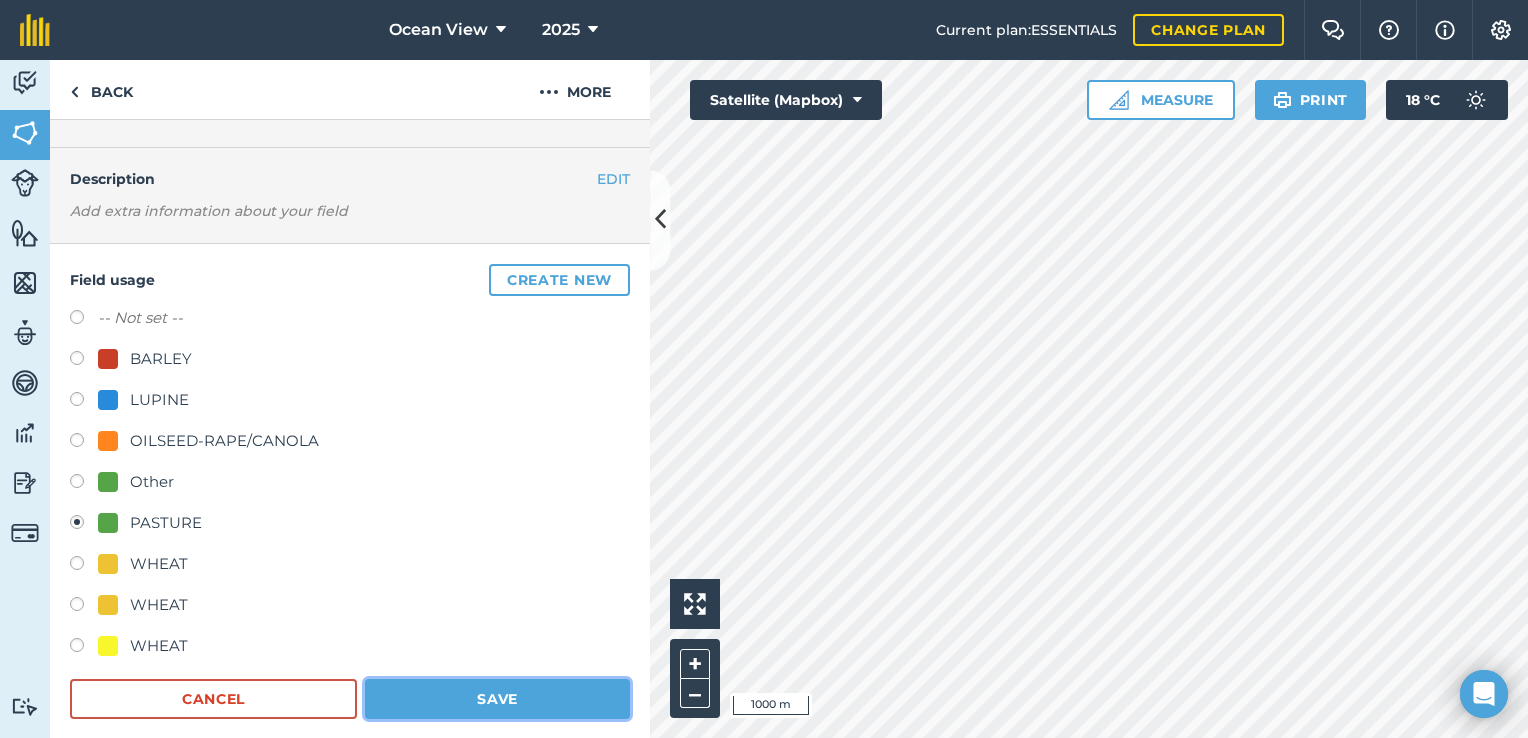 click on "Save" at bounding box center [497, 699] 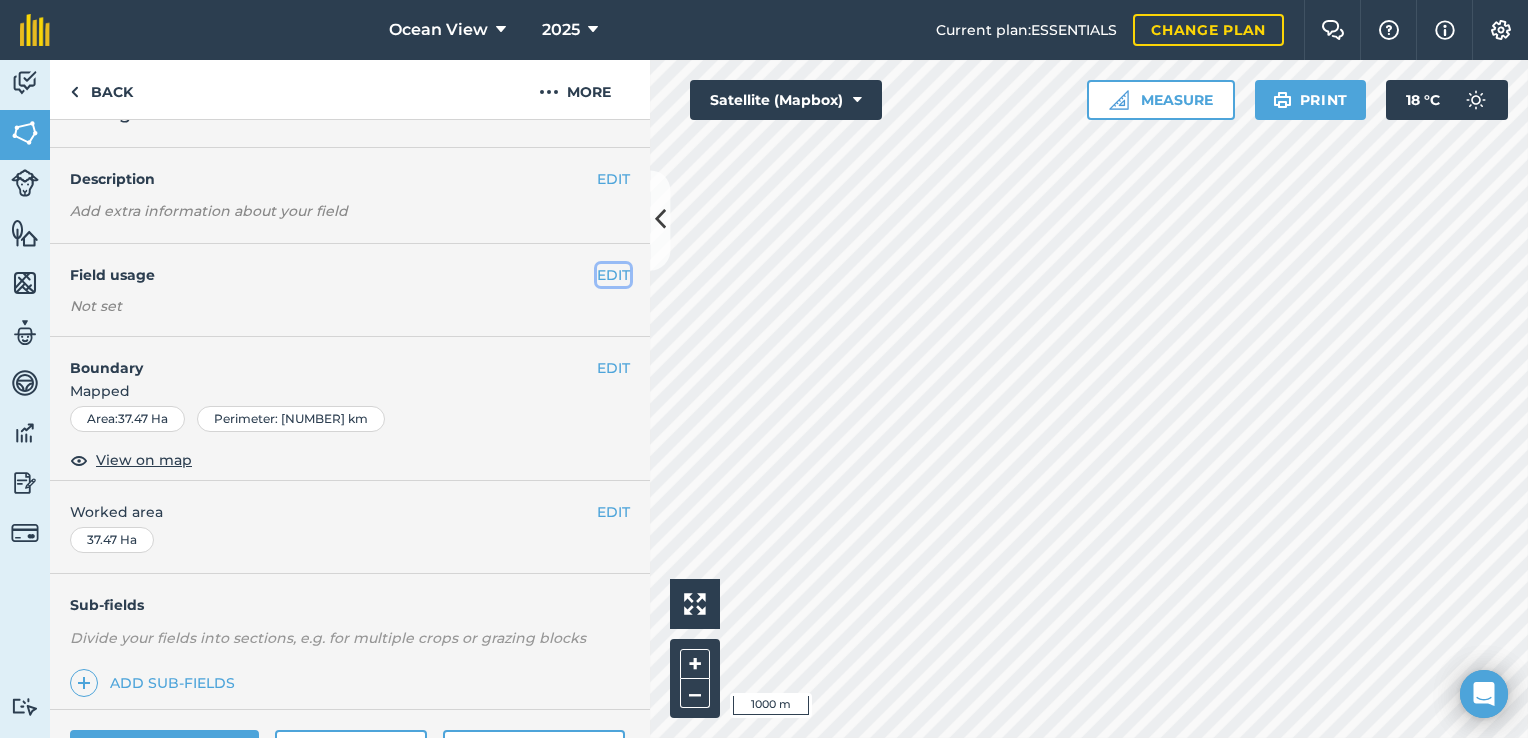 click on "EDIT" at bounding box center [613, 275] 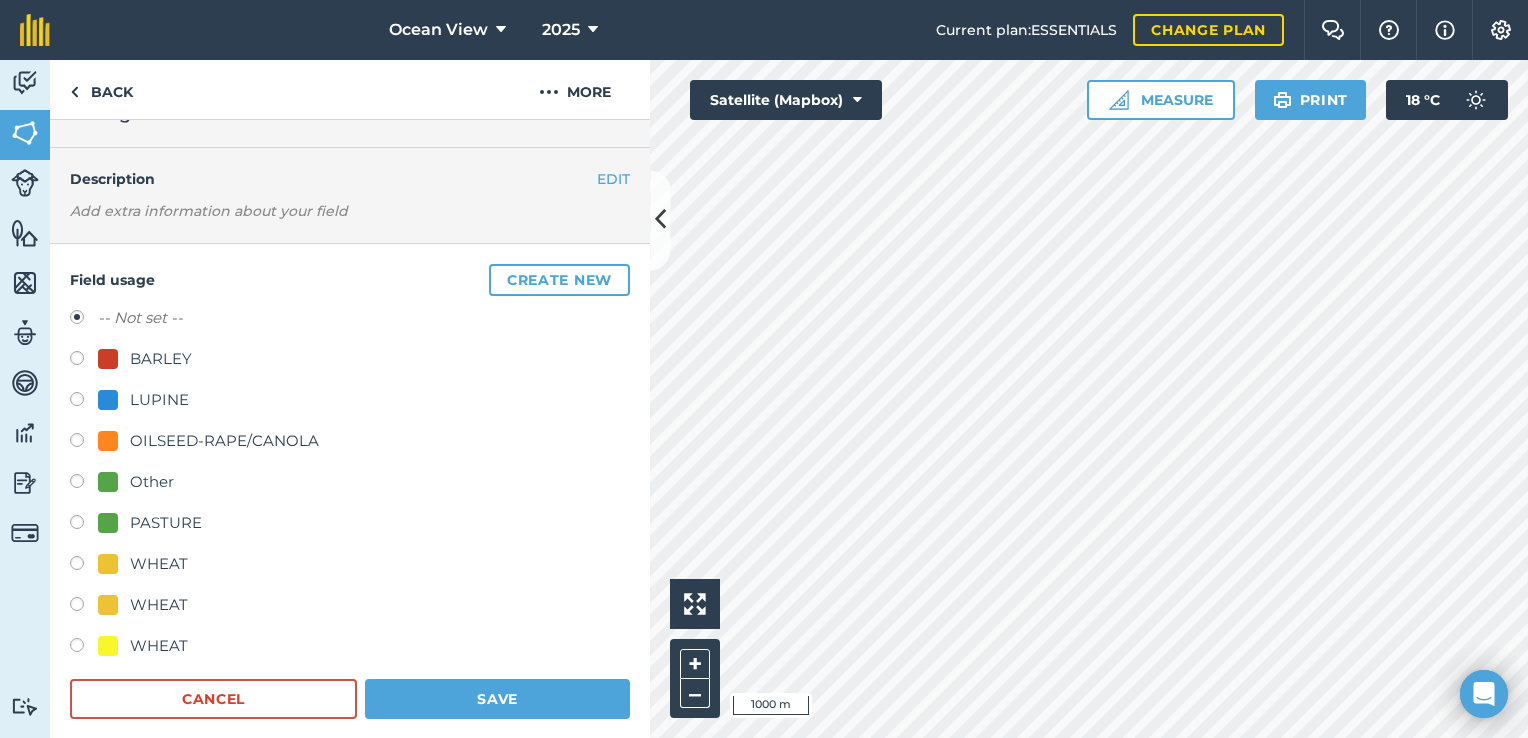 click at bounding box center (84, 525) 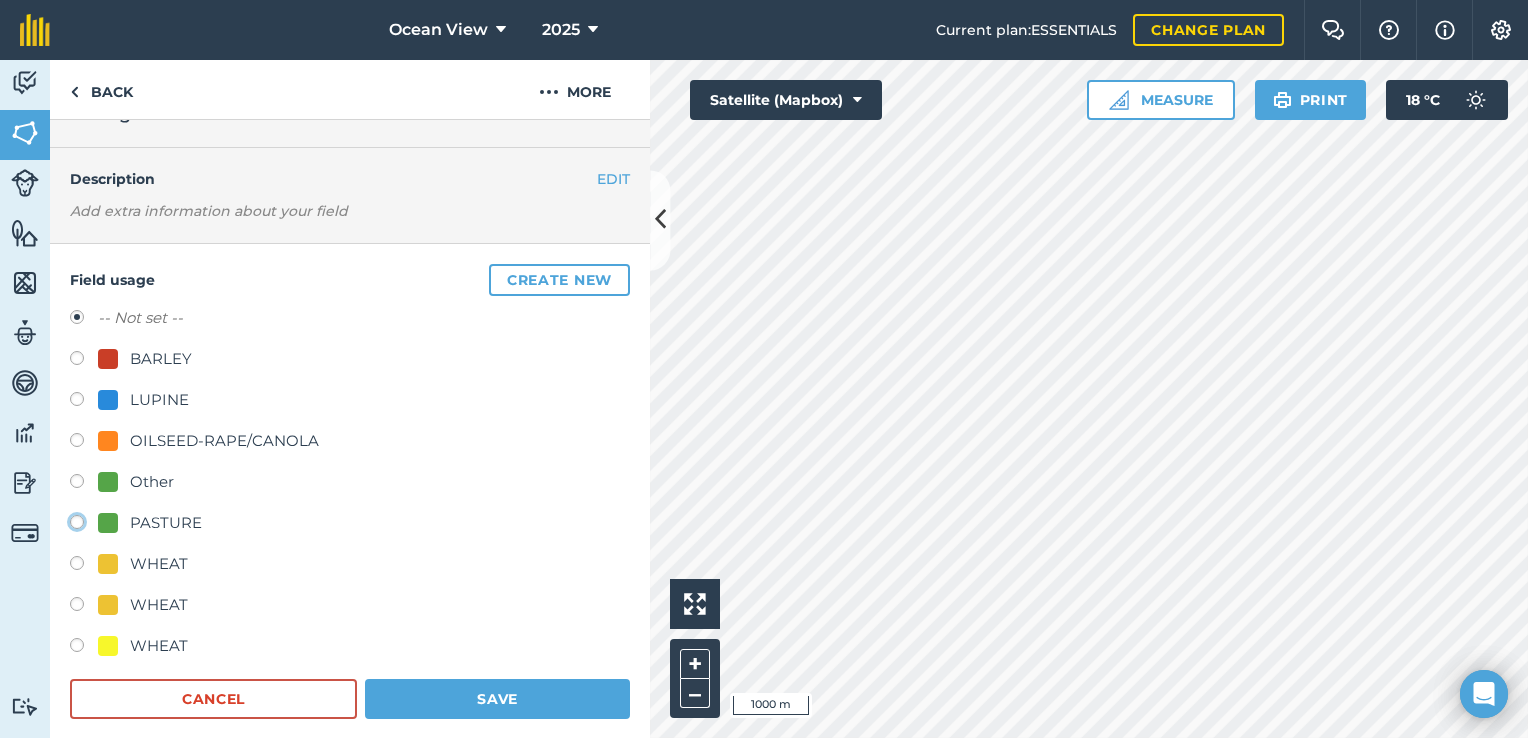 click on "PASTURE" at bounding box center (-9923, 521) 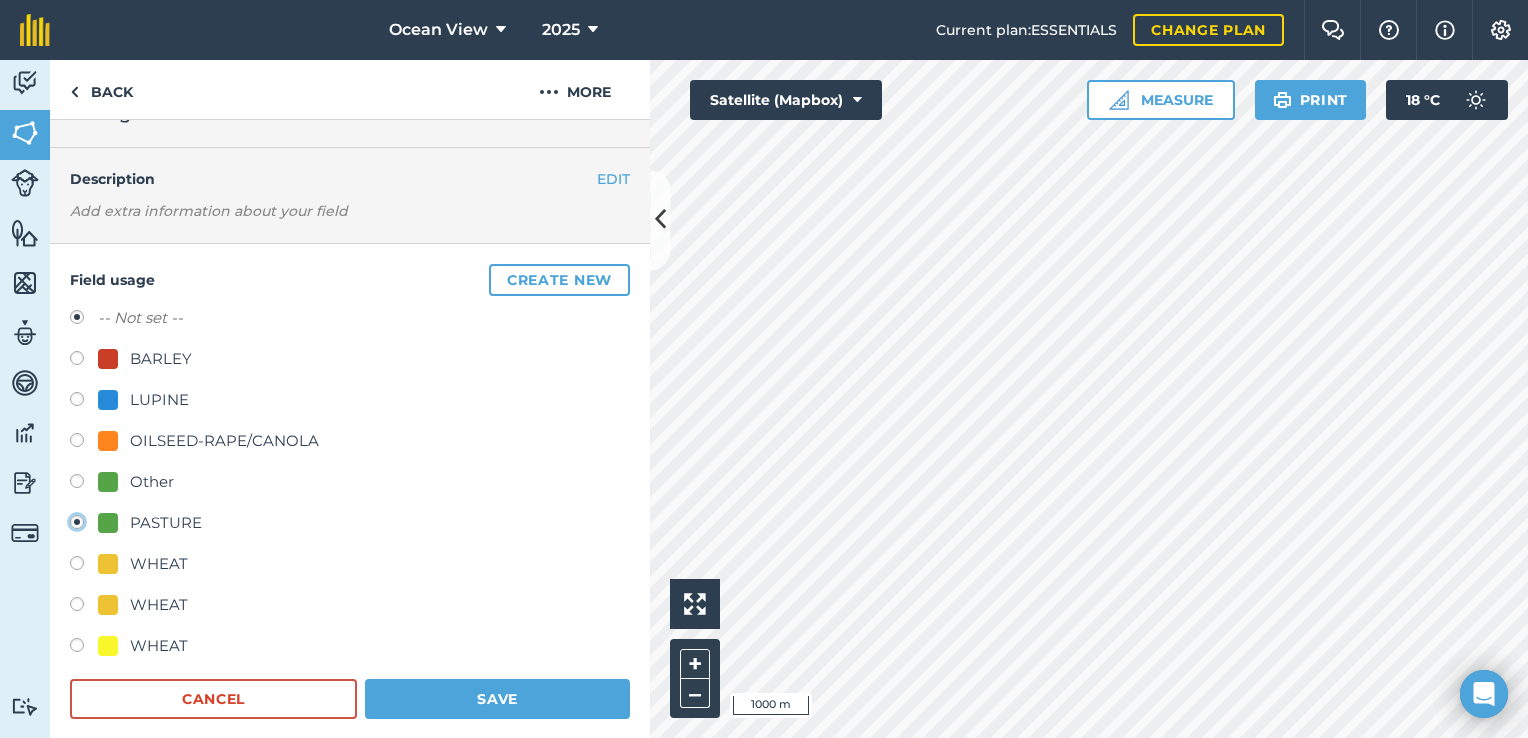 radio on "true" 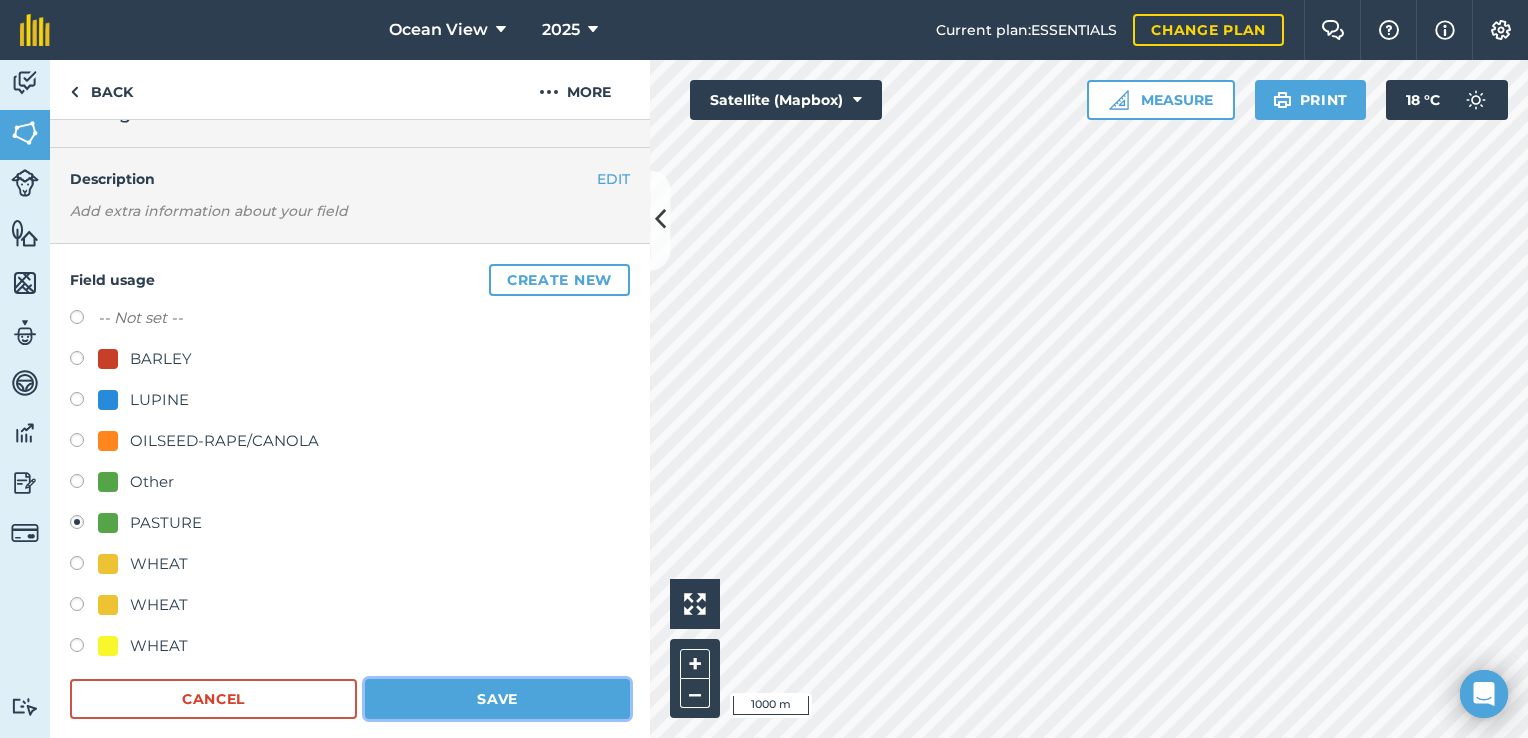 click on "Save" at bounding box center (497, 699) 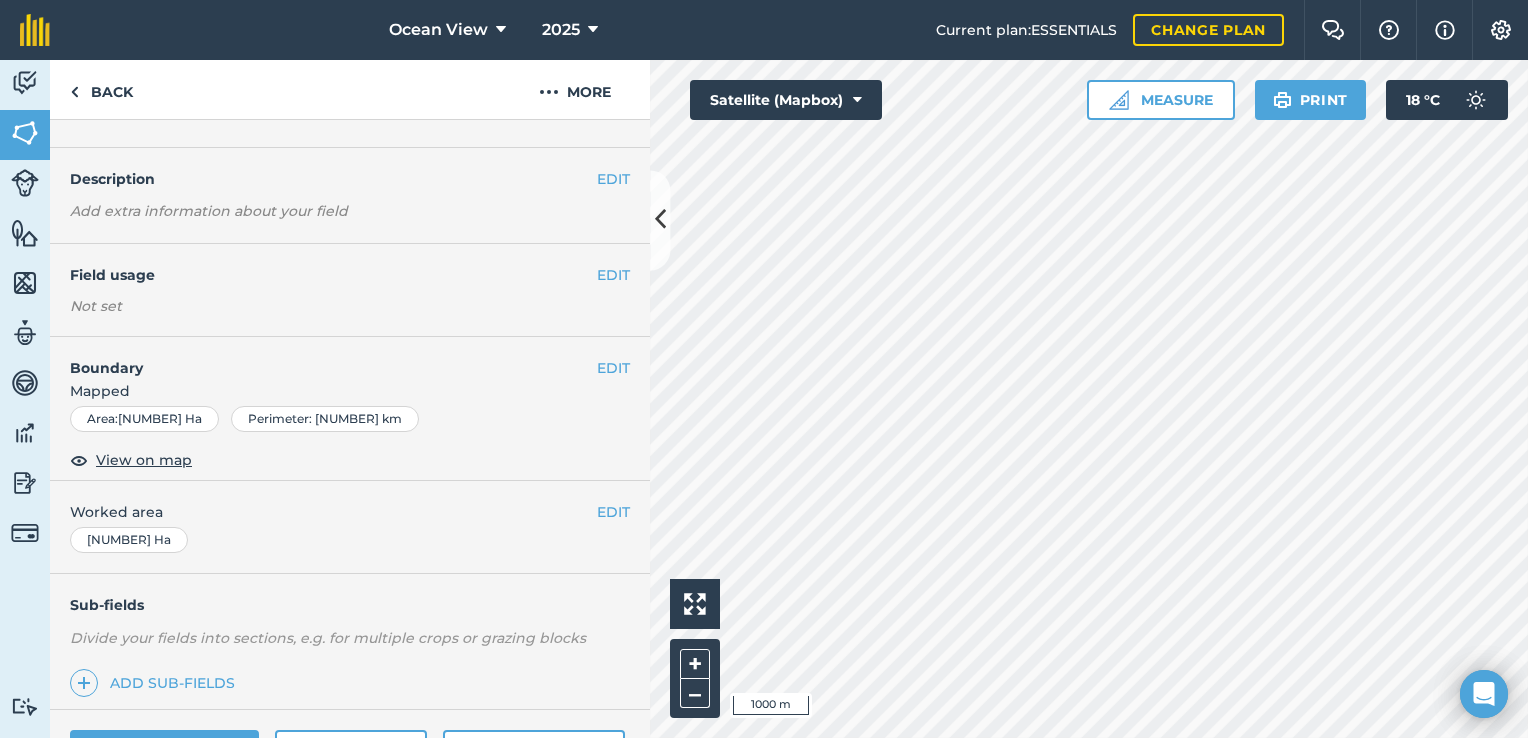 scroll, scrollTop: 0, scrollLeft: 0, axis: both 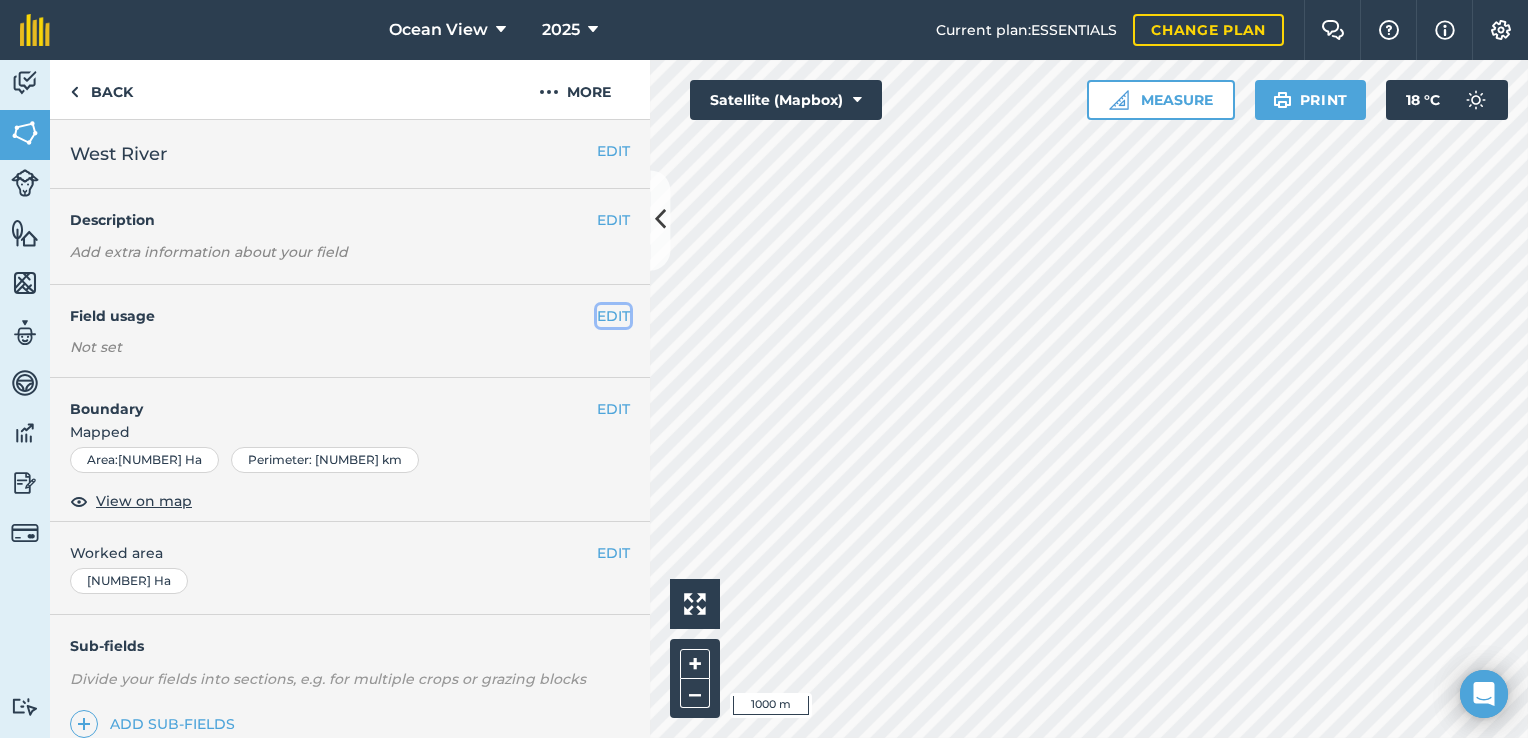 click on "EDIT" at bounding box center (613, 316) 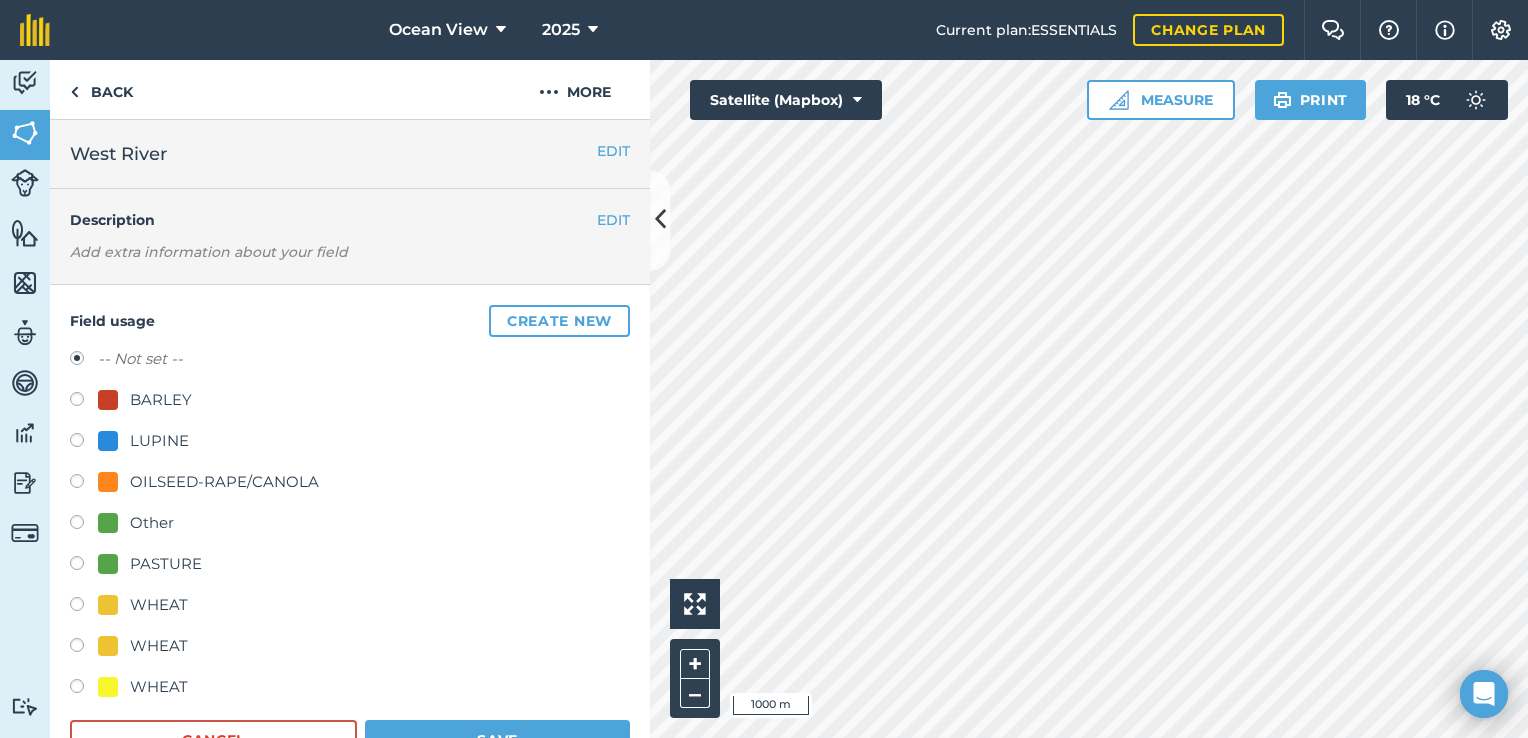 click at bounding box center (84, 443) 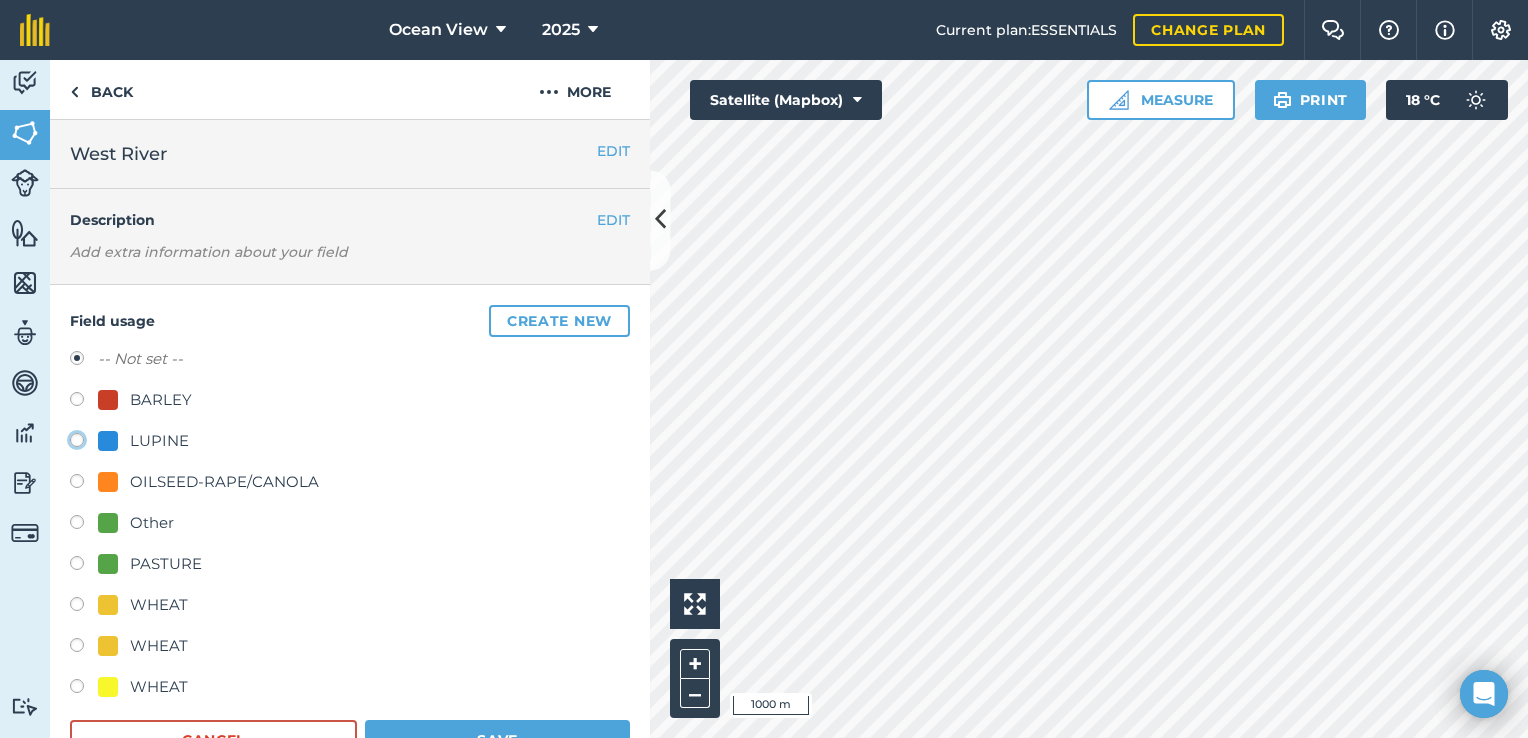 click on "LUPINE" at bounding box center [-9923, 439] 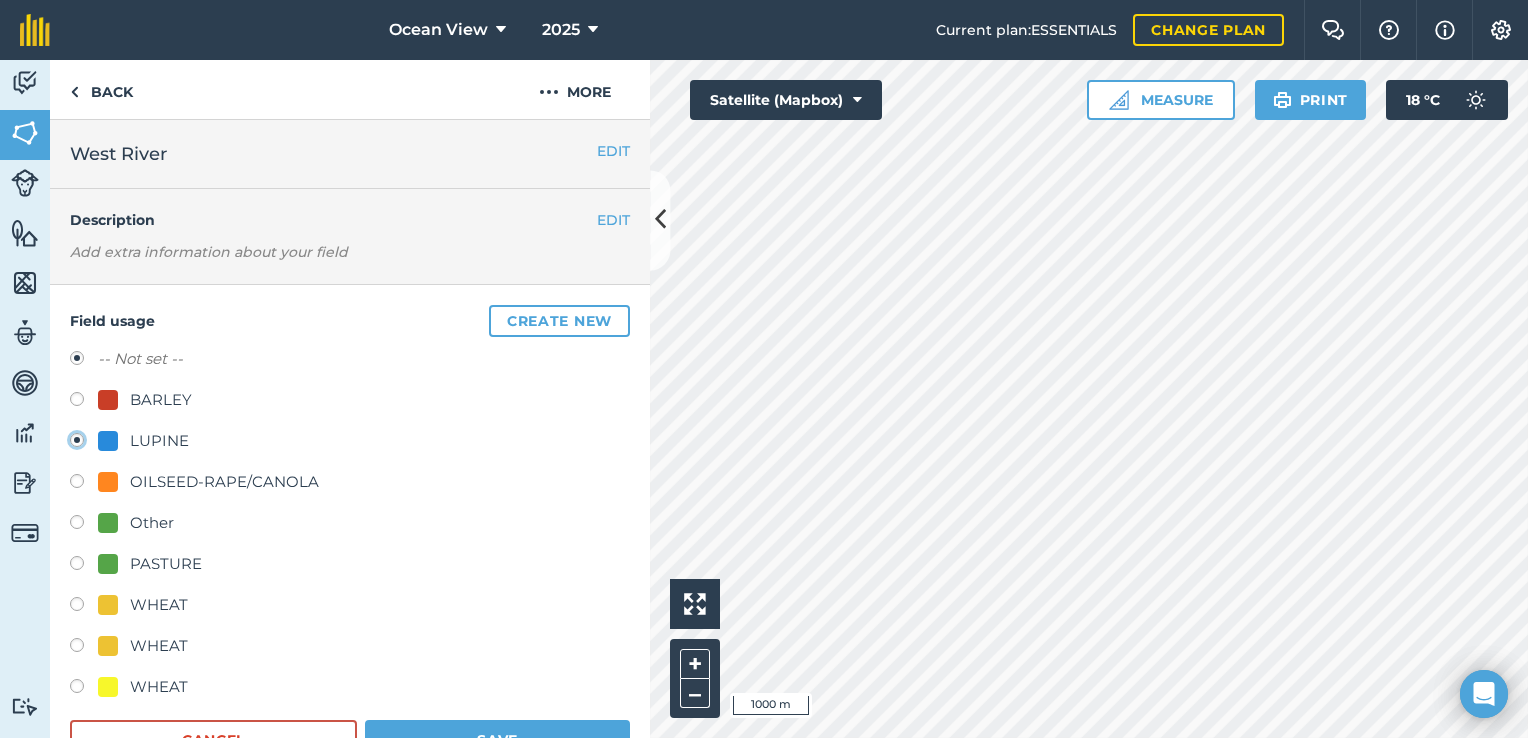radio on "true" 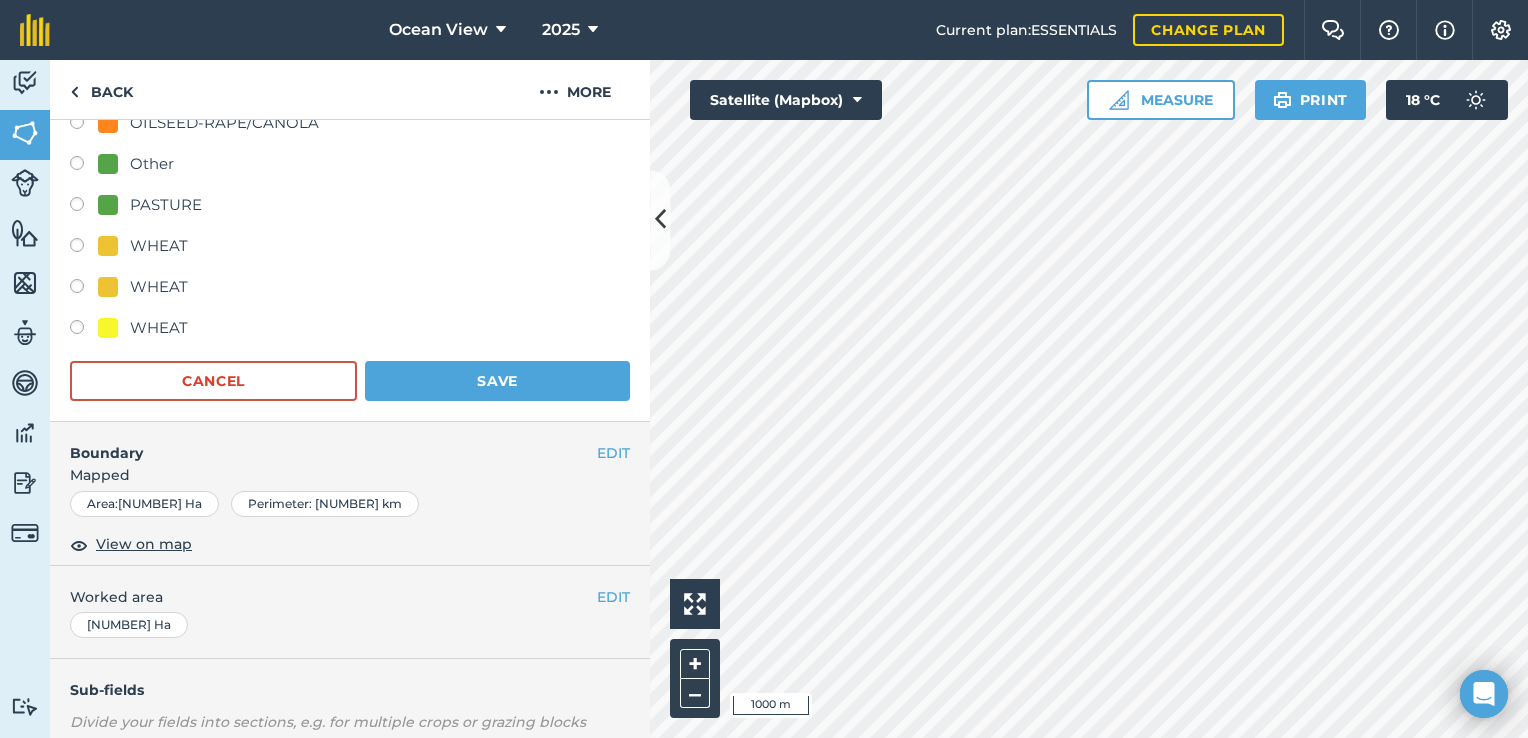 scroll, scrollTop: 362, scrollLeft: 0, axis: vertical 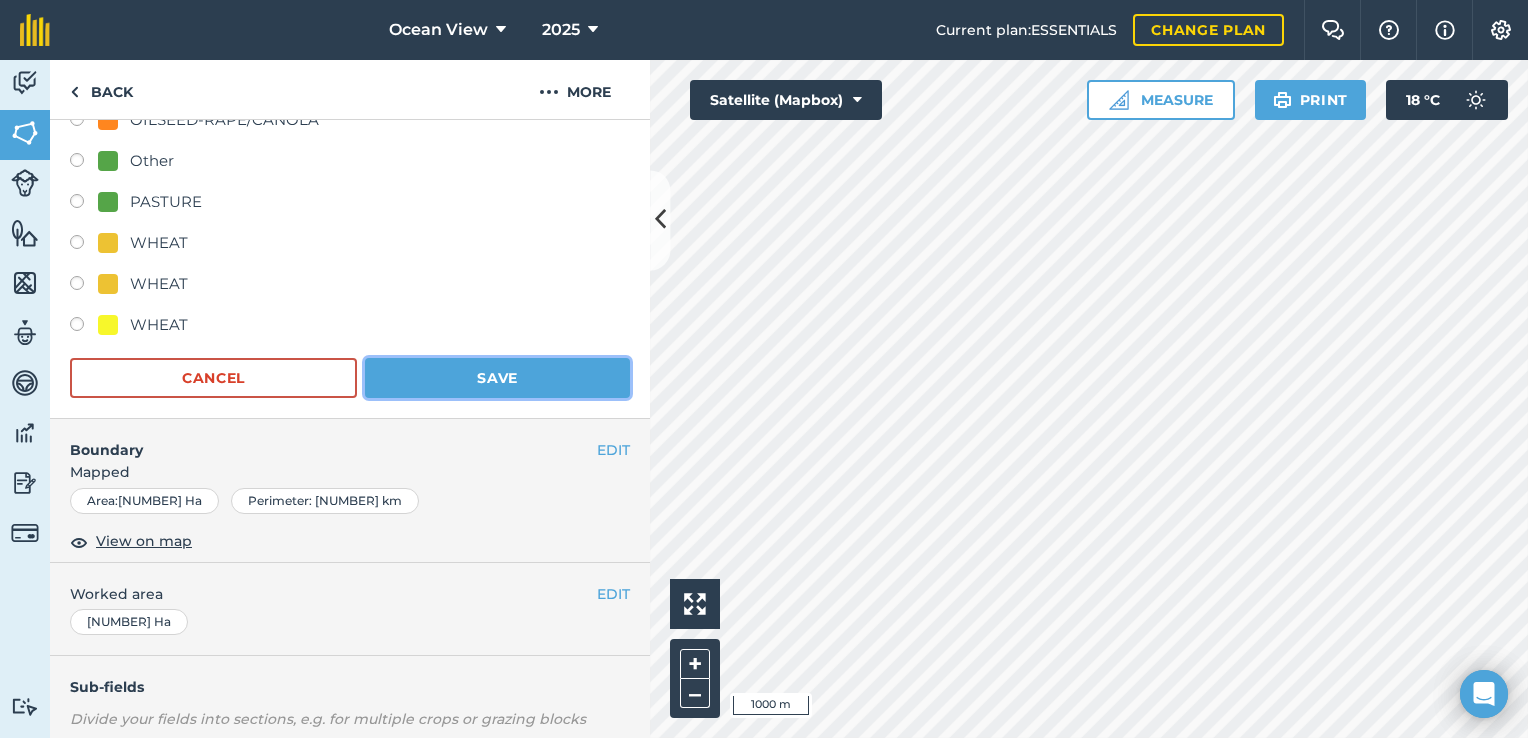 click on "Save" at bounding box center (497, 378) 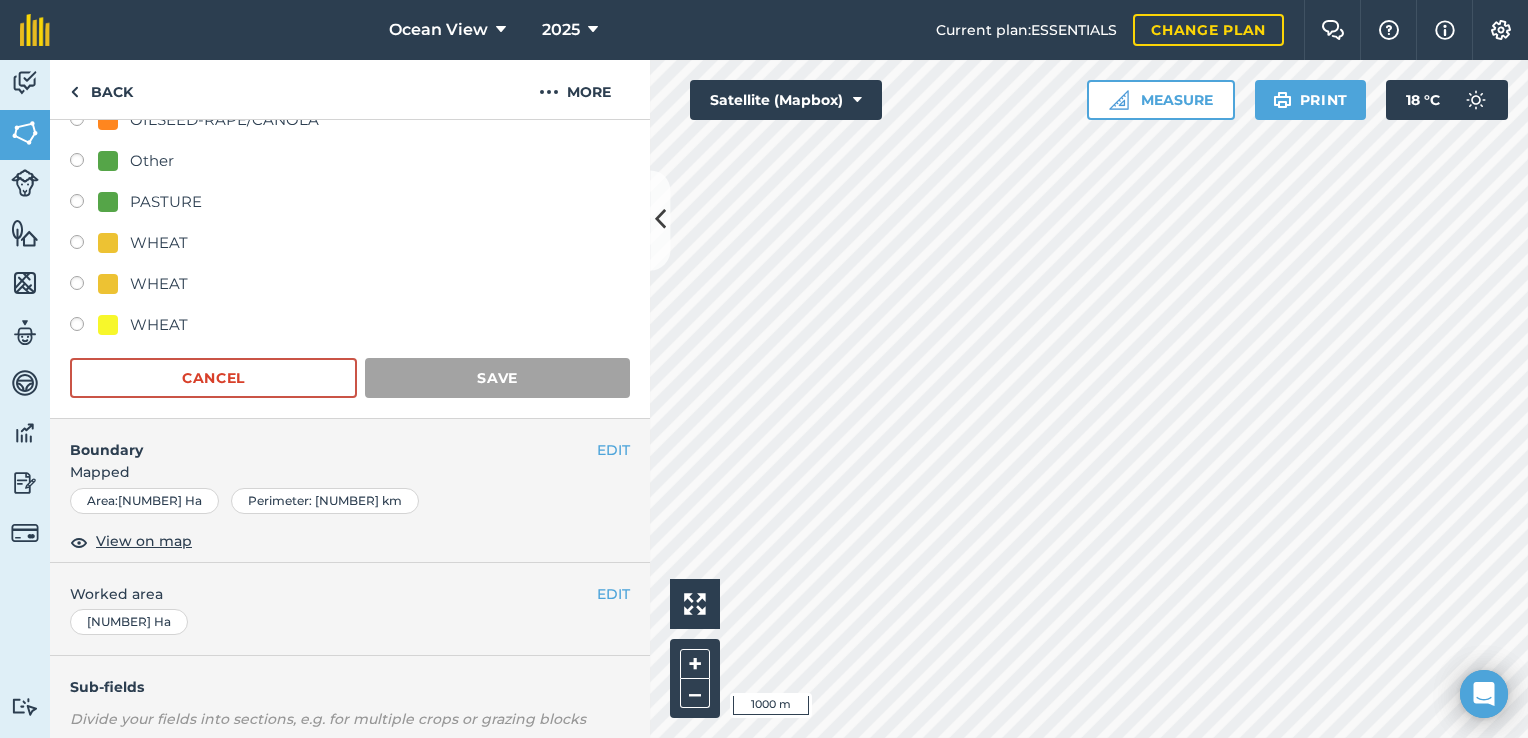 scroll, scrollTop: 256, scrollLeft: 0, axis: vertical 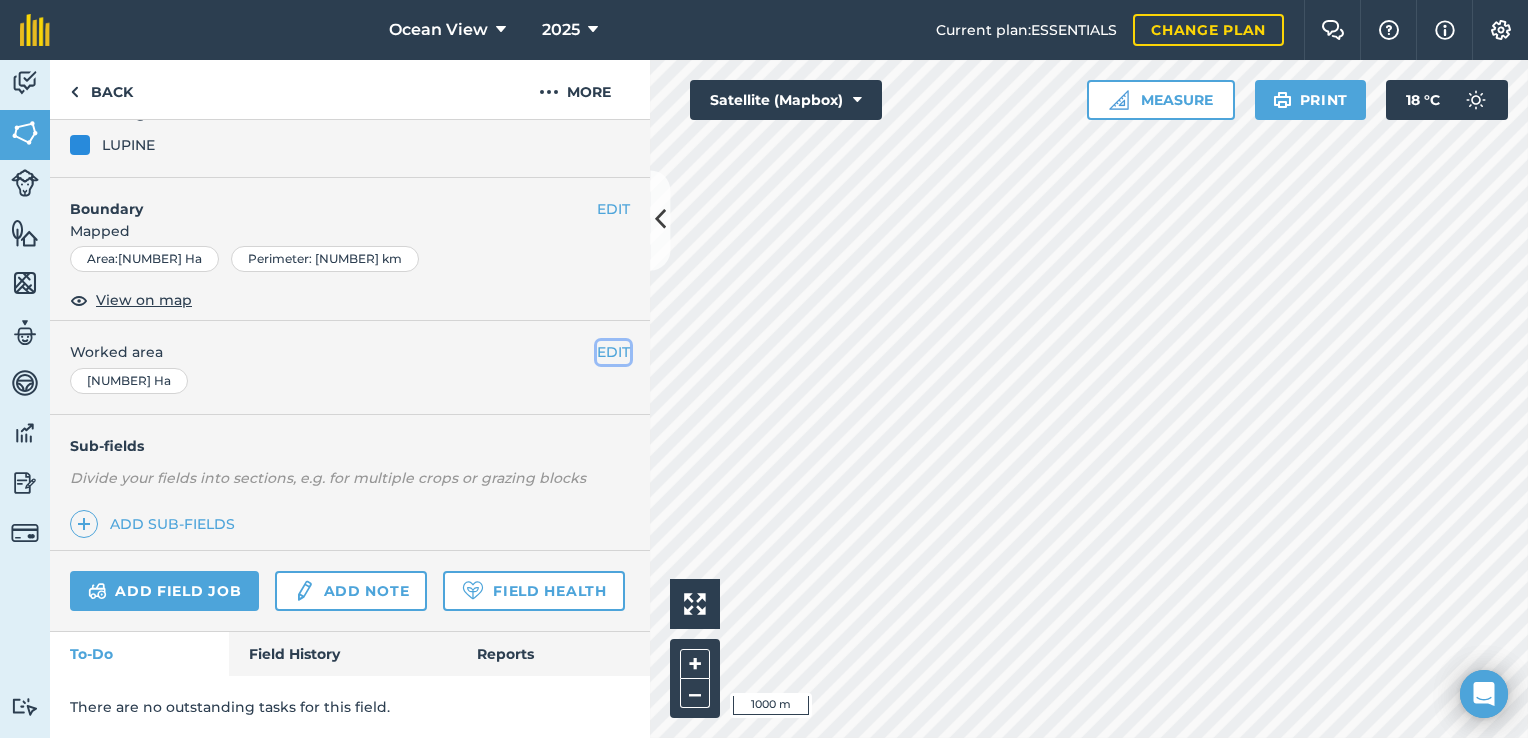click on "EDIT" at bounding box center [613, 352] 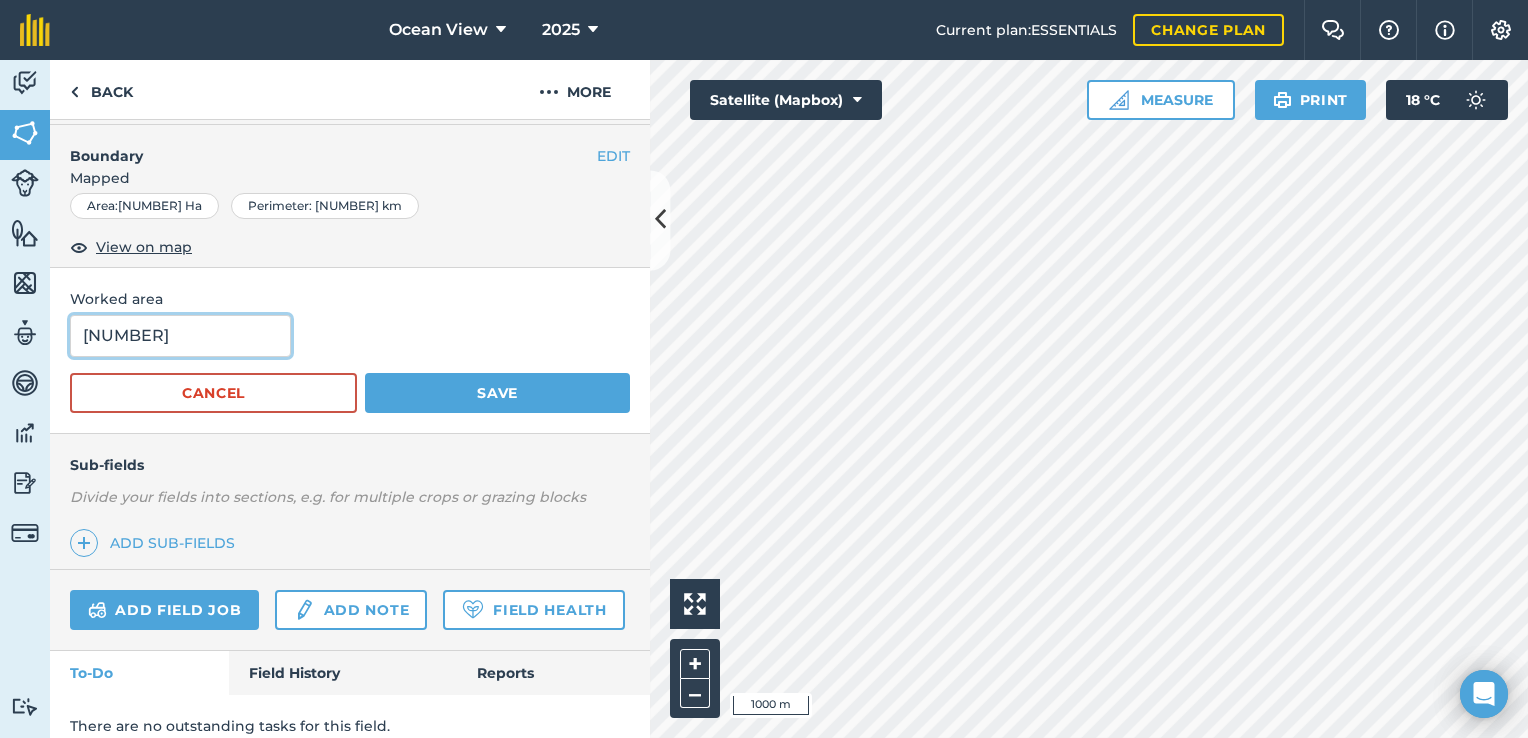 click on "[NUMBER]" at bounding box center [180, 336] 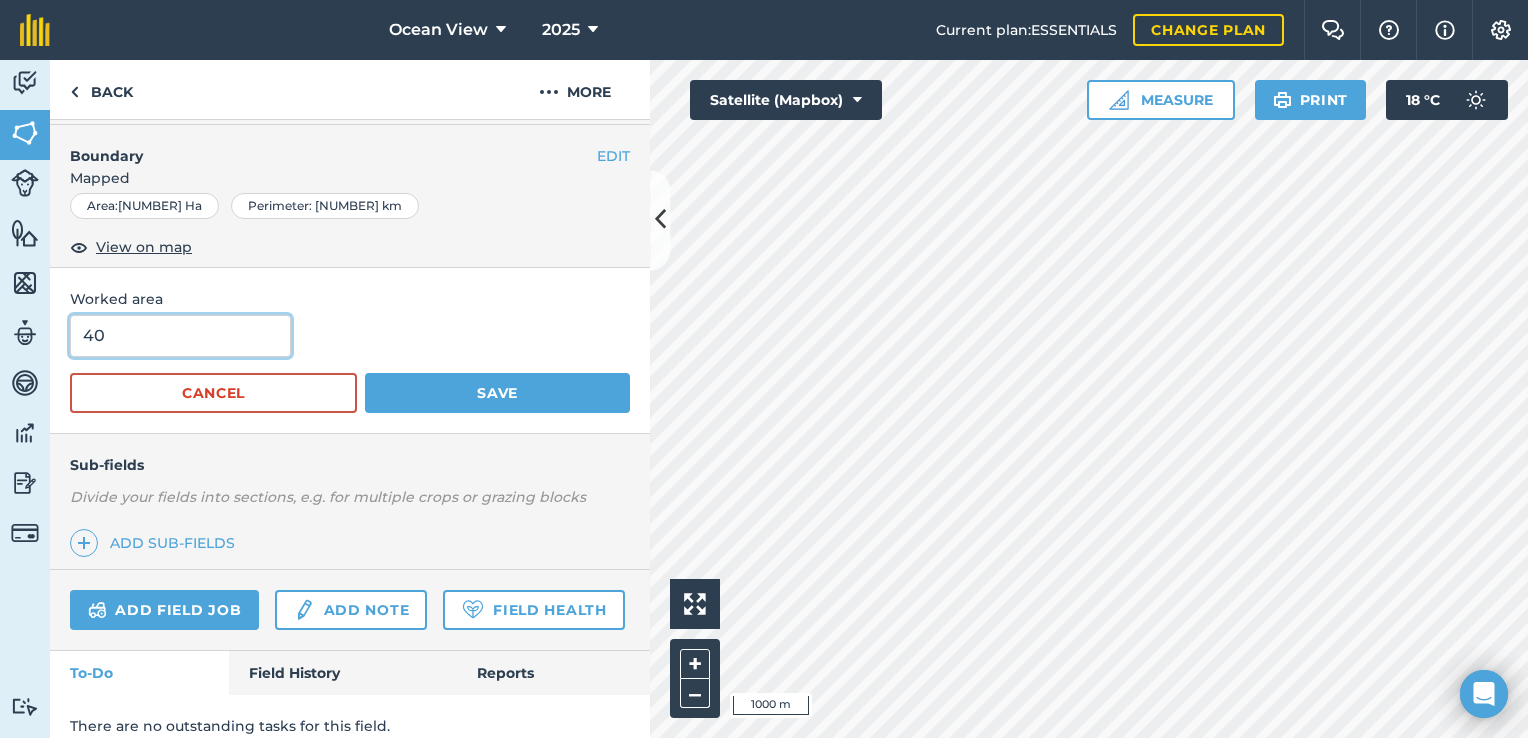 type on "40" 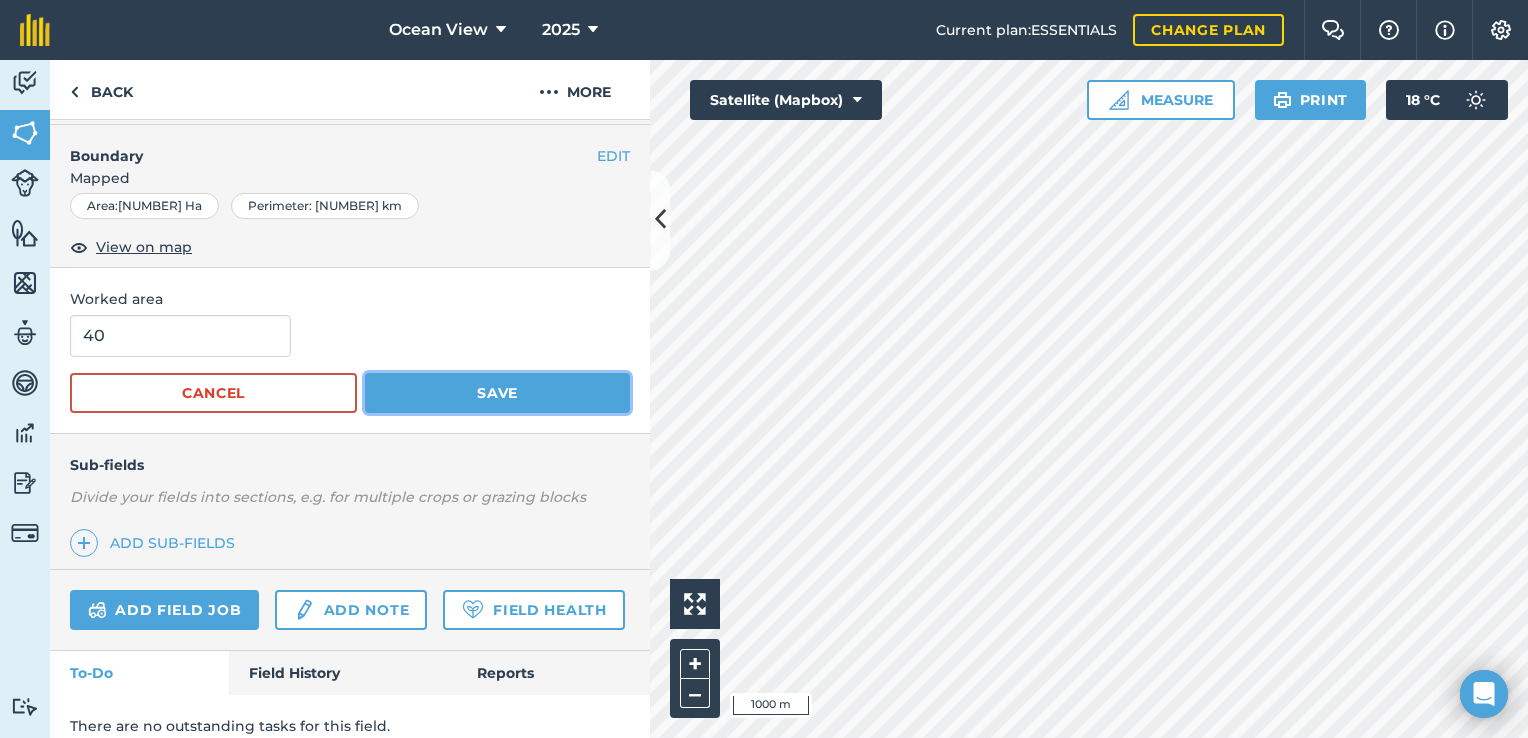 click on "Save" at bounding box center [497, 393] 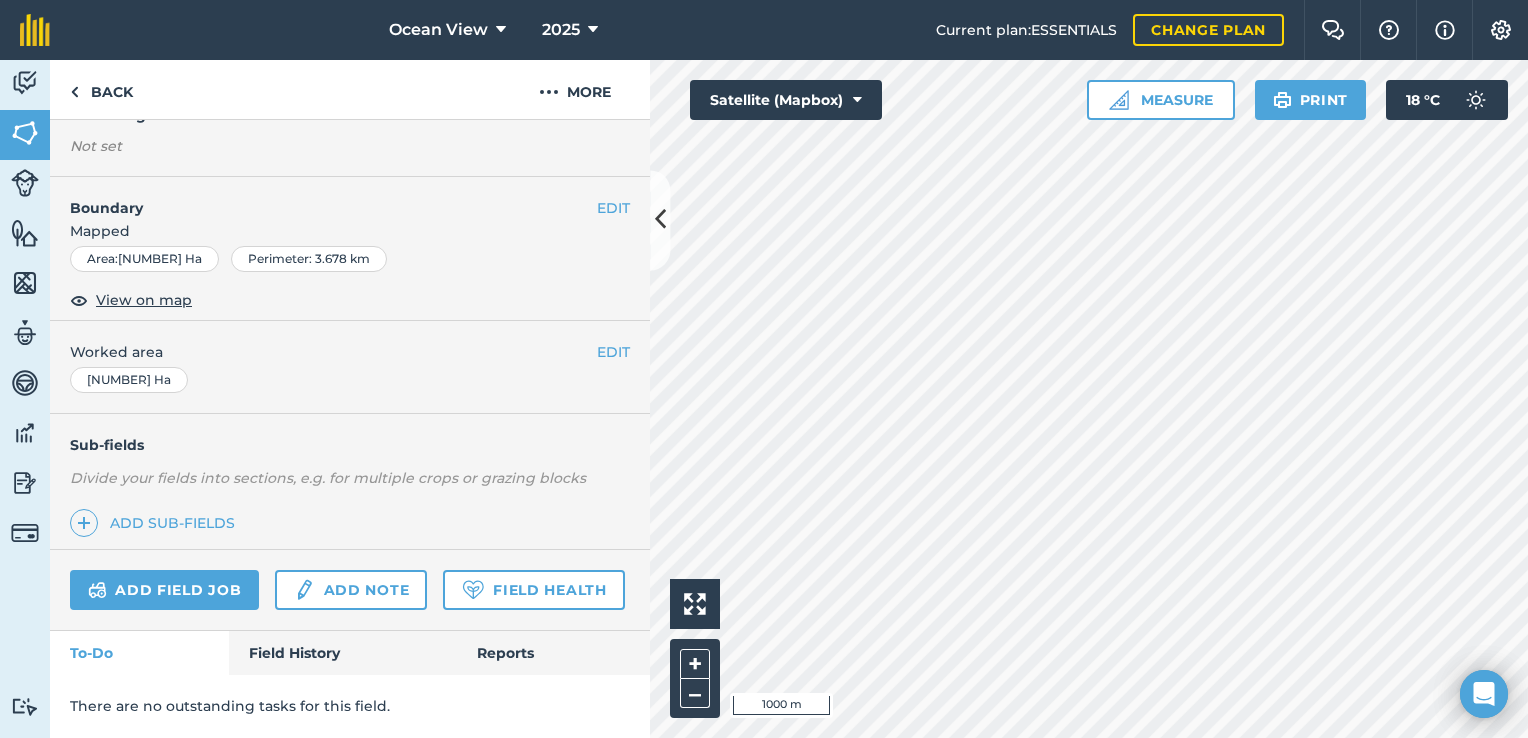 scroll, scrollTop: 253, scrollLeft: 0, axis: vertical 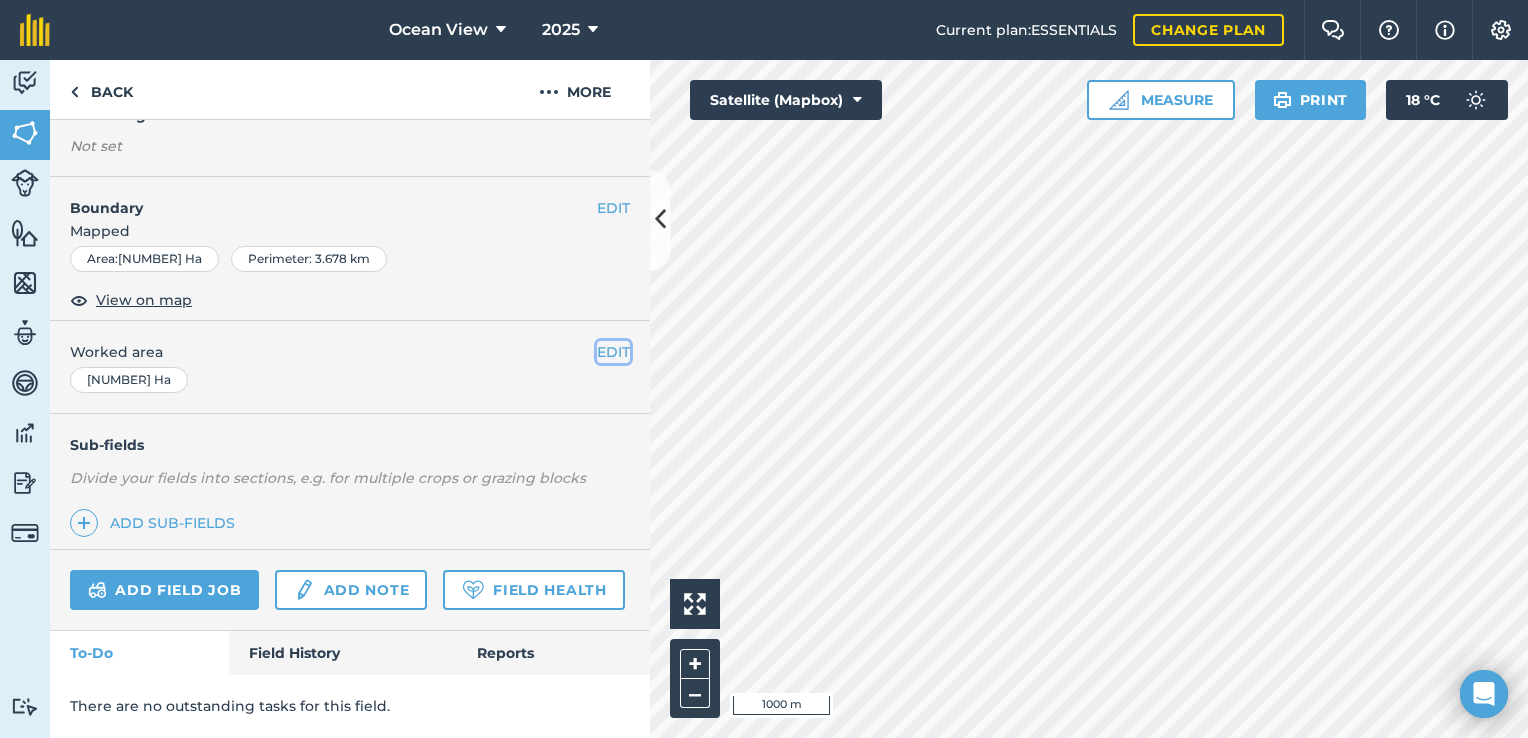 click on "EDIT" at bounding box center [613, 352] 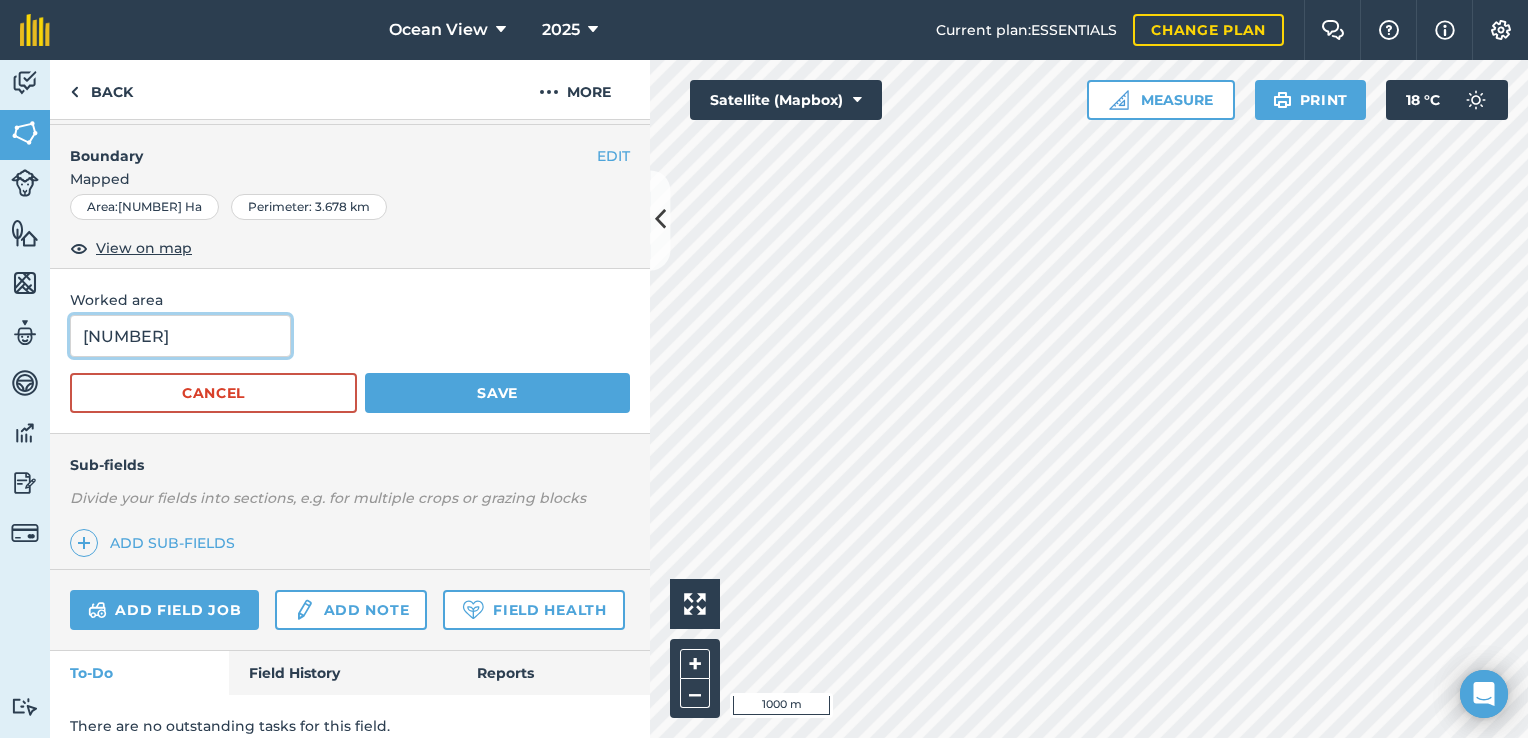 click on "[NUMBER]" at bounding box center [180, 336] 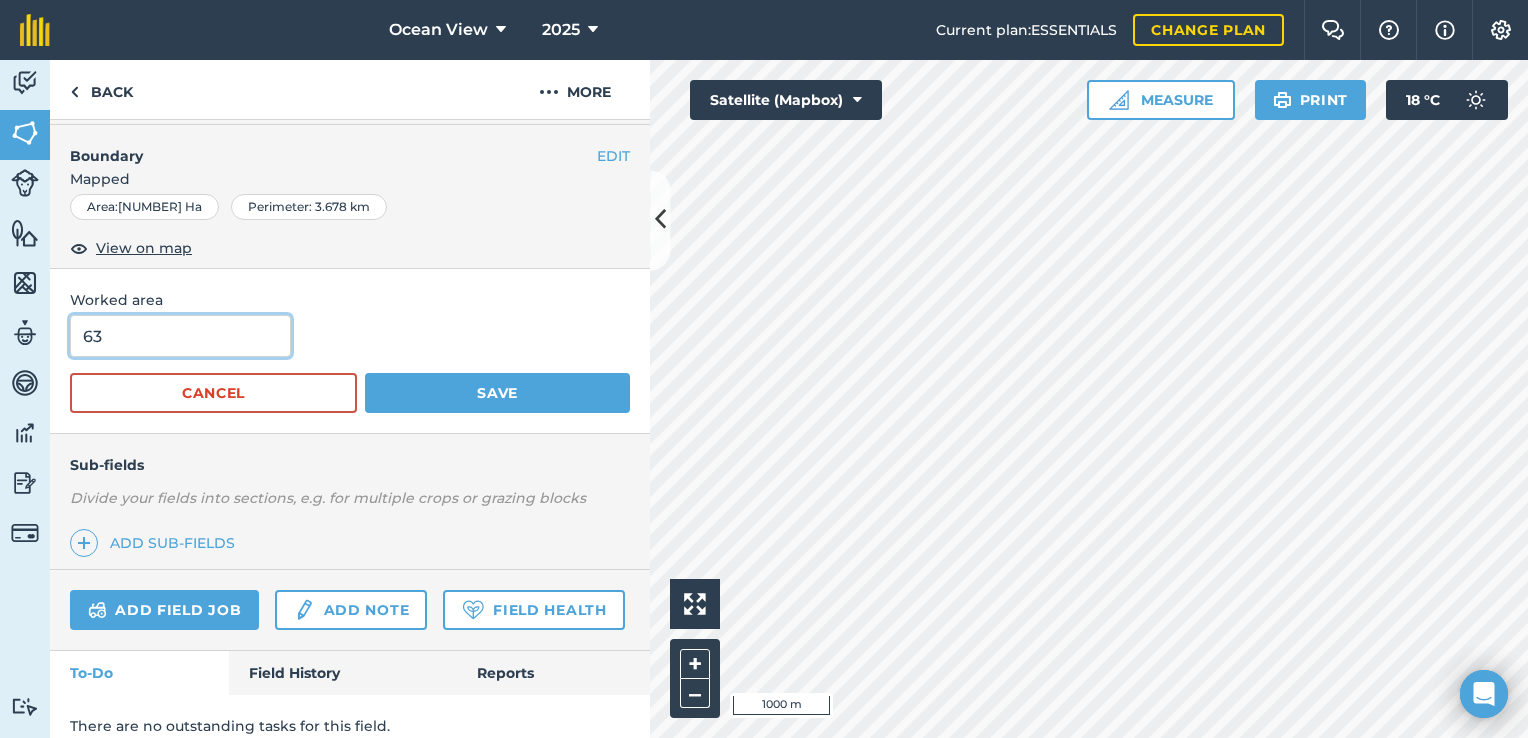 type on "6" 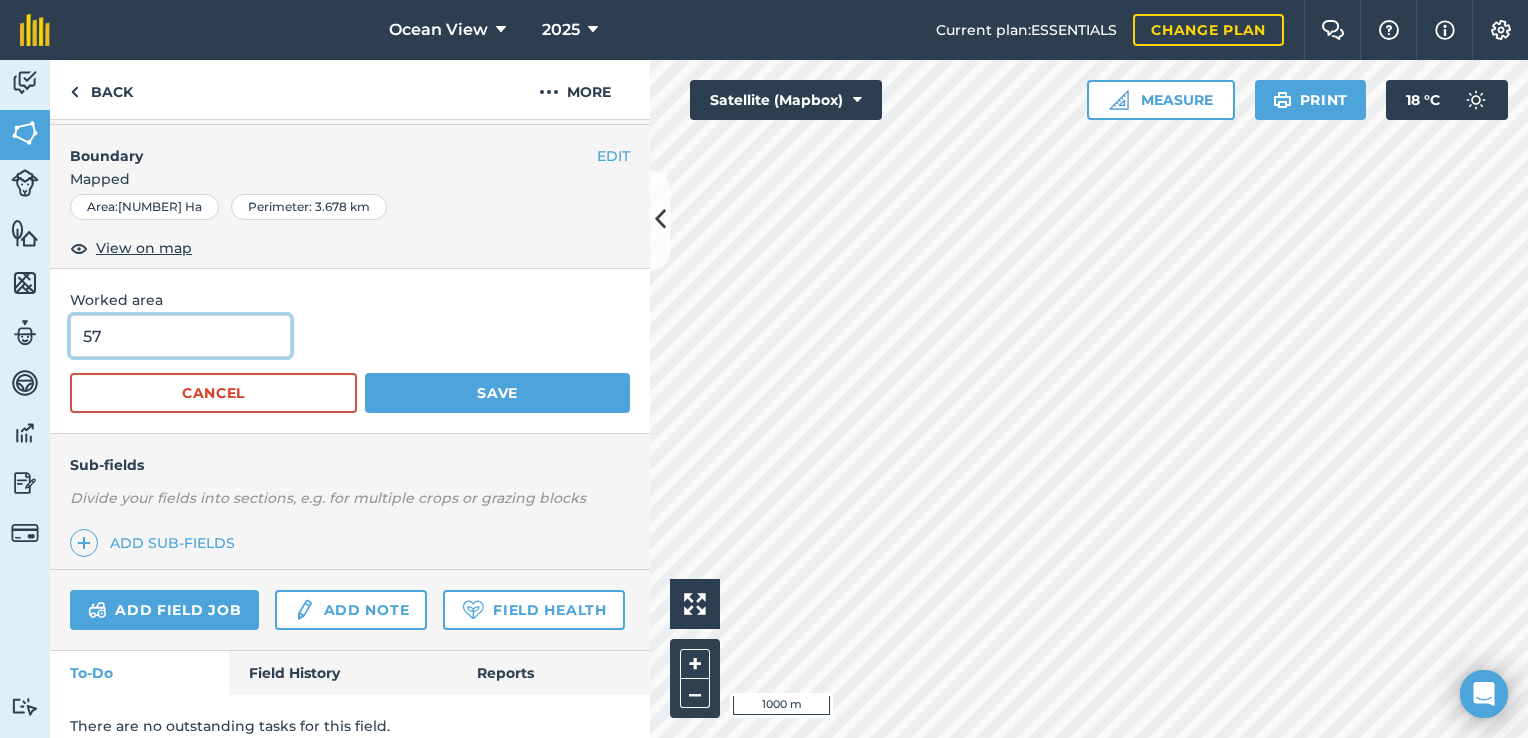 type on "57" 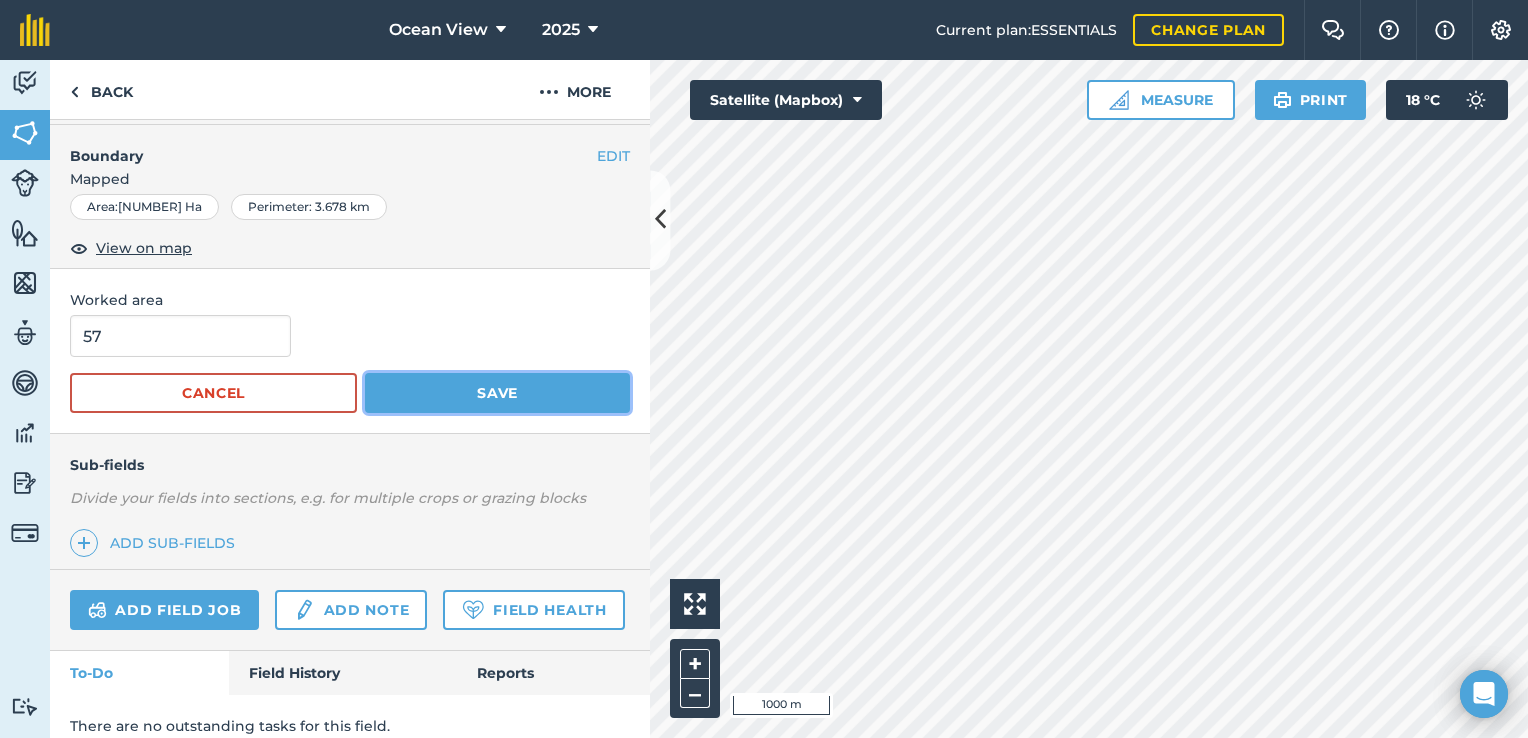 click on "Save" at bounding box center [497, 393] 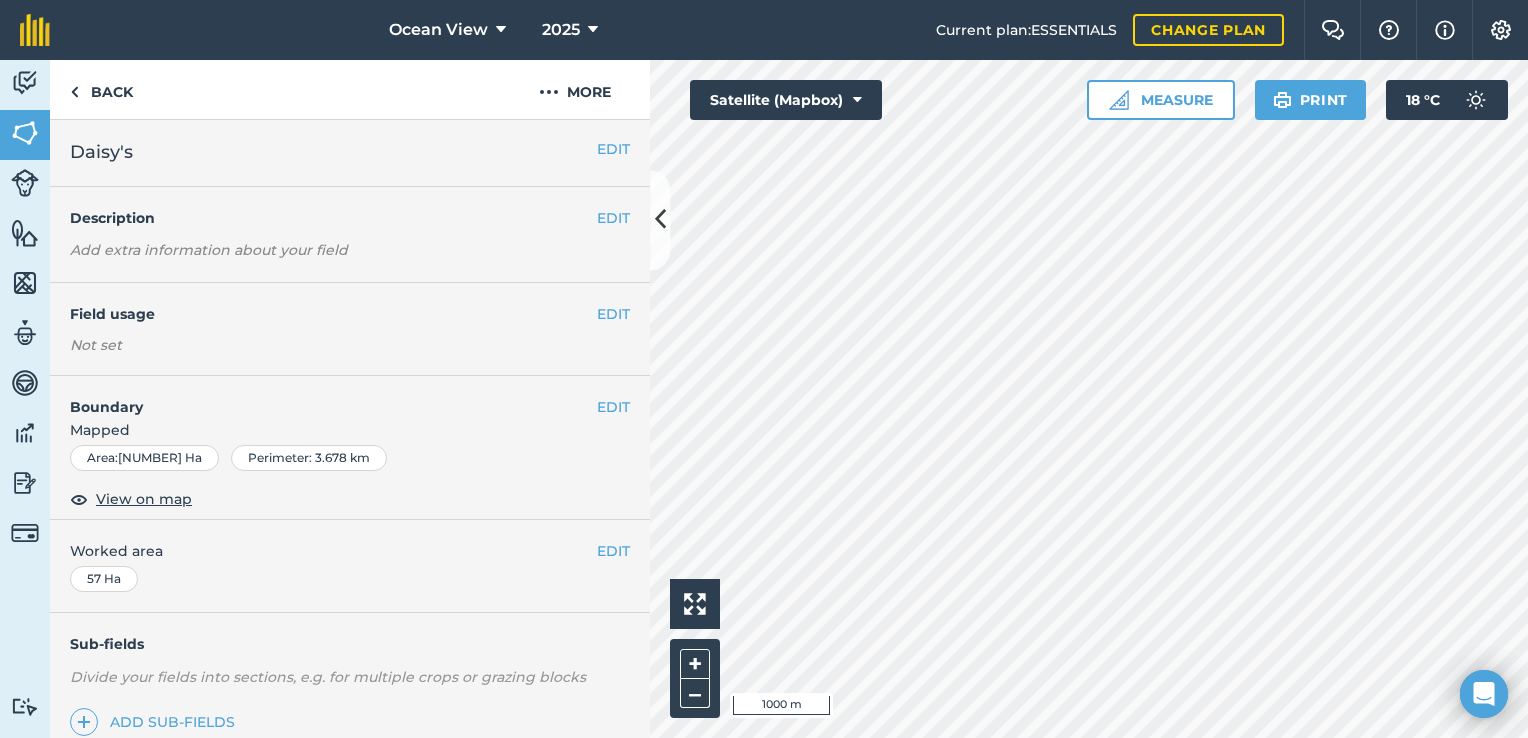 scroll, scrollTop: 0, scrollLeft: 0, axis: both 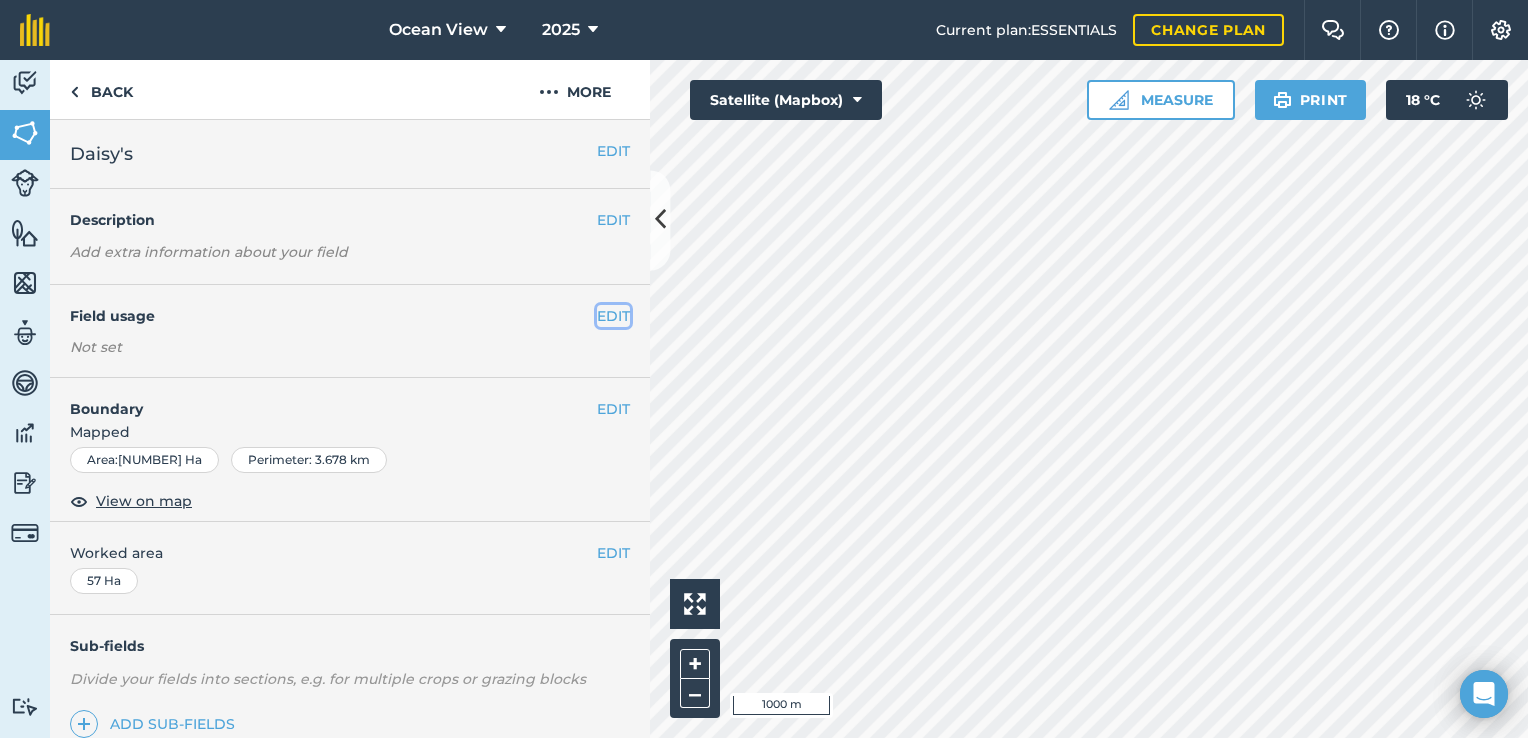 click on "EDIT" at bounding box center [613, 316] 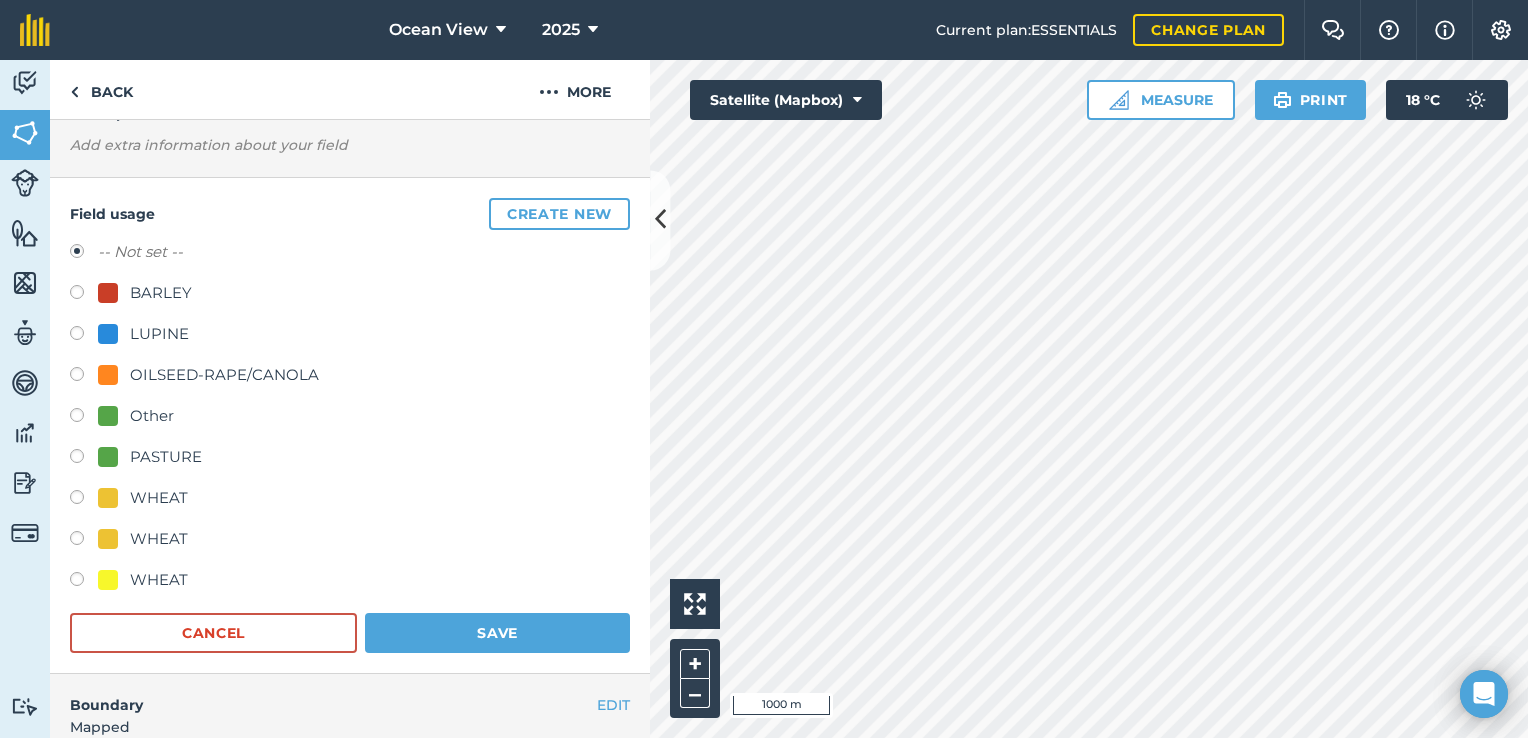 scroll, scrollTop: 108, scrollLeft: 0, axis: vertical 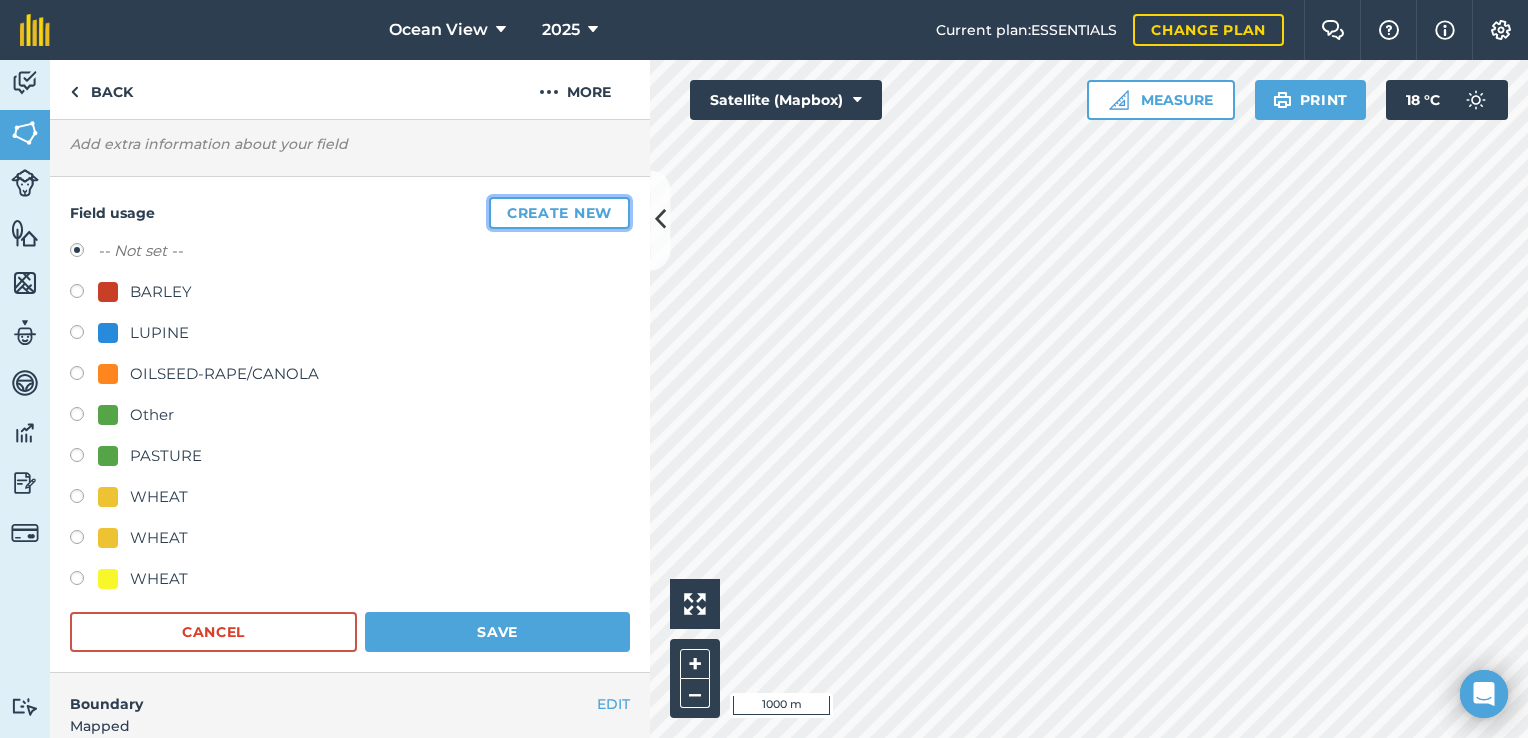 click on "Create new" at bounding box center (559, 213) 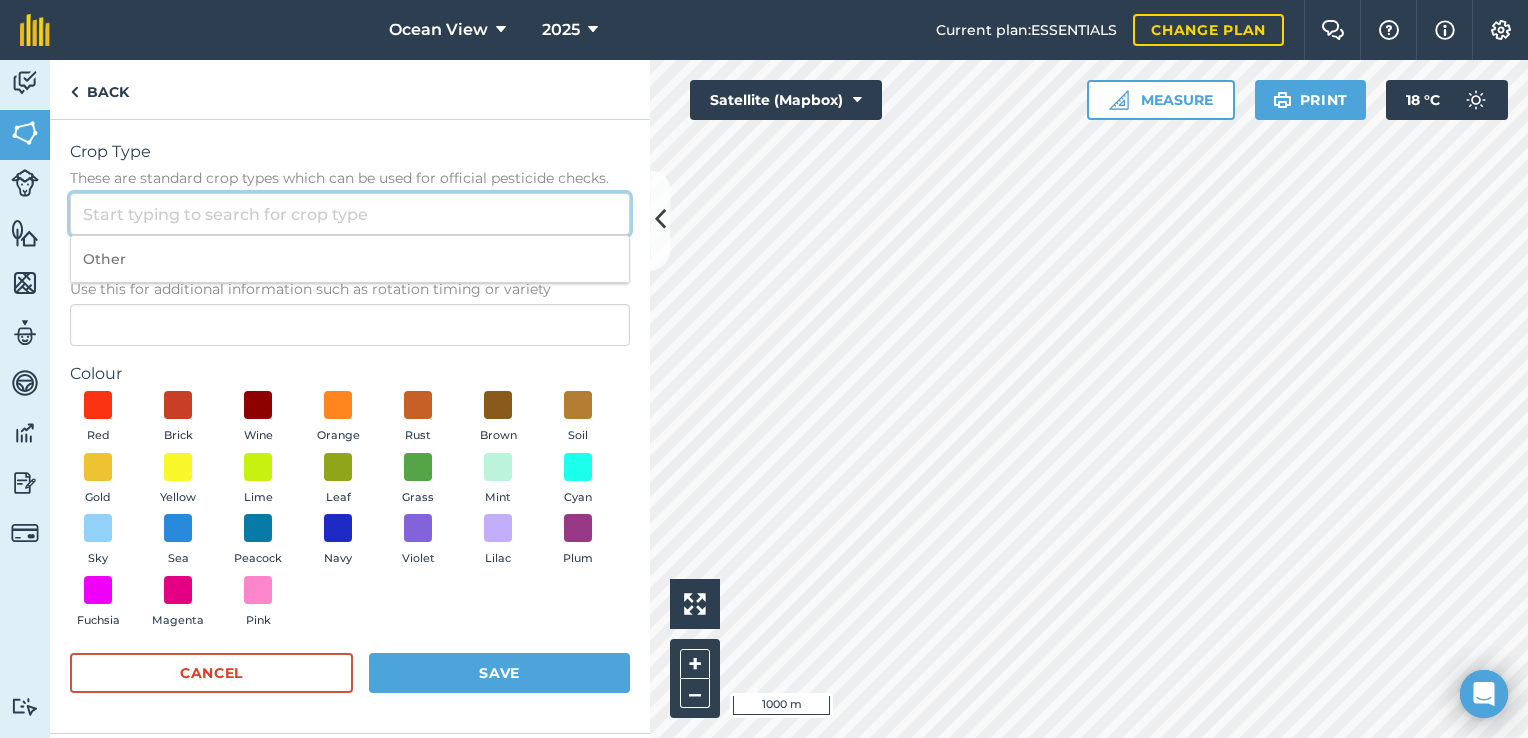click on "Crop Type These are standard crop types which can be used for official pesticide checks." at bounding box center (350, 214) 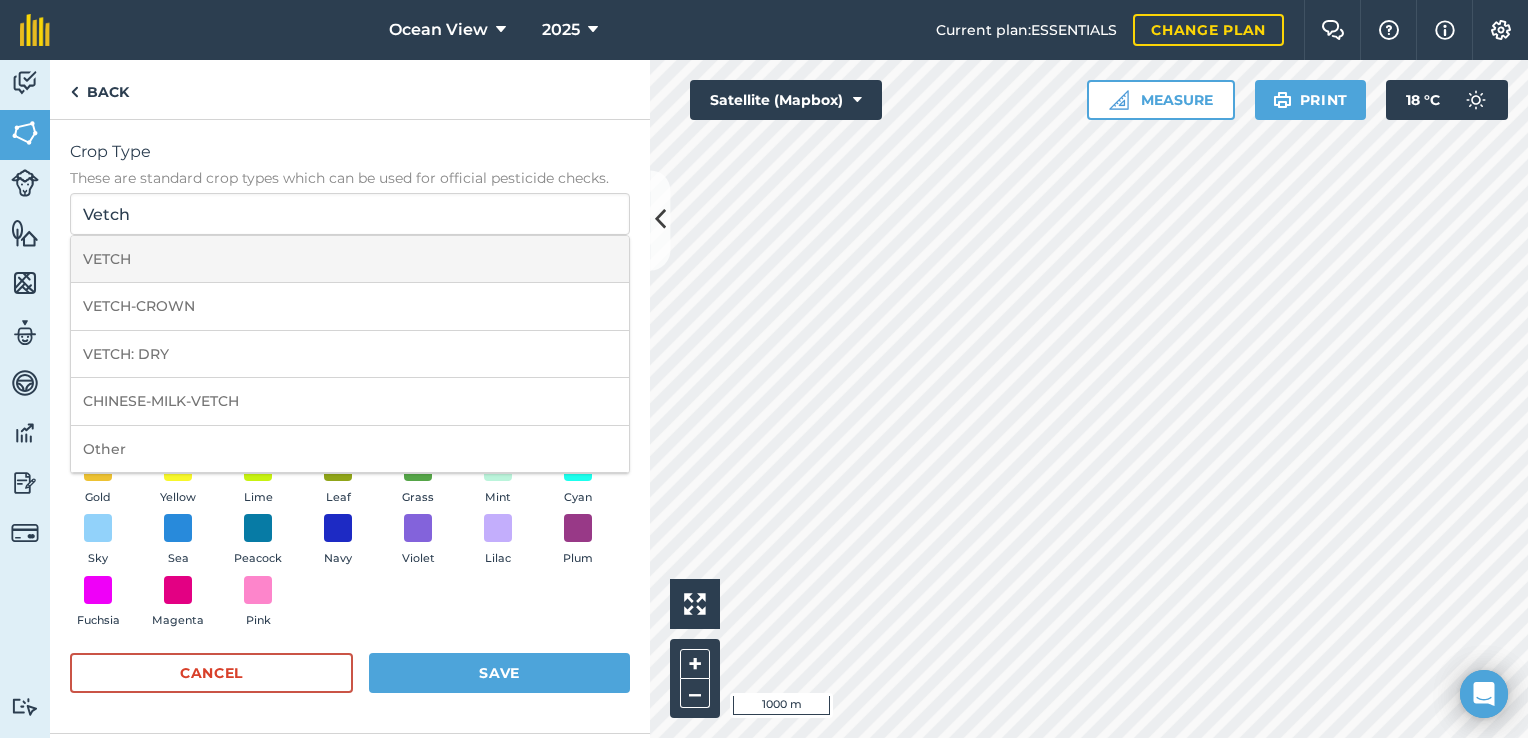 click on "VETCH" at bounding box center (350, 259) 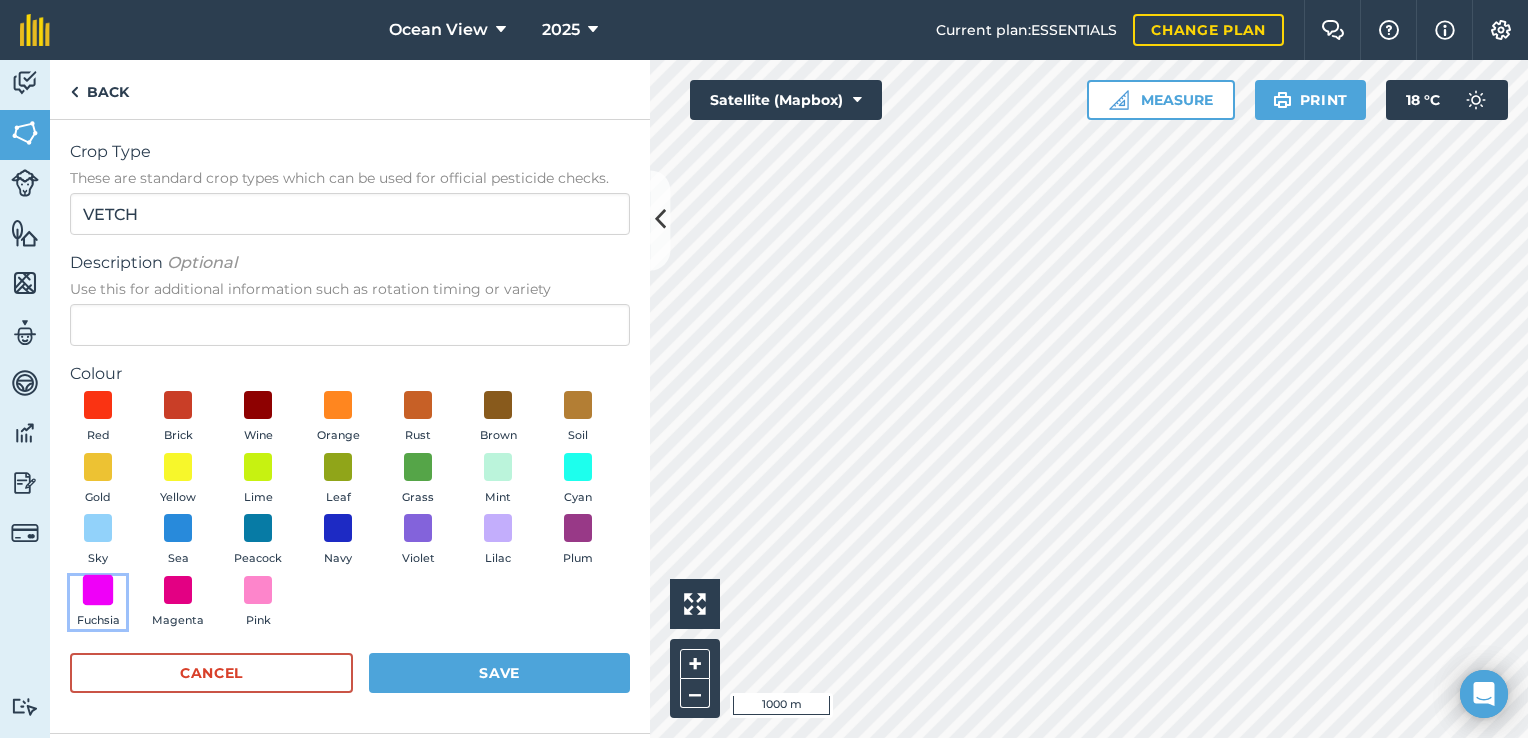 click at bounding box center [98, 589] 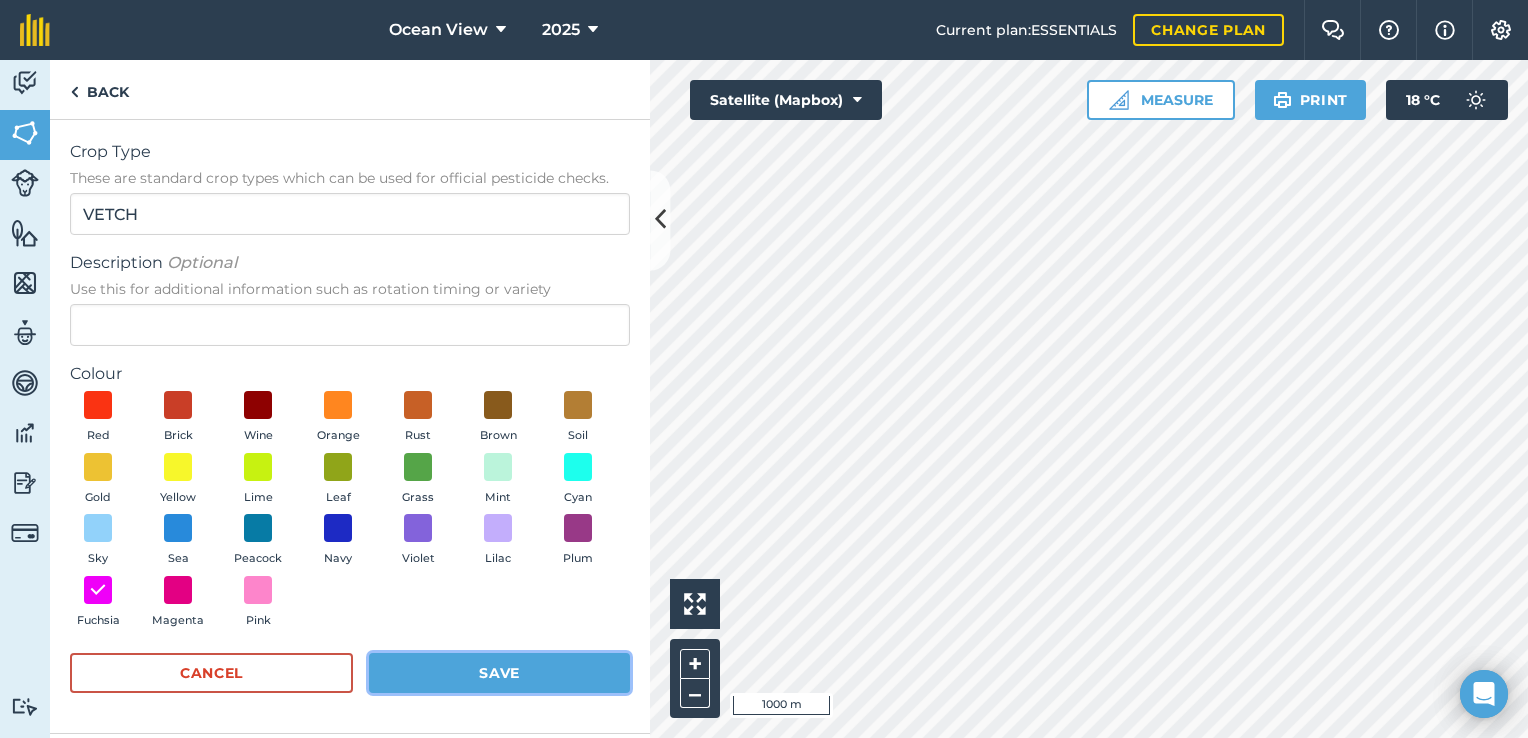 click on "Save" at bounding box center (499, 673) 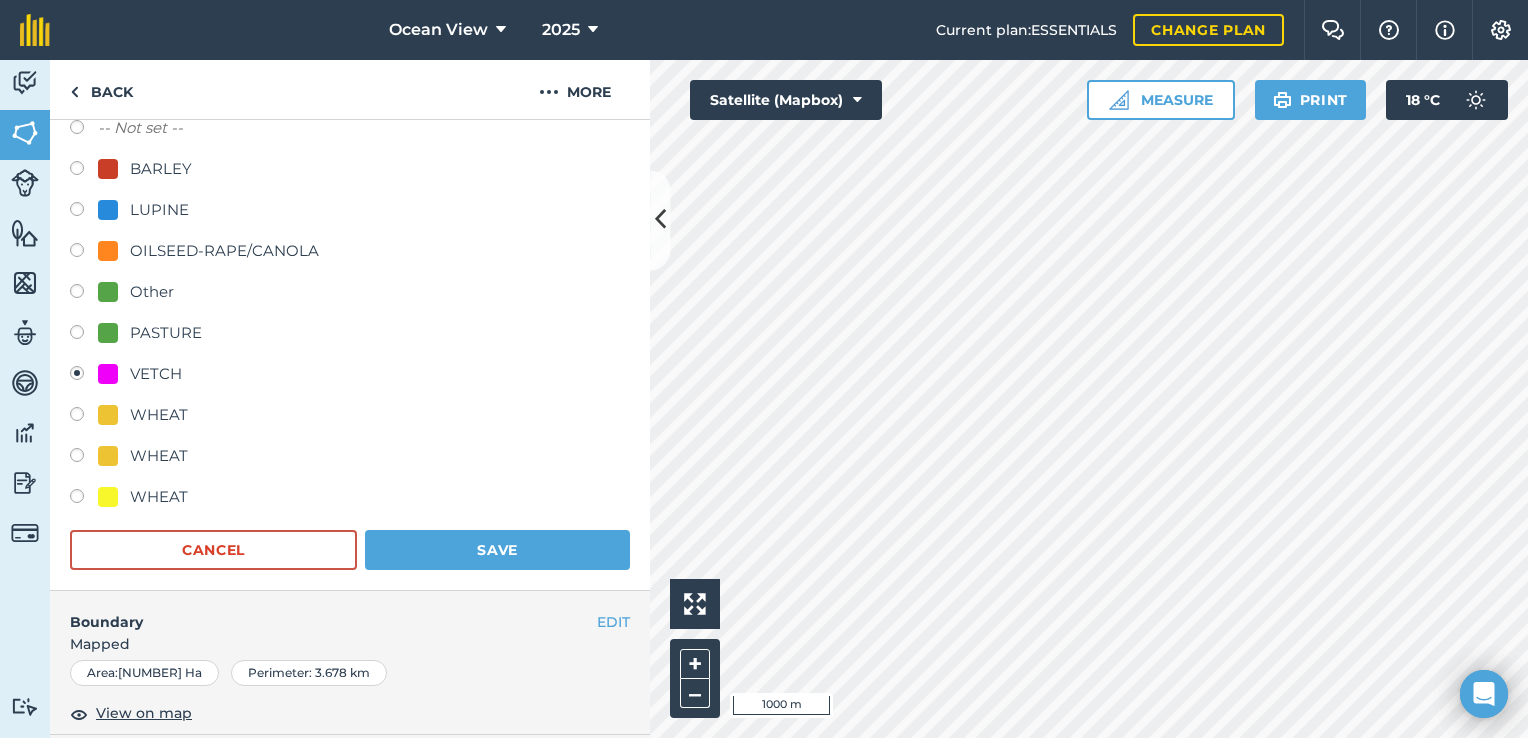 scroll, scrollTop: 232, scrollLeft: 0, axis: vertical 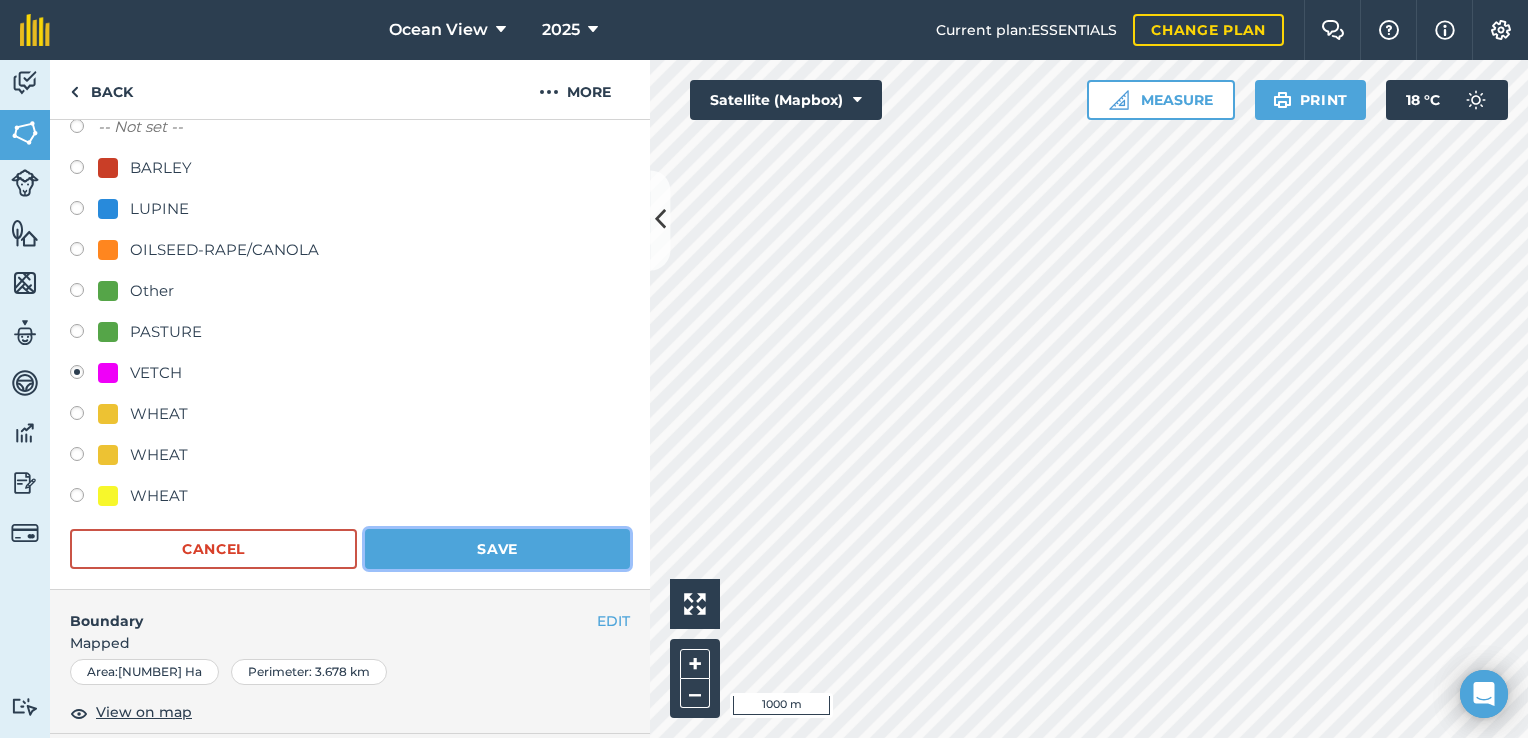 click on "Save" at bounding box center [497, 549] 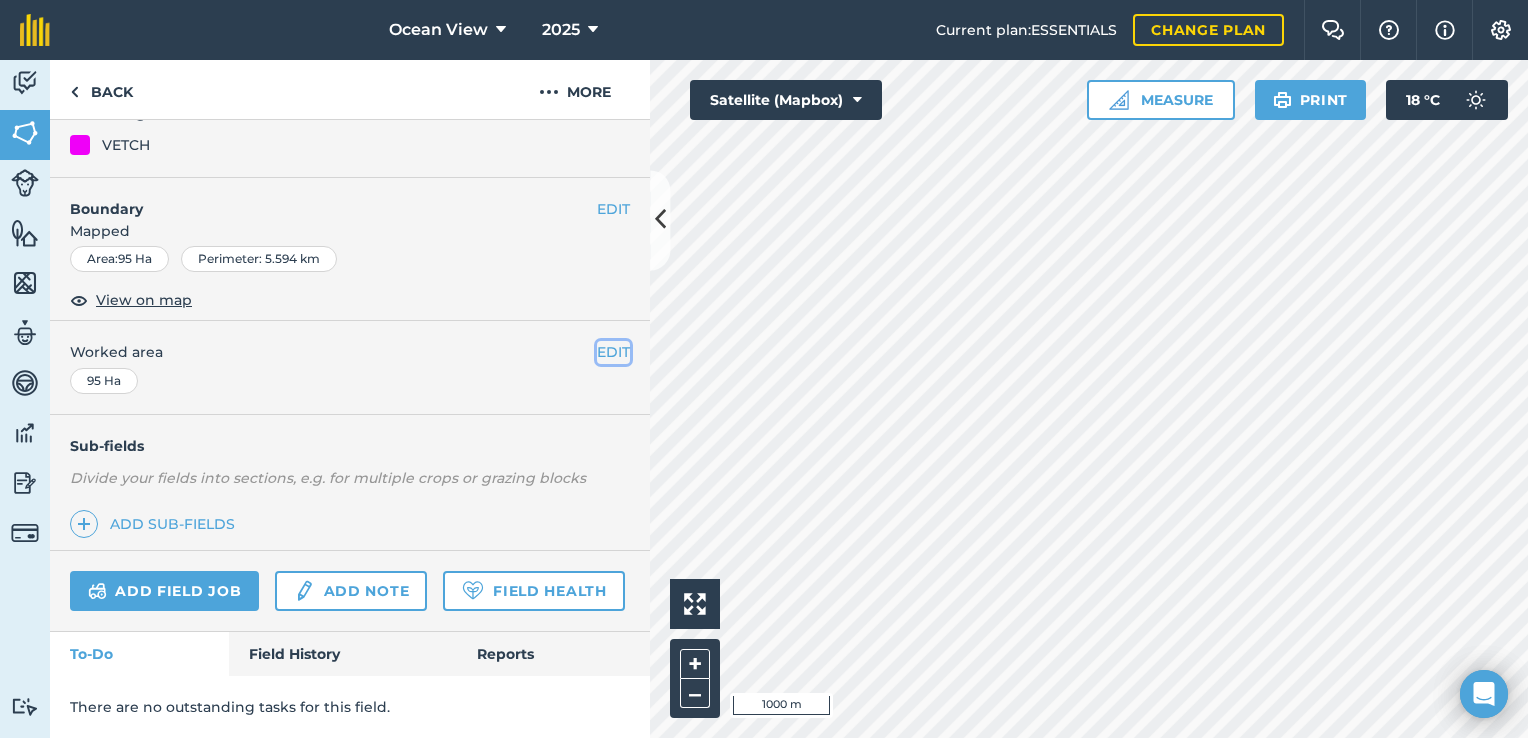 click on "EDIT" at bounding box center [613, 352] 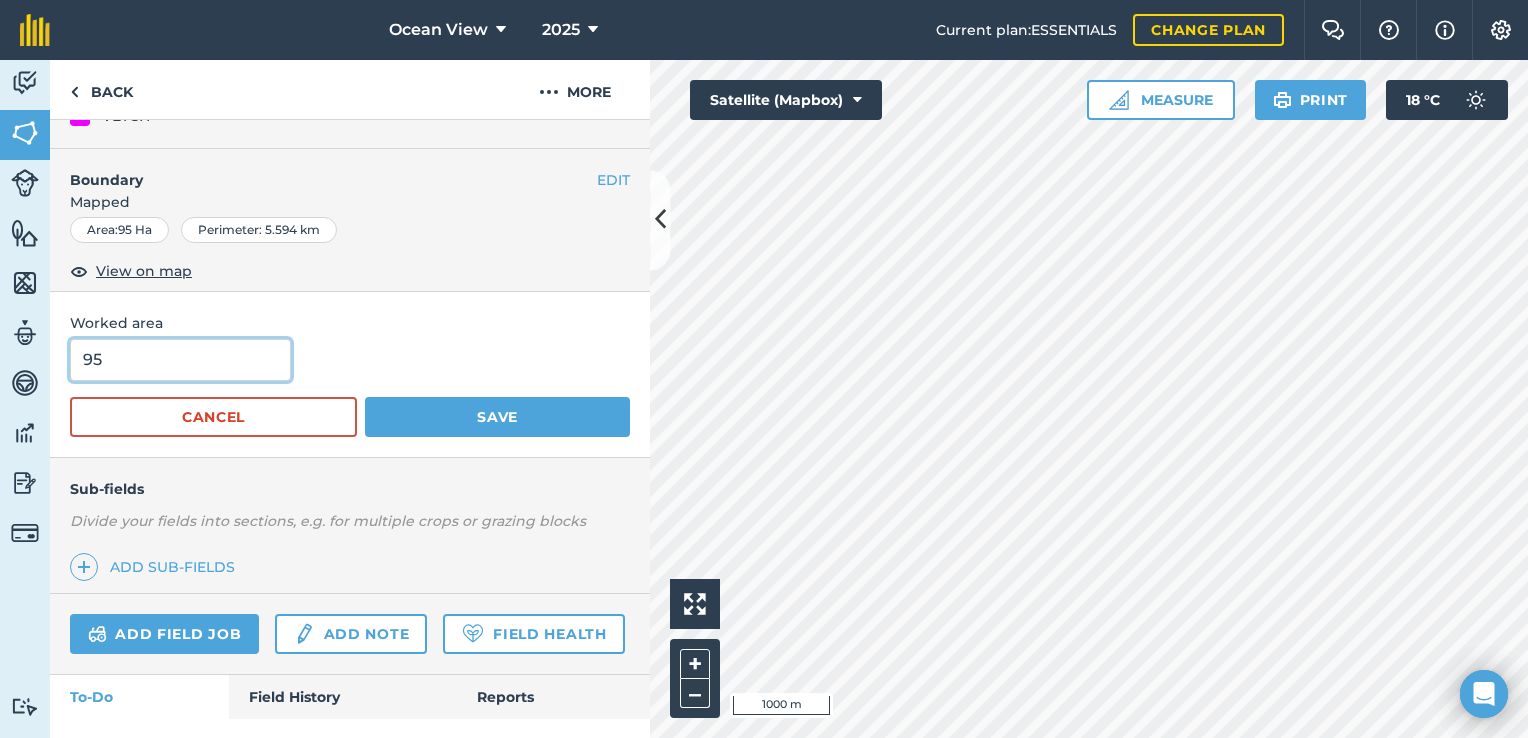 click on "95" at bounding box center [180, 360] 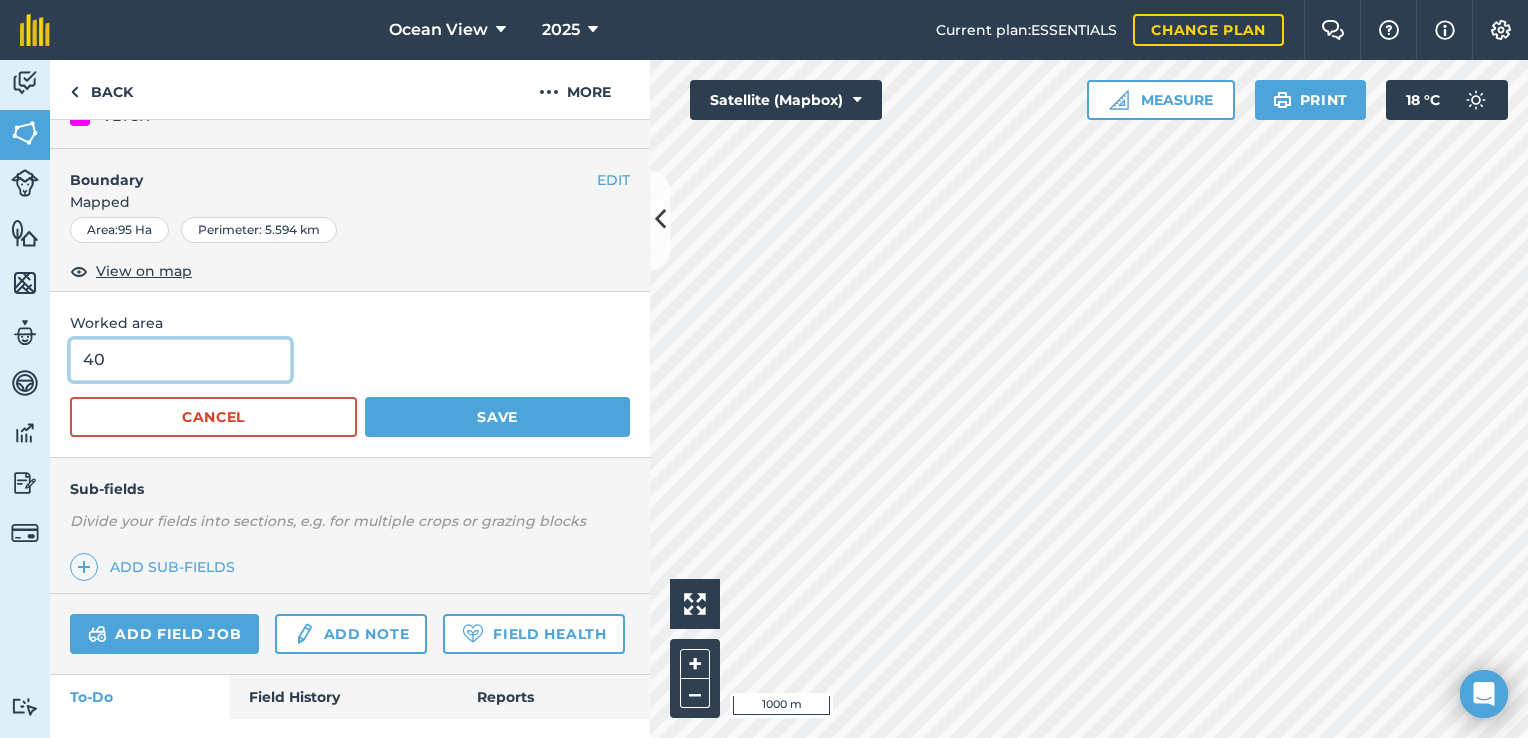 type on "40" 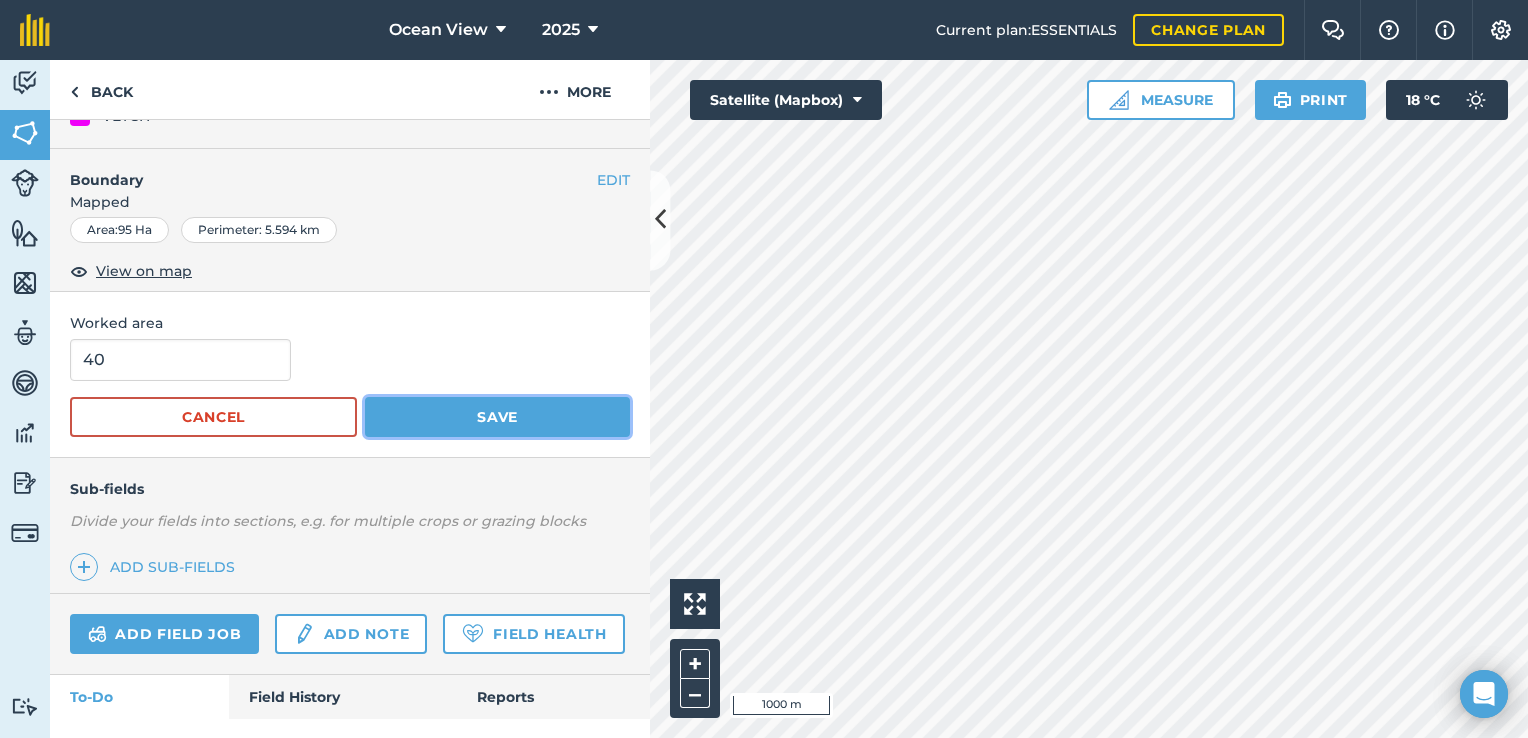 click on "Save" at bounding box center (497, 417) 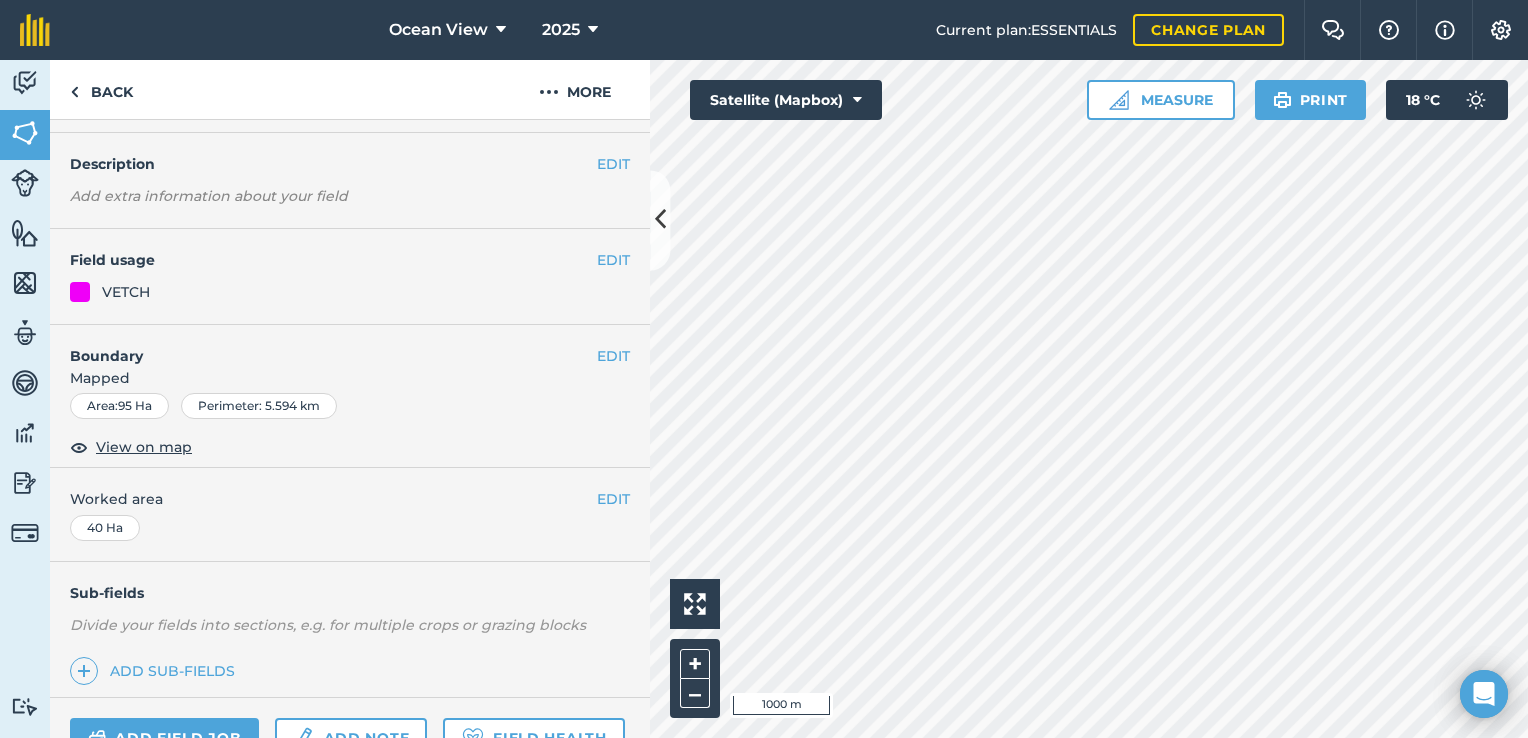 scroll, scrollTop: 0, scrollLeft: 0, axis: both 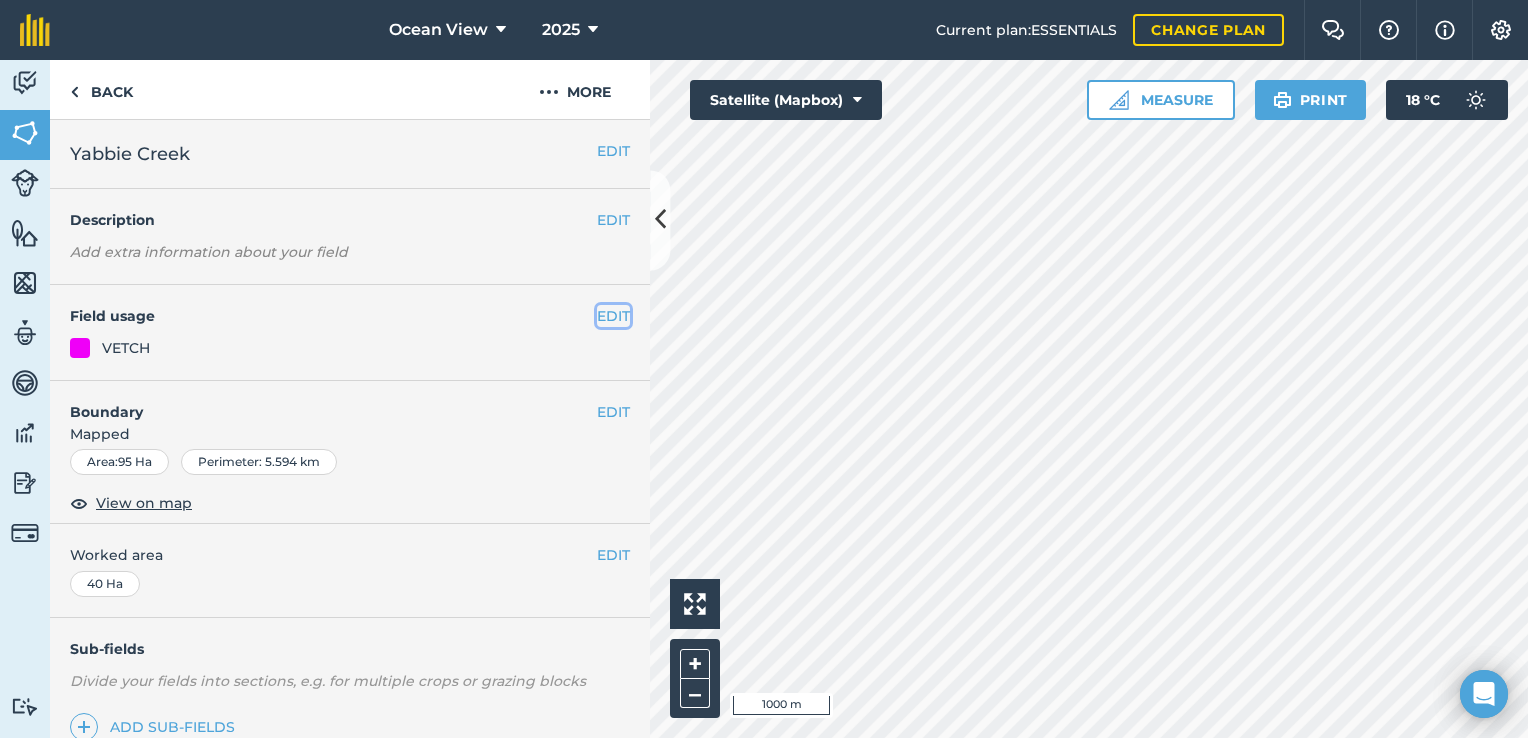 click on "EDIT" at bounding box center [613, 316] 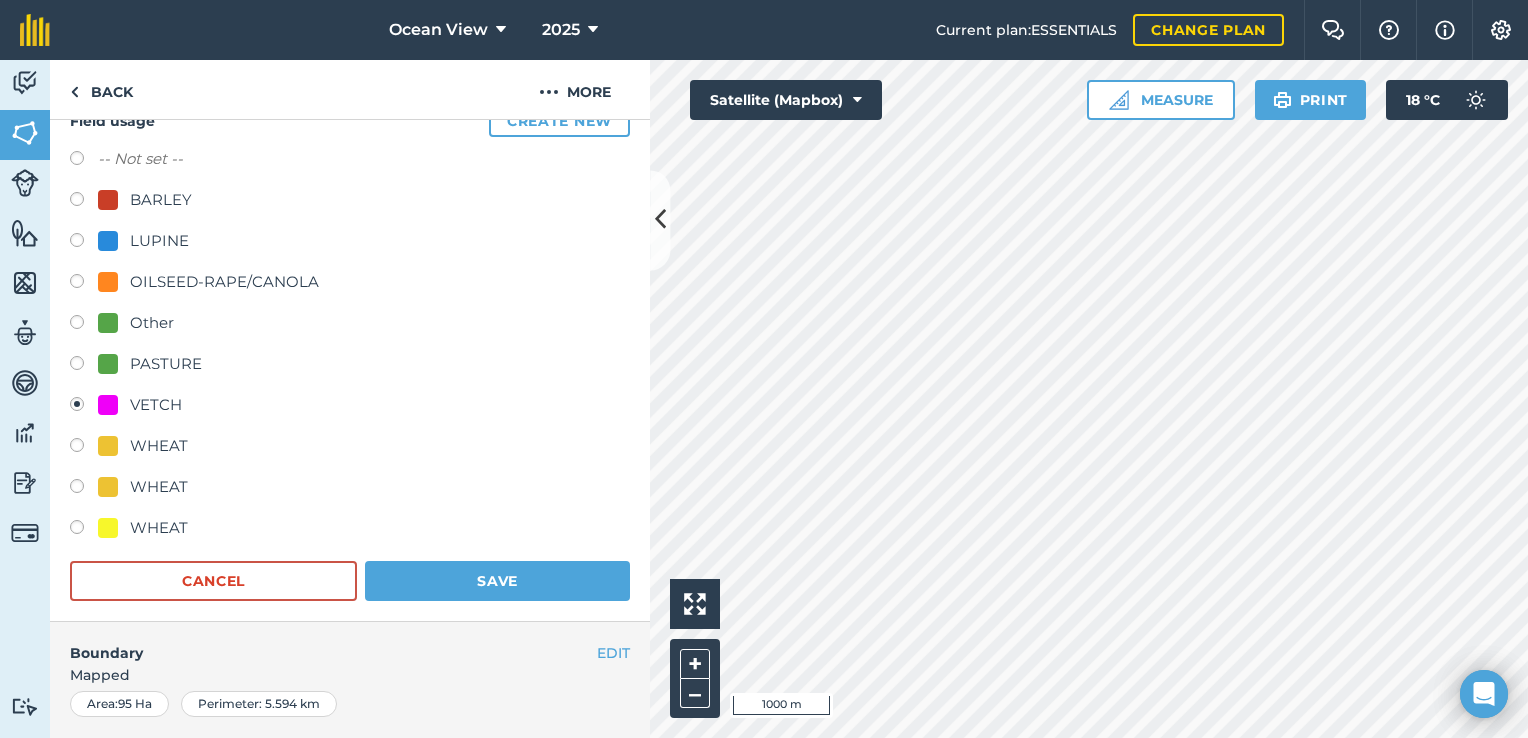 scroll, scrollTop: 208, scrollLeft: 0, axis: vertical 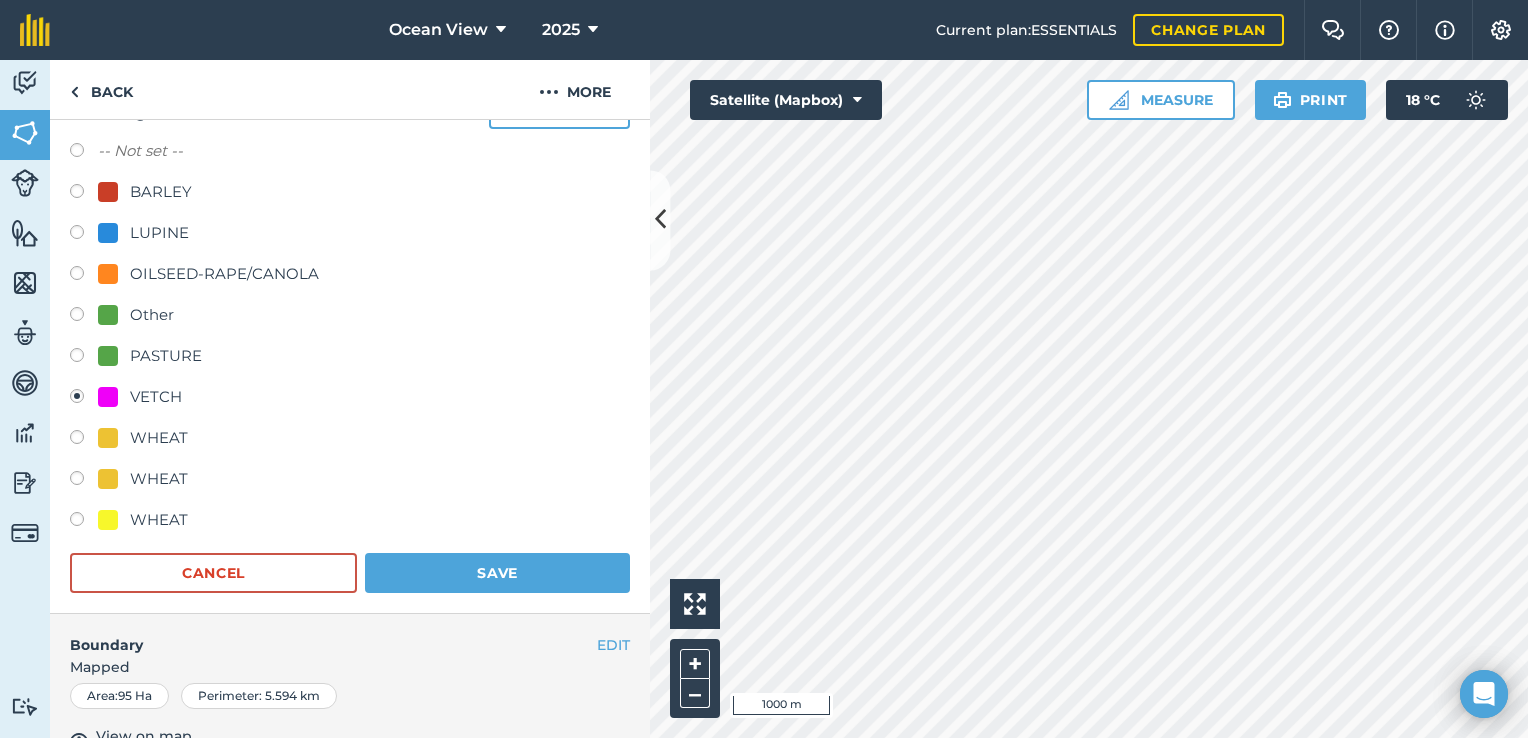 click on "WHEAT" at bounding box center (350, 481) 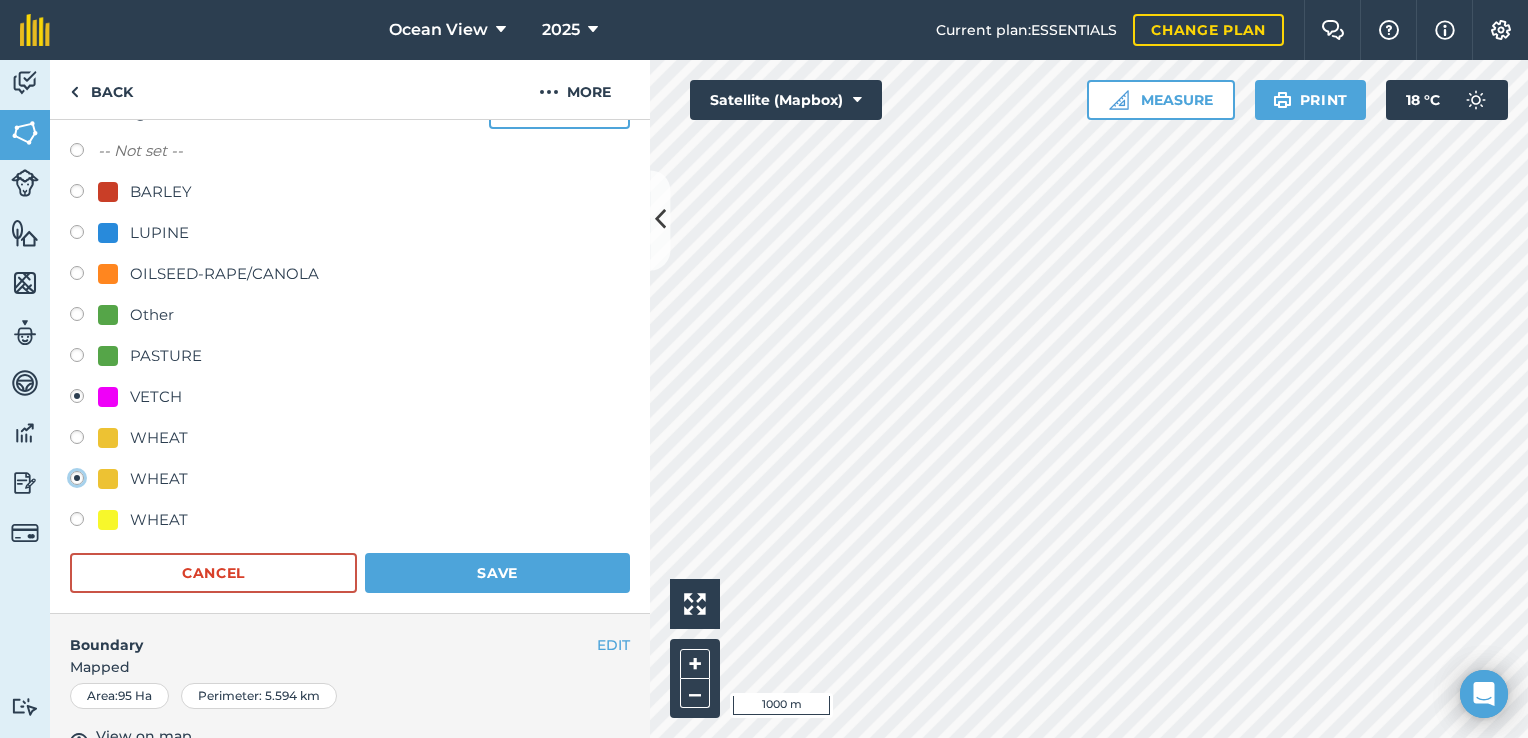 radio on "true" 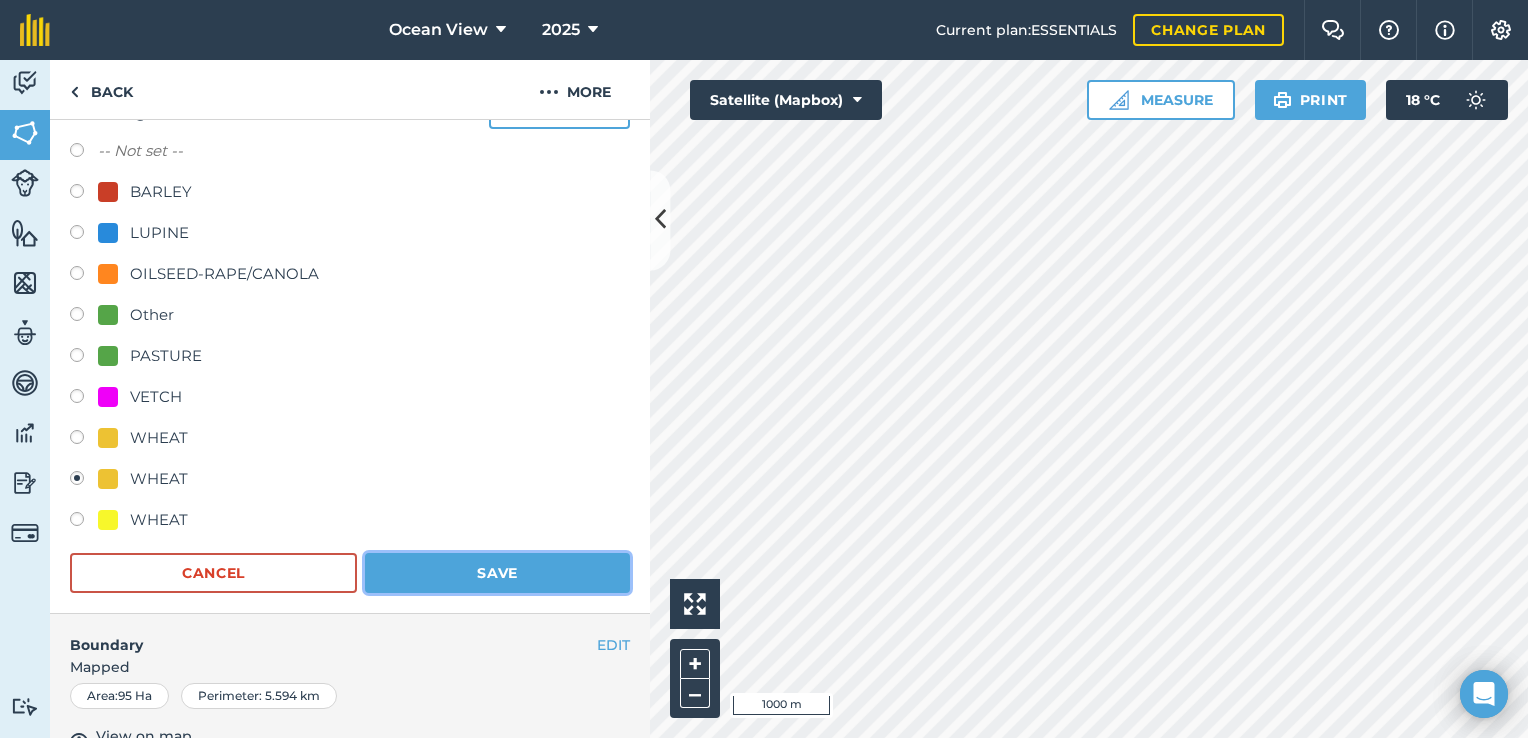 click on "Save" at bounding box center [497, 573] 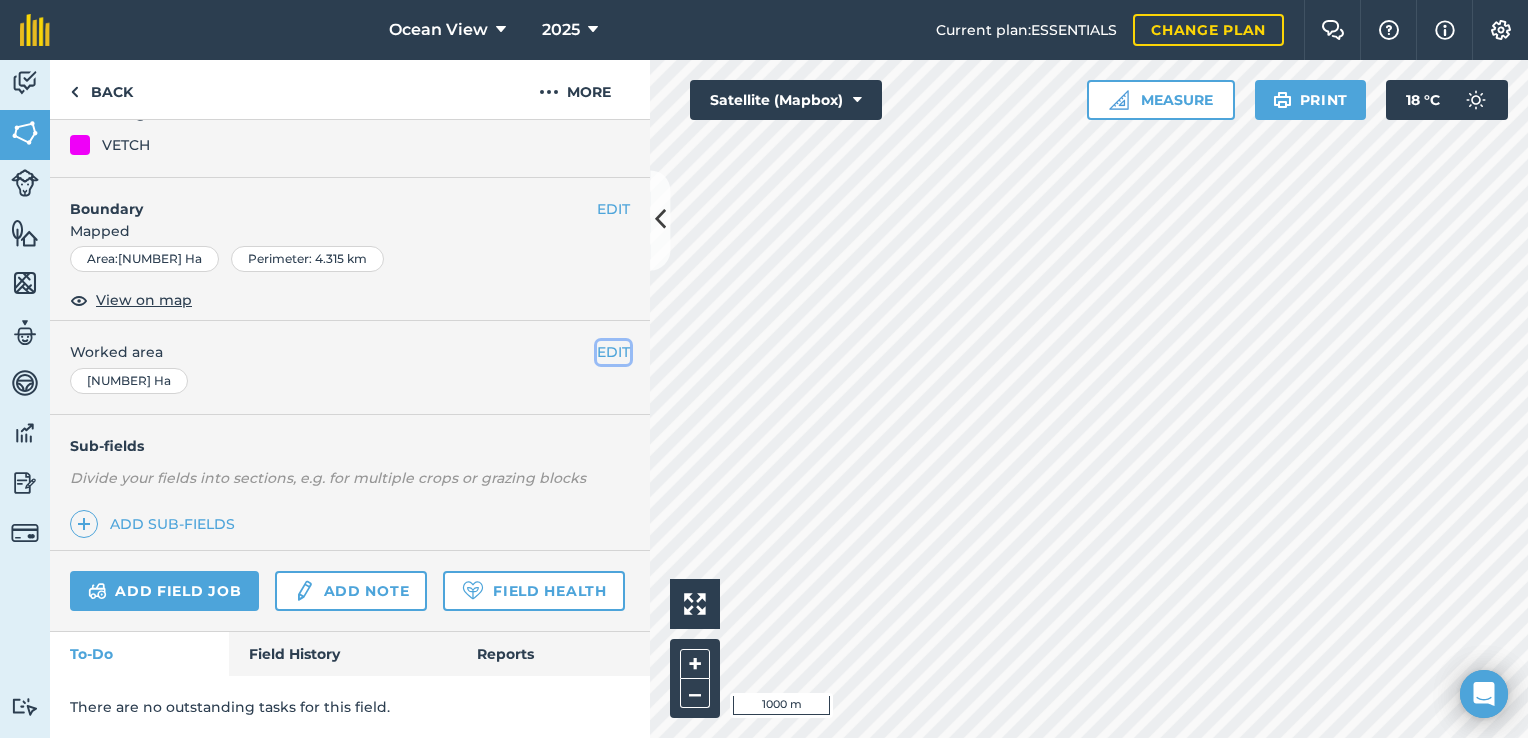 click on "EDIT" at bounding box center (613, 352) 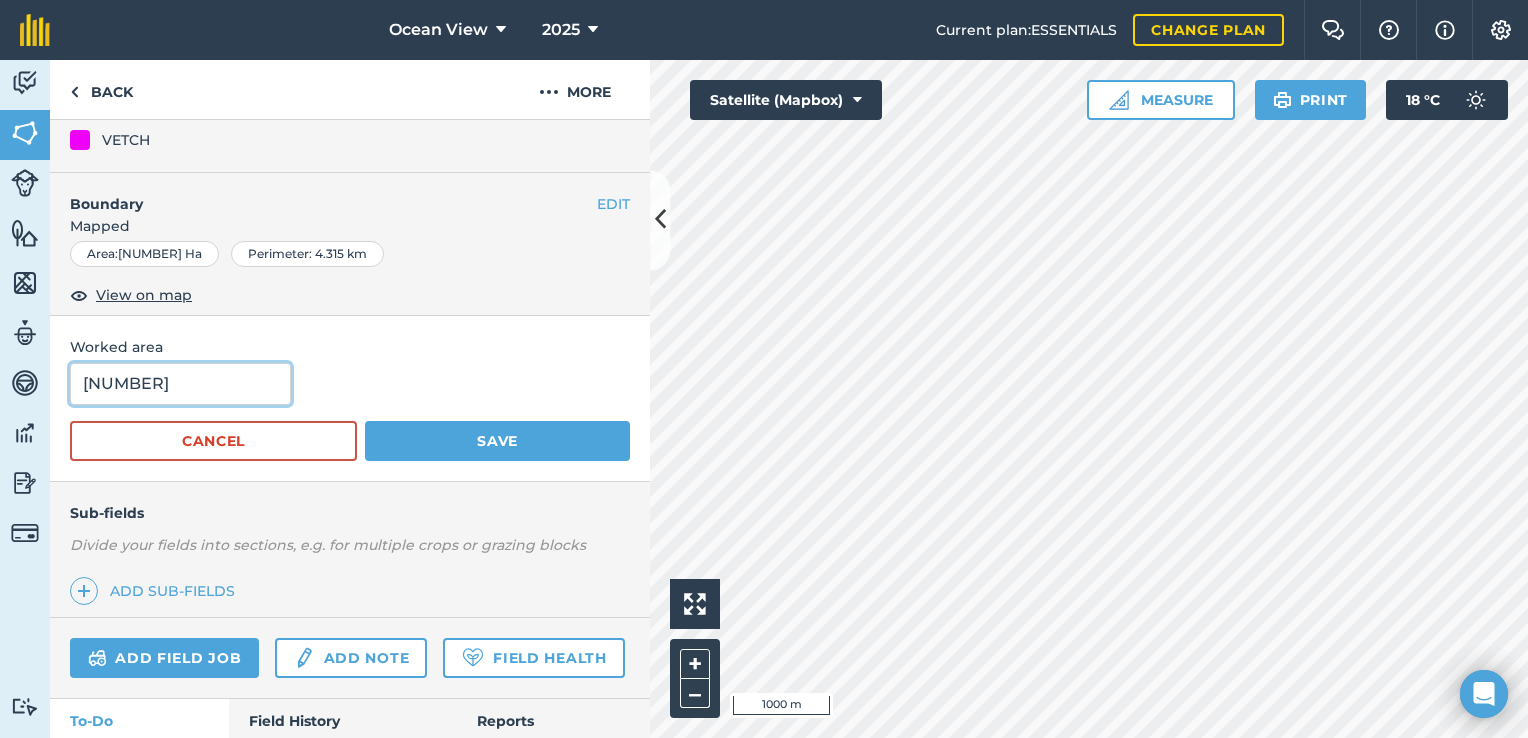 click on "[NUMBER]" at bounding box center [180, 384] 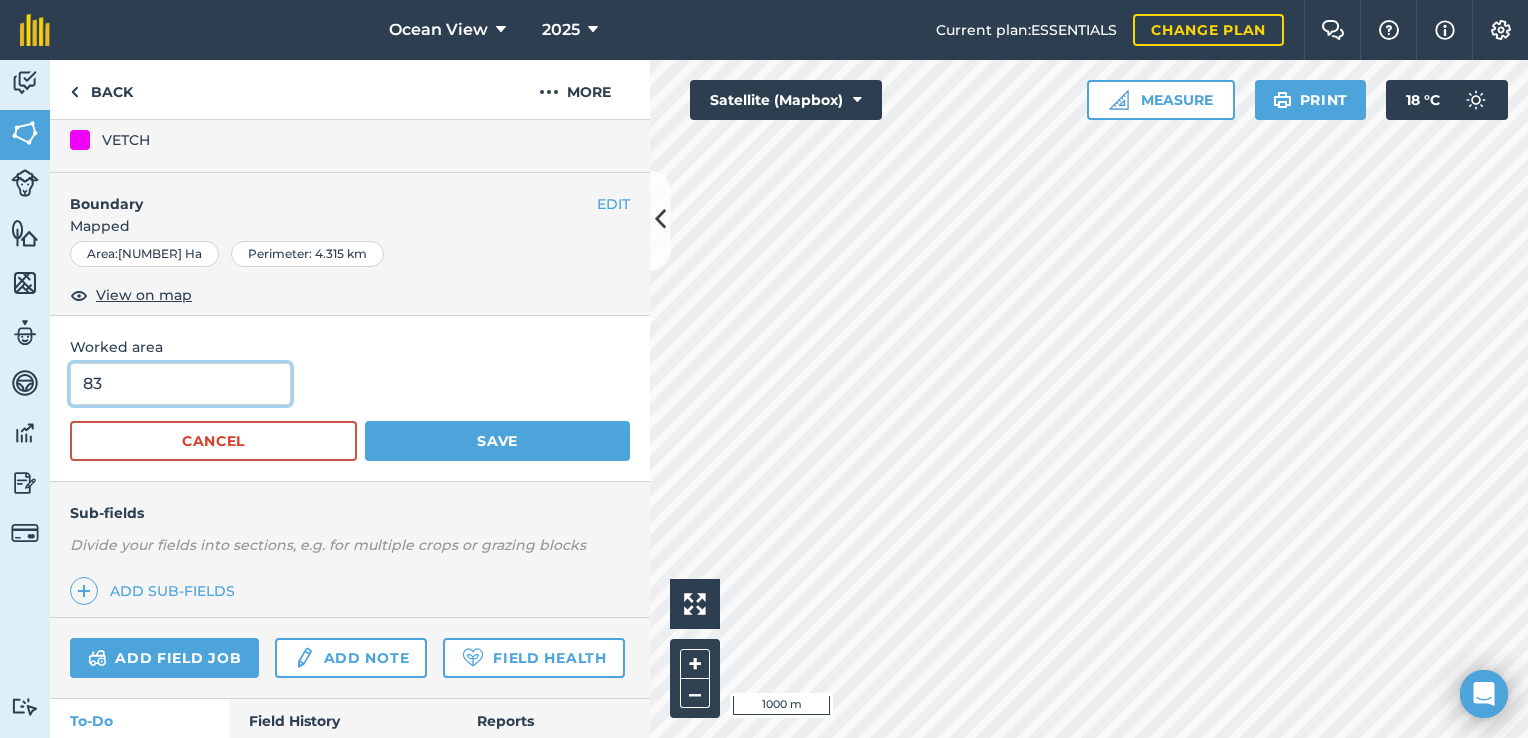 type on "8" 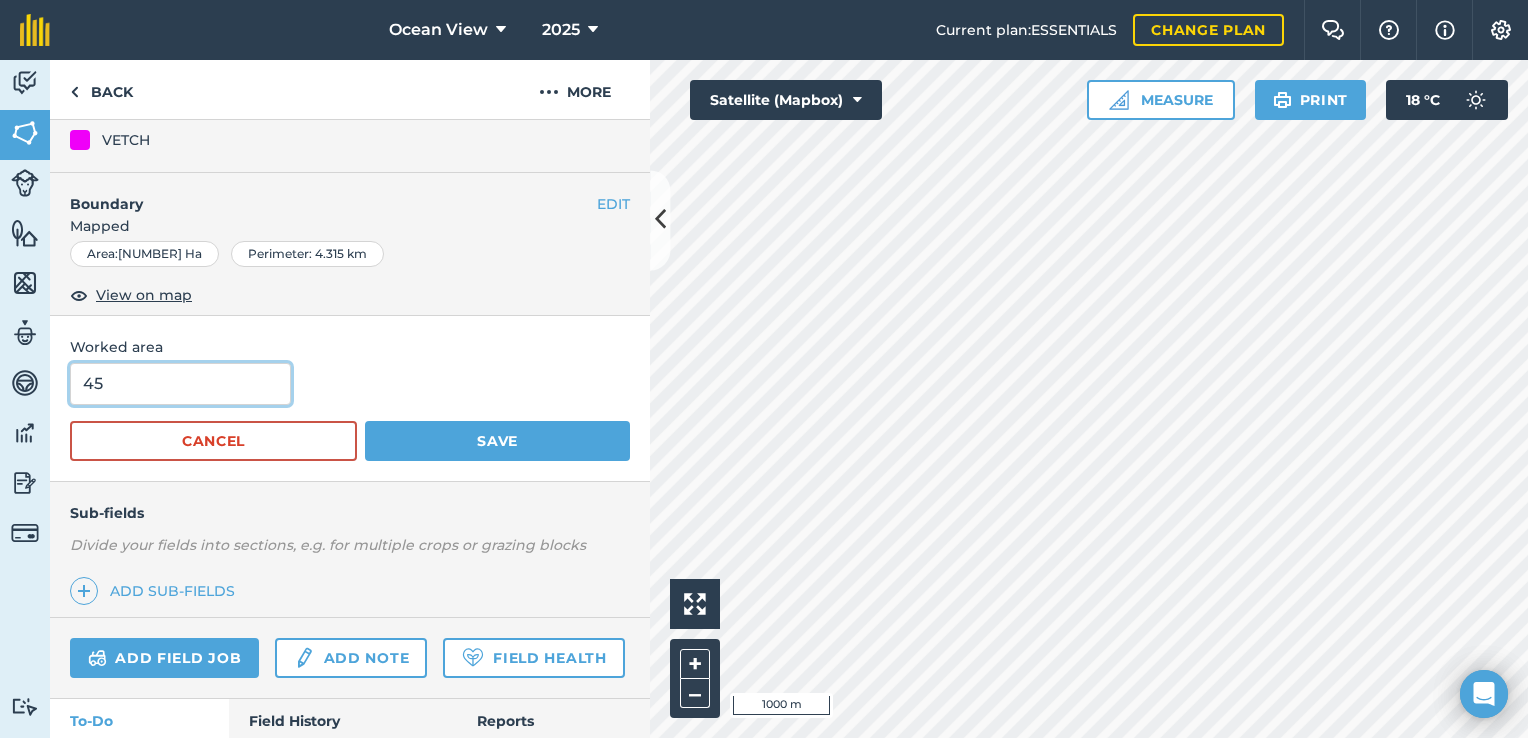 type on "45" 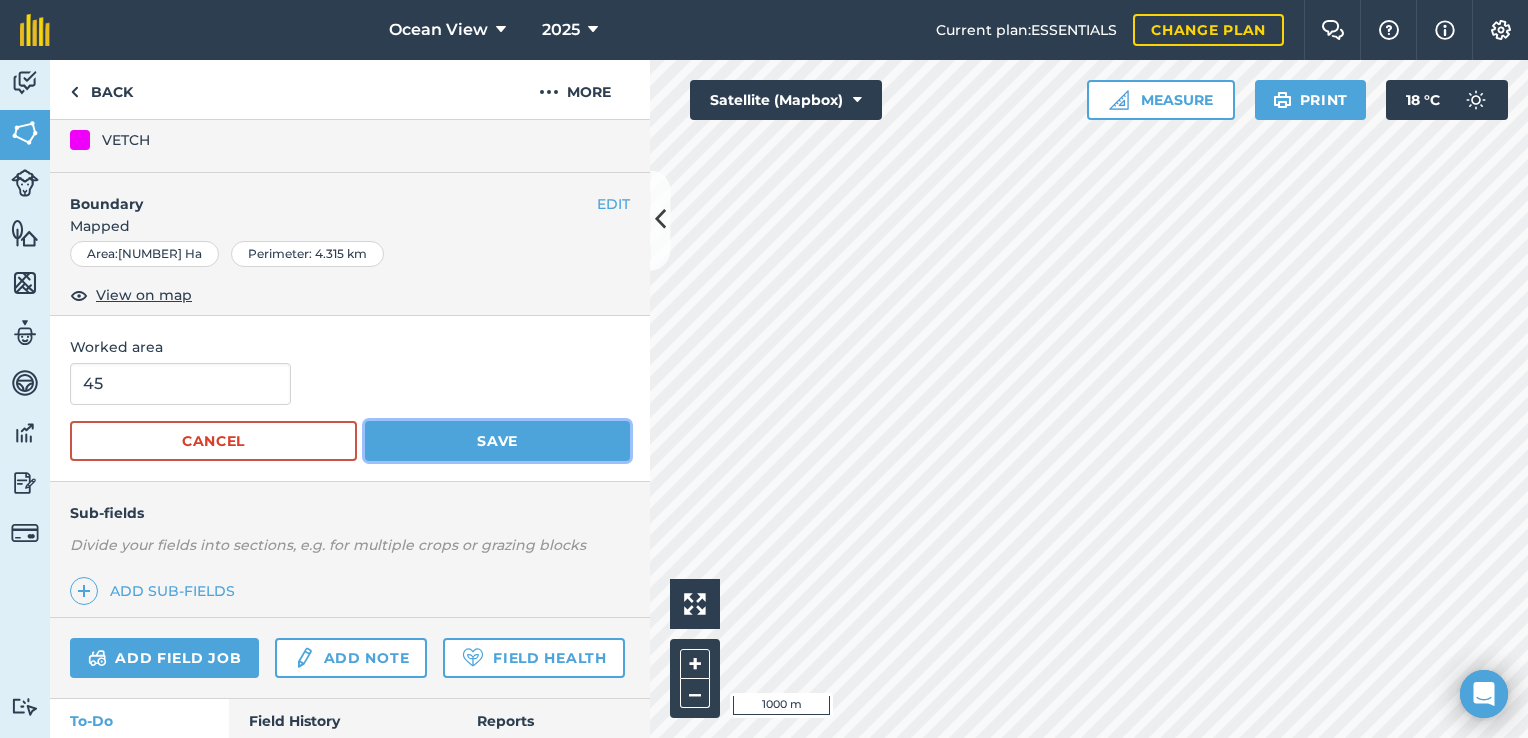 click on "Save" at bounding box center [497, 441] 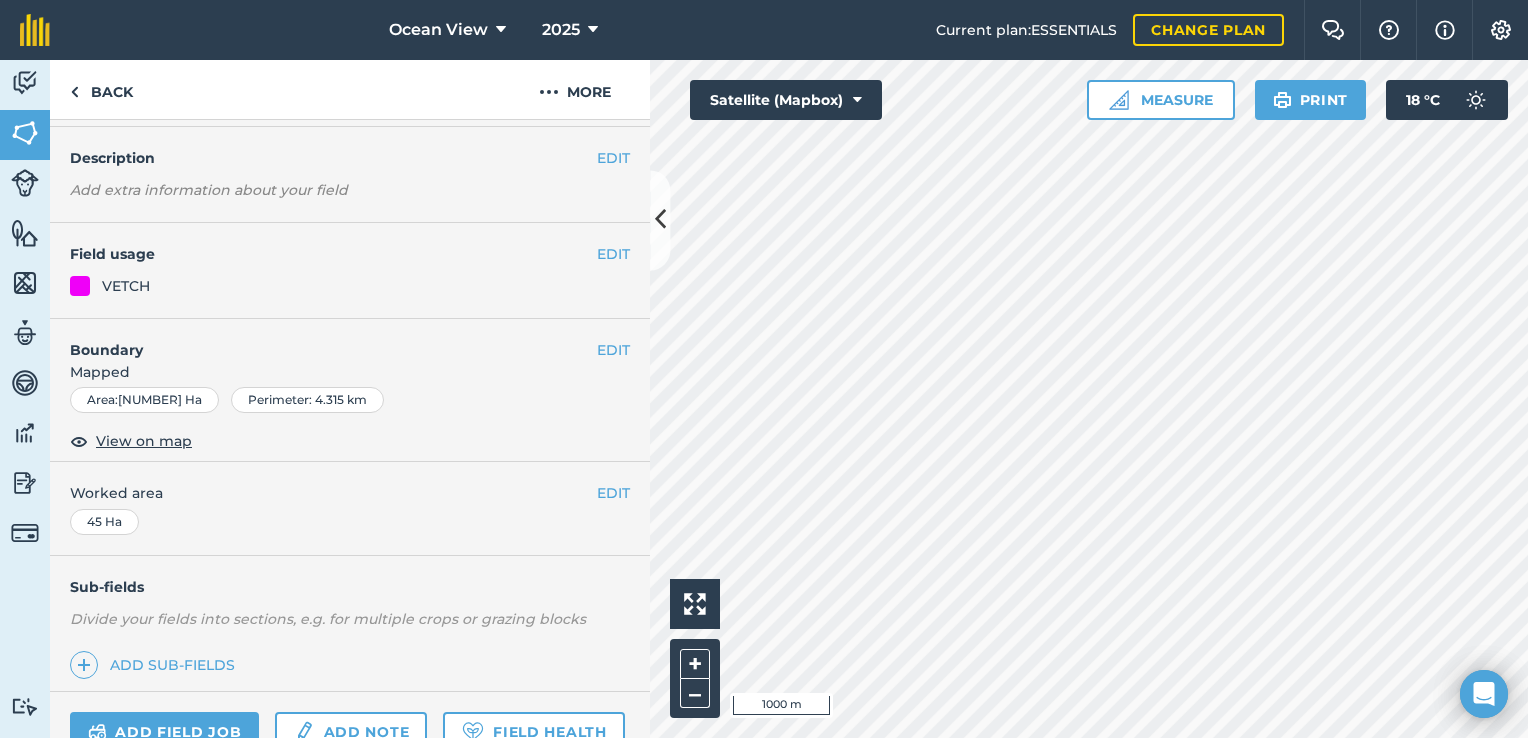 scroll, scrollTop: 43, scrollLeft: 0, axis: vertical 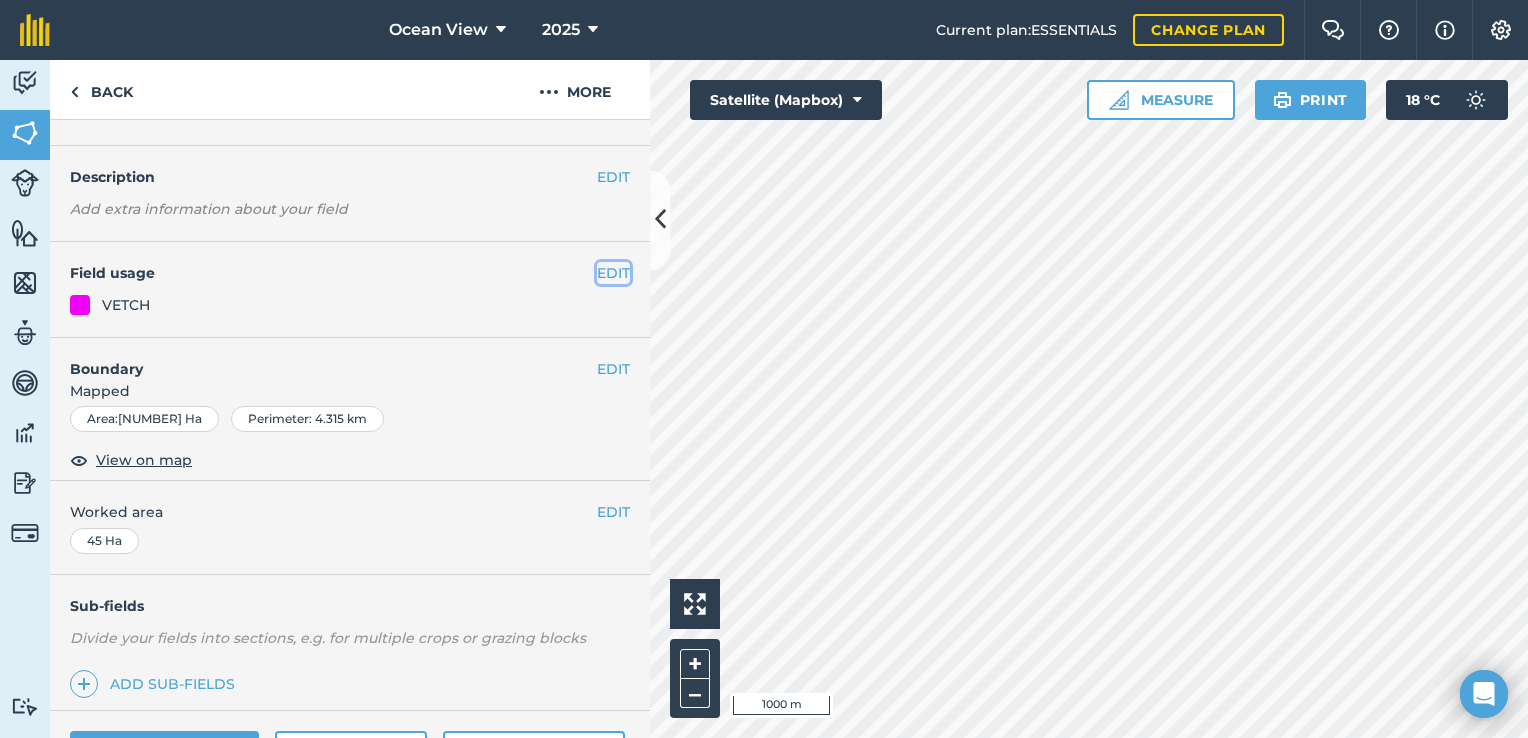 click on "EDIT" at bounding box center [613, 273] 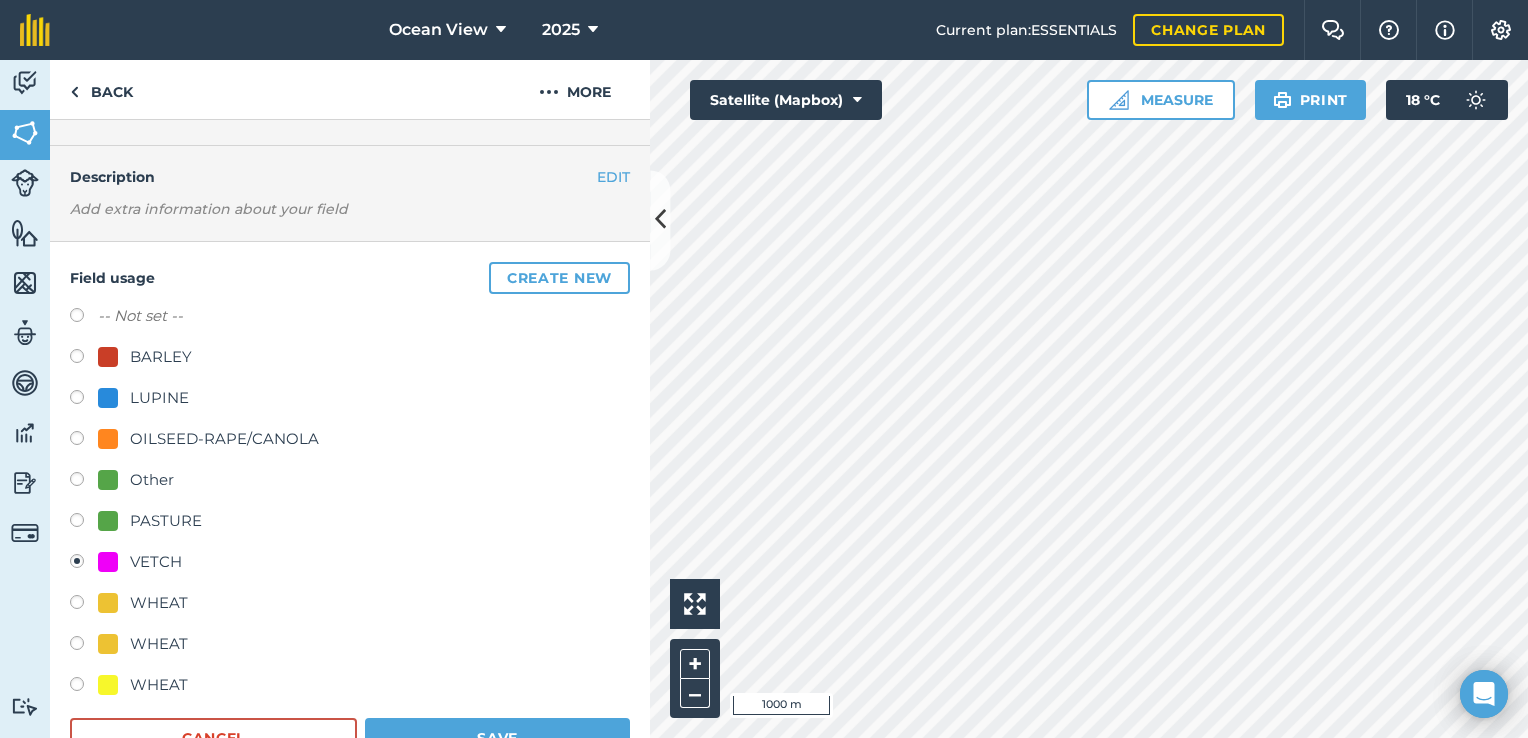 click at bounding box center (84, 646) 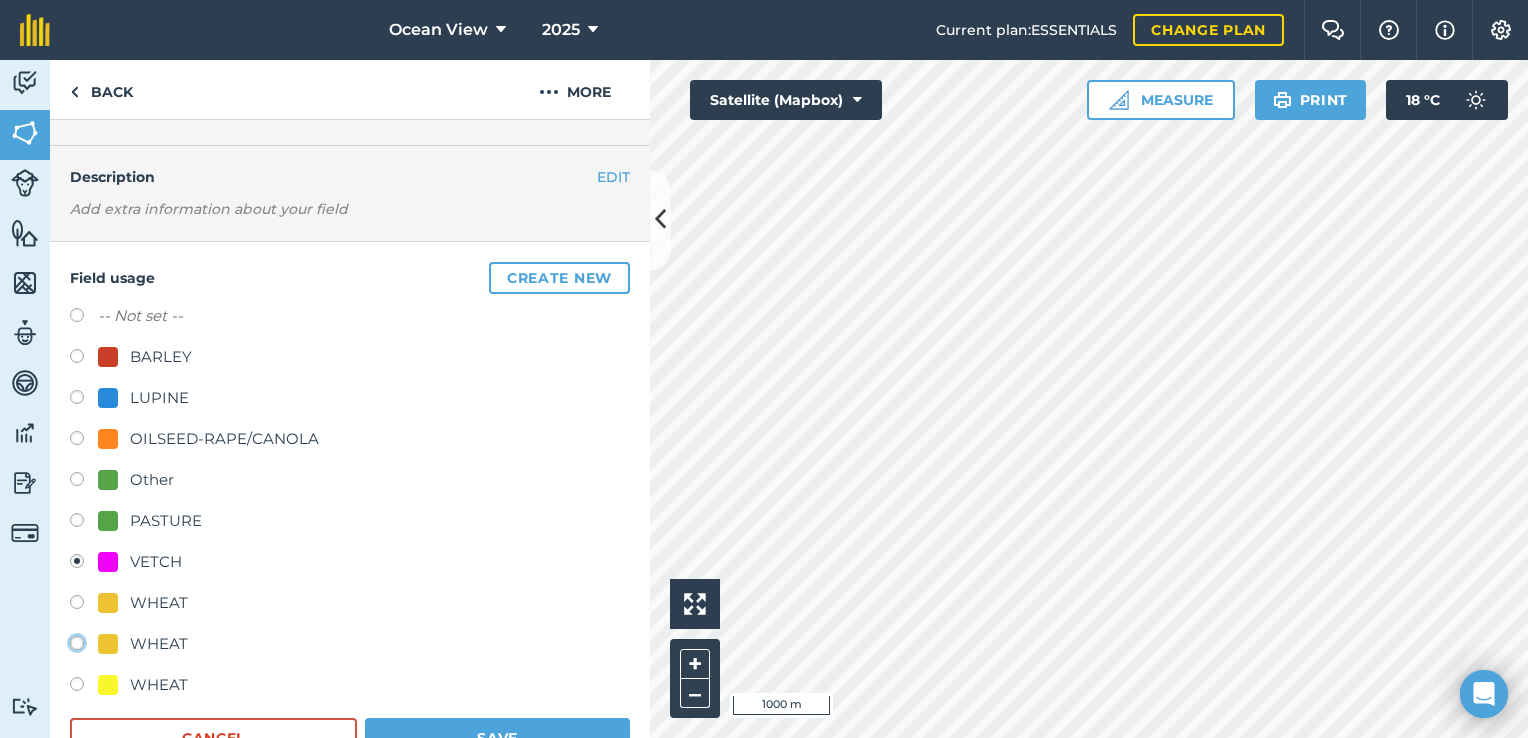 radio on "true" 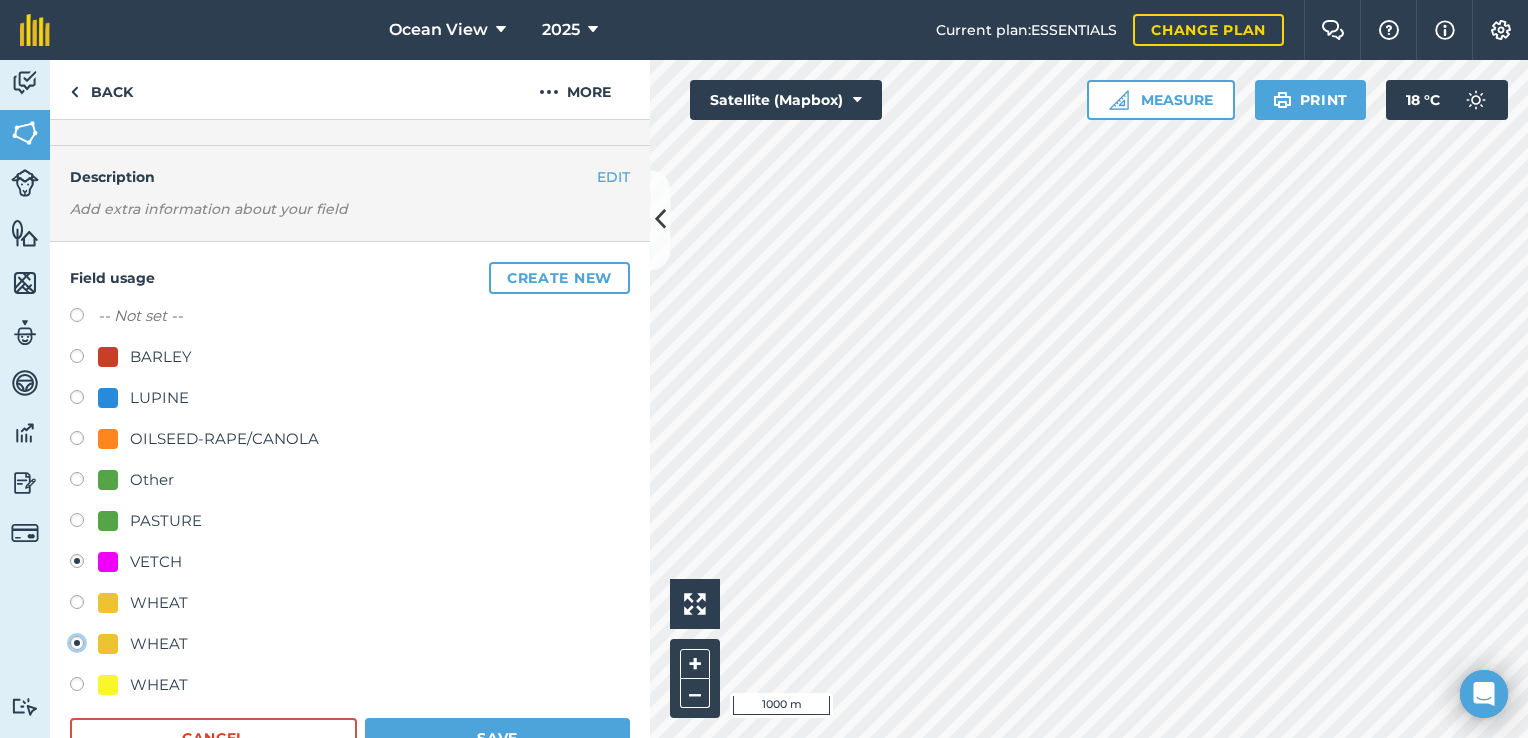 radio on "false" 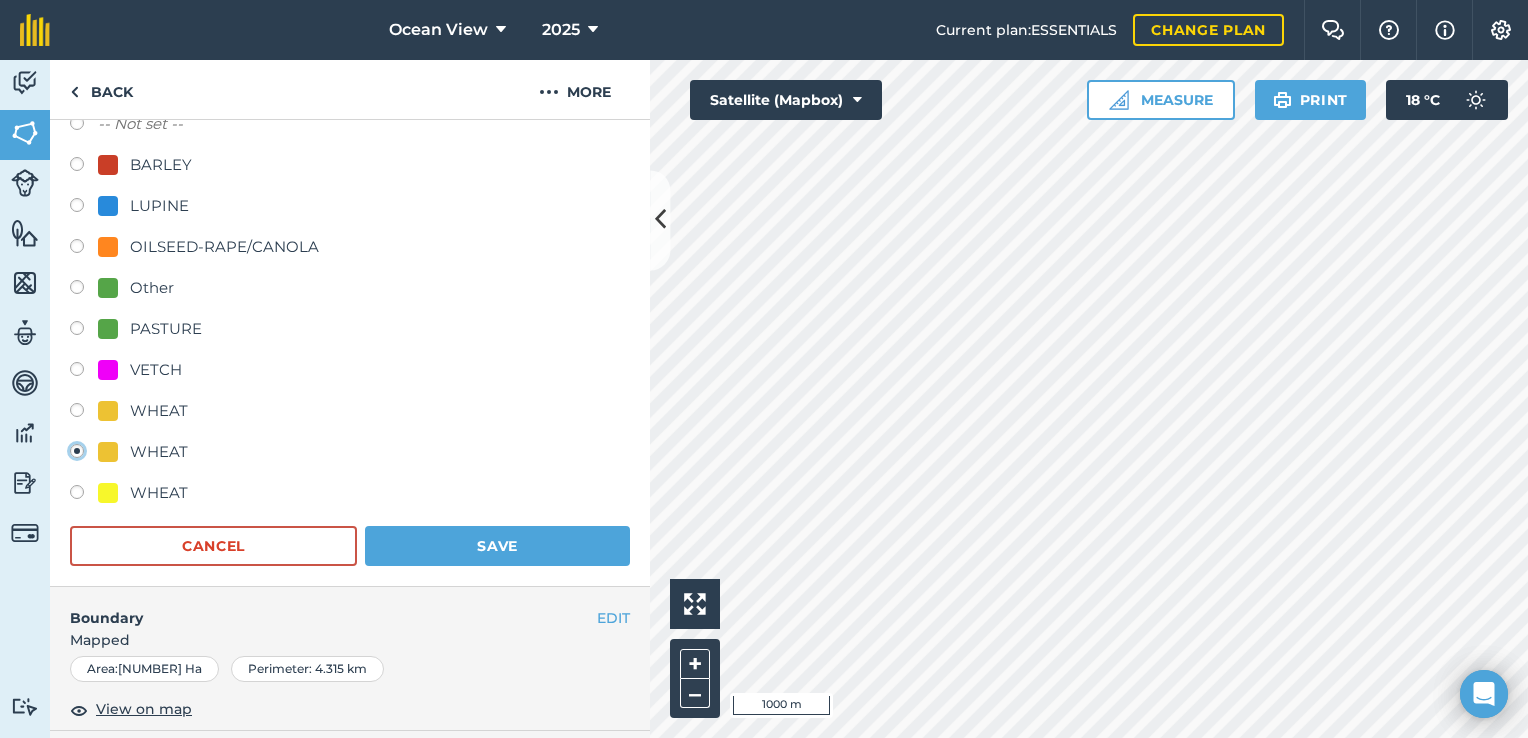 scroll, scrollTop: 239, scrollLeft: 0, axis: vertical 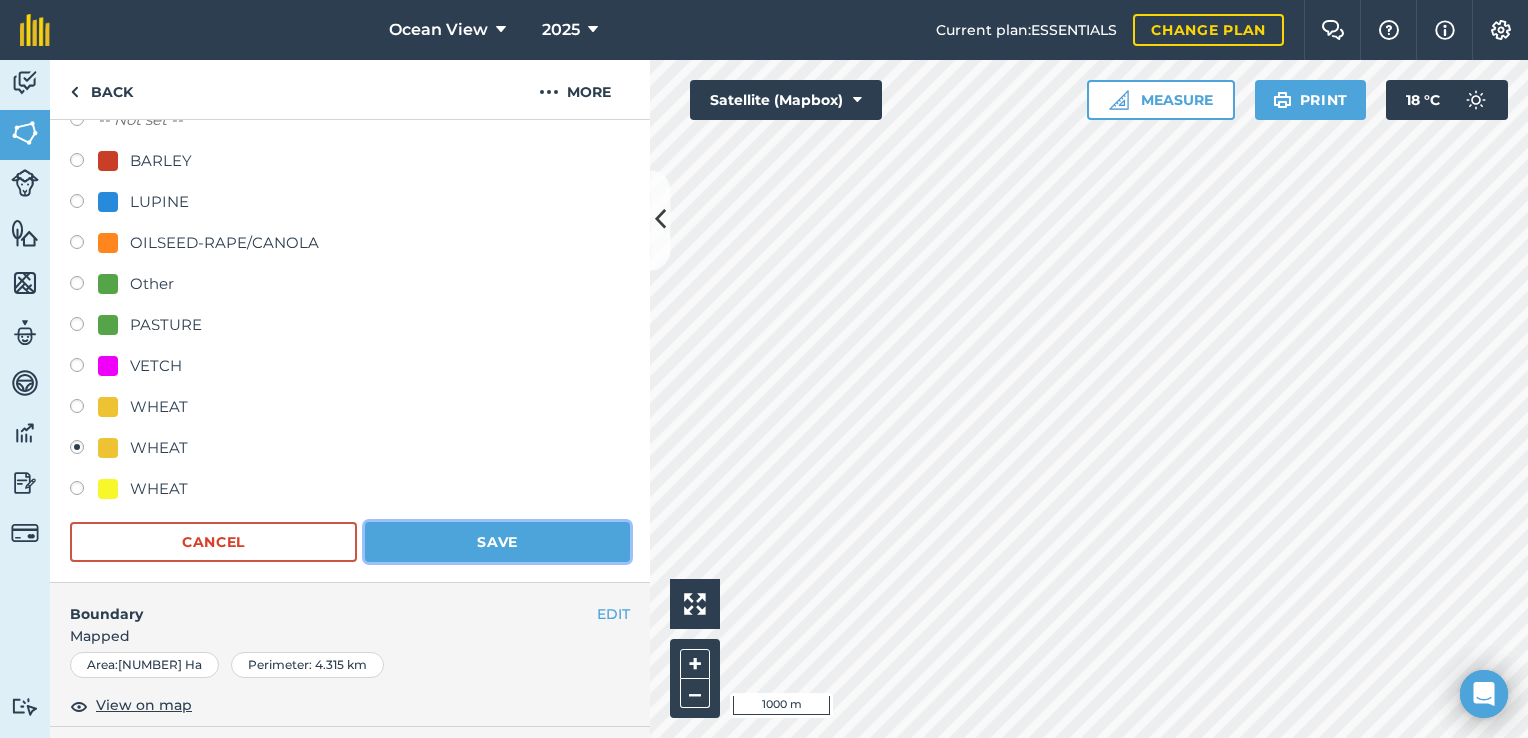click on "Save" at bounding box center [497, 542] 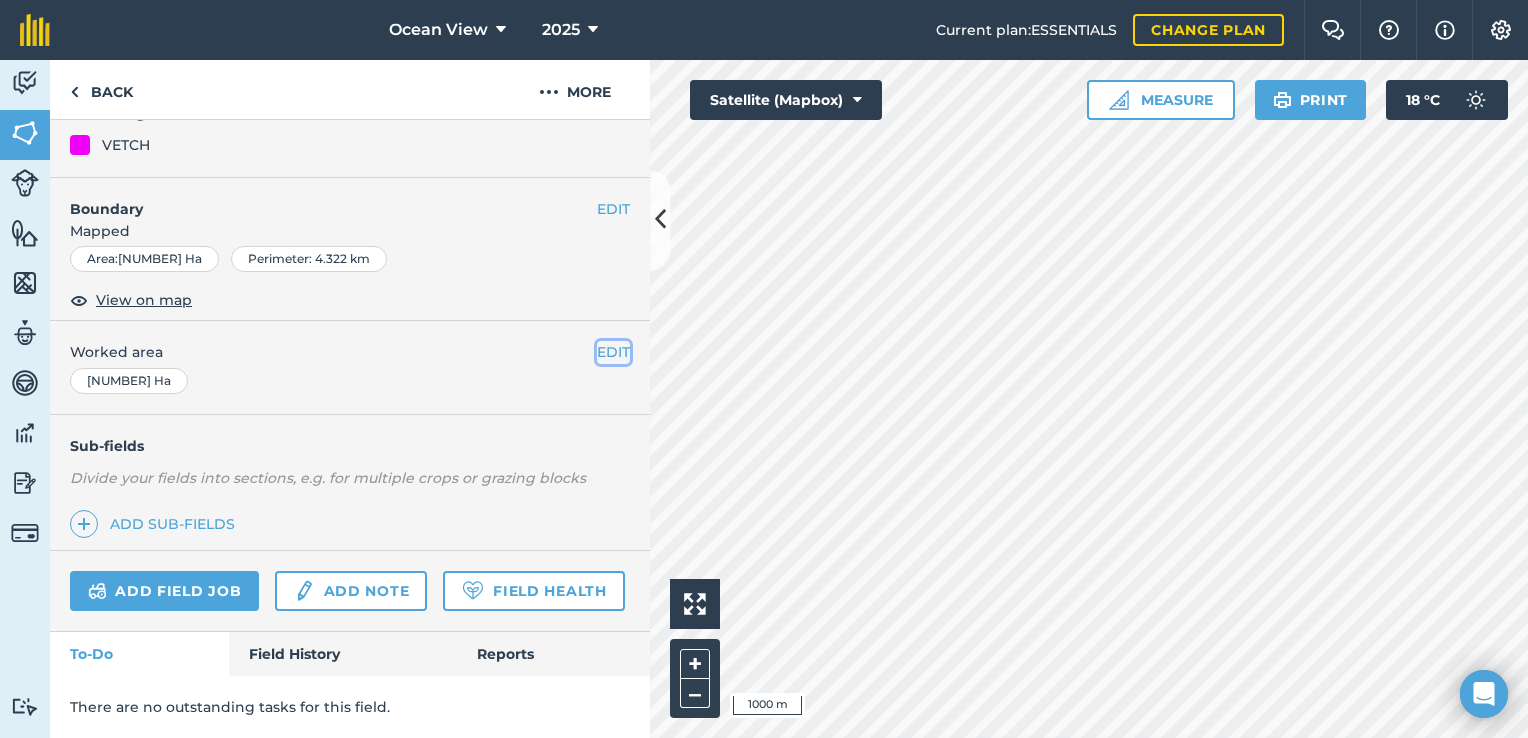 click on "EDIT" at bounding box center (613, 352) 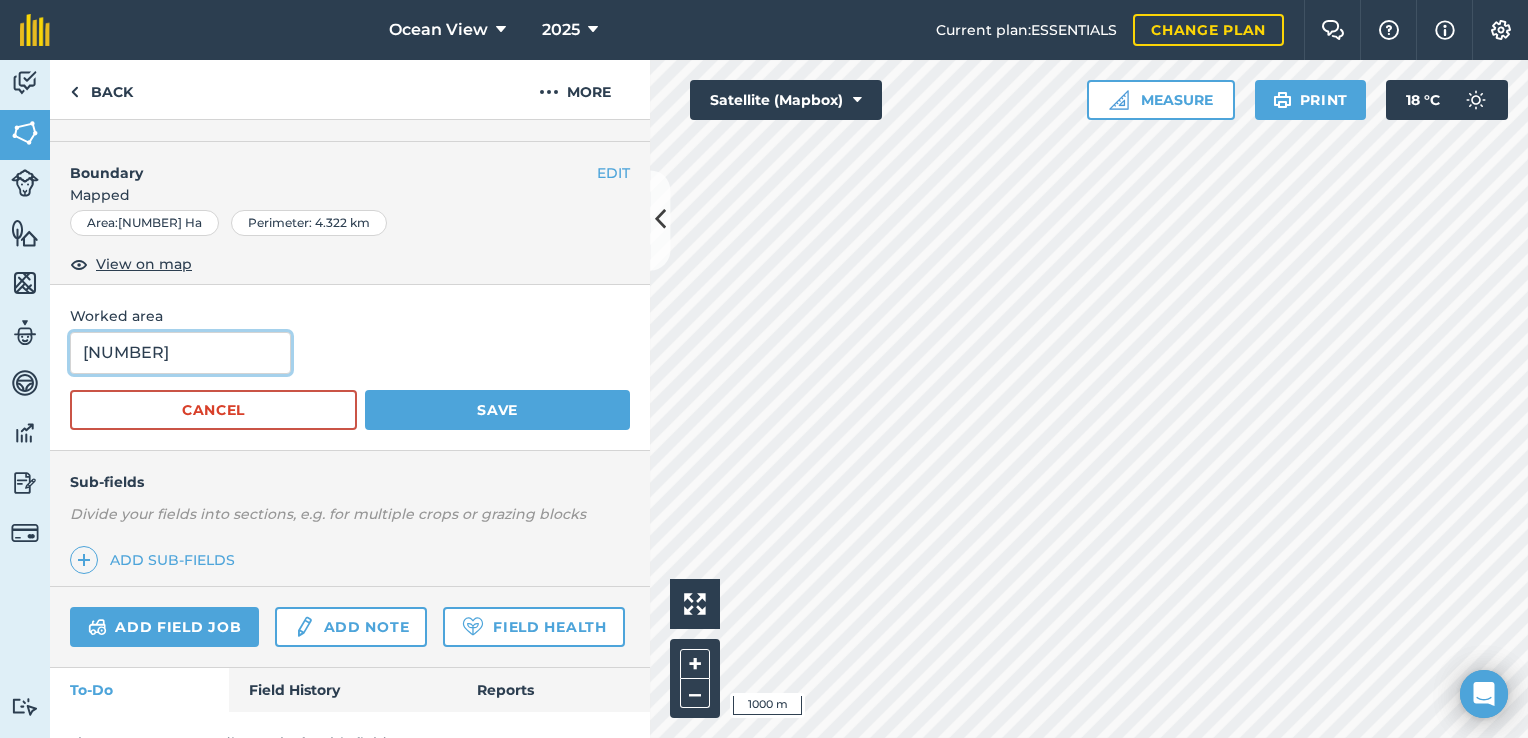 click on "[NUMBER]" at bounding box center (180, 353) 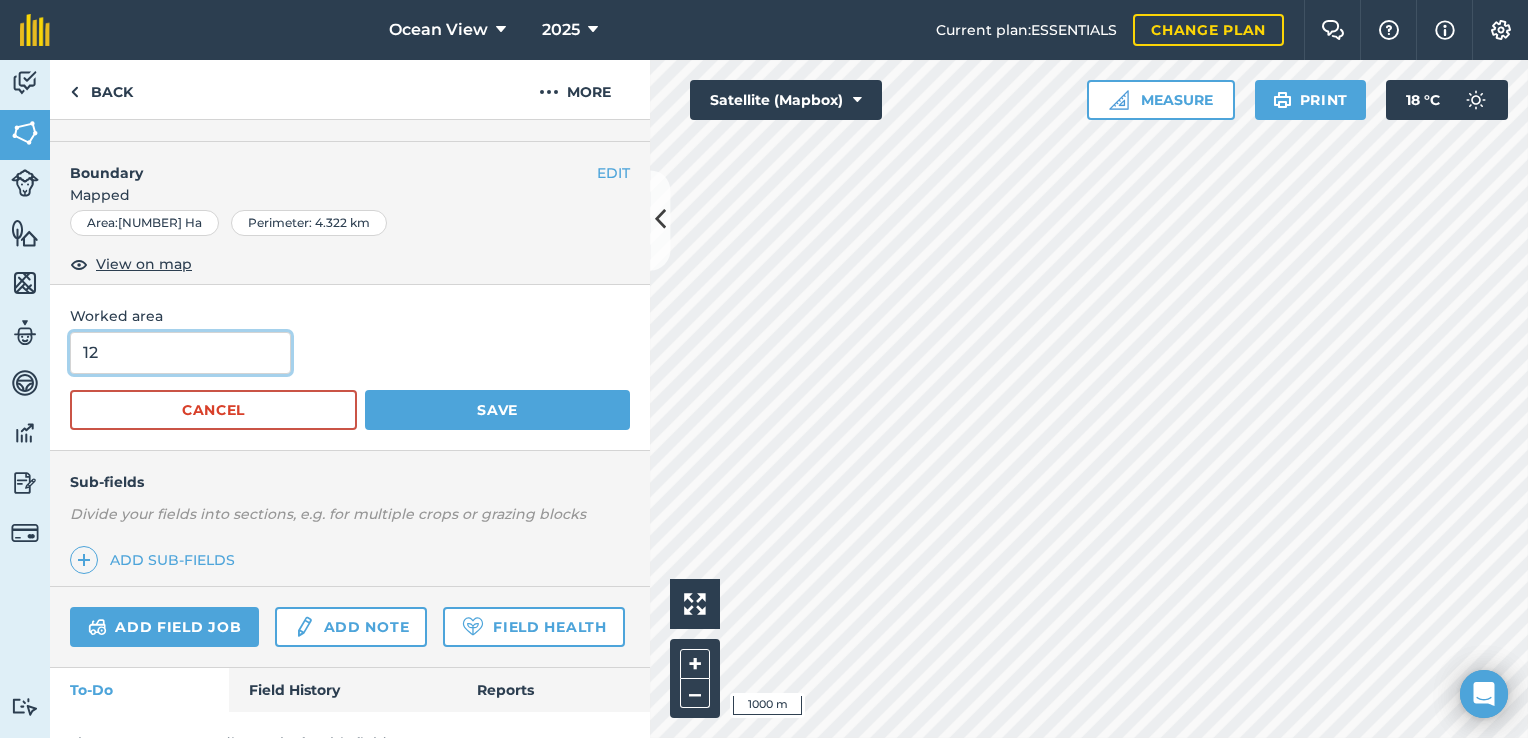 type on "1" 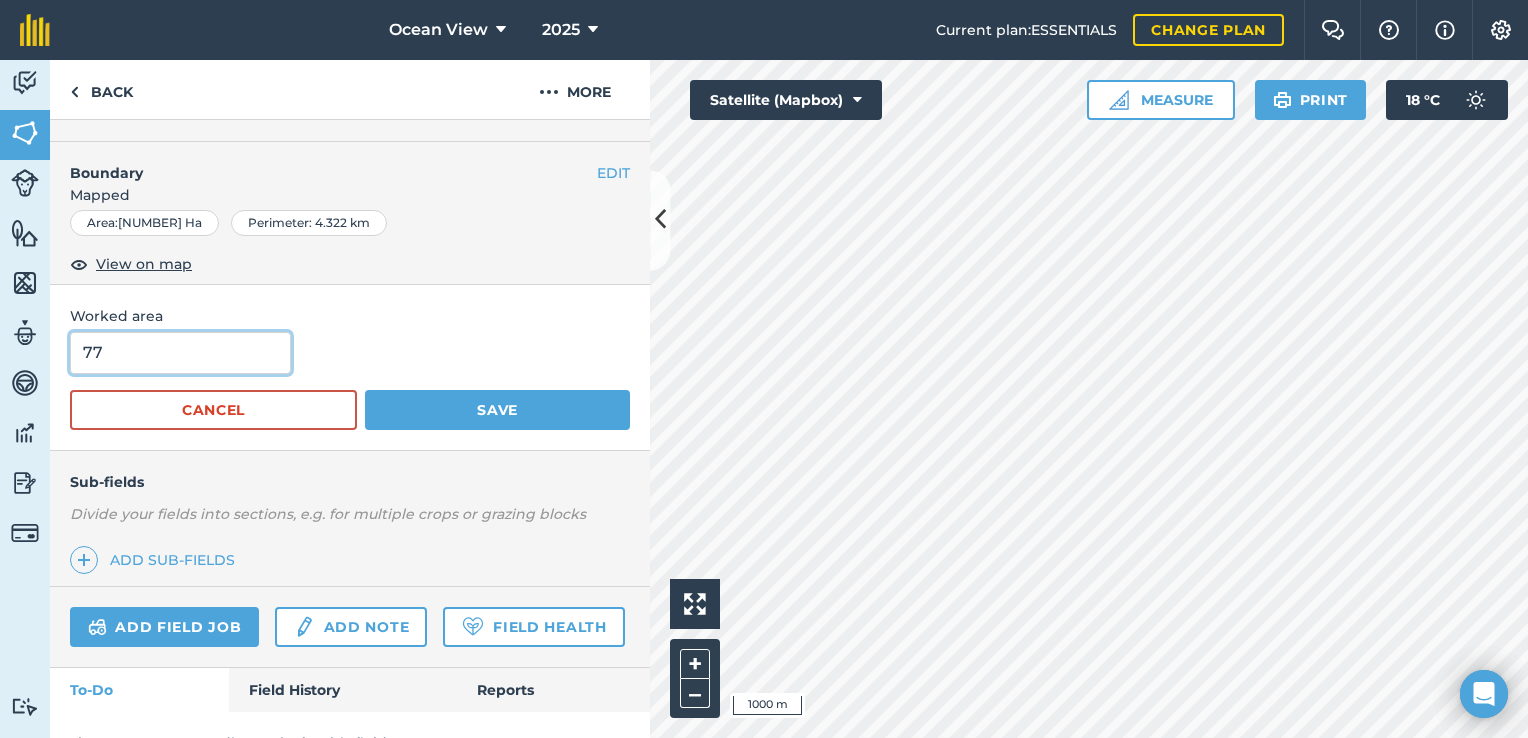 type on "77" 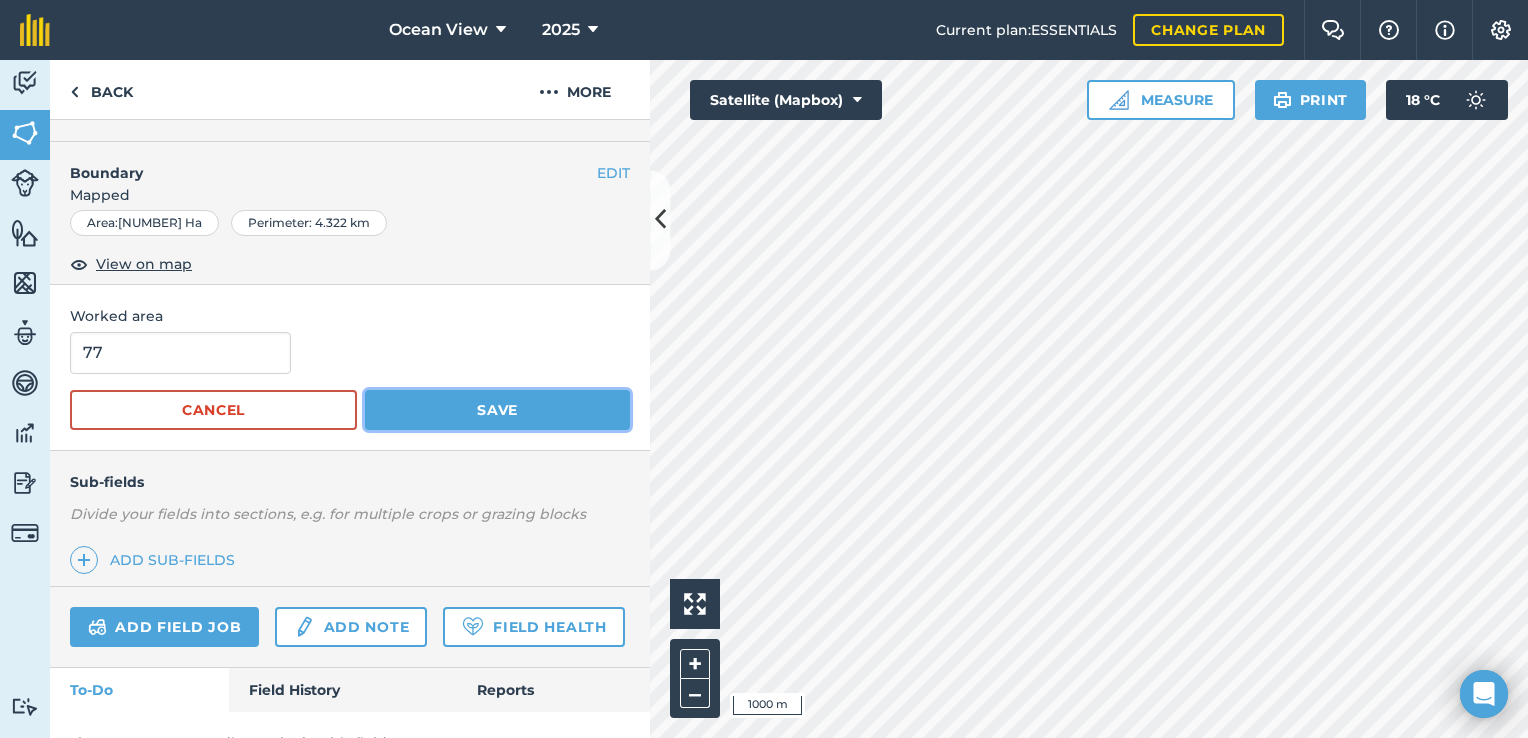 click on "Save" at bounding box center [497, 410] 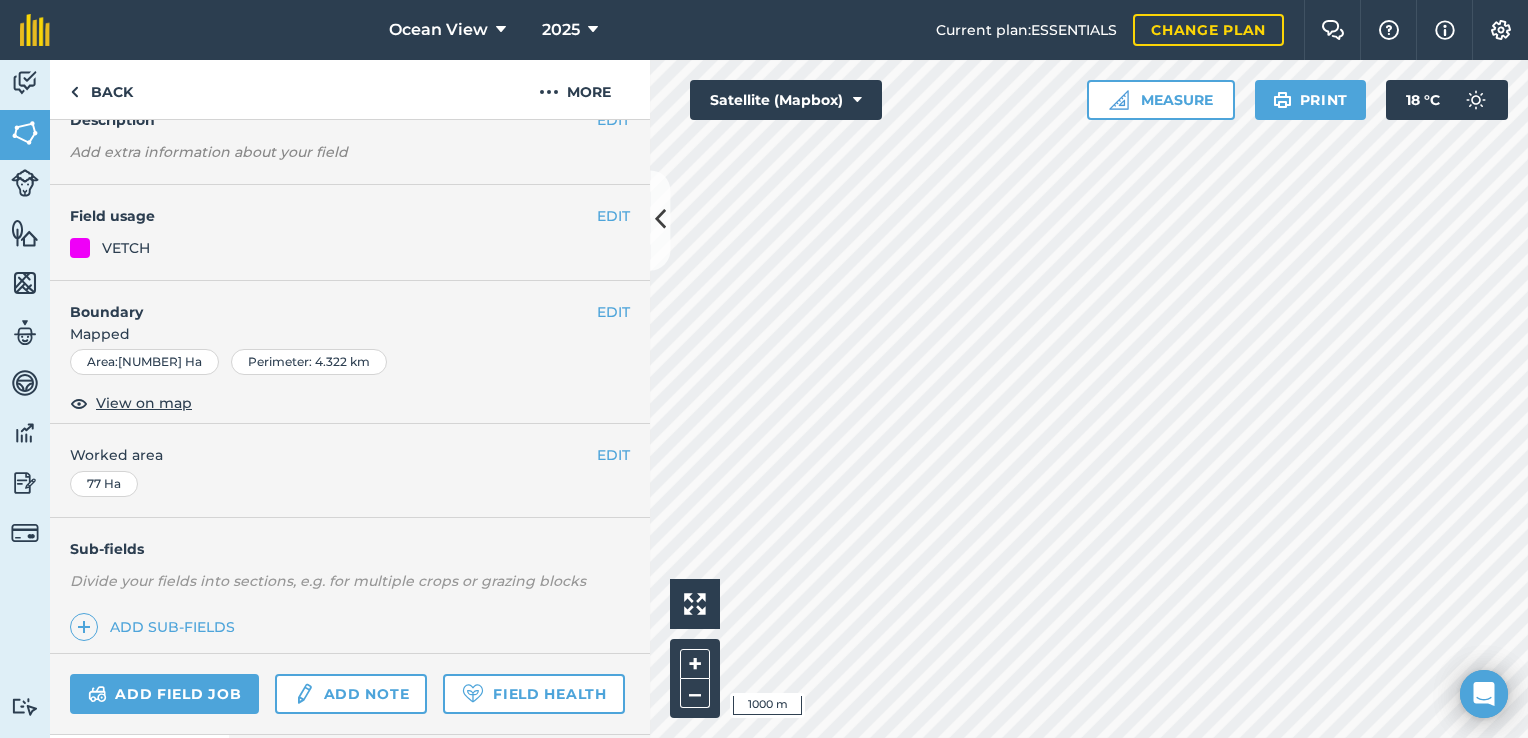 scroll, scrollTop: 99, scrollLeft: 0, axis: vertical 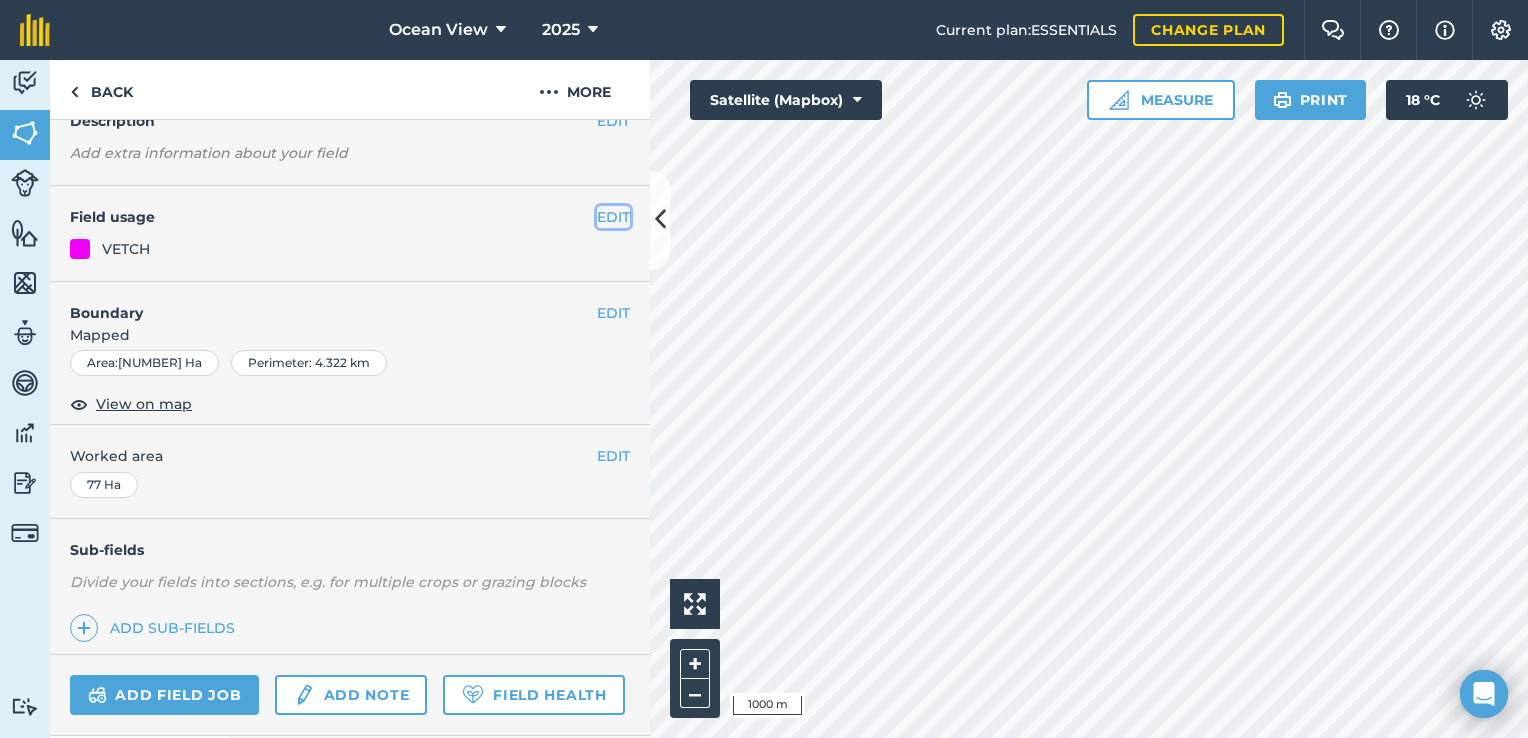 click on "EDIT" at bounding box center (613, 217) 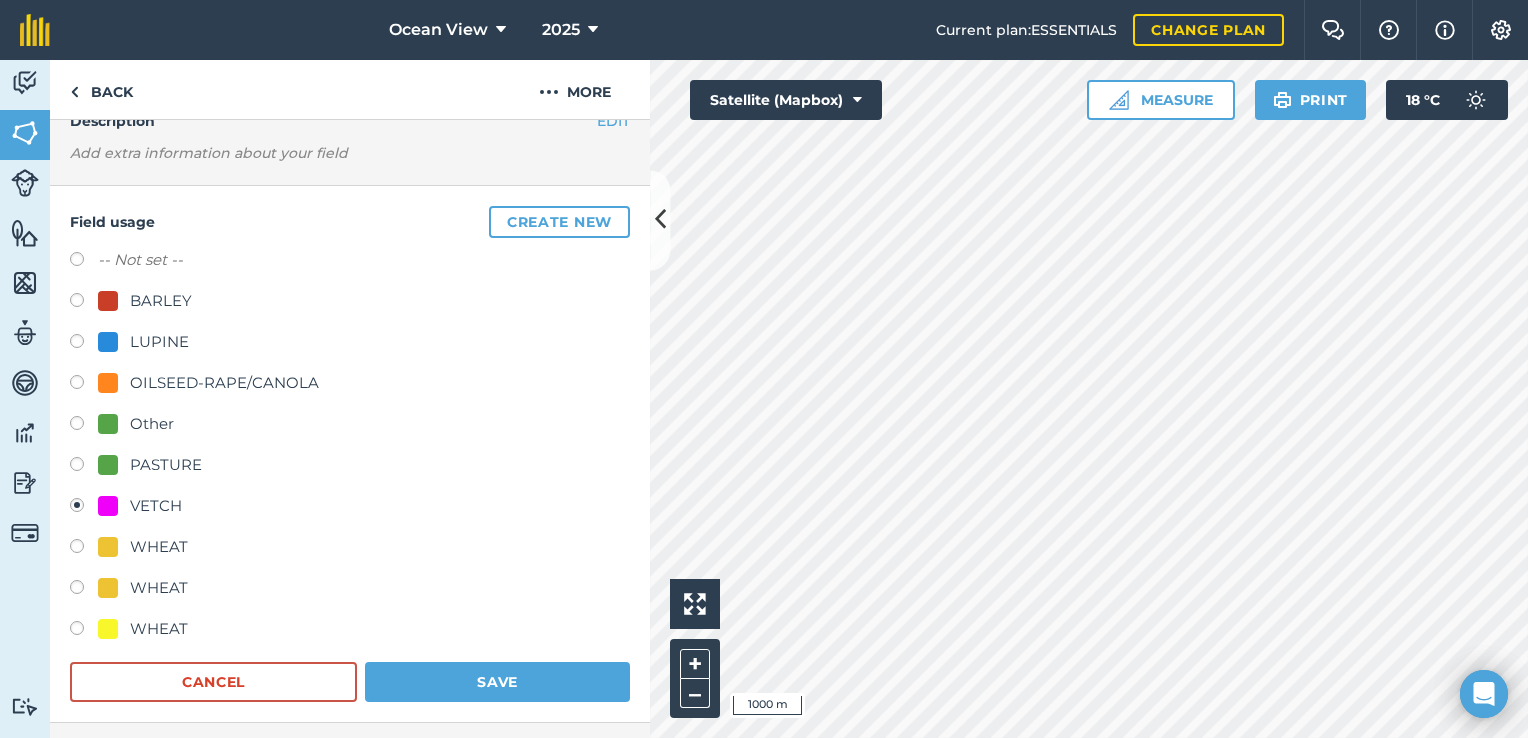click at bounding box center [84, 590] 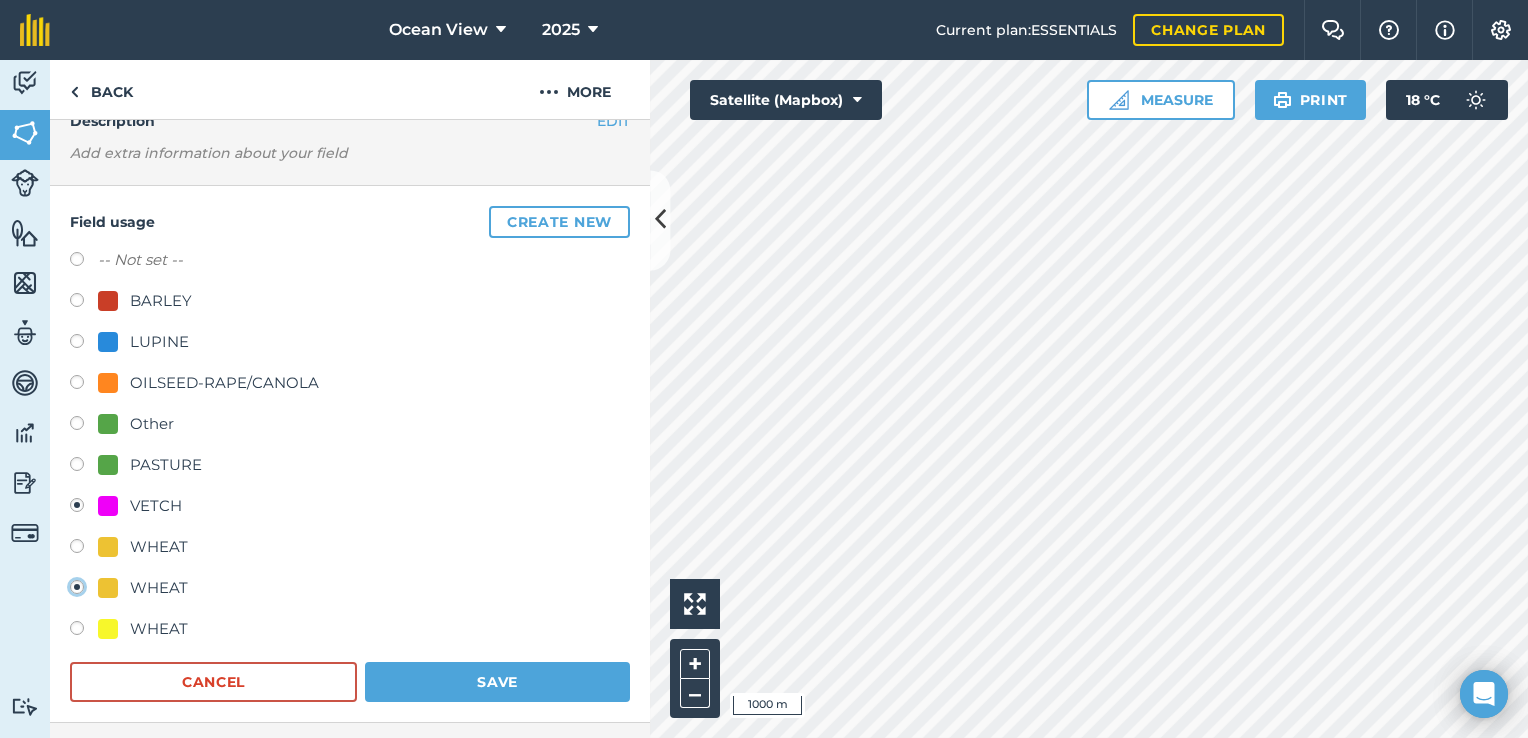 radio on "true" 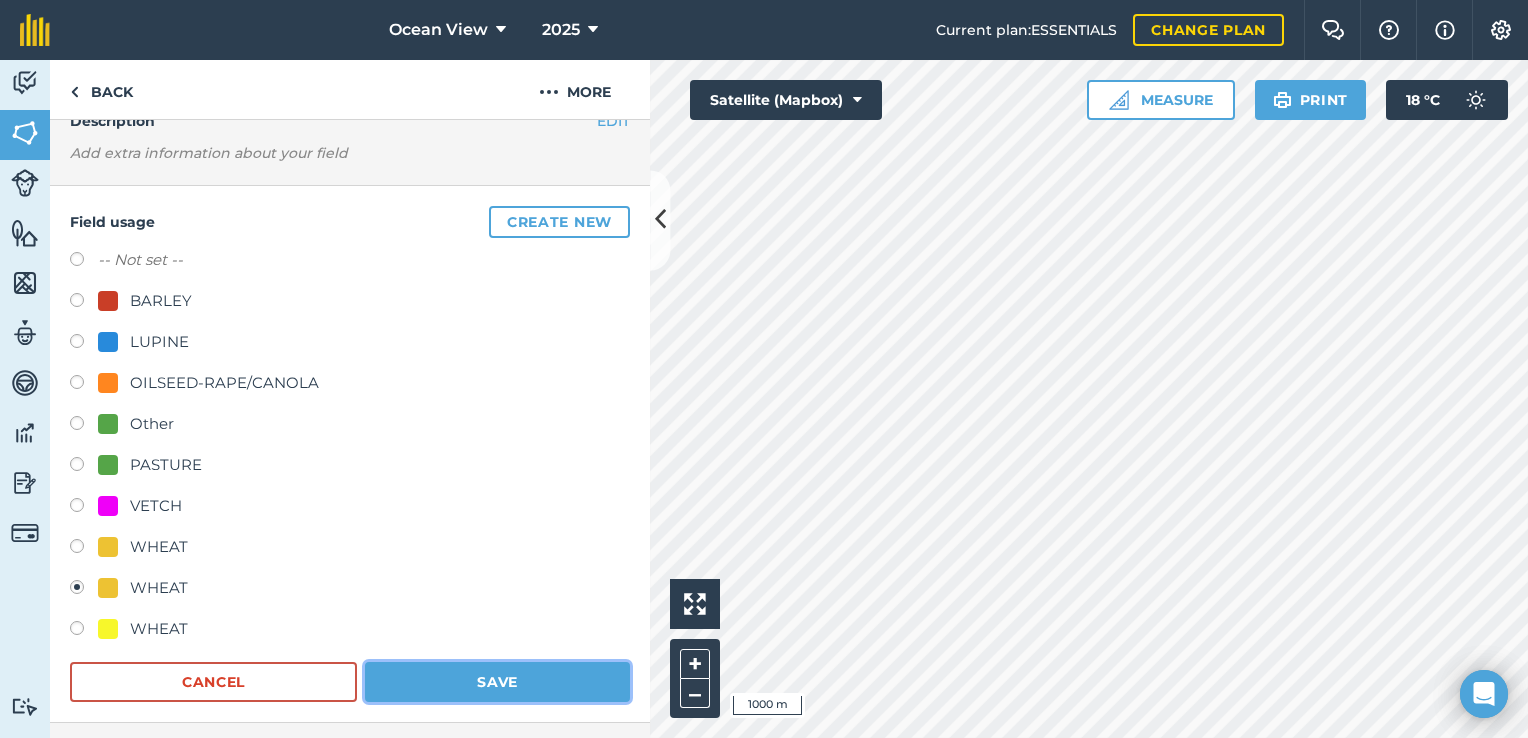 click on "Save" at bounding box center (497, 682) 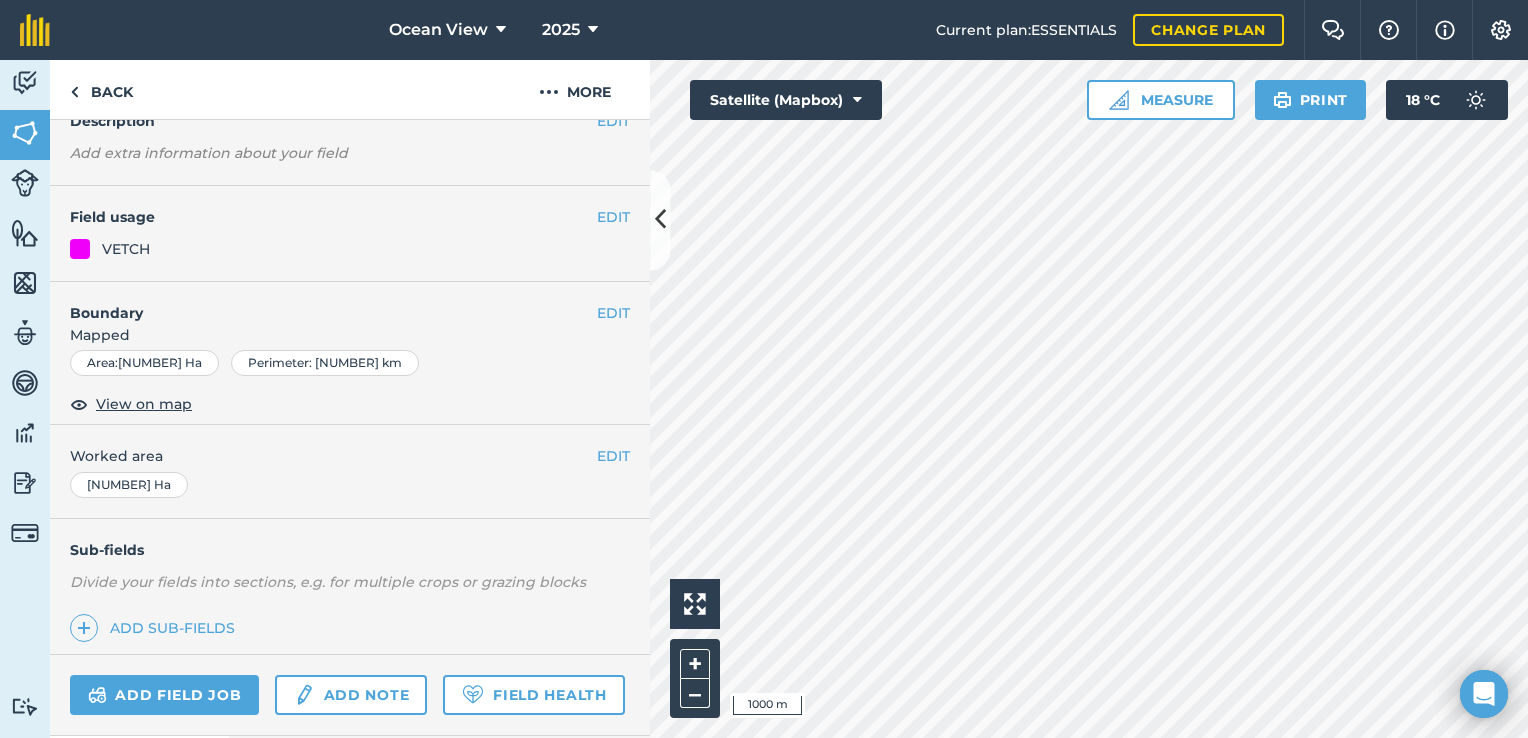 click on "VETCH" at bounding box center [350, 249] 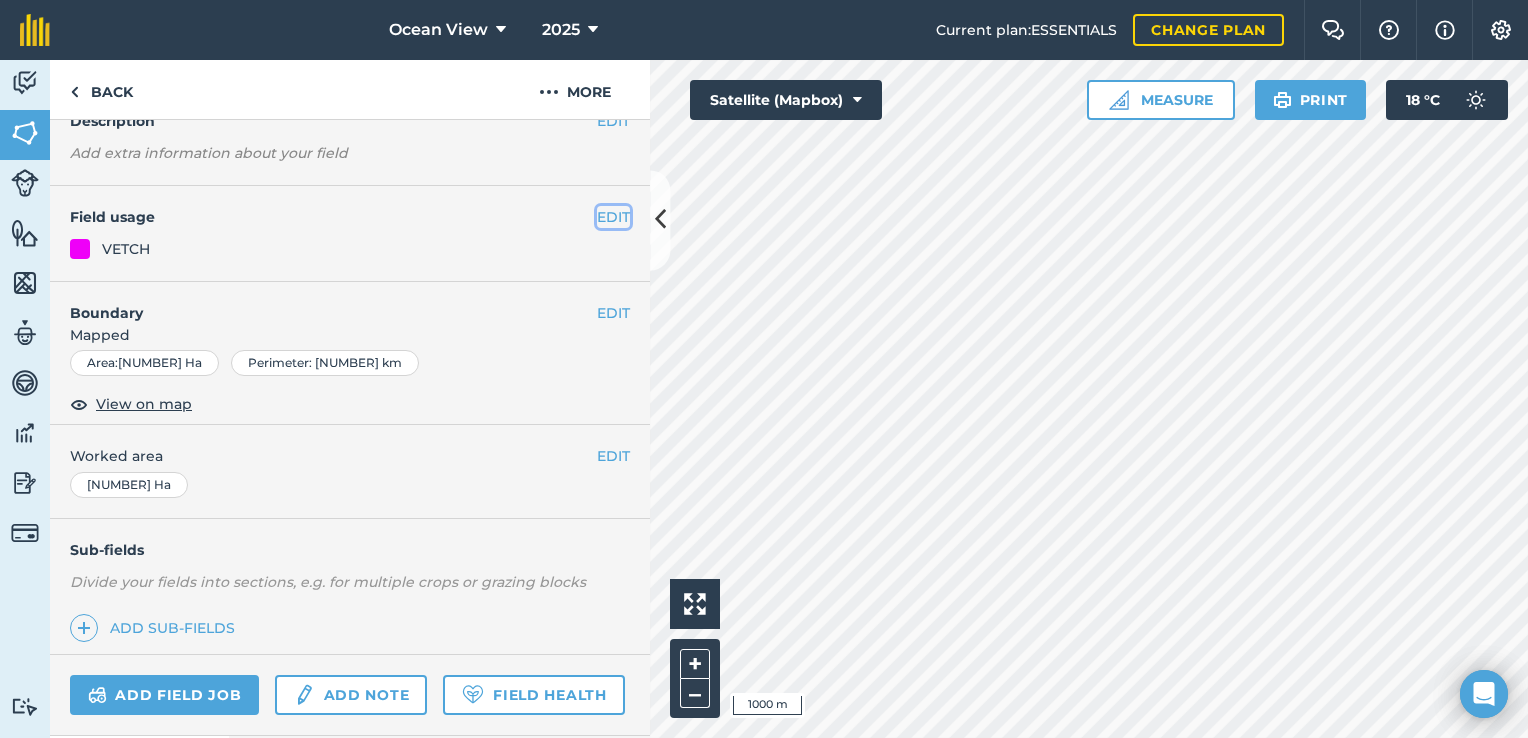 click on "EDIT" at bounding box center (613, 217) 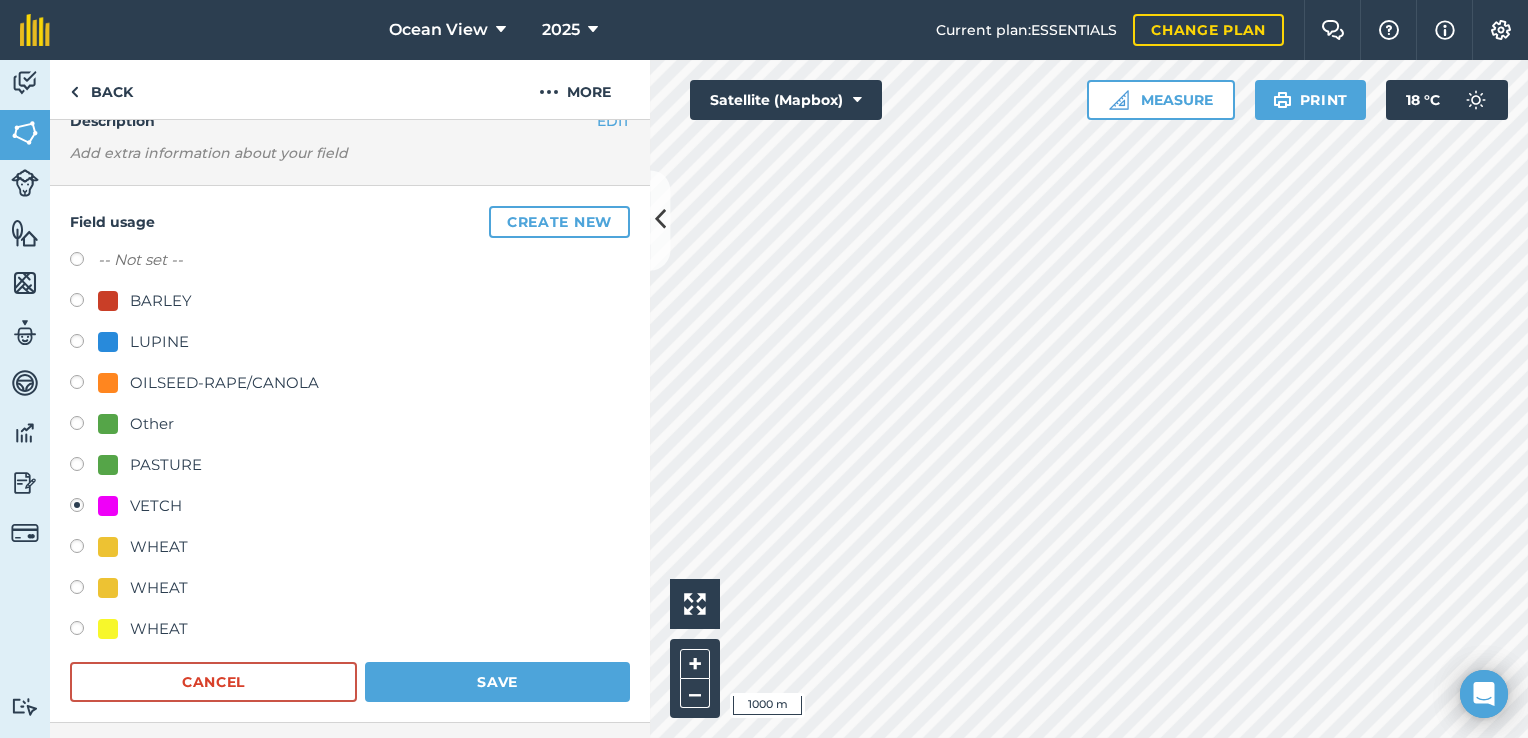 click at bounding box center [84, 590] 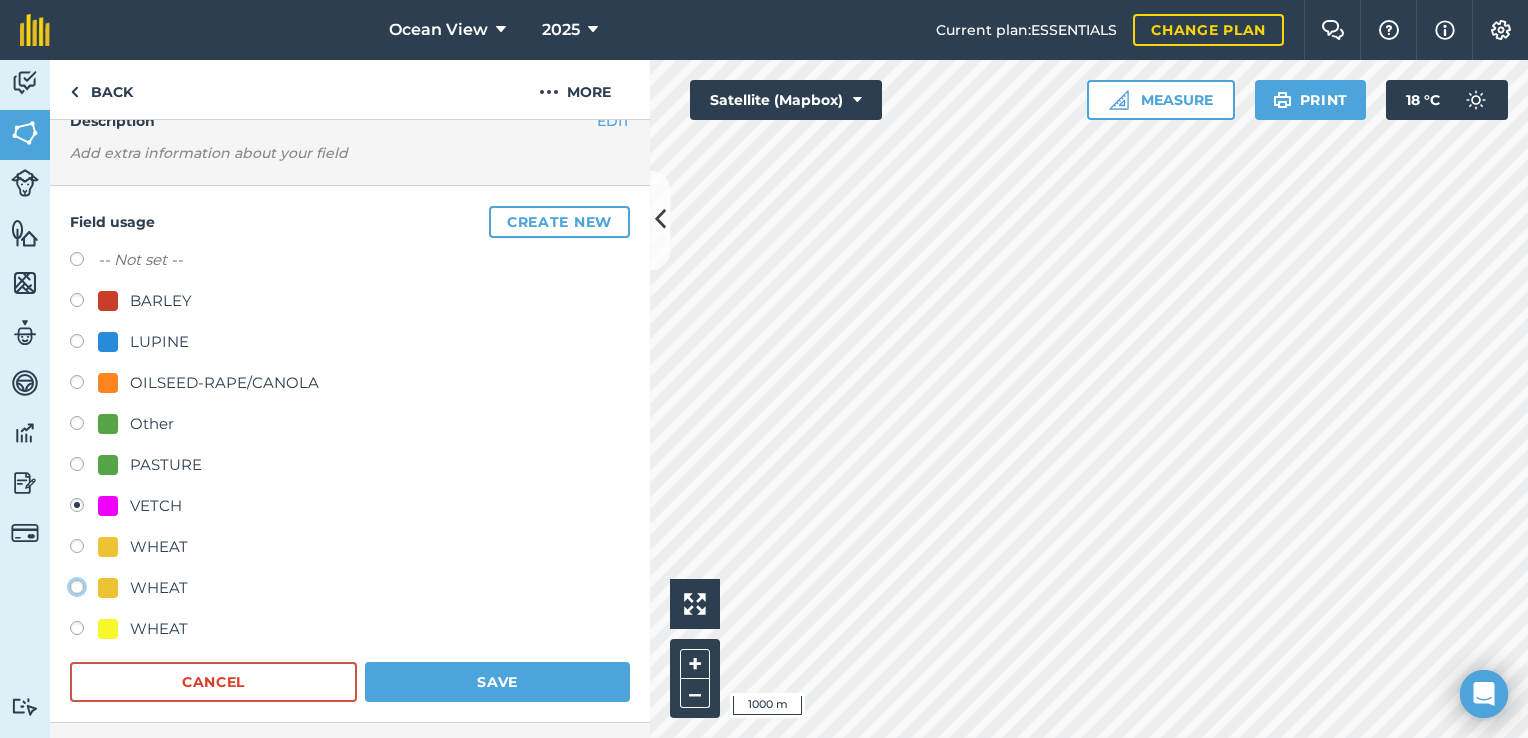 radio on "true" 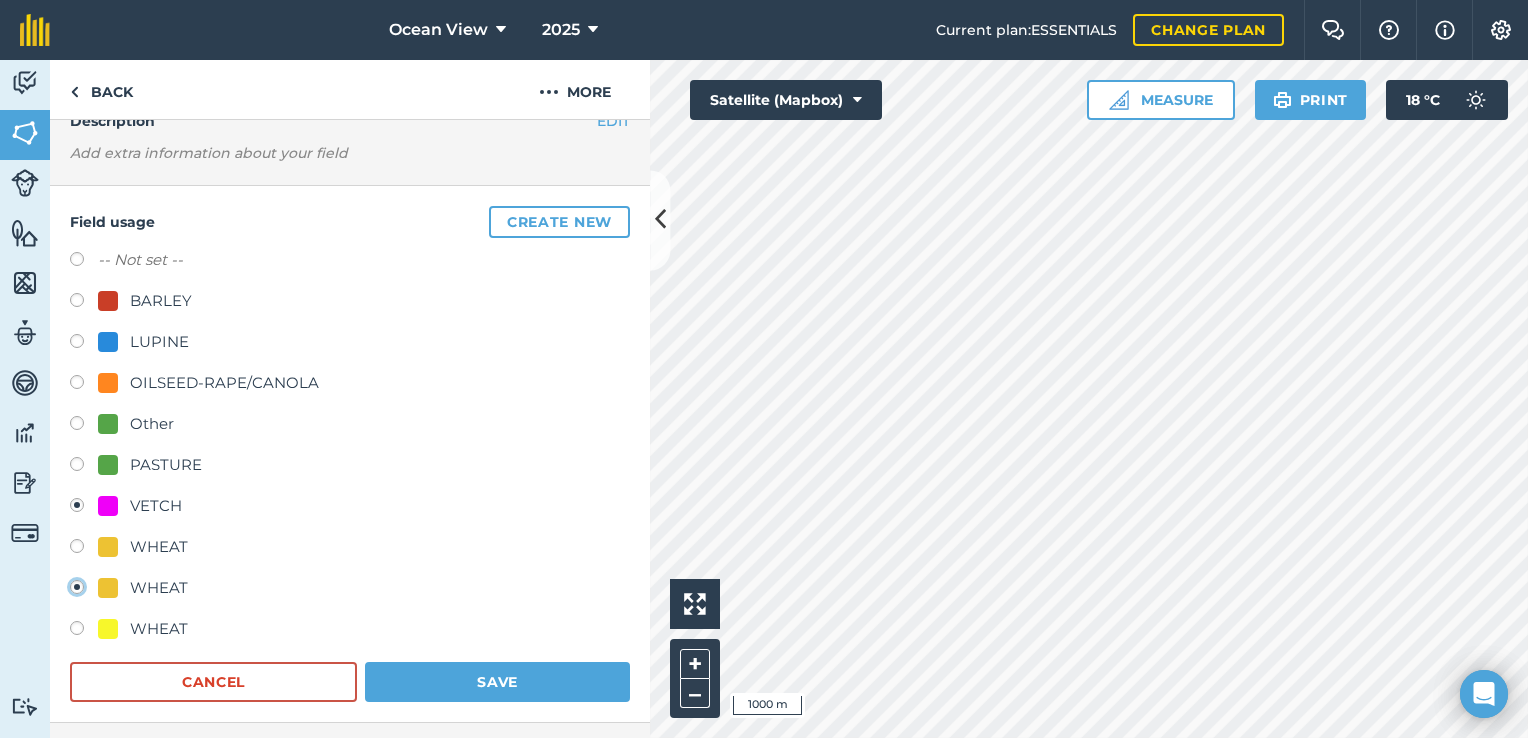 radio on "false" 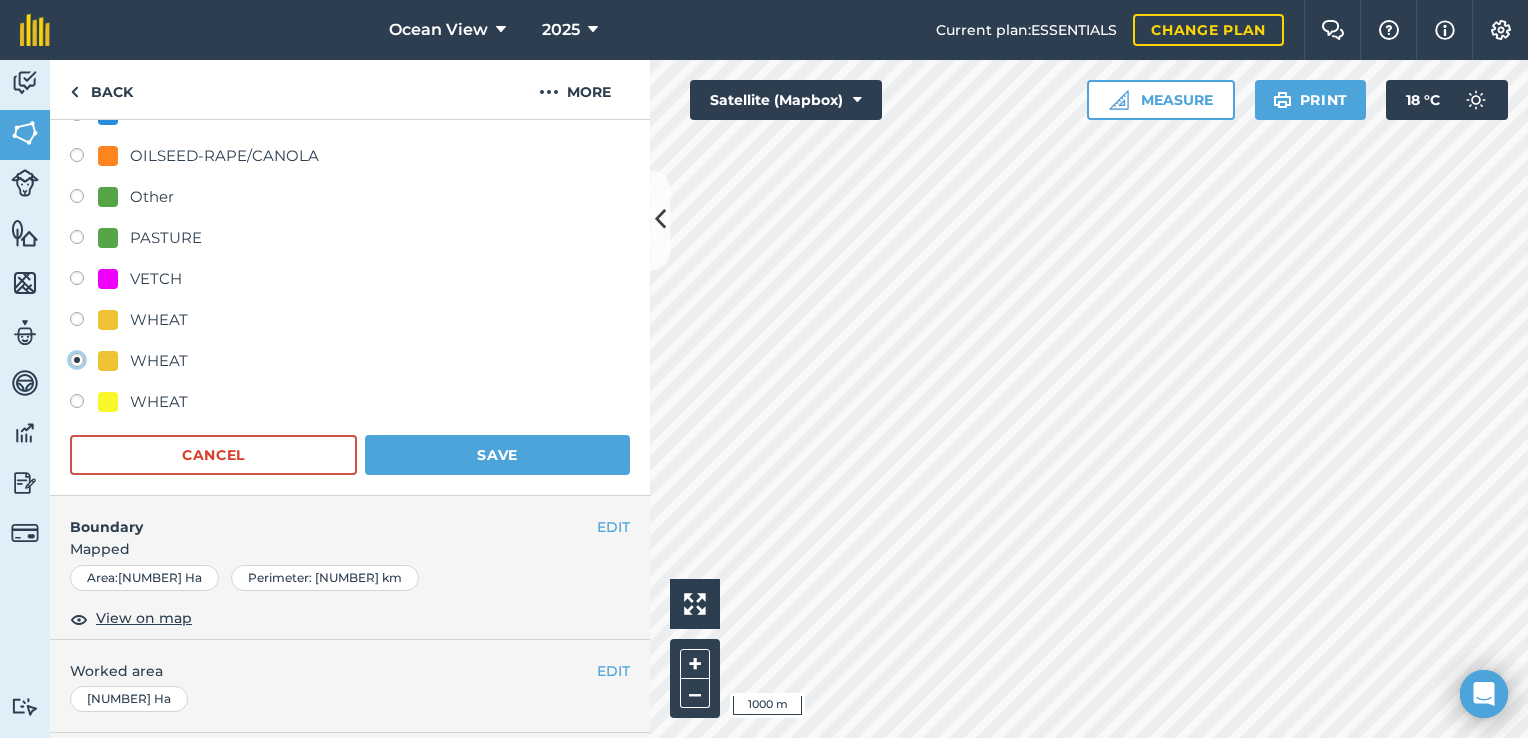 scroll, scrollTop: 327, scrollLeft: 0, axis: vertical 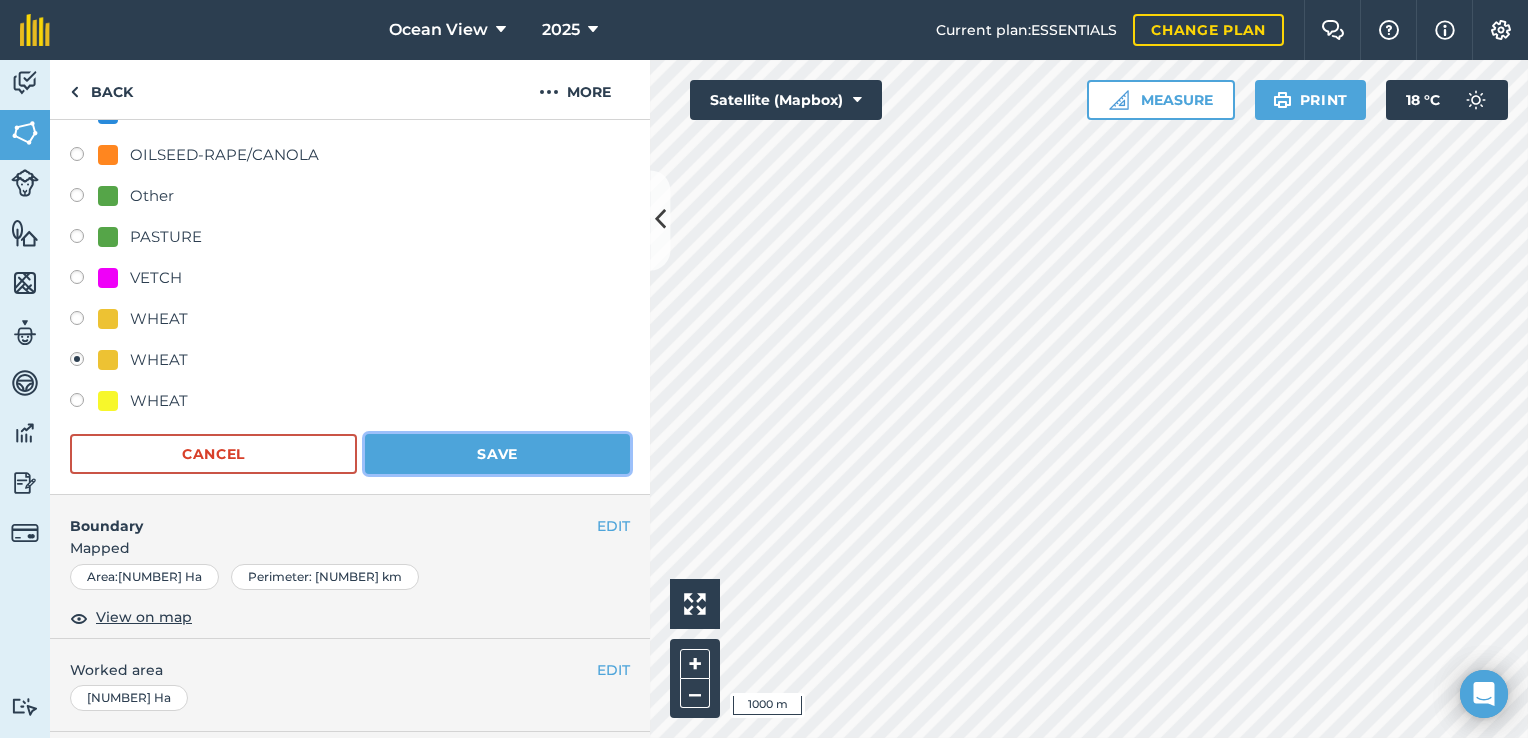 click on "Save" at bounding box center [497, 454] 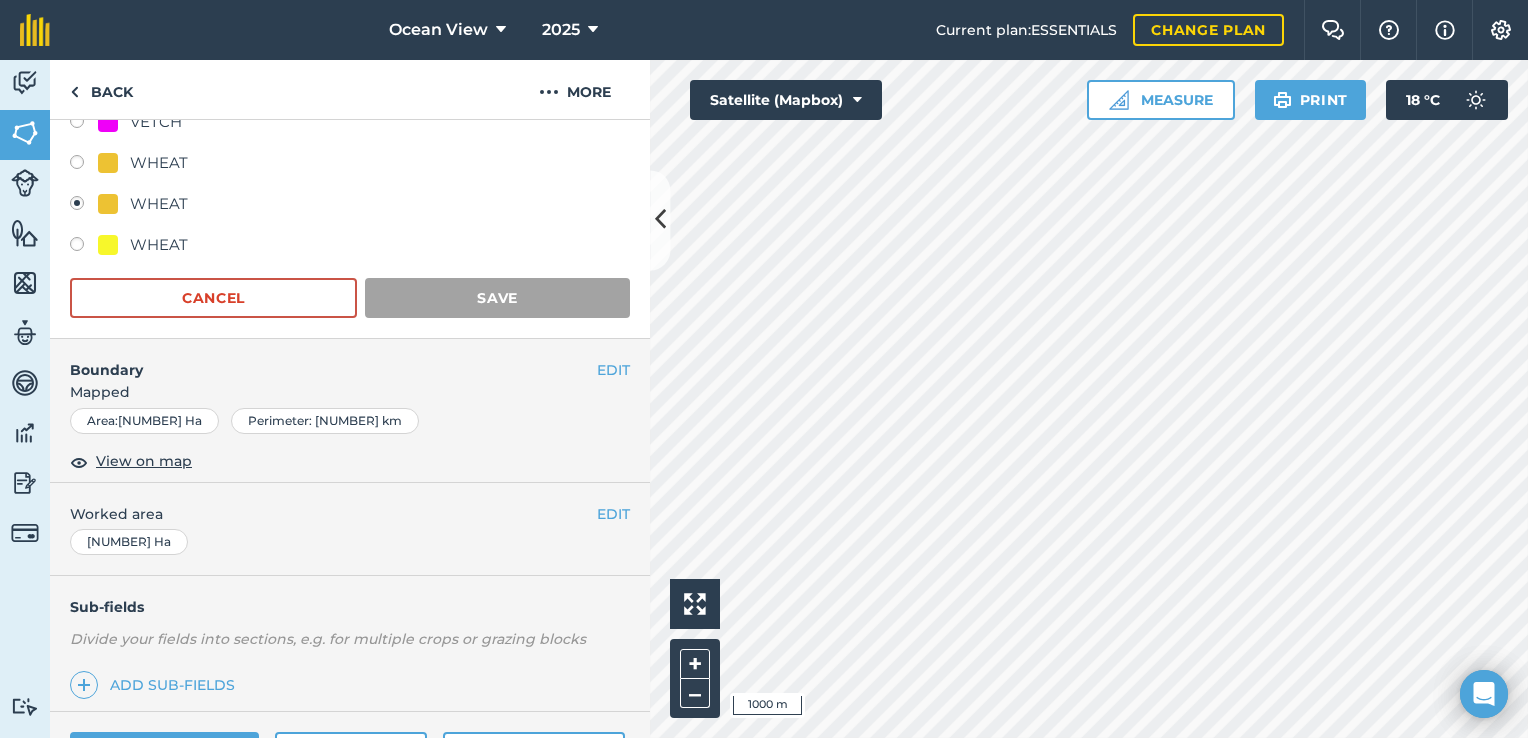 scroll, scrollTop: 256, scrollLeft: 0, axis: vertical 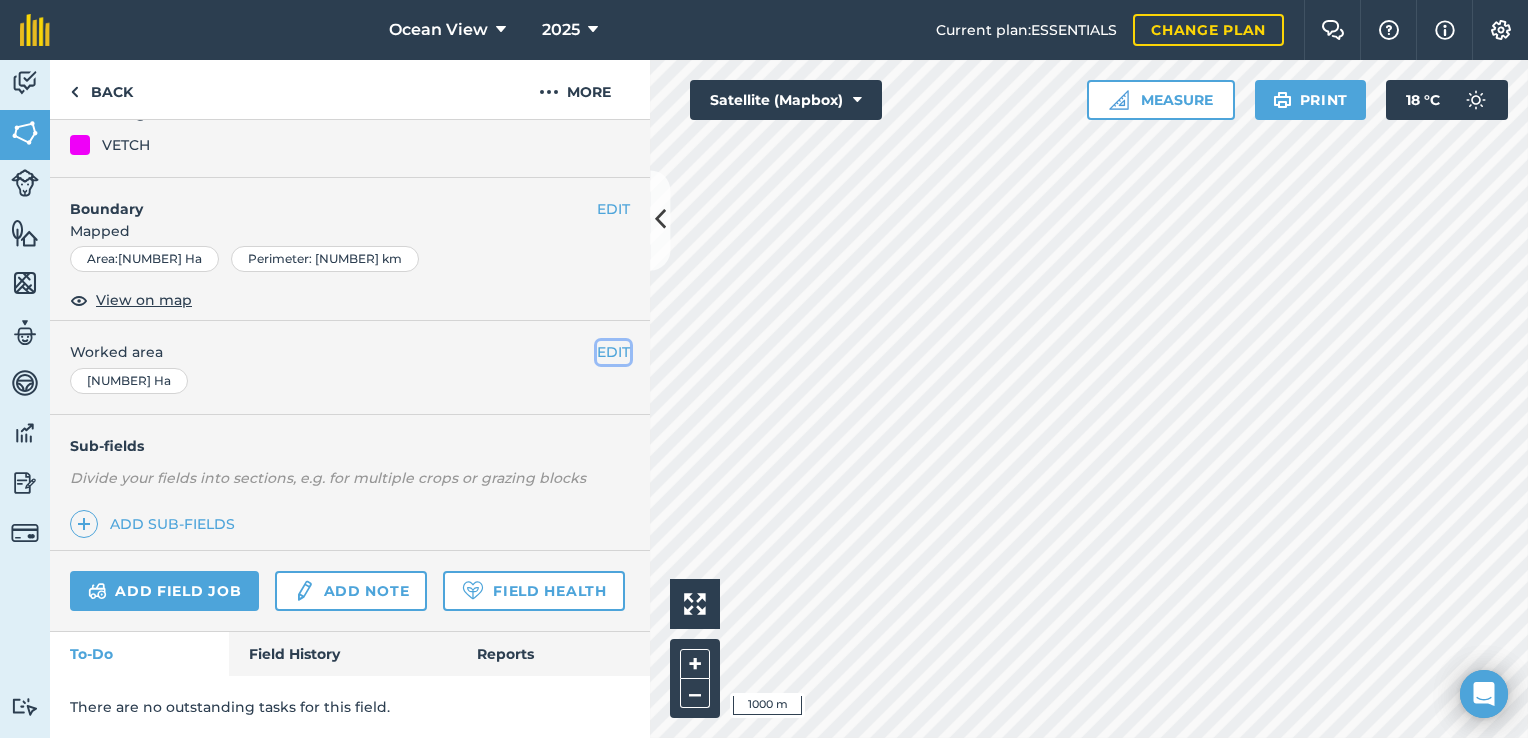 click on "EDIT" at bounding box center [613, 352] 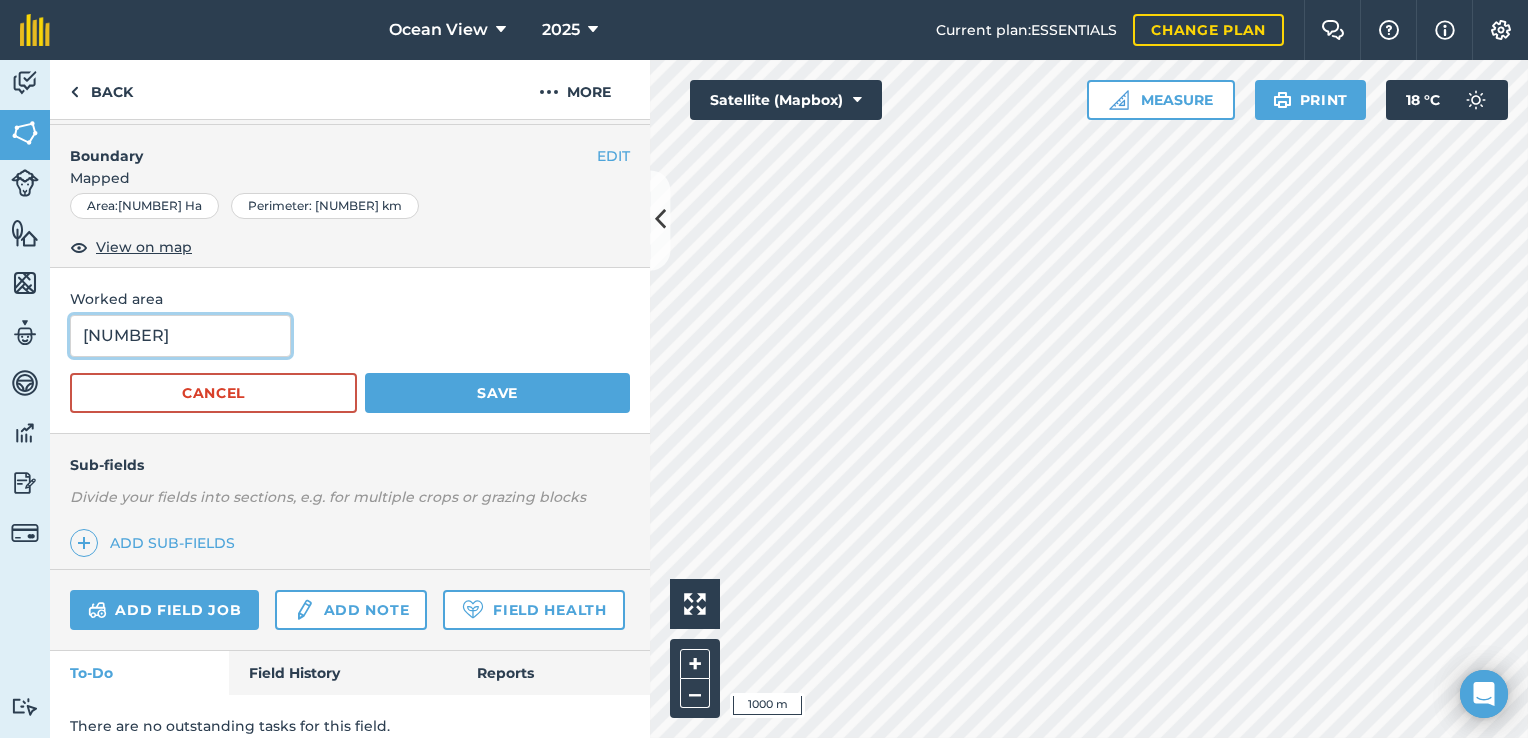 click on "[NUMBER]" at bounding box center (180, 336) 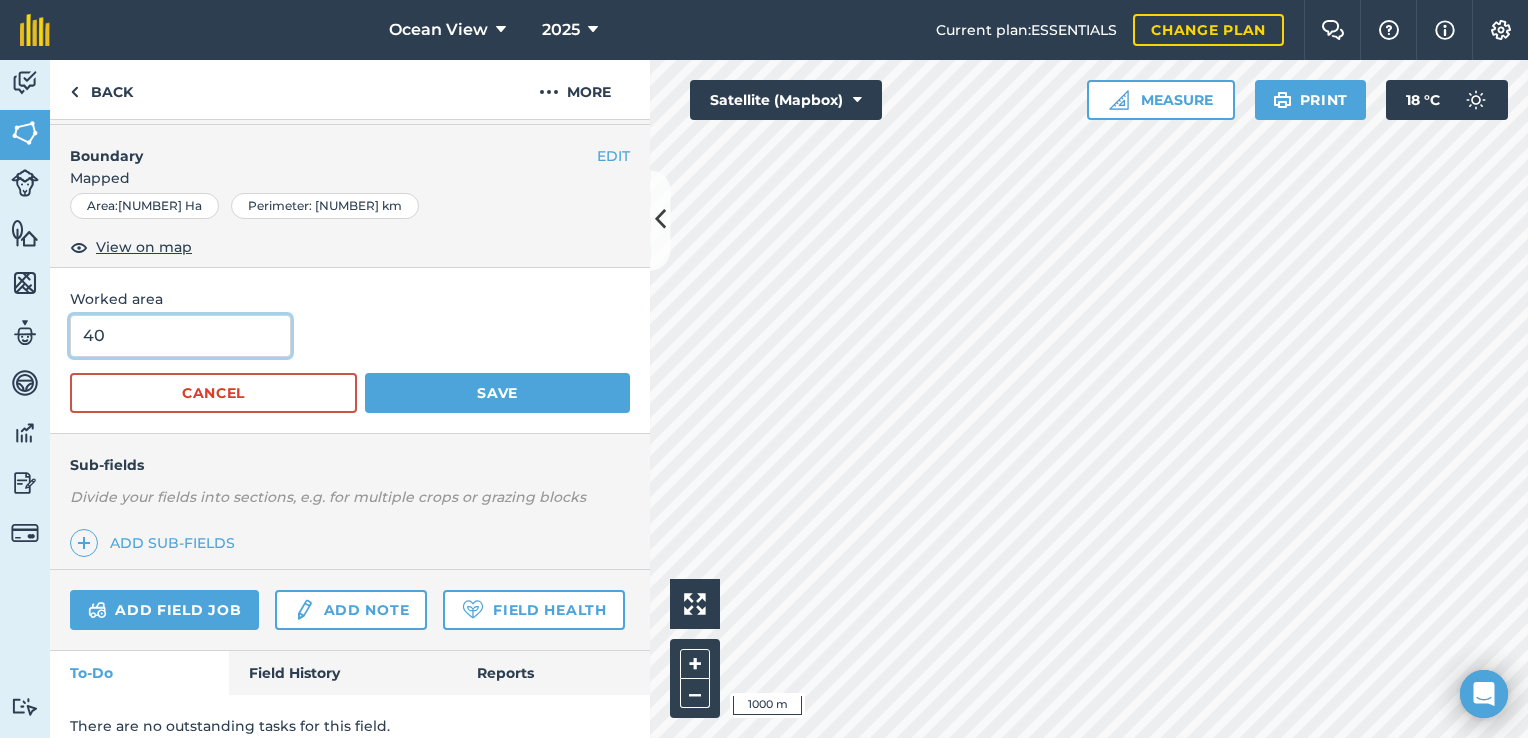 type on "4" 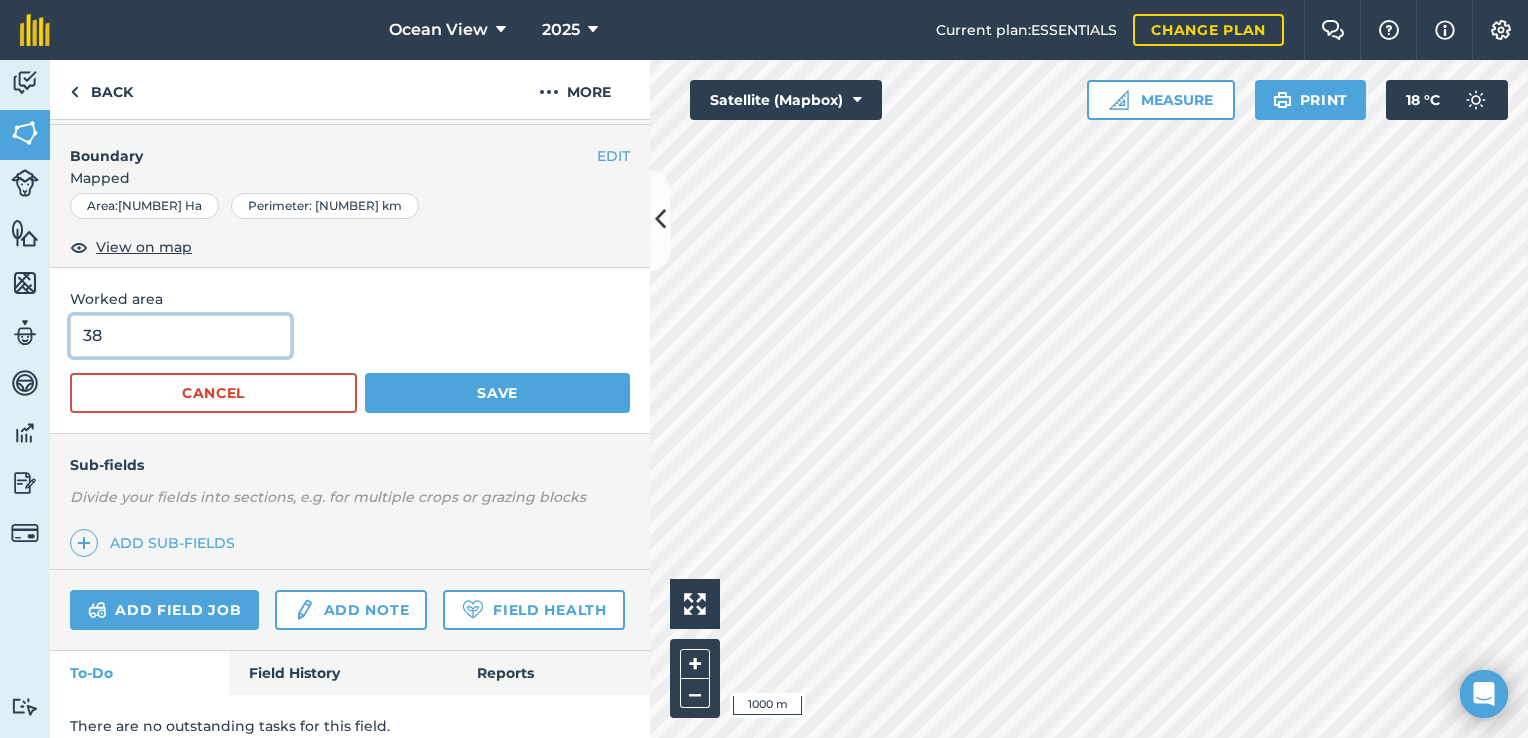 type on "38" 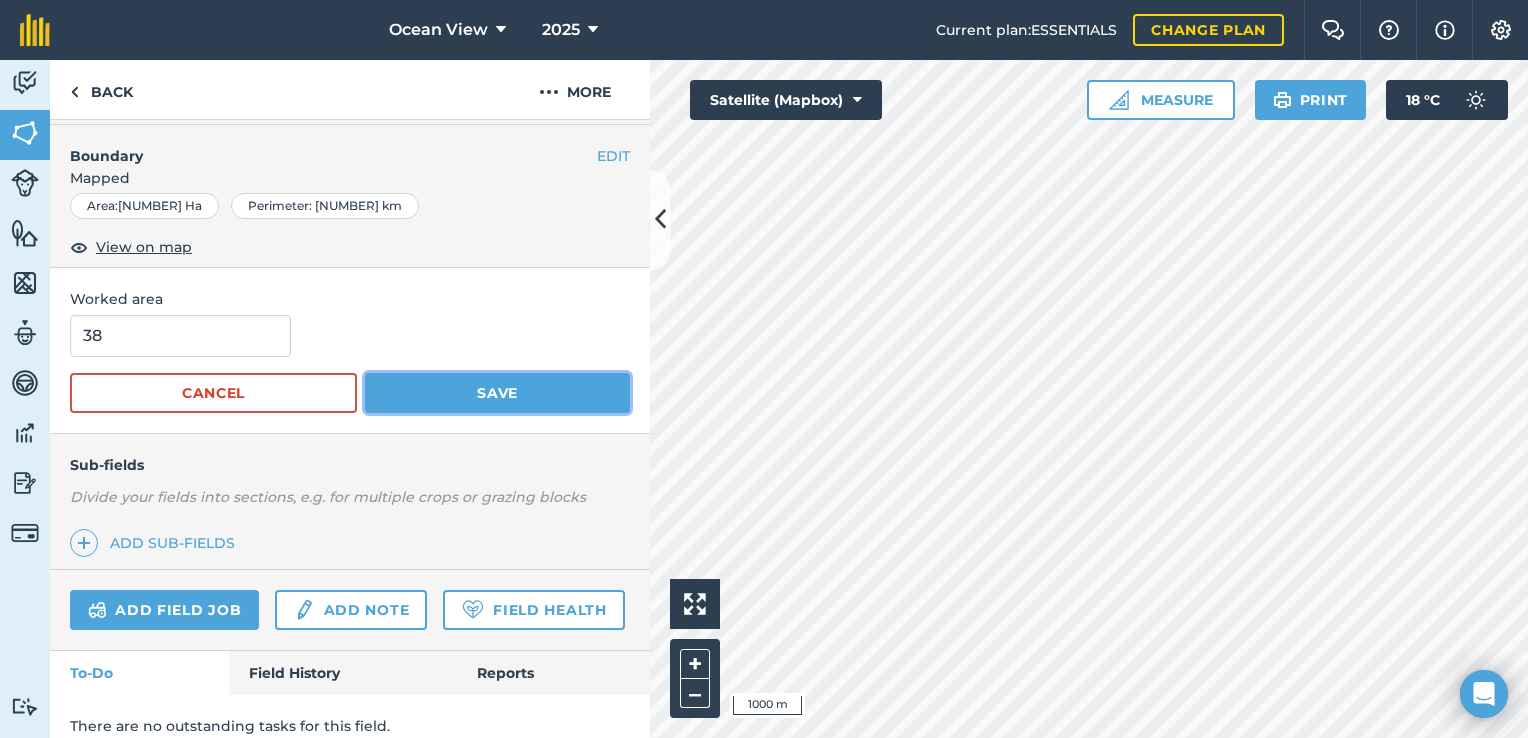 click on "Save" at bounding box center [497, 393] 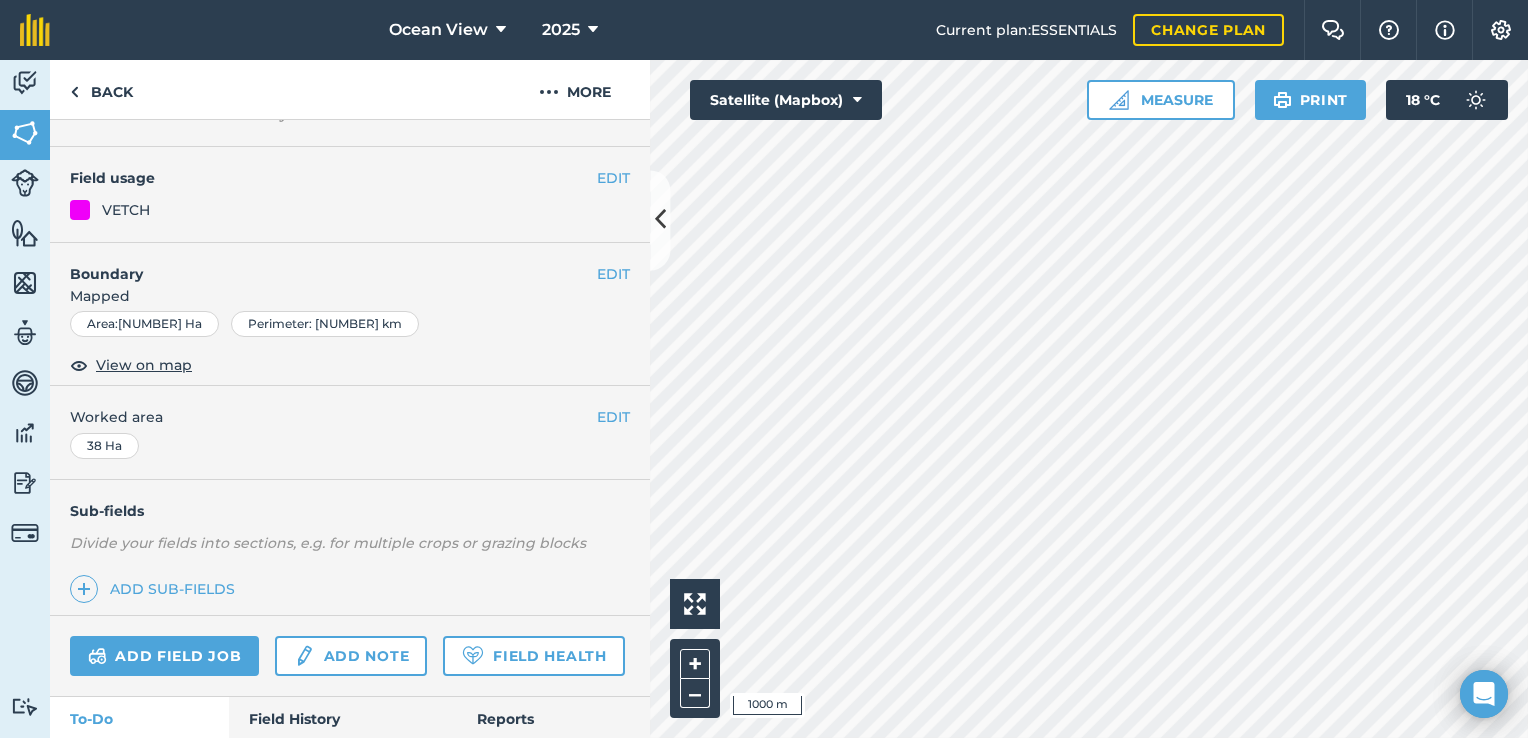 scroll, scrollTop: 136, scrollLeft: 0, axis: vertical 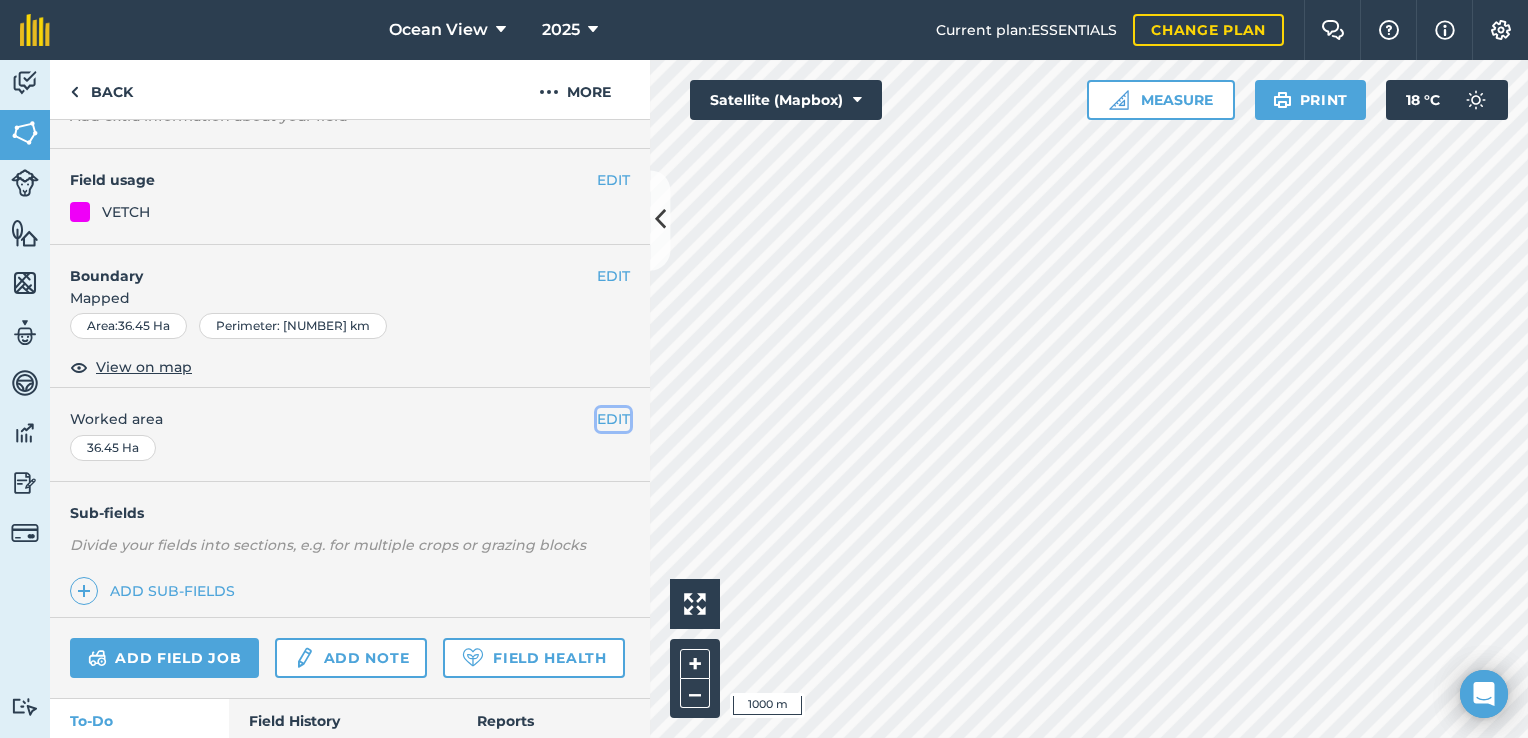 click on "EDIT" at bounding box center (613, 419) 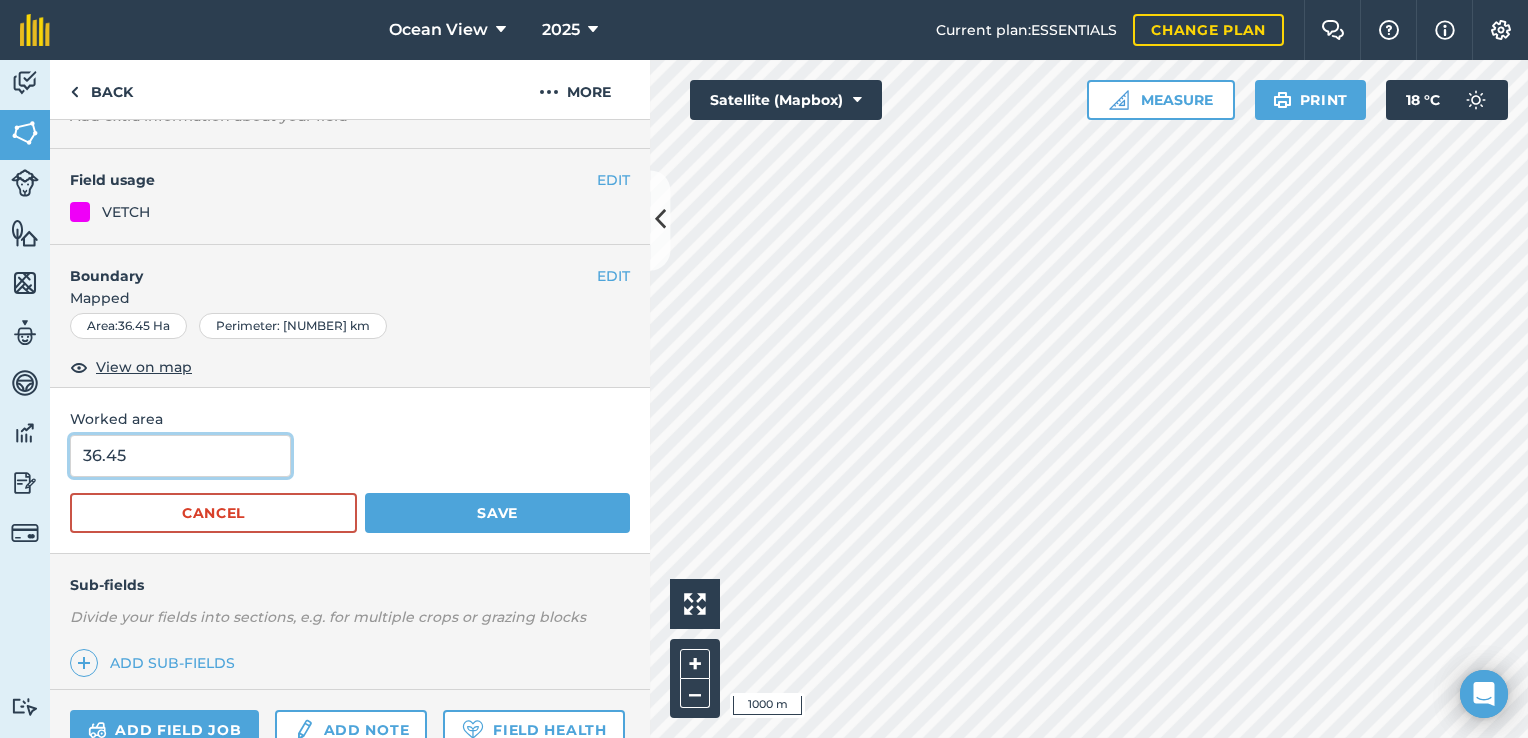 click on "36.45" at bounding box center [180, 456] 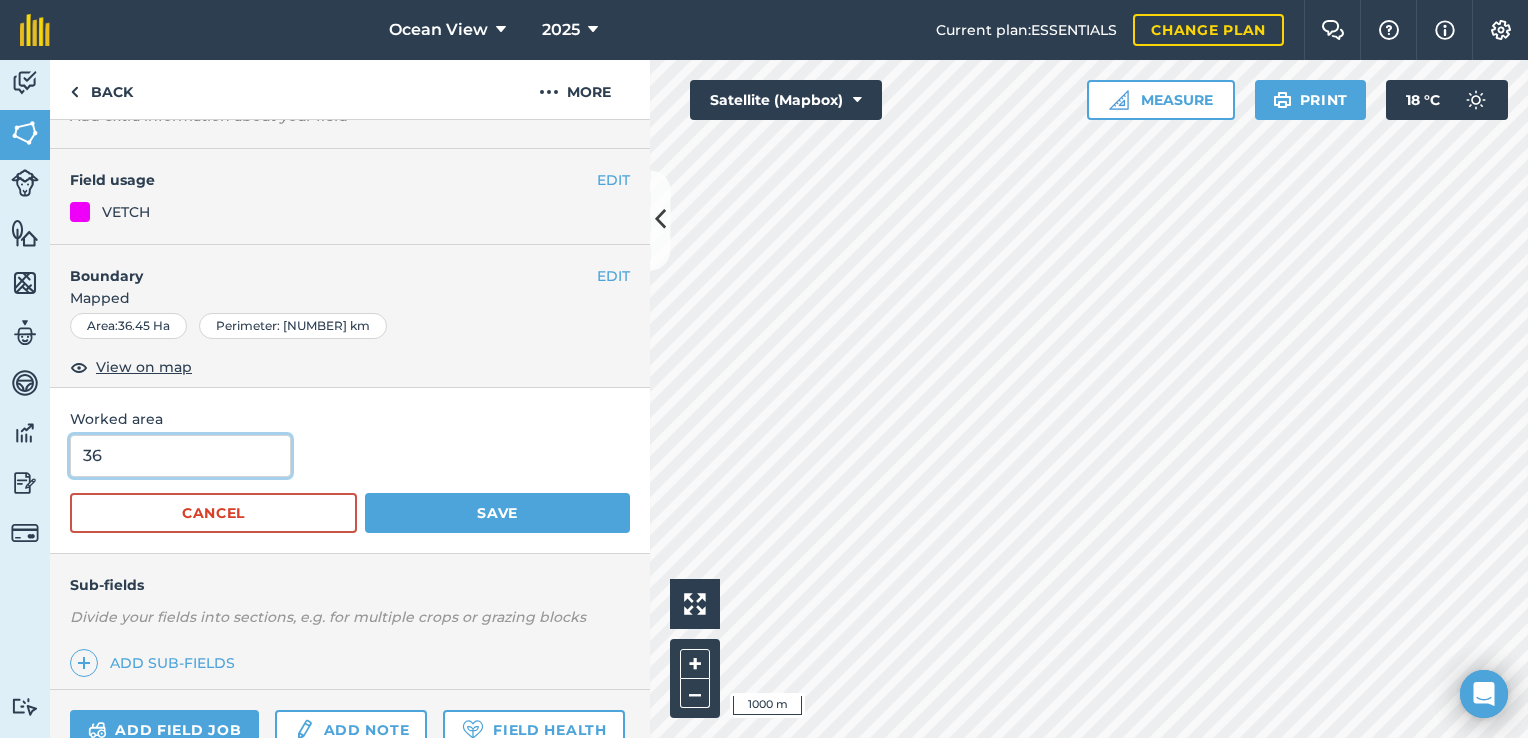 type on "3" 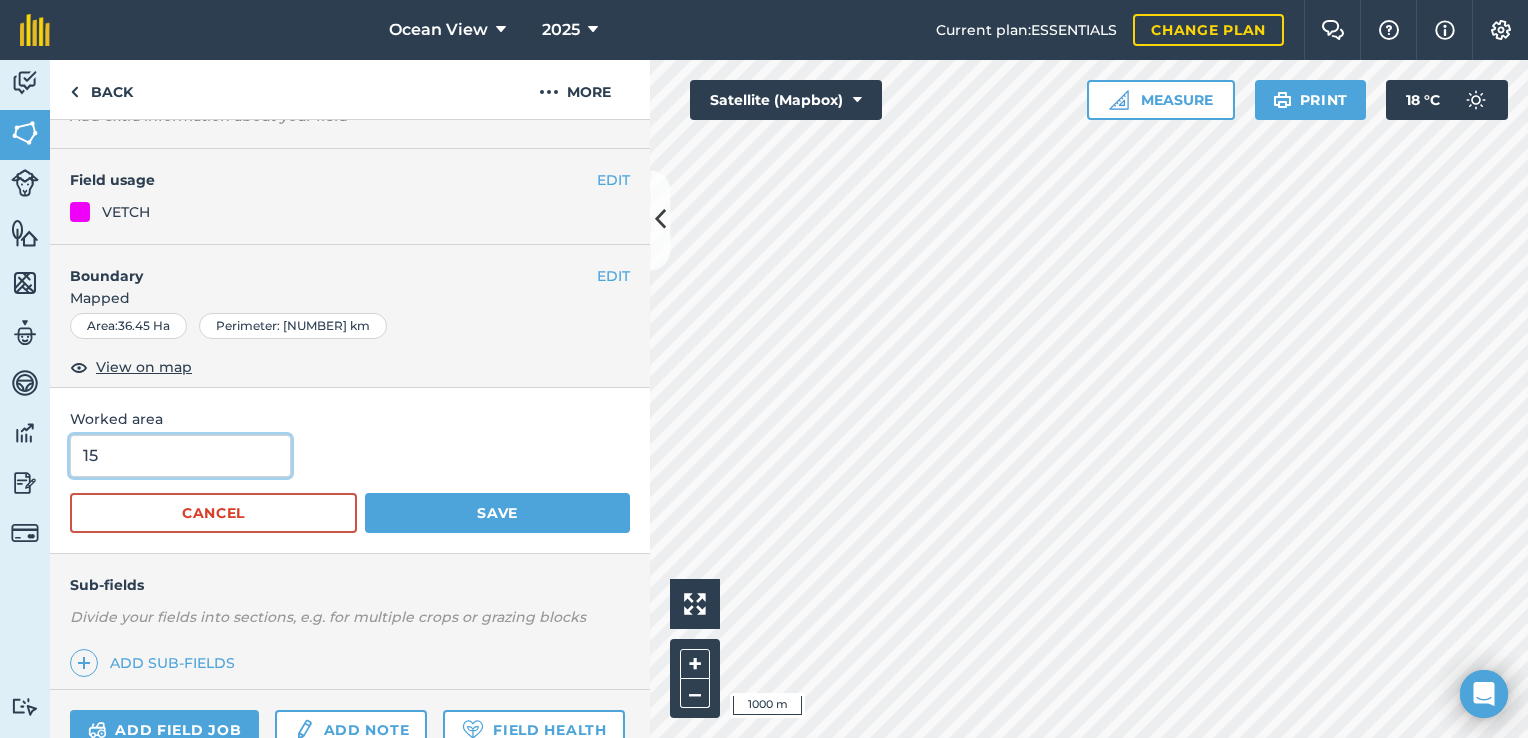type on "15" 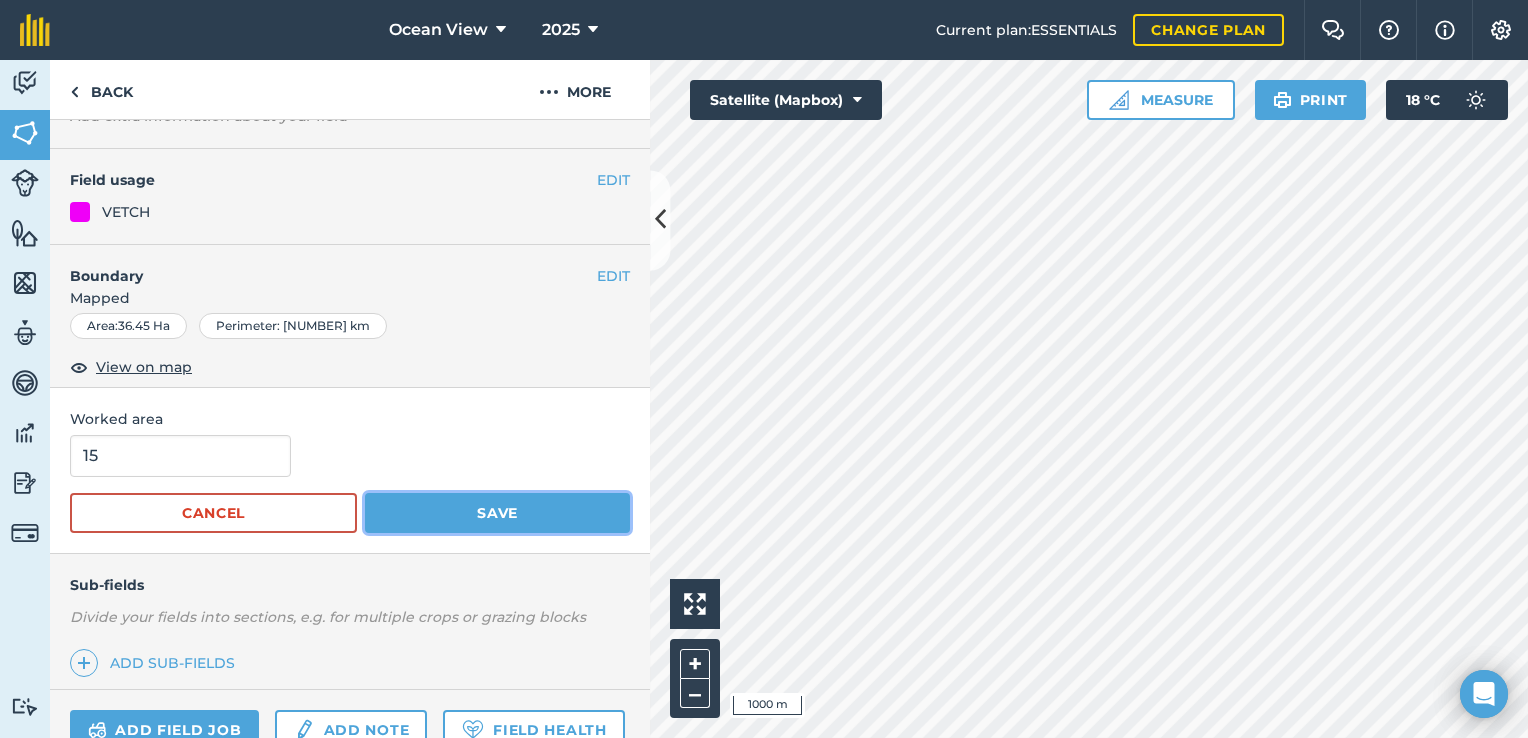 click on "Save" at bounding box center (497, 513) 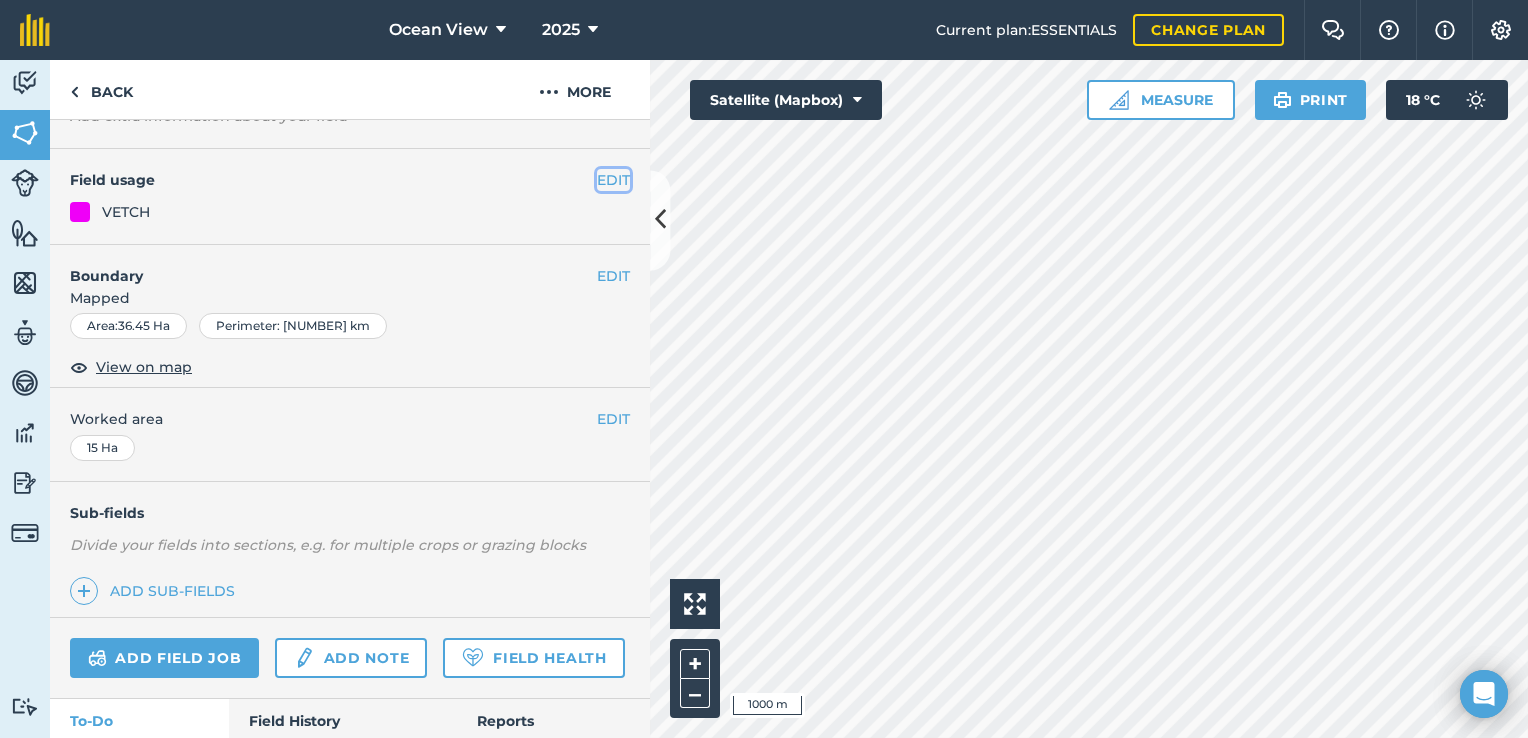 click on "EDIT" at bounding box center (613, 180) 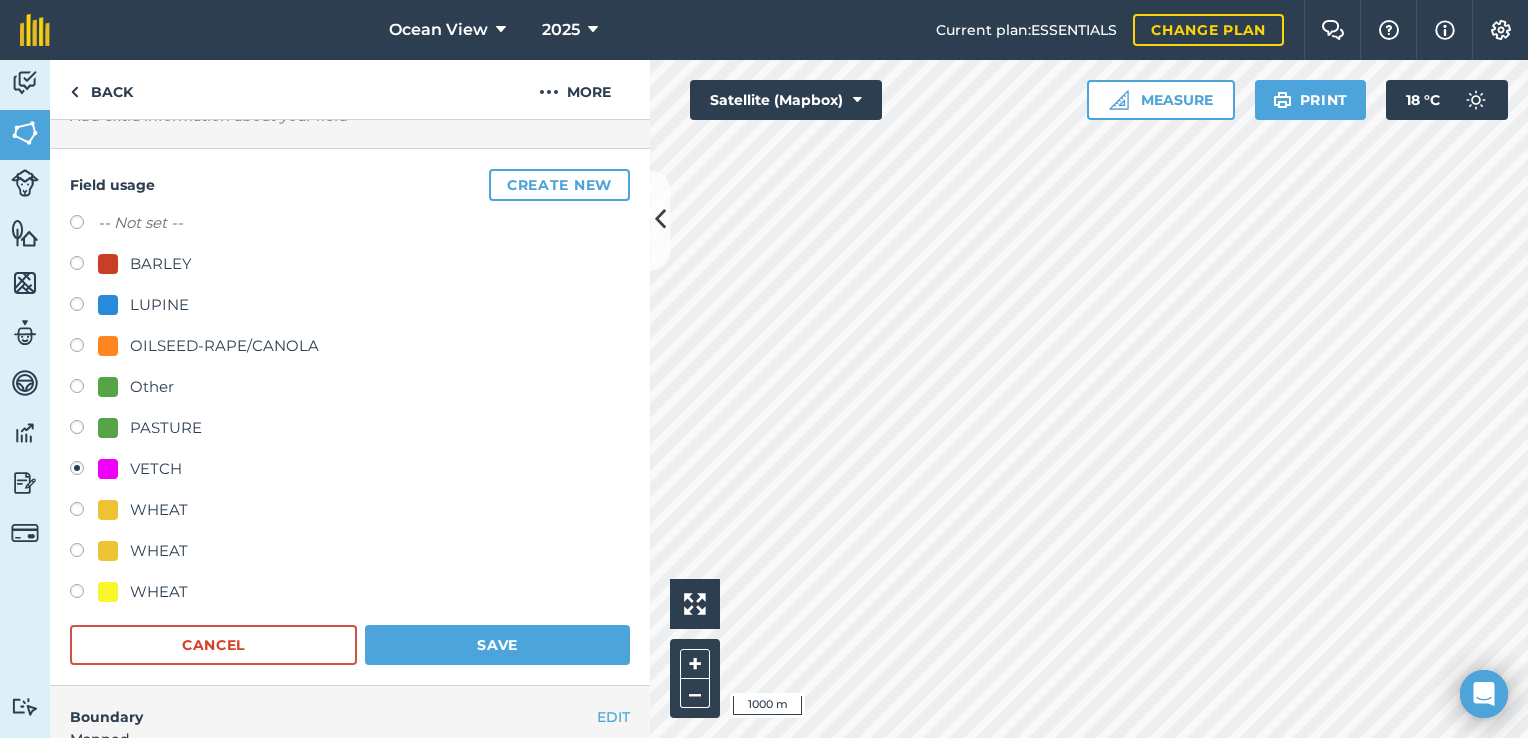 click at bounding box center [84, 553] 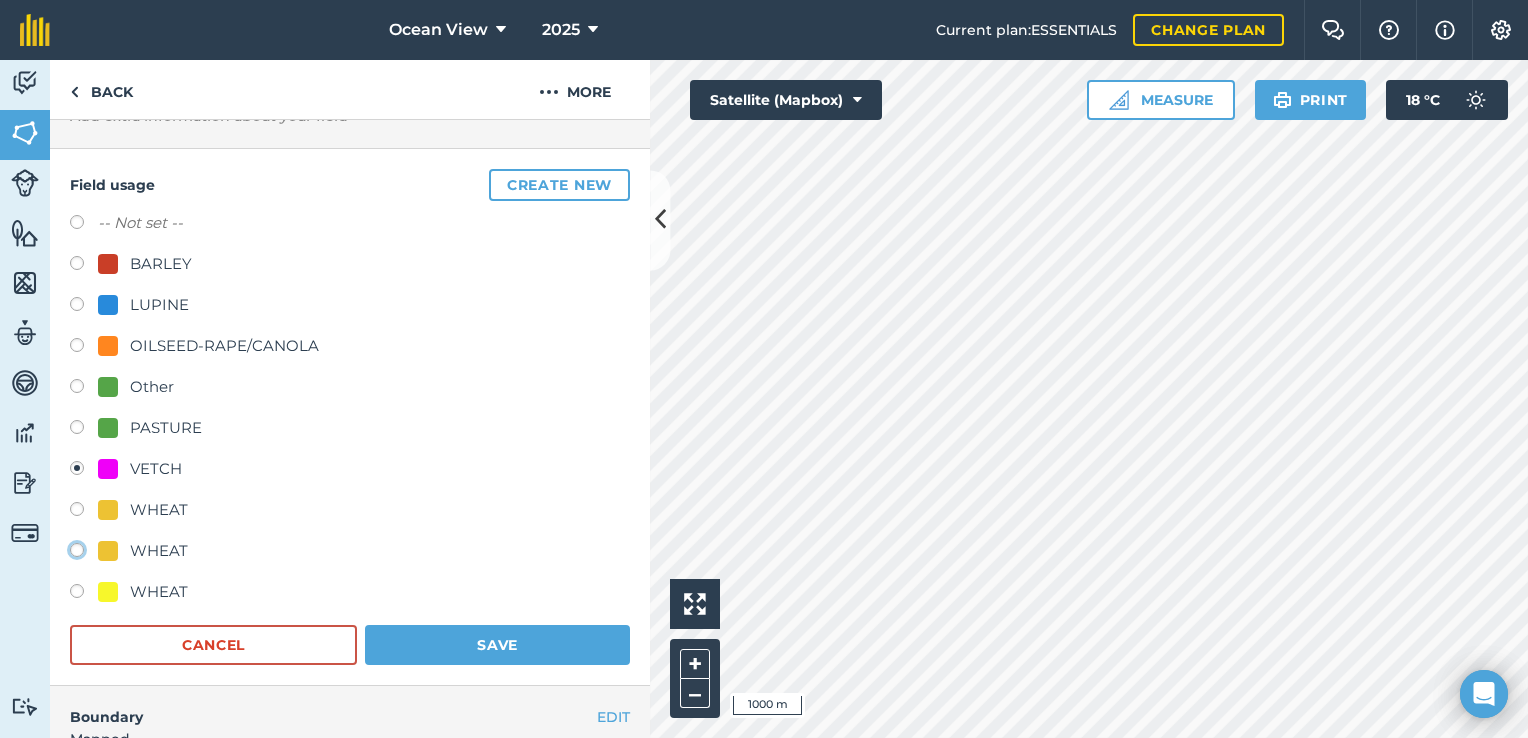 click on "WHEAT" at bounding box center [-9923, 549] 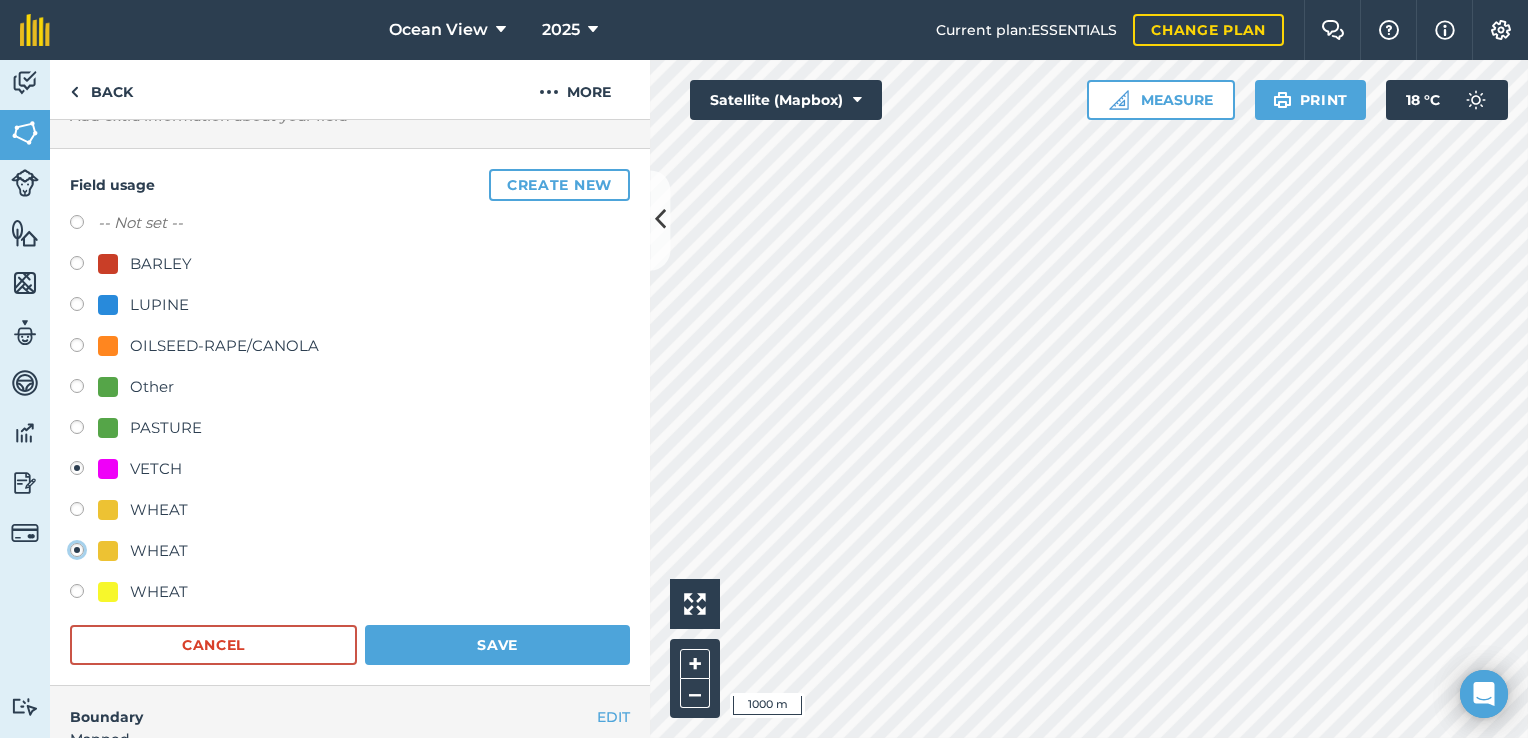 radio on "true" 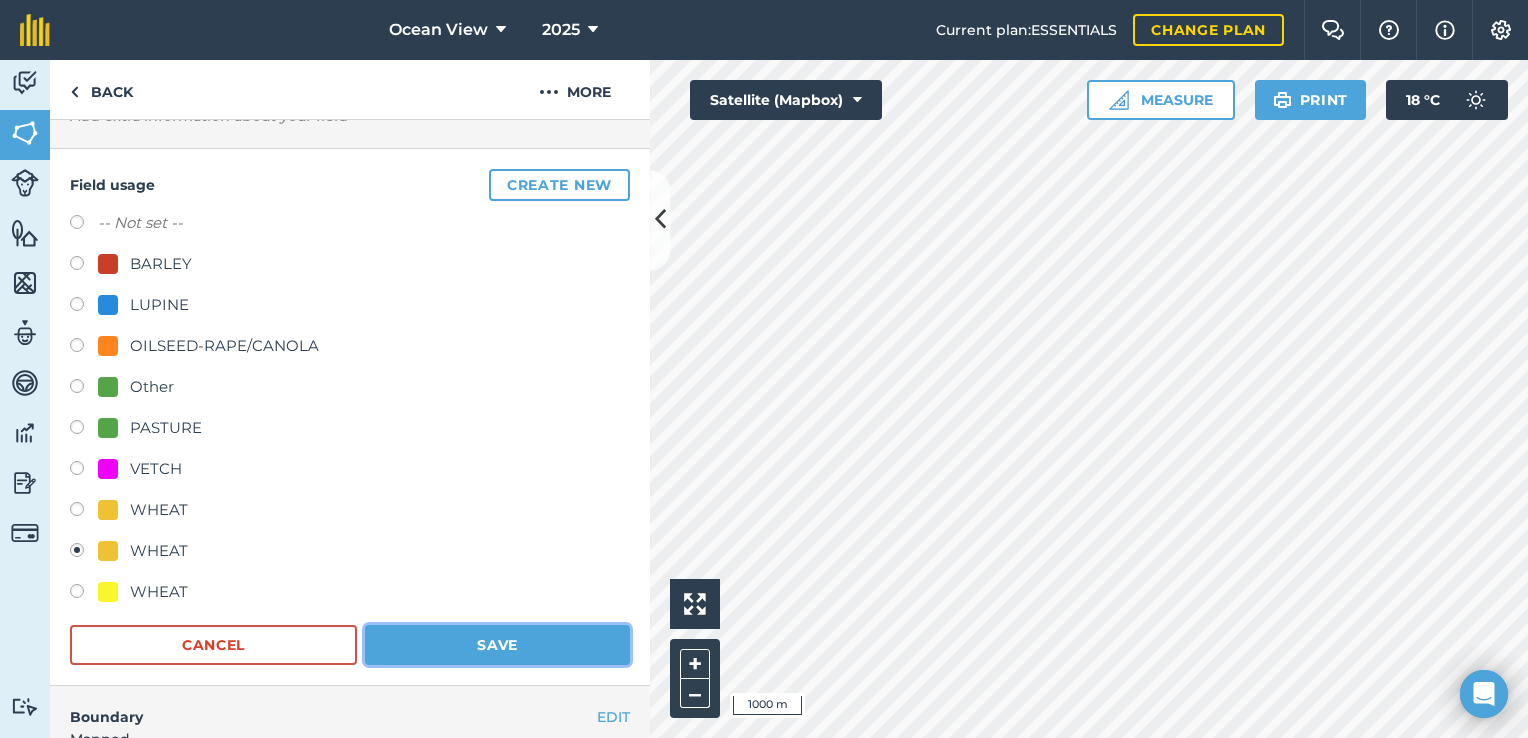 click on "Save" at bounding box center [497, 645] 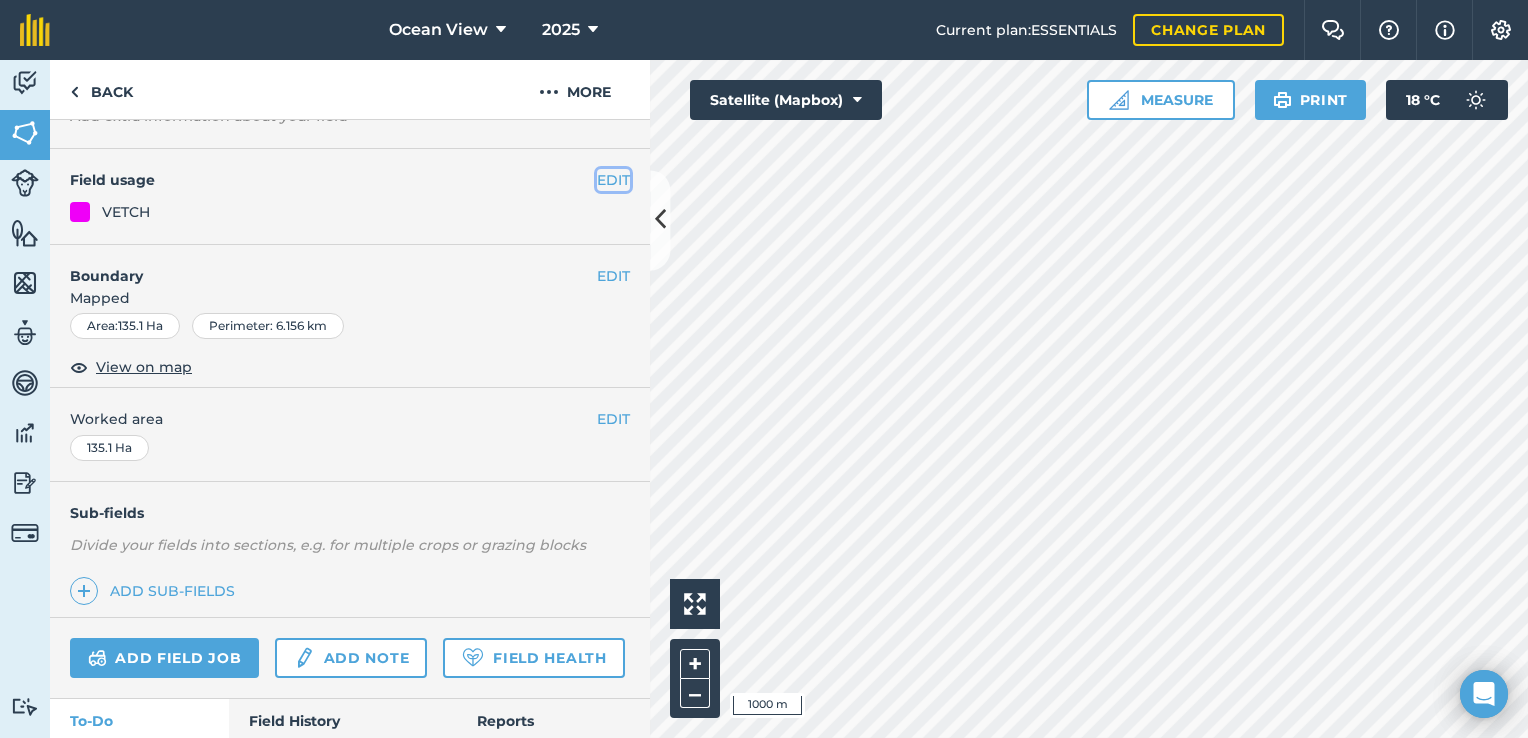 click on "EDIT" at bounding box center (613, 180) 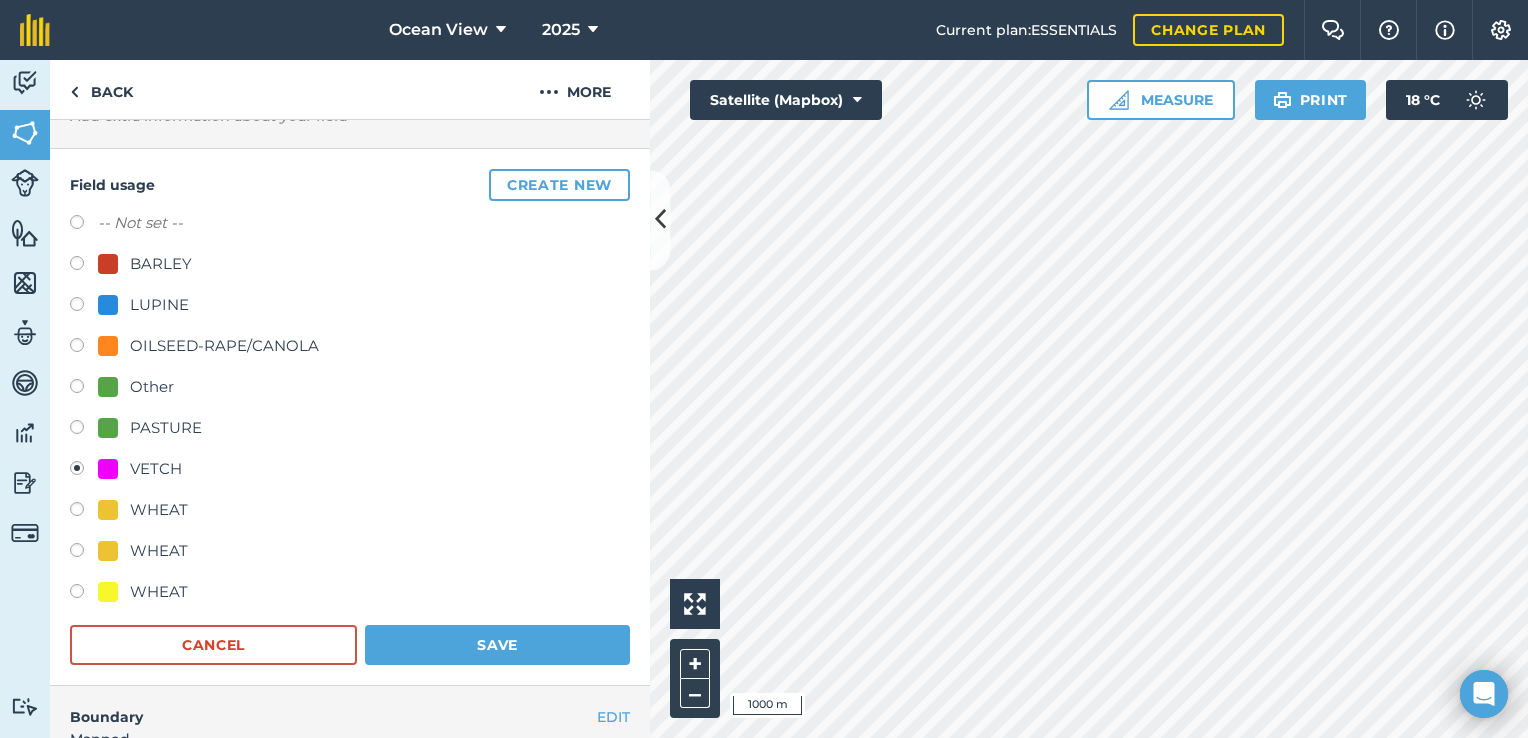 click at bounding box center (84, 430) 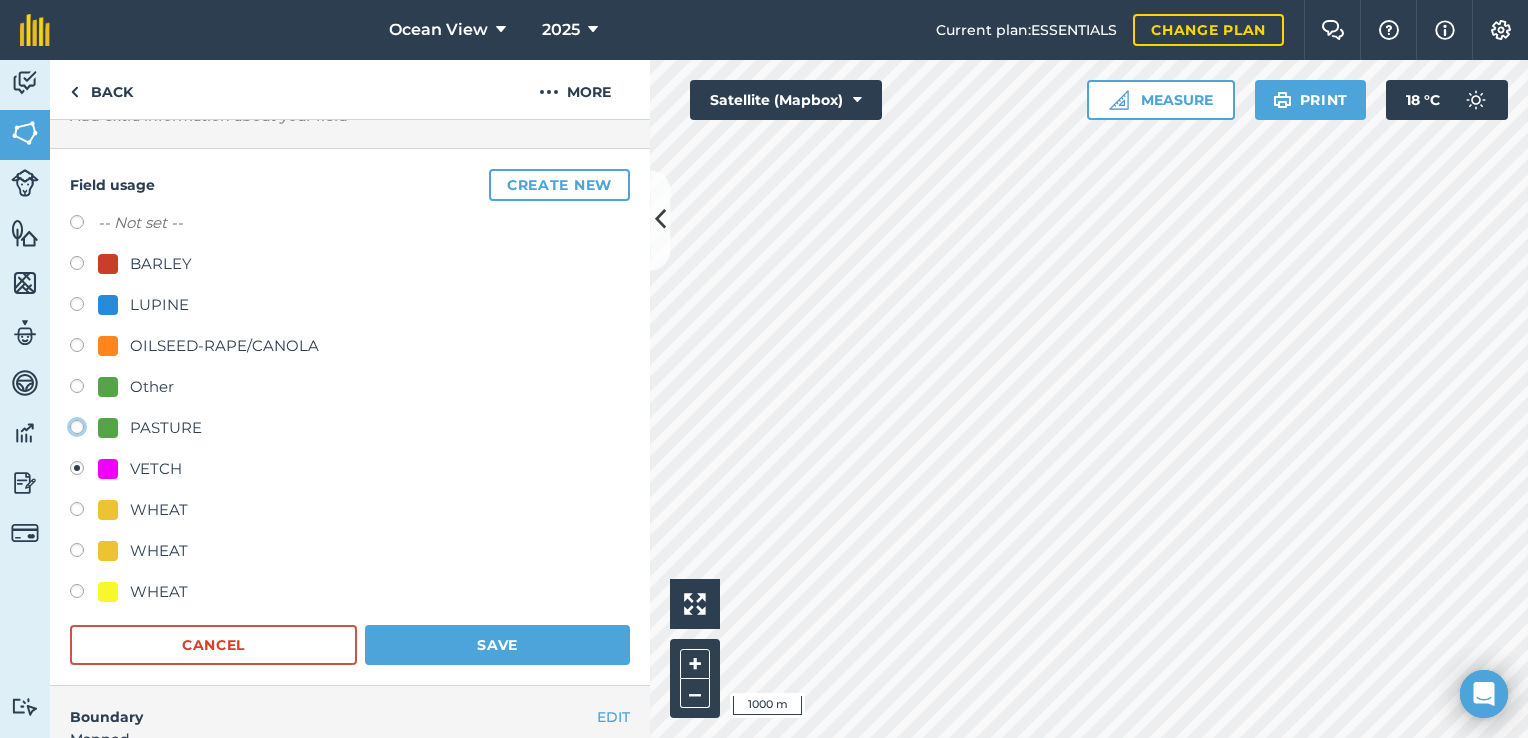 click on "PASTURE" at bounding box center (-9923, 426) 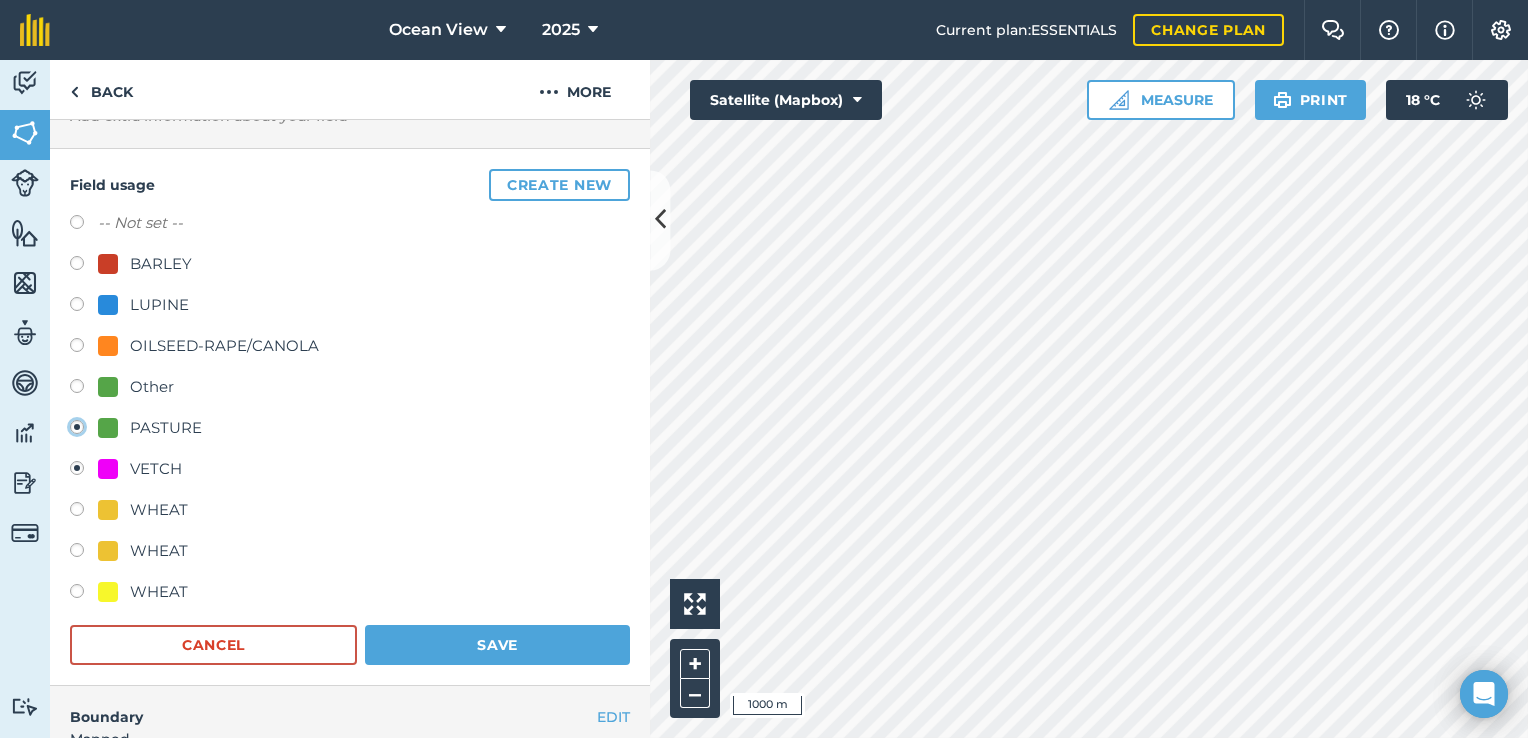 radio on "true" 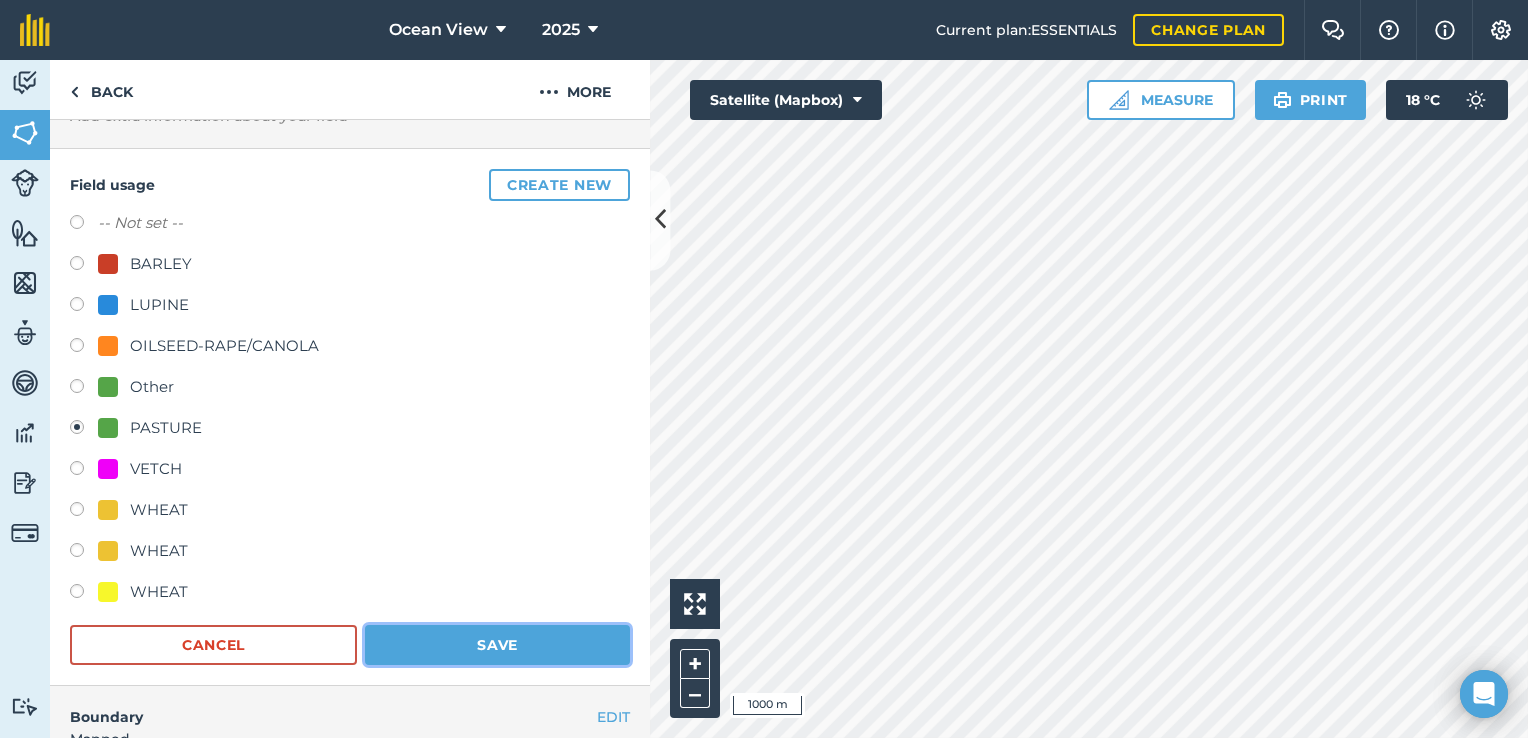 click on "Save" at bounding box center (497, 645) 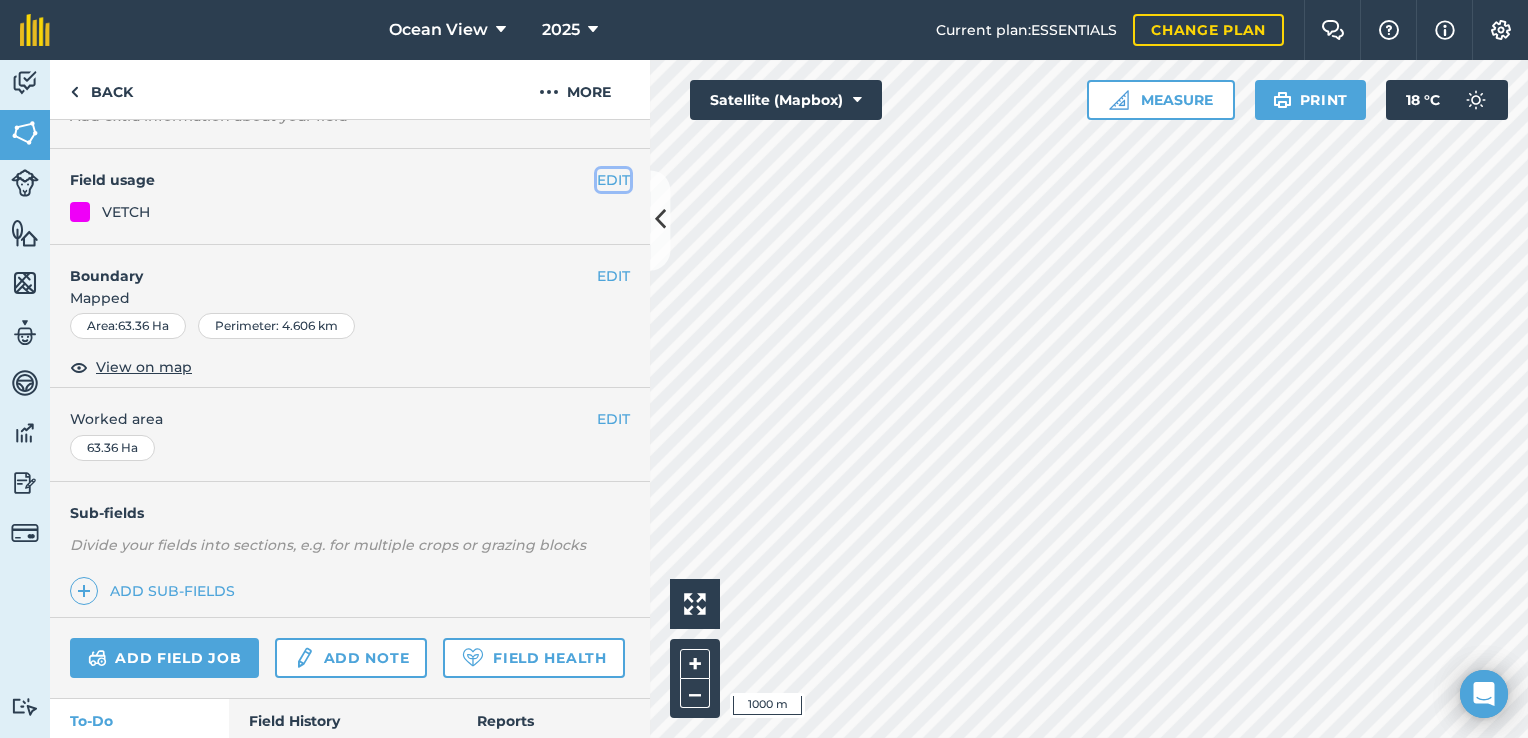 click on "EDIT" at bounding box center [613, 180] 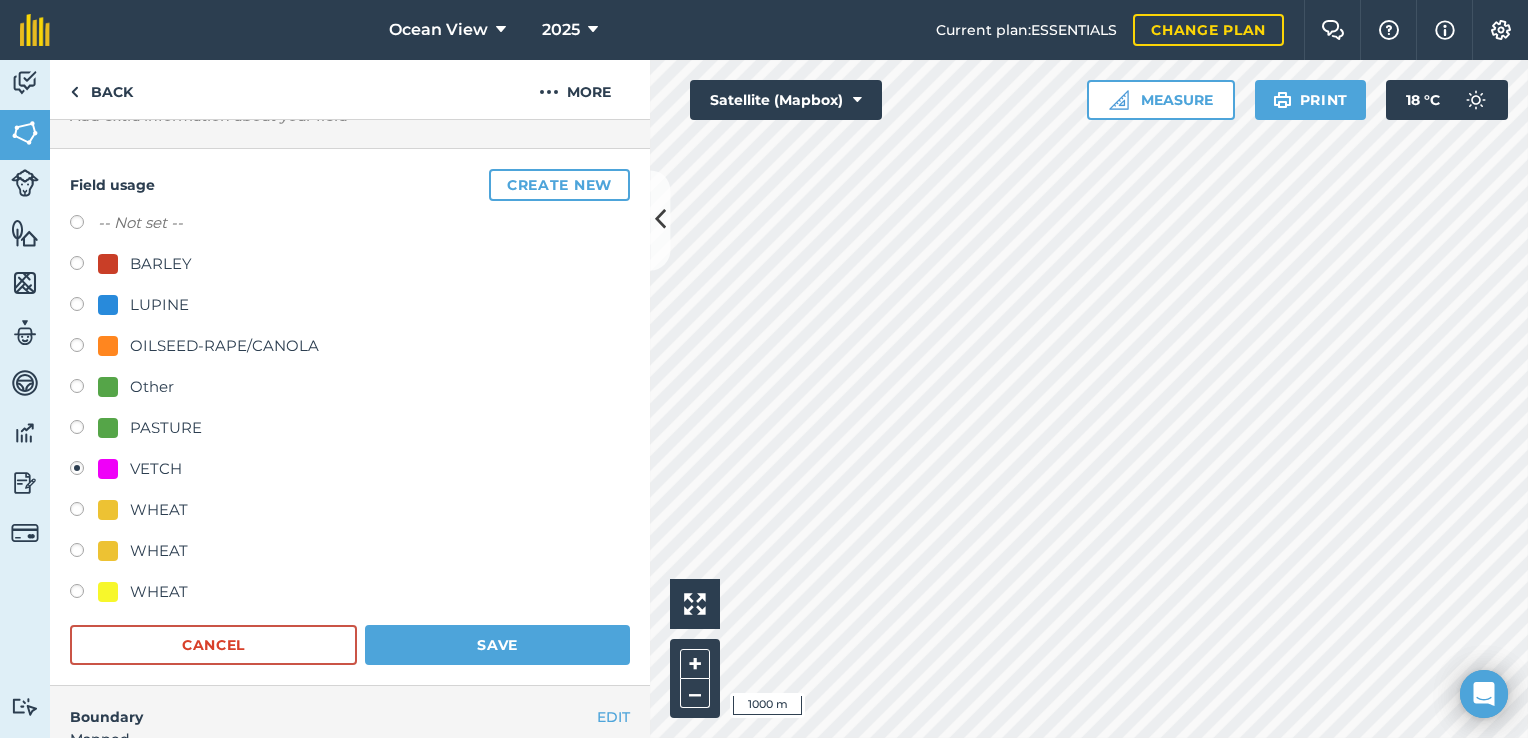 click at bounding box center (84, 430) 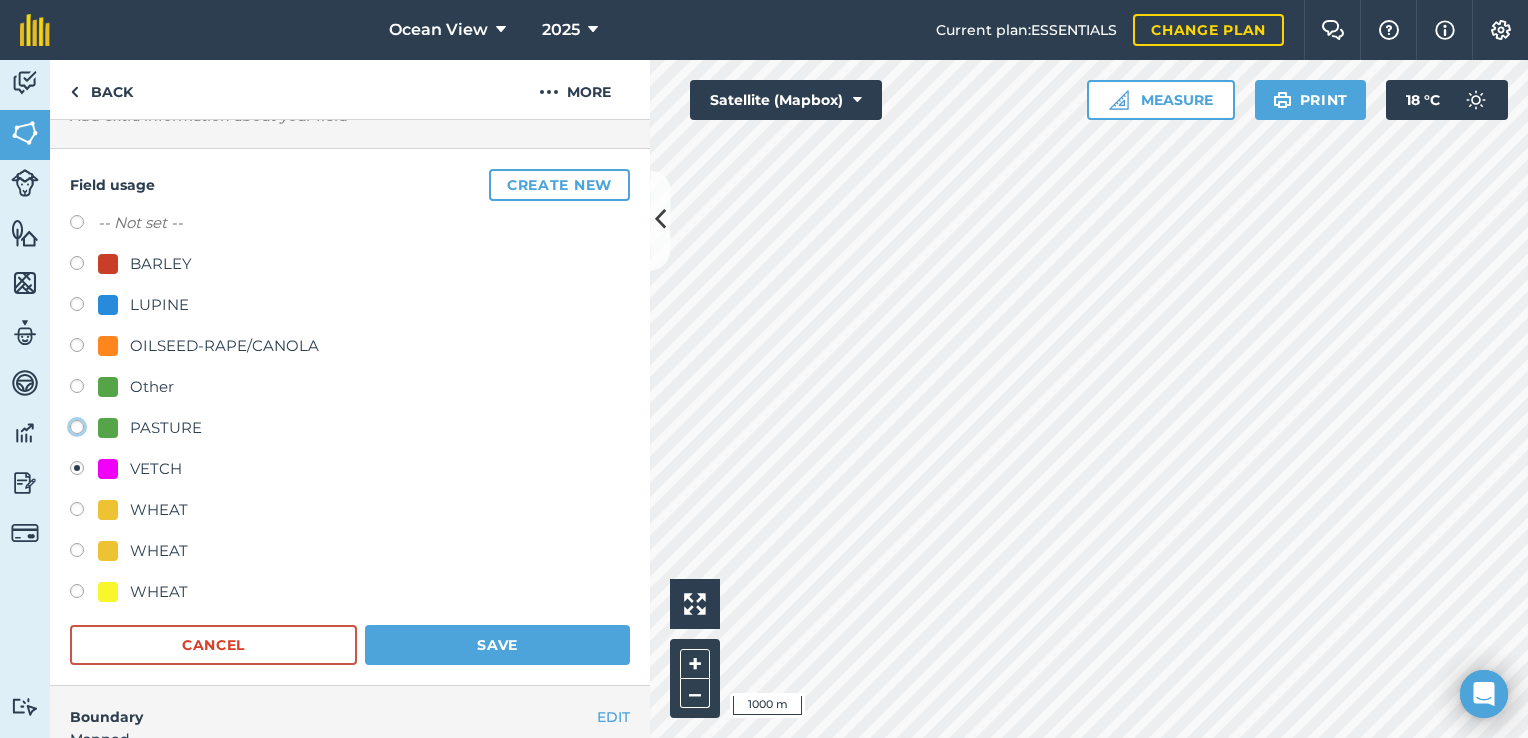 click on "PASTURE" at bounding box center (-9923, 426) 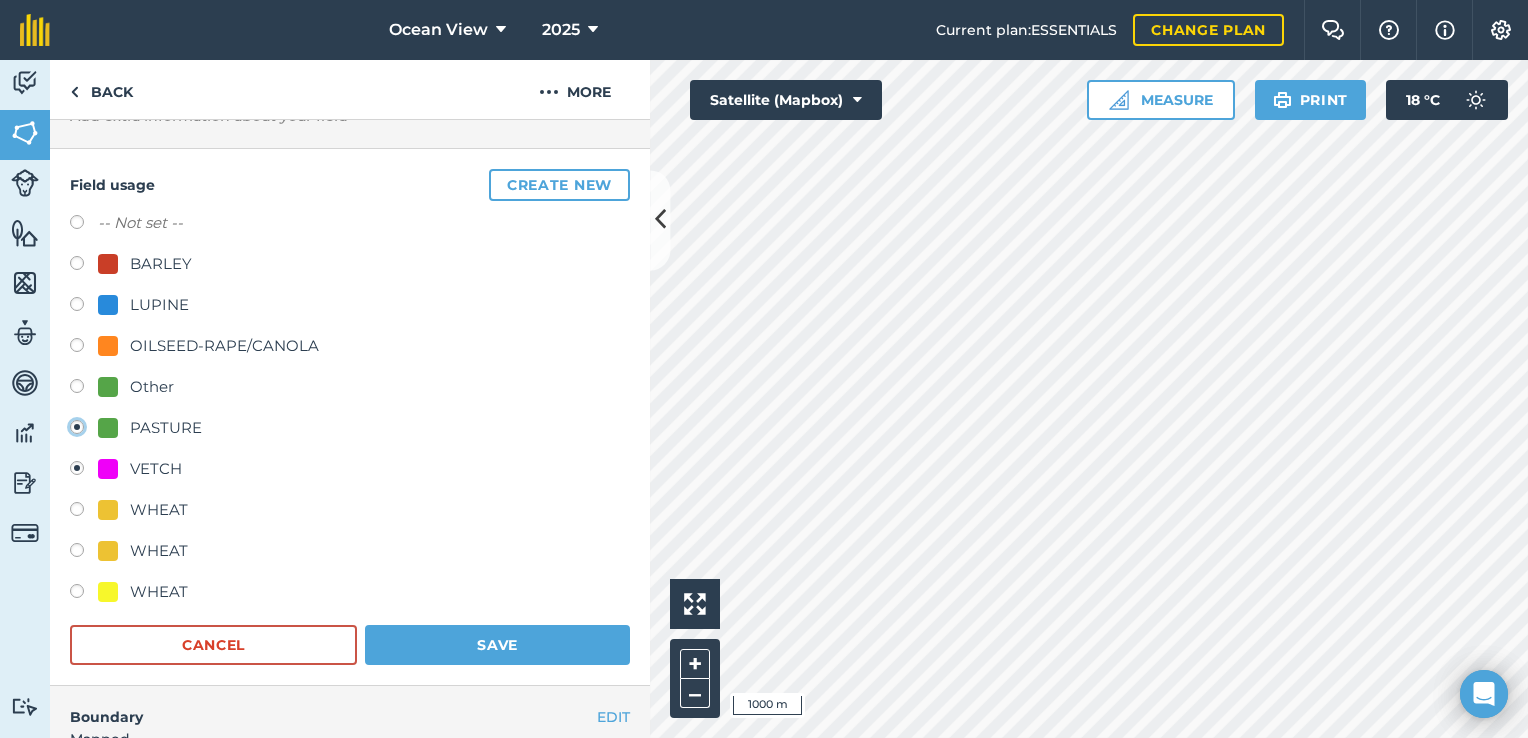 radio on "true" 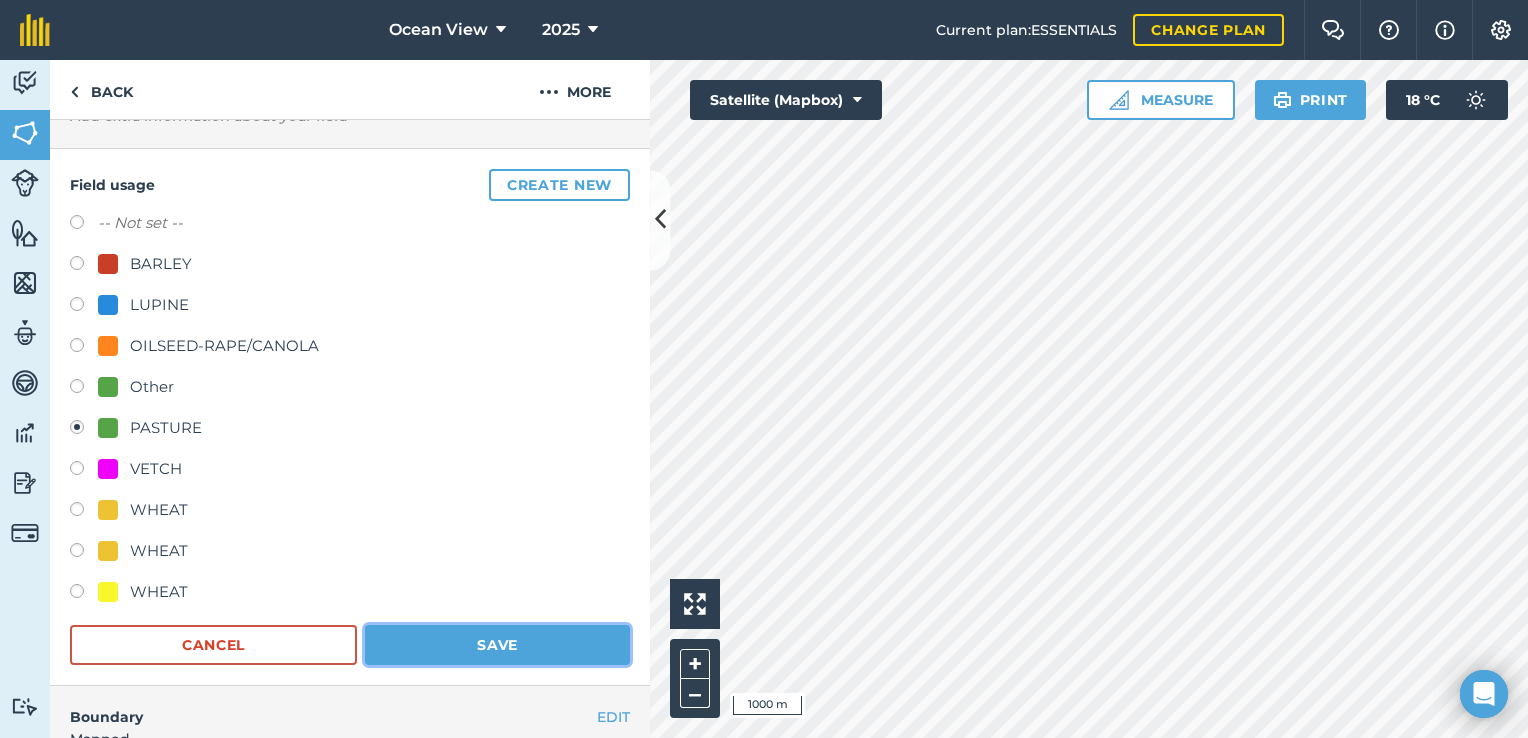 click on "Save" at bounding box center [497, 645] 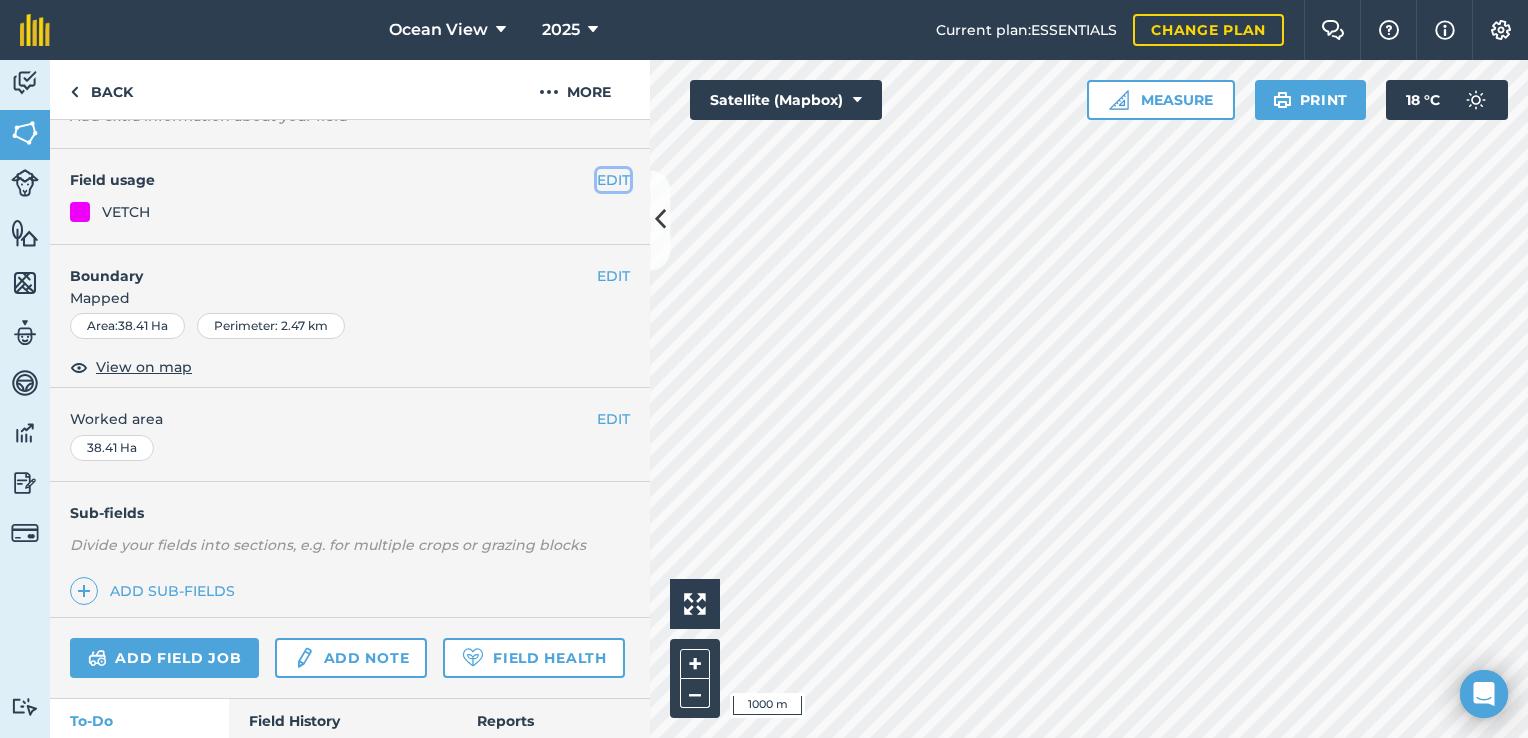 click on "EDIT" at bounding box center (613, 180) 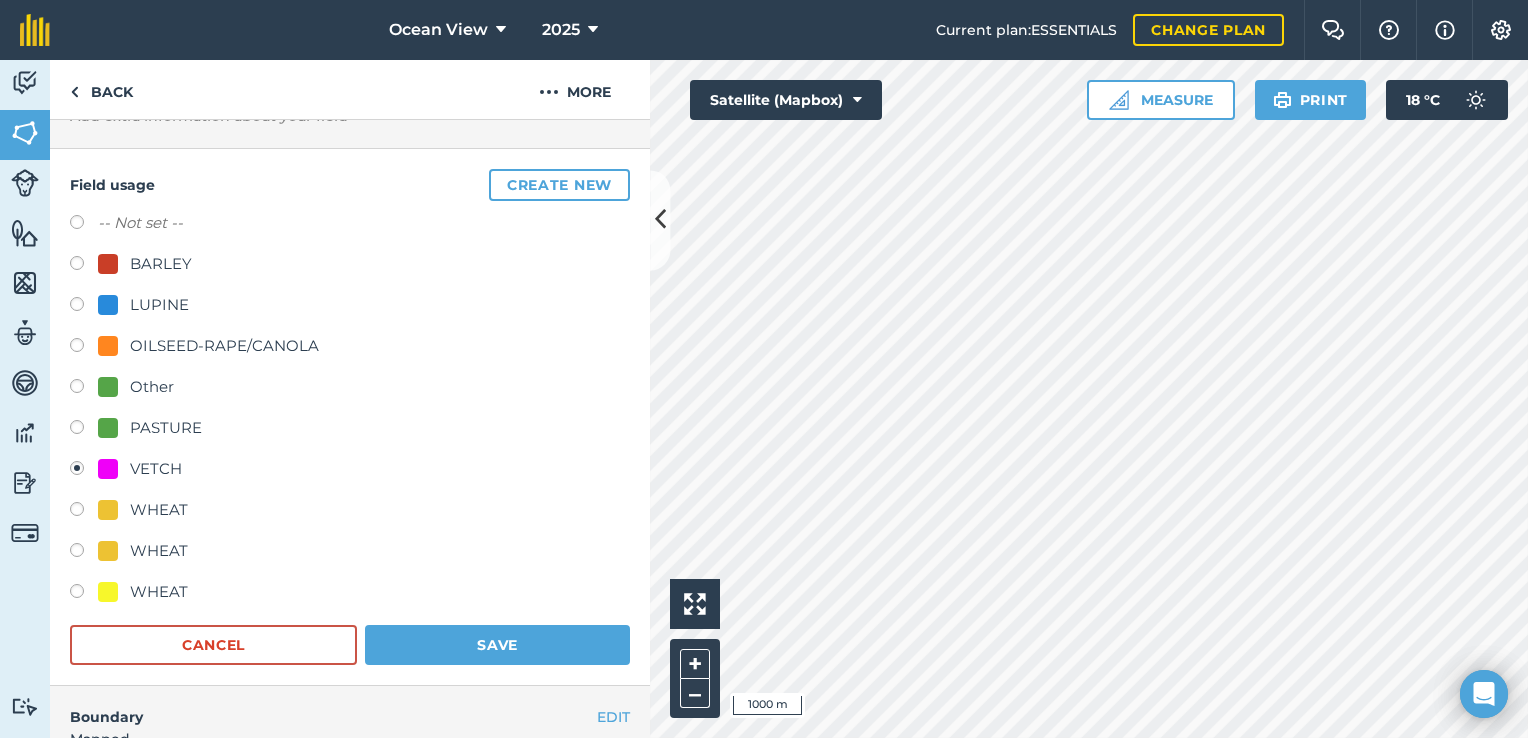 click at bounding box center [84, 430] 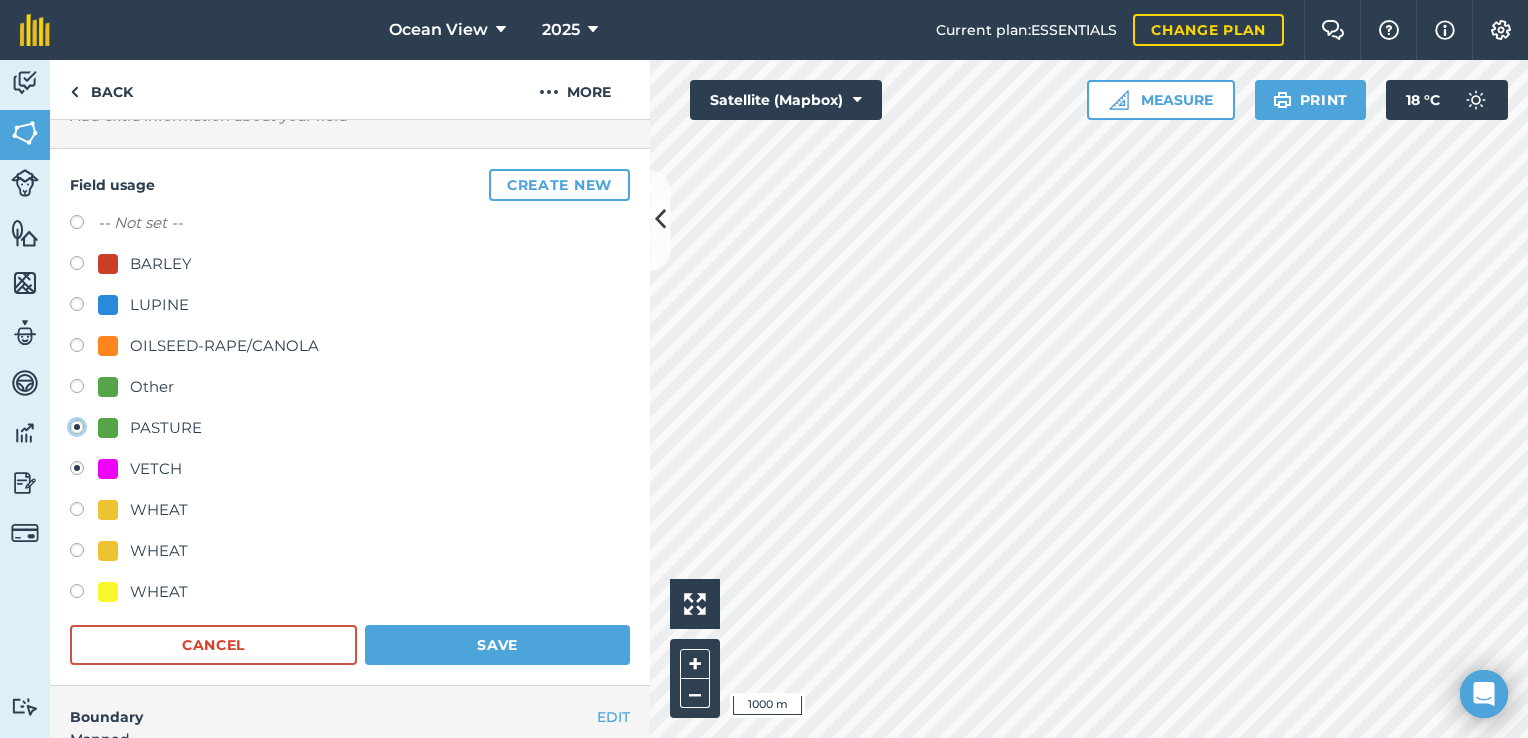 radio on "true" 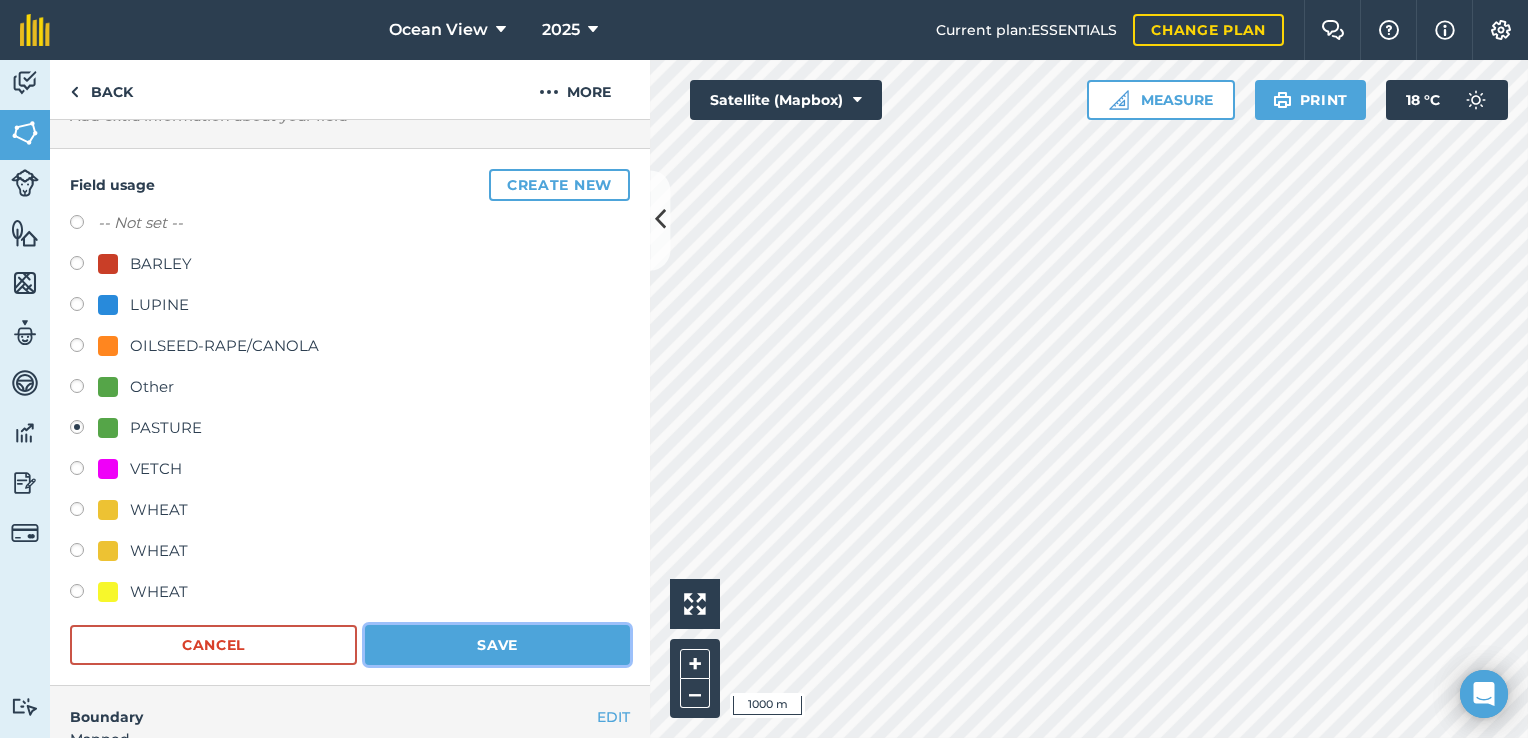 click on "Save" at bounding box center [497, 645] 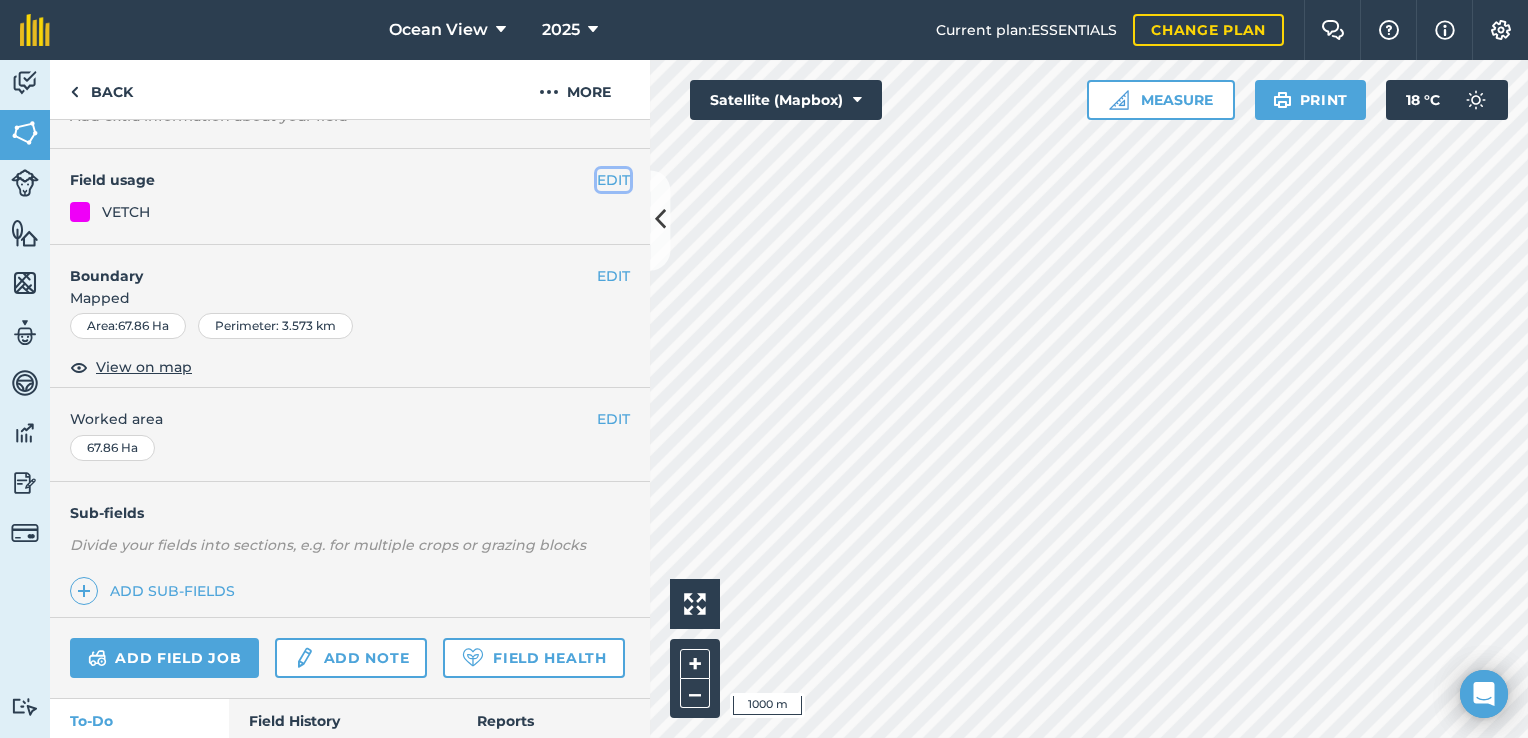 click on "EDIT" at bounding box center (613, 180) 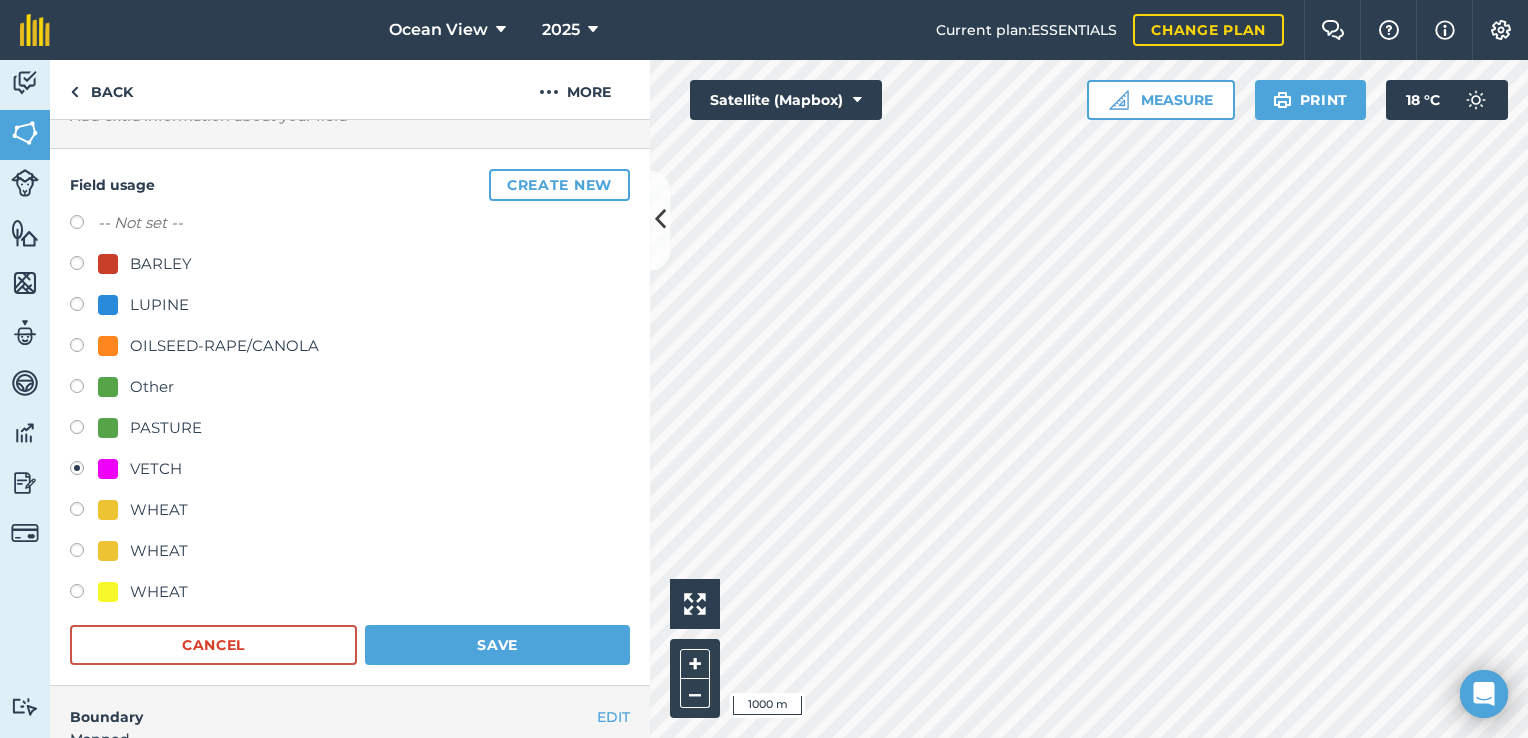 click at bounding box center [84, 430] 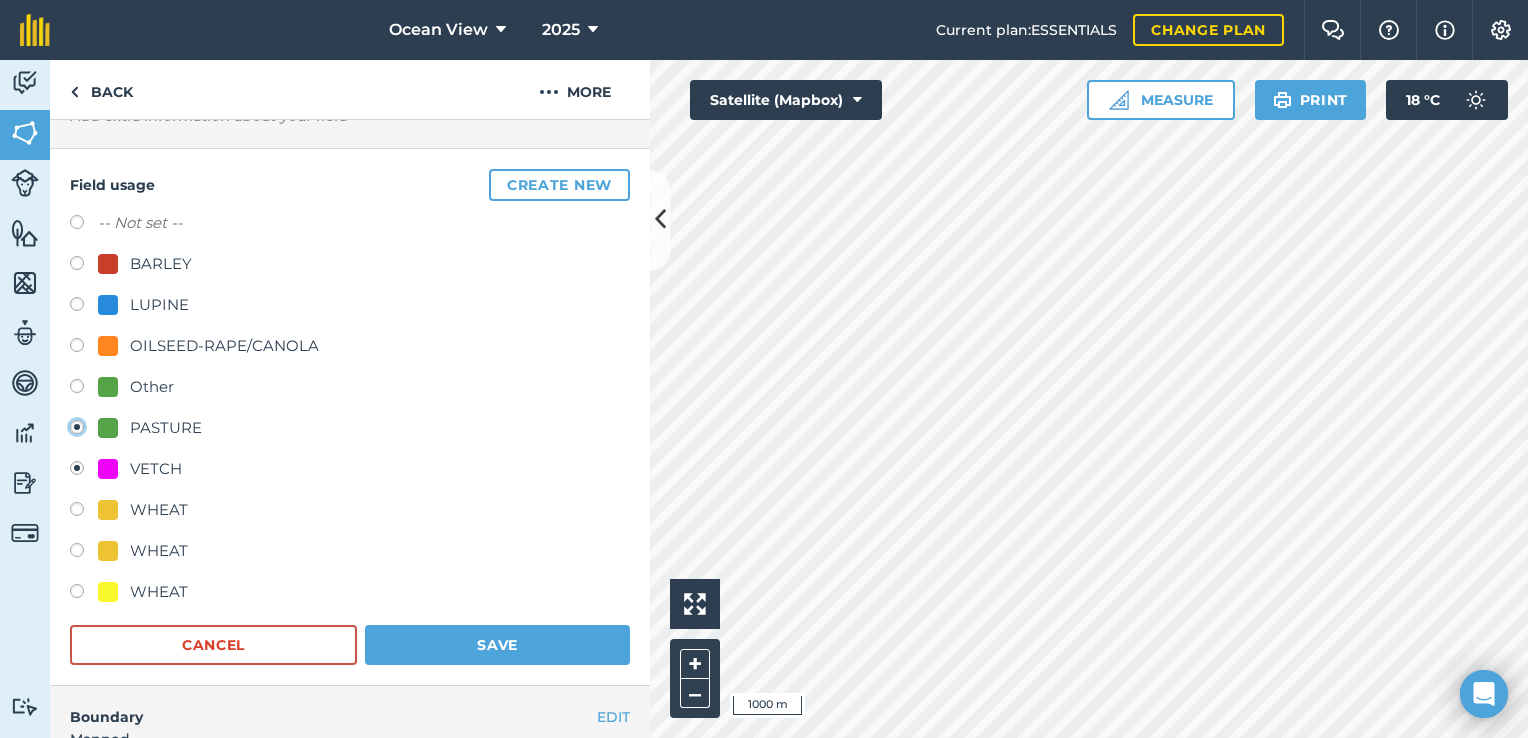 radio on "true" 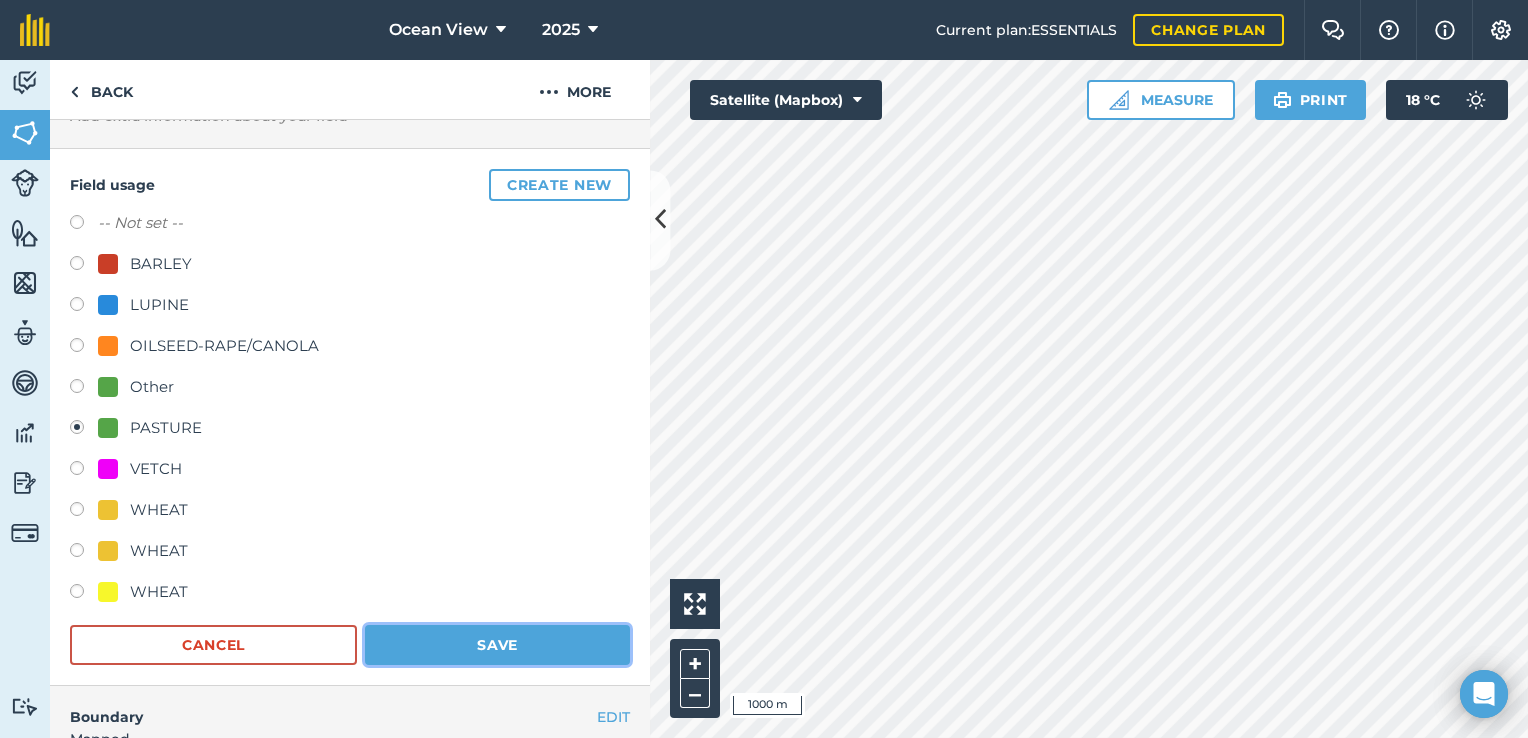 click on "Save" at bounding box center (497, 645) 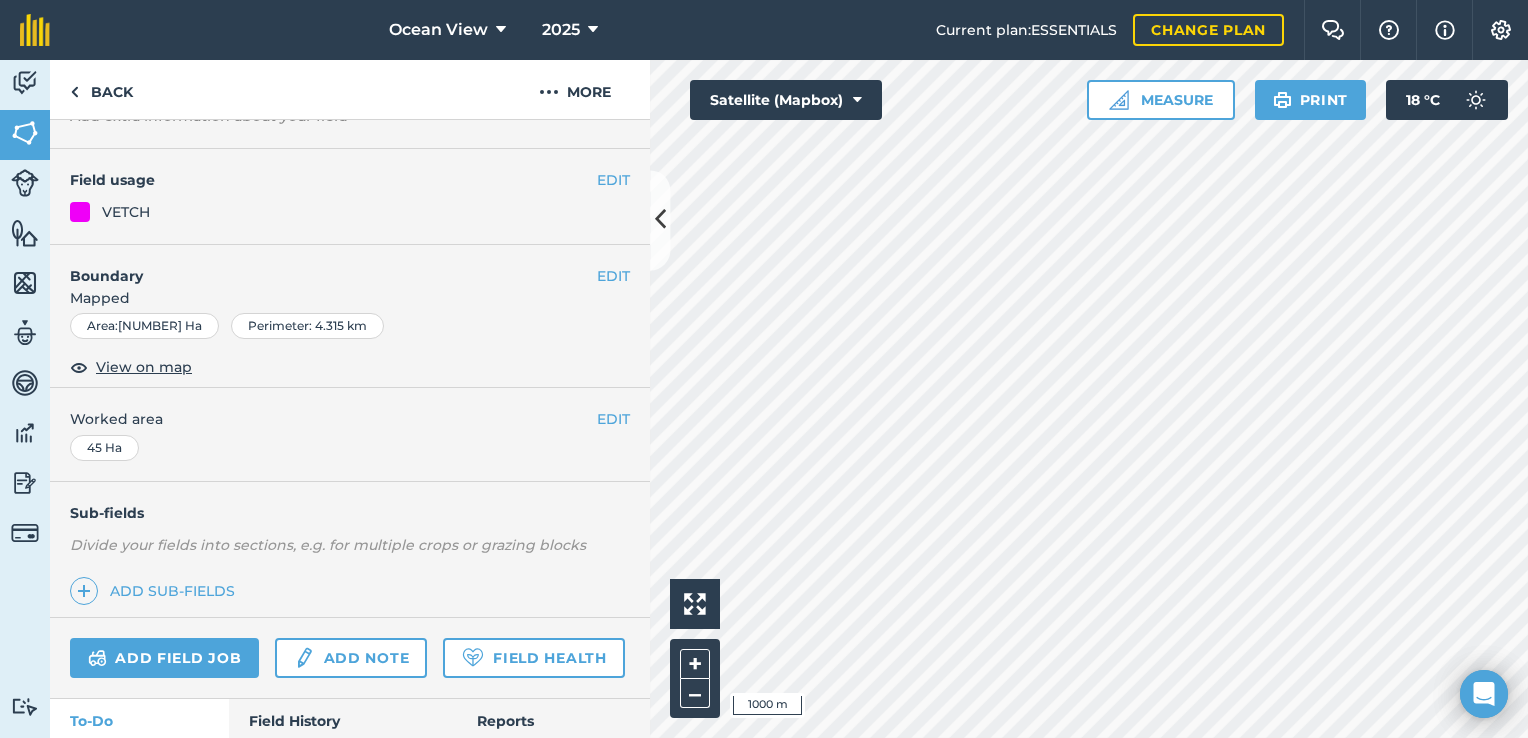 click on "45   Ha" at bounding box center [104, 448] 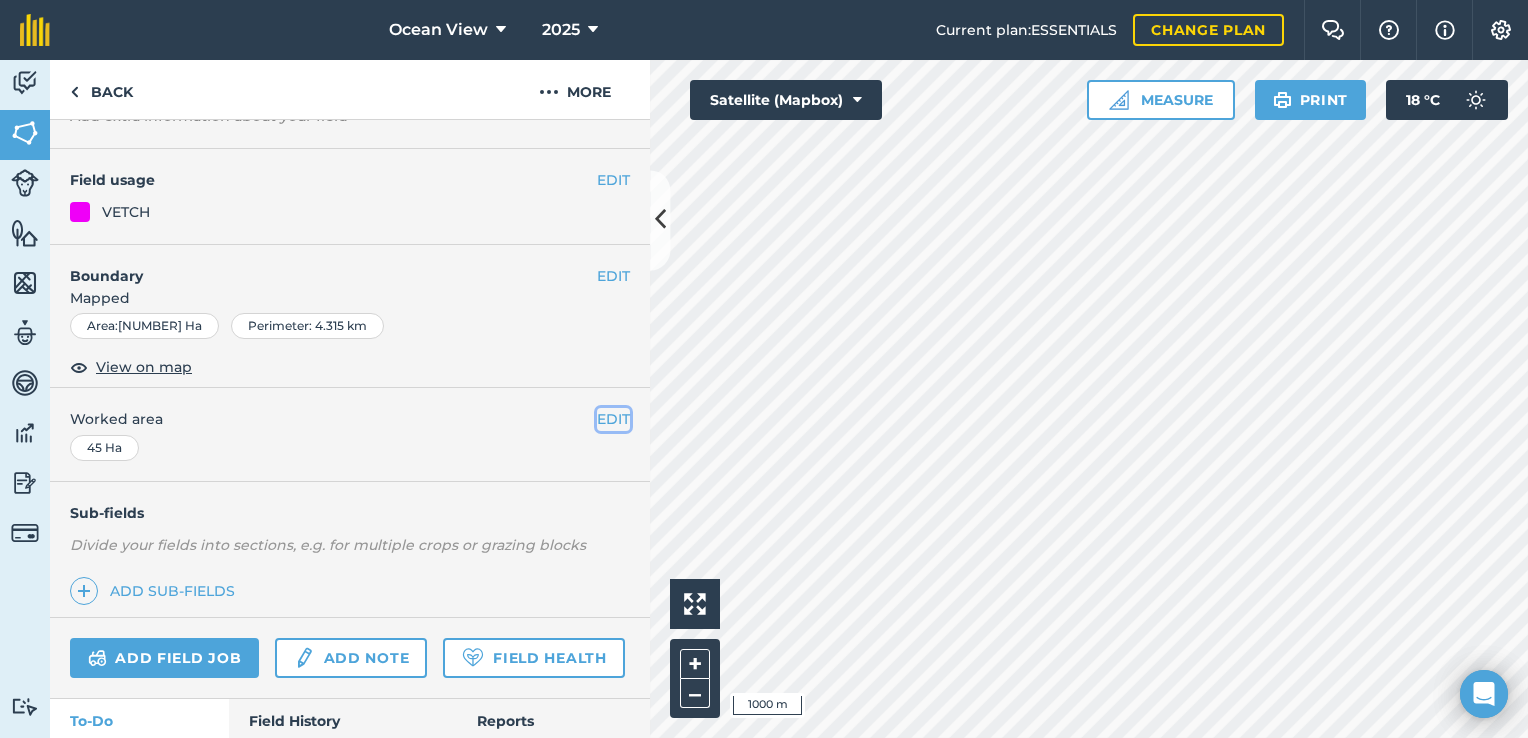 click on "EDIT" at bounding box center [613, 419] 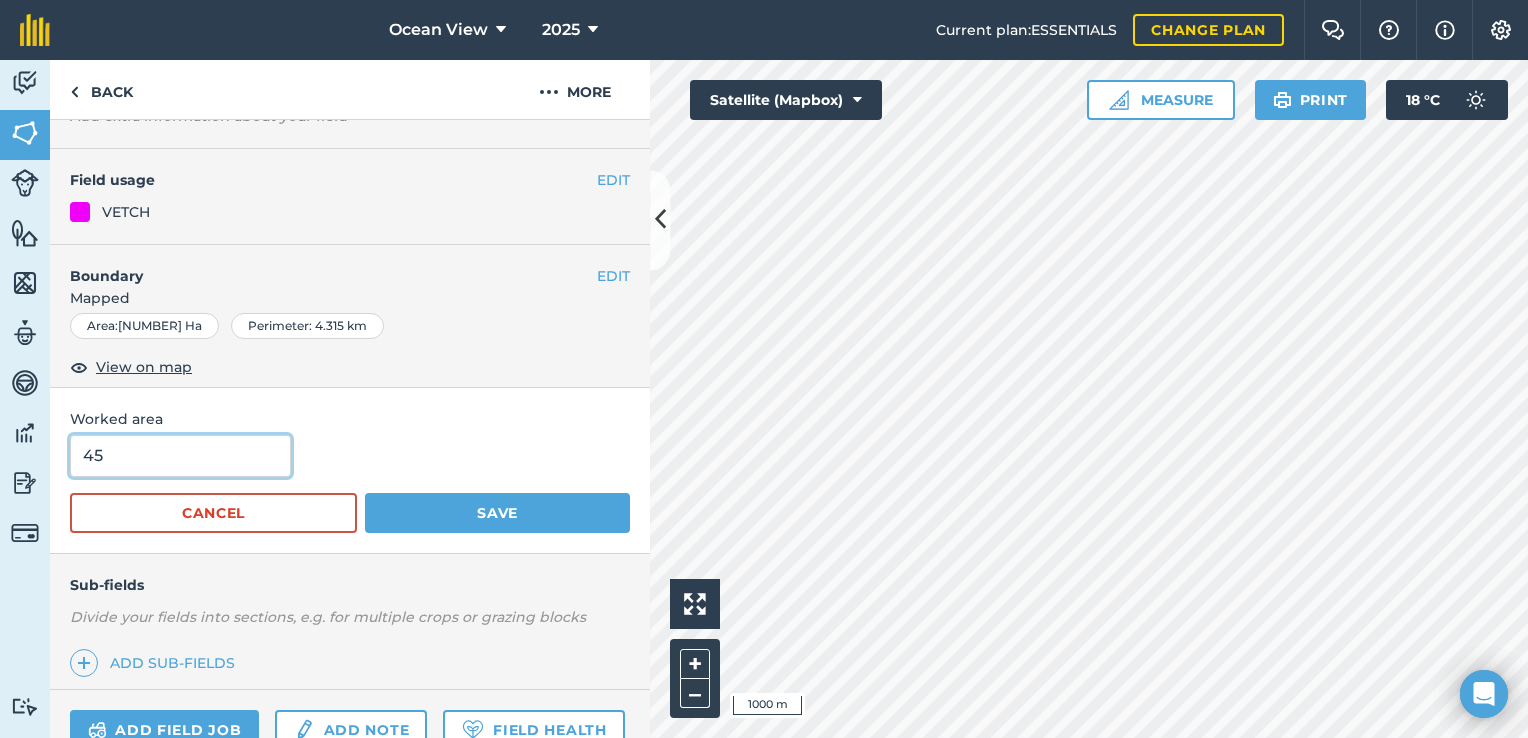 click on "45" at bounding box center [180, 456] 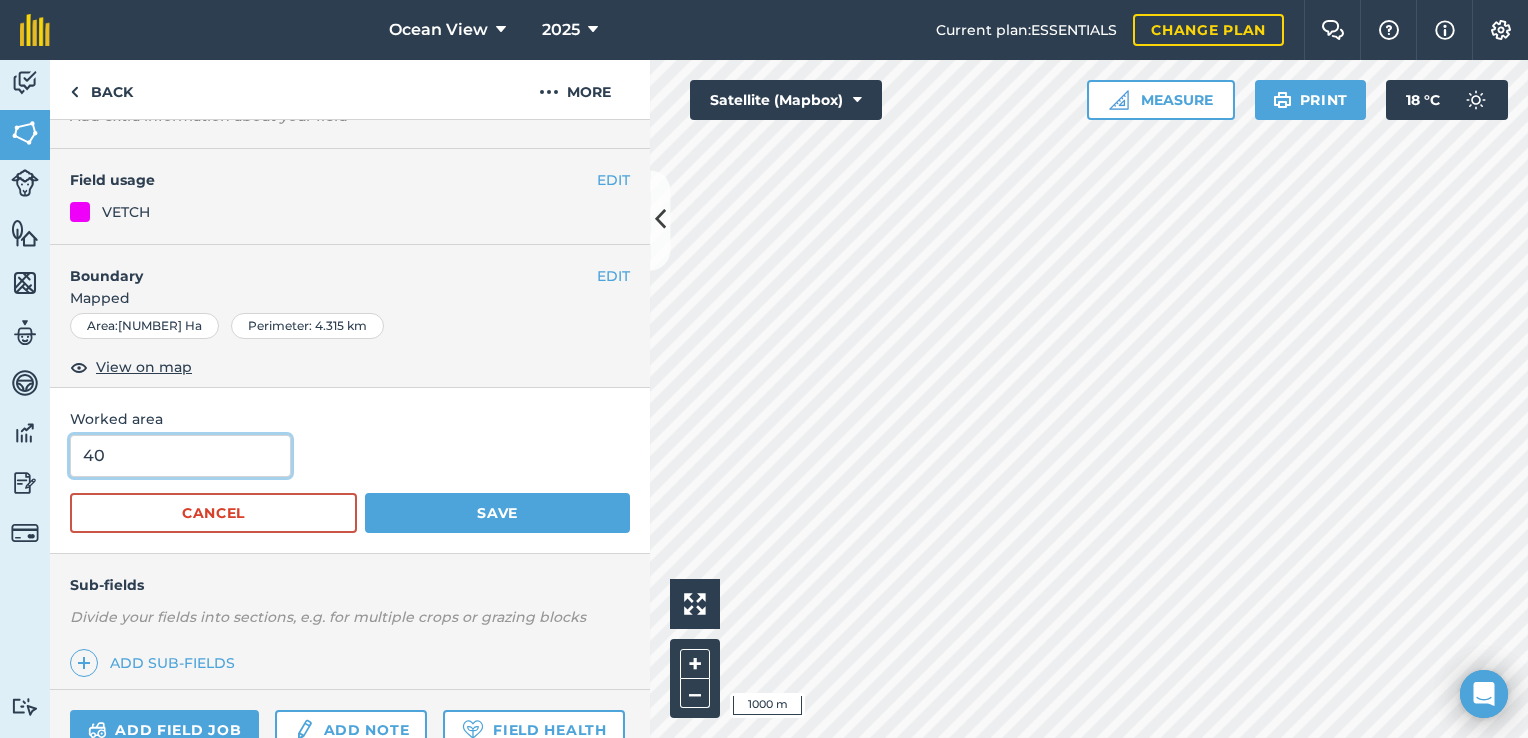 type on "40" 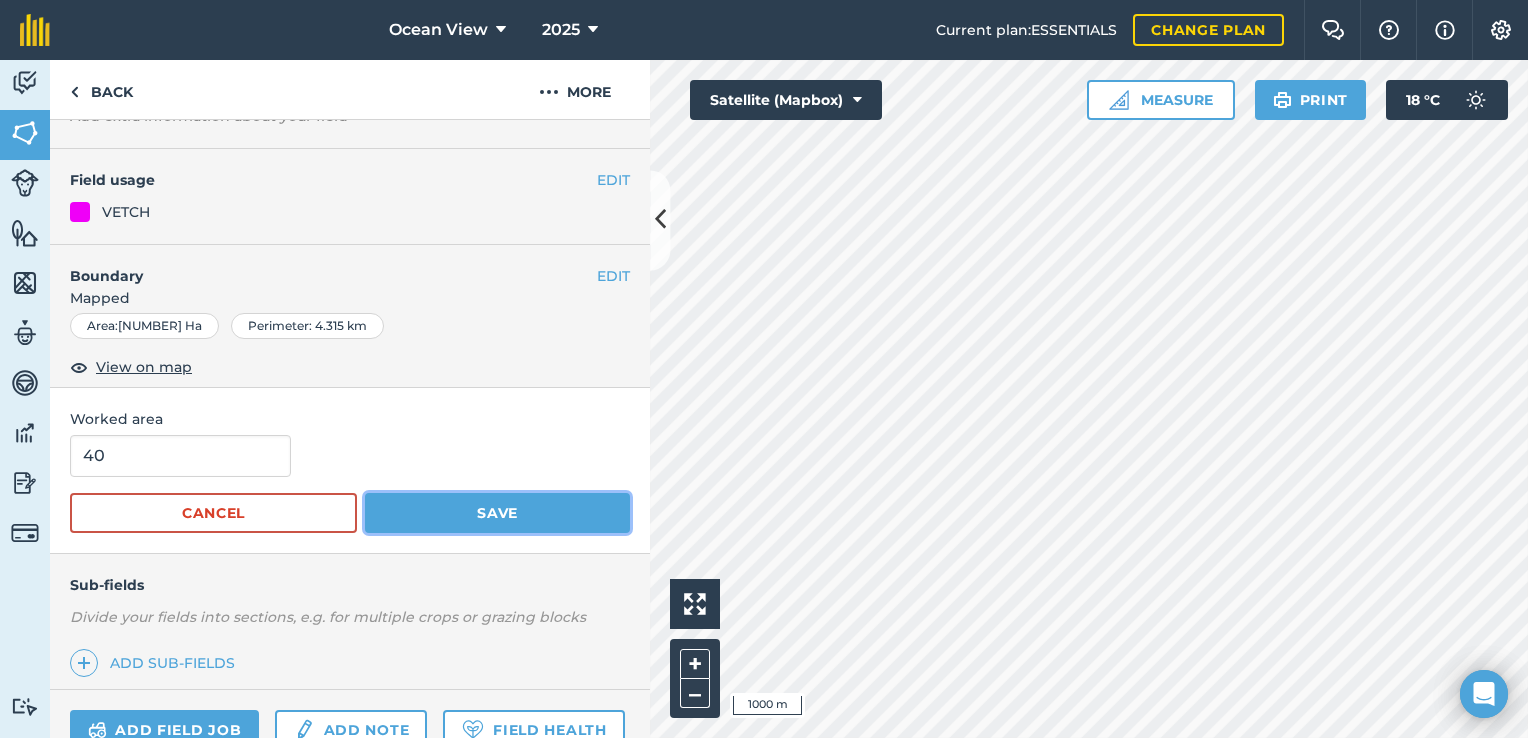 click on "Save" at bounding box center (497, 513) 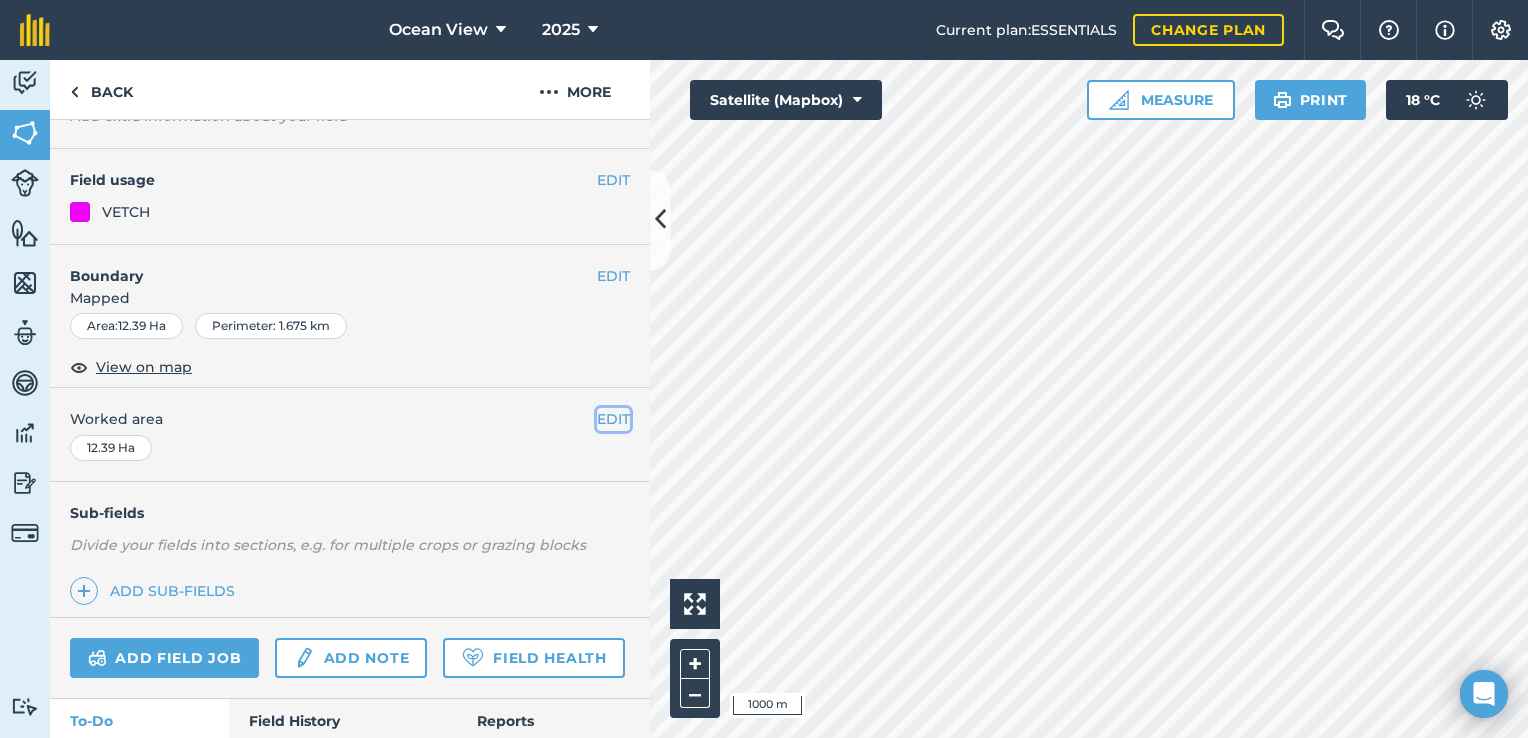 click on "EDIT" at bounding box center (613, 419) 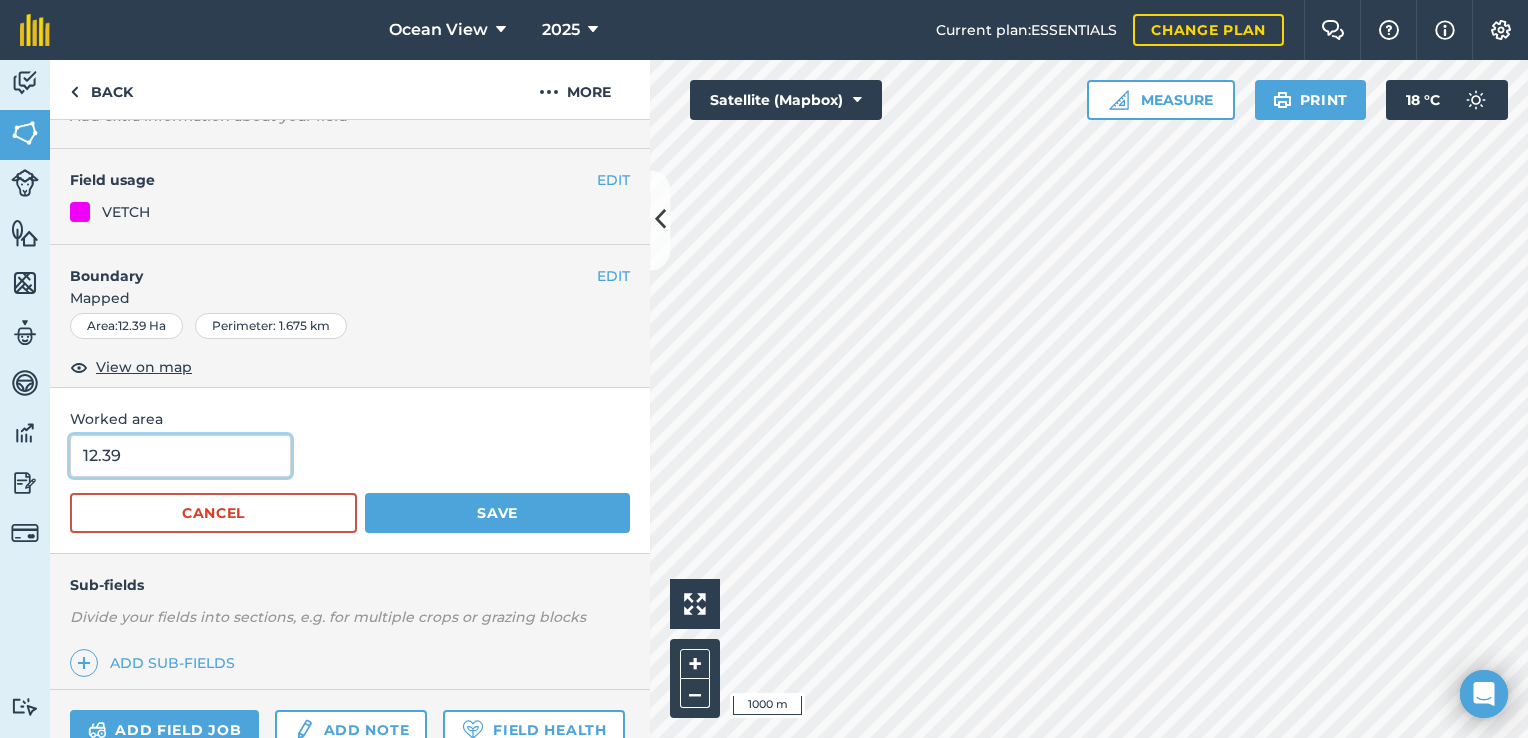 click on "12.39" at bounding box center [180, 456] 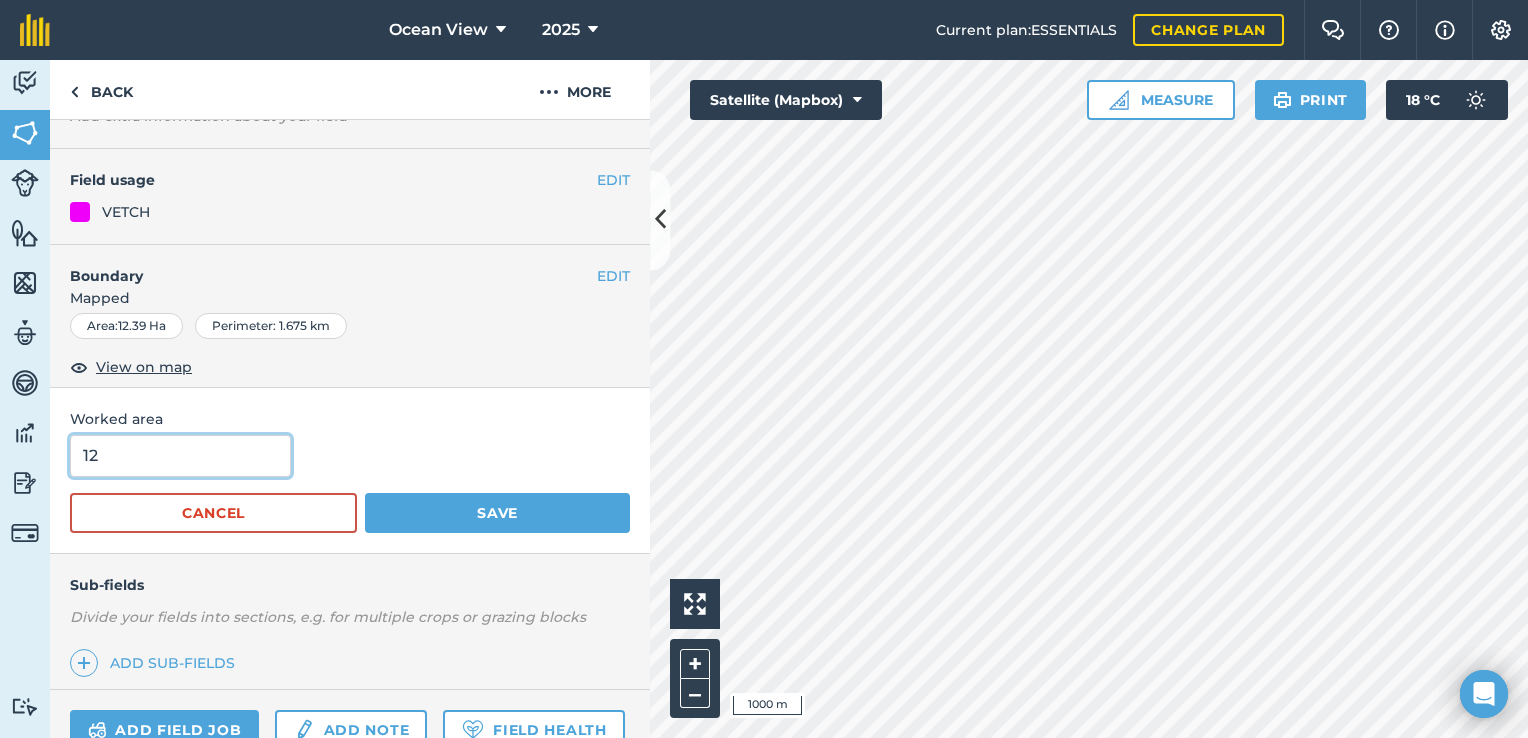 type on "1" 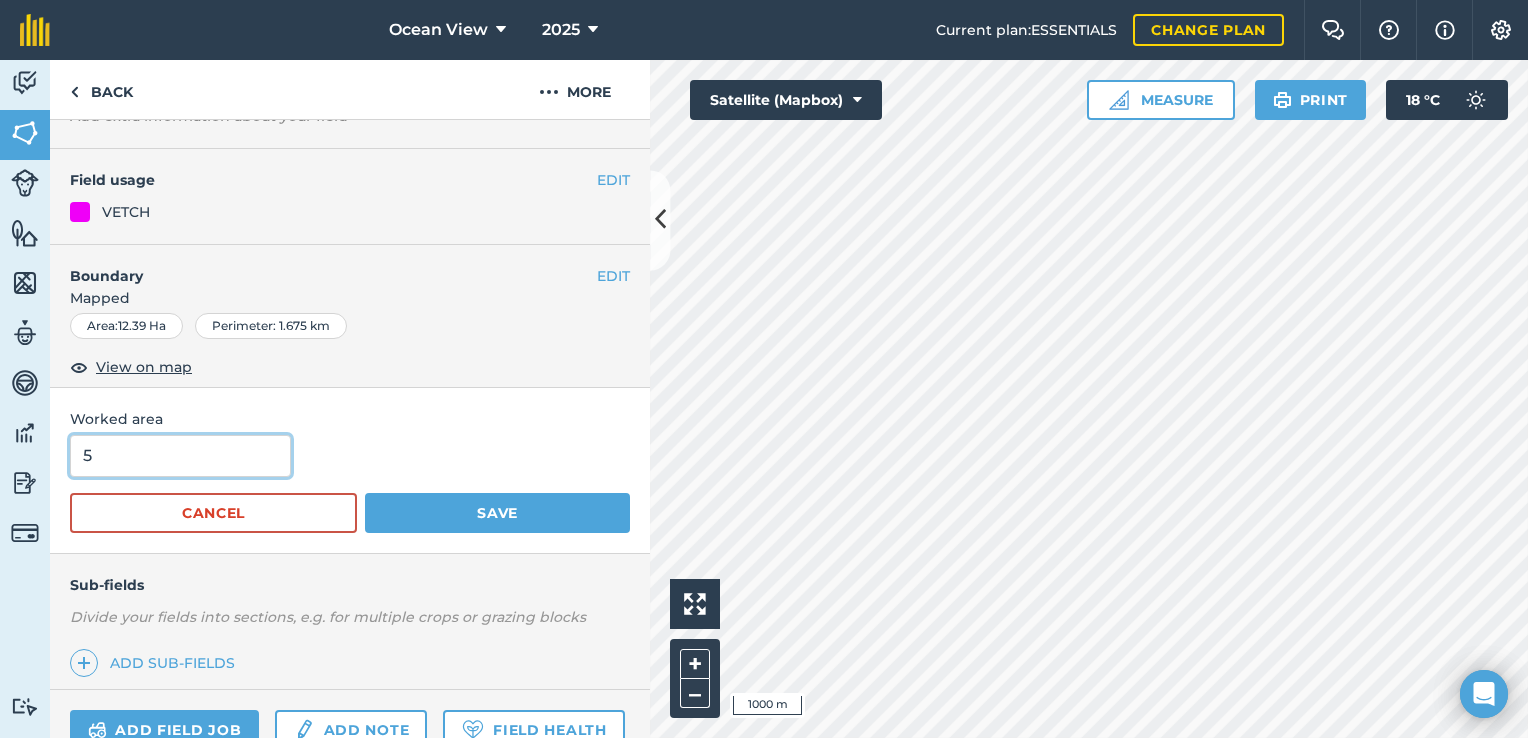 type on "5" 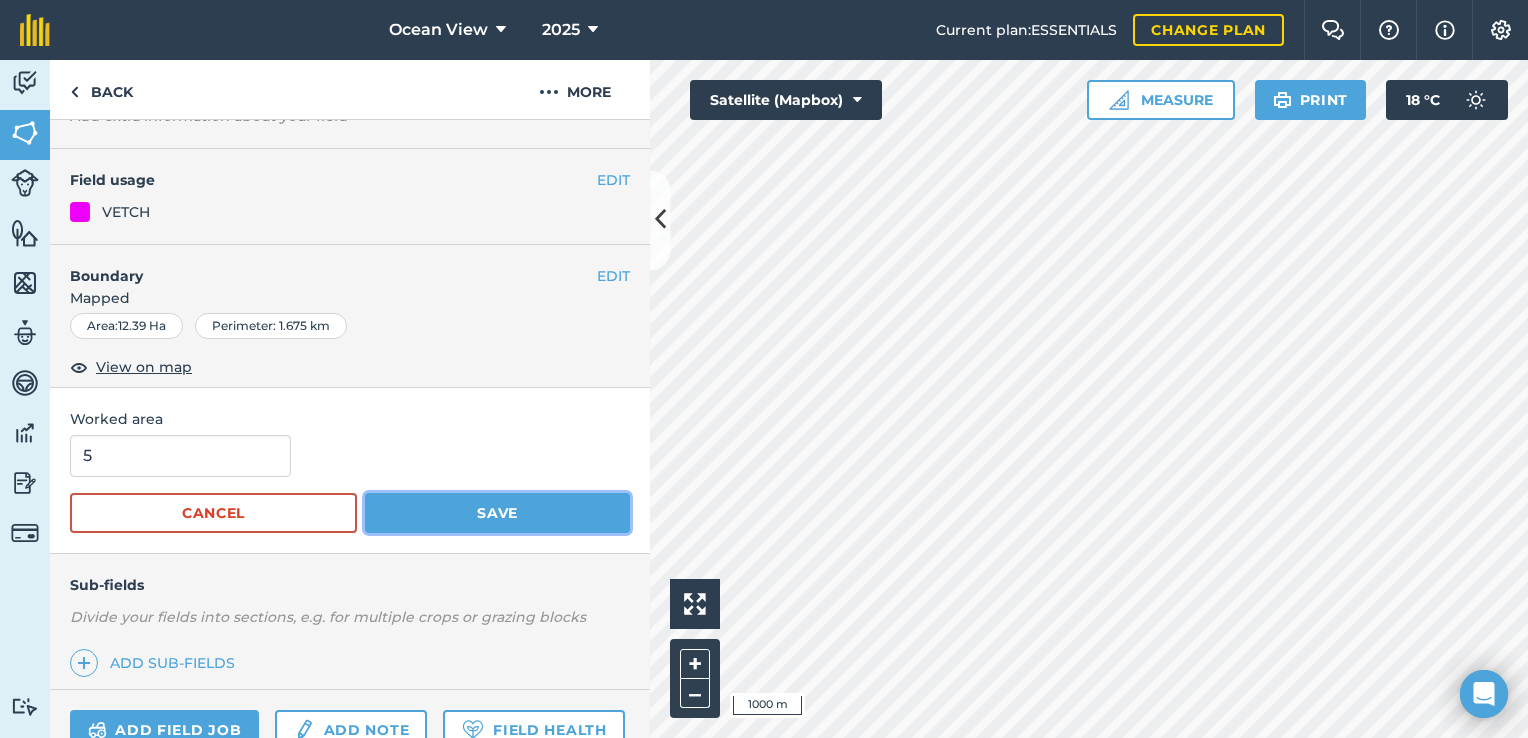 click on "Save" at bounding box center [497, 513] 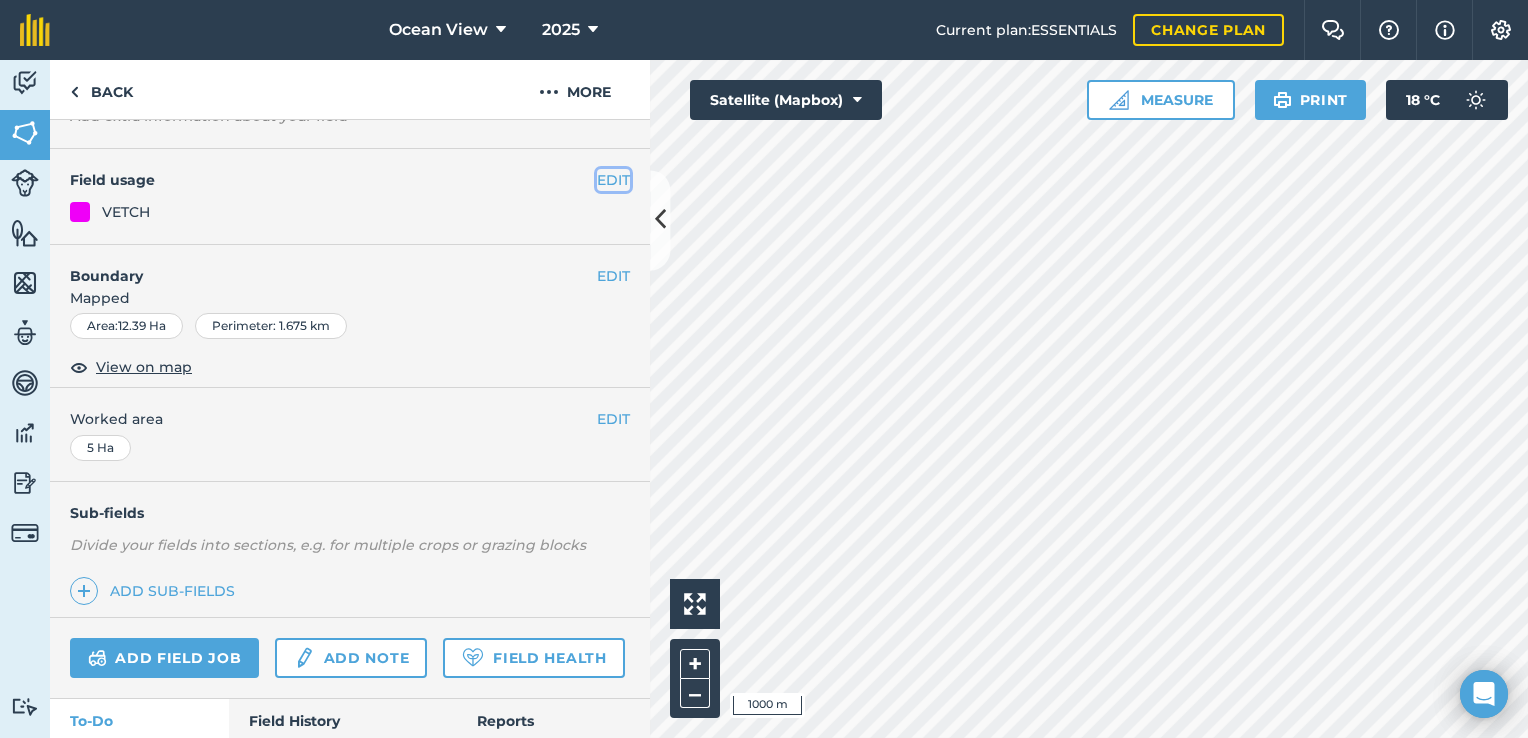 click on "EDIT" at bounding box center [613, 180] 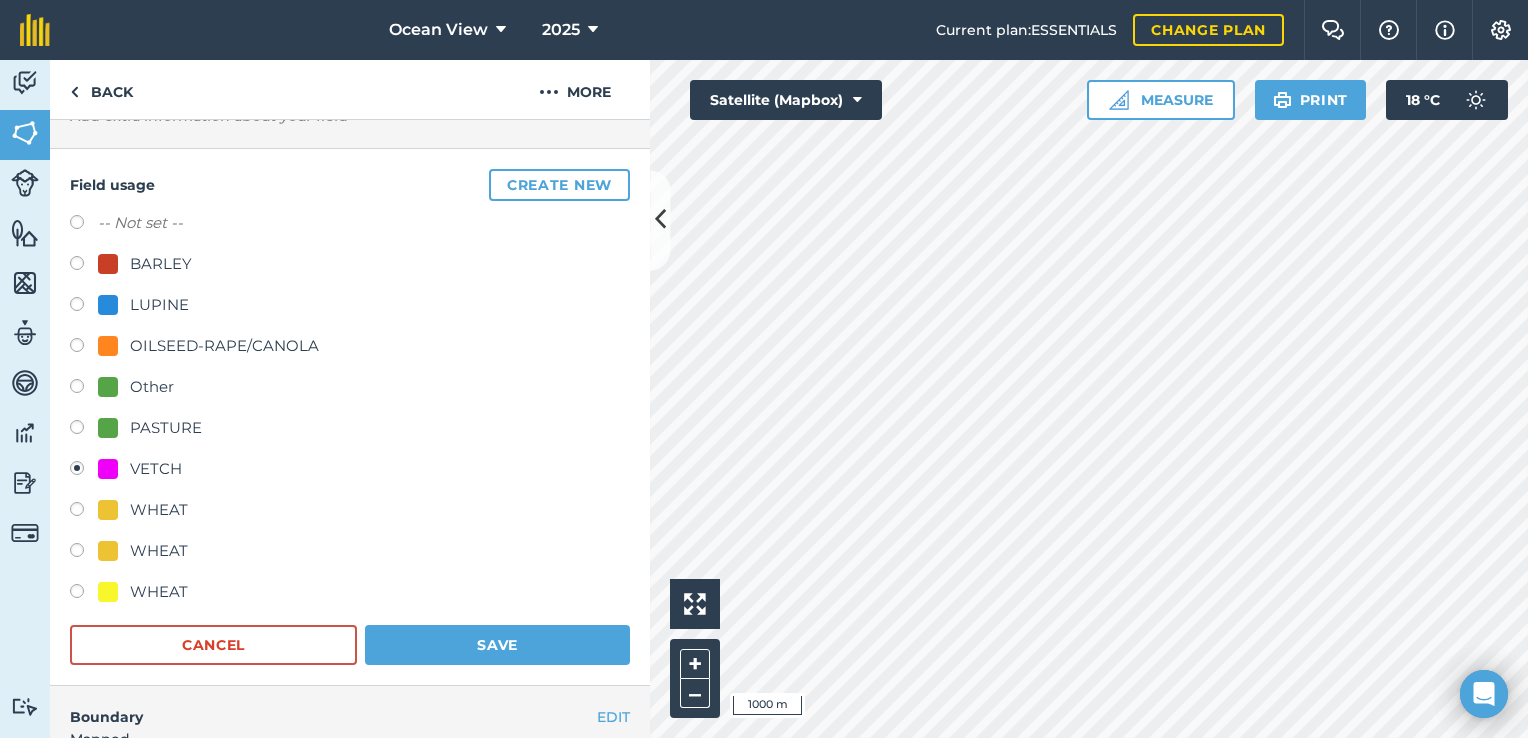 click on "Field usage   Create new -- Not set -- BARLEY LUPINE OILSEED-RAPE/CANOLA Other PASTURE VETCH WHEAT WHEAT WHEAT Cancel Save" at bounding box center [350, 417] 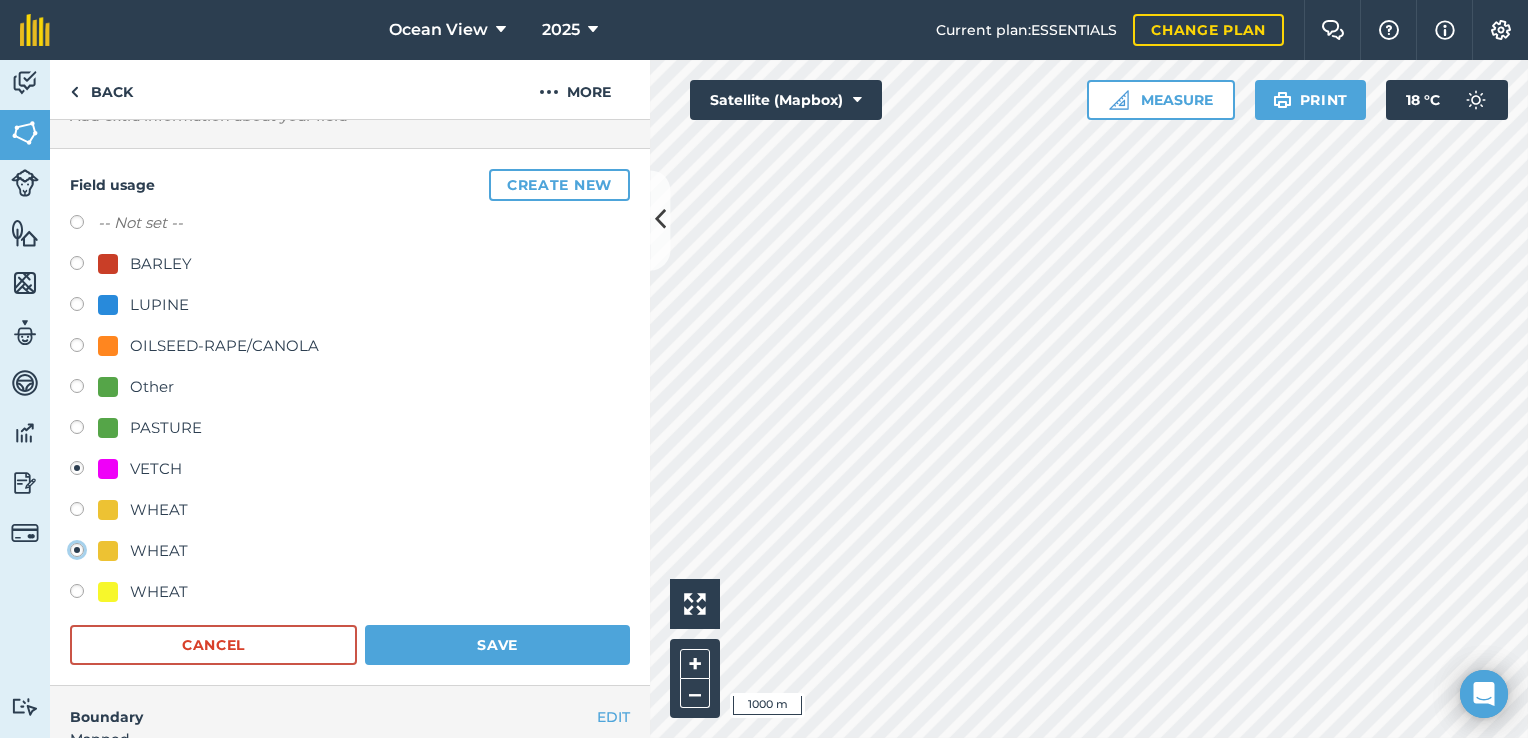 radio on "true" 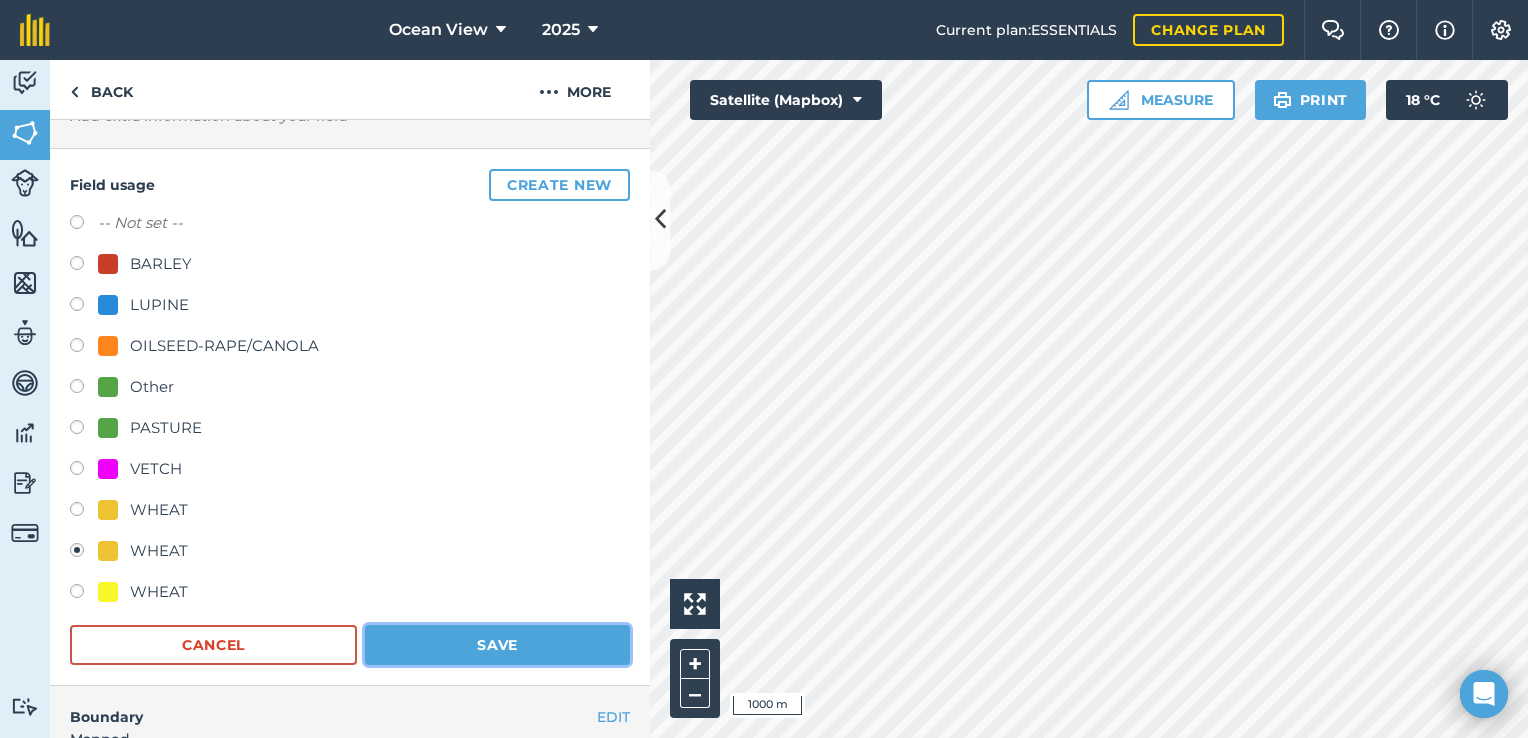 click on "Save" at bounding box center (497, 645) 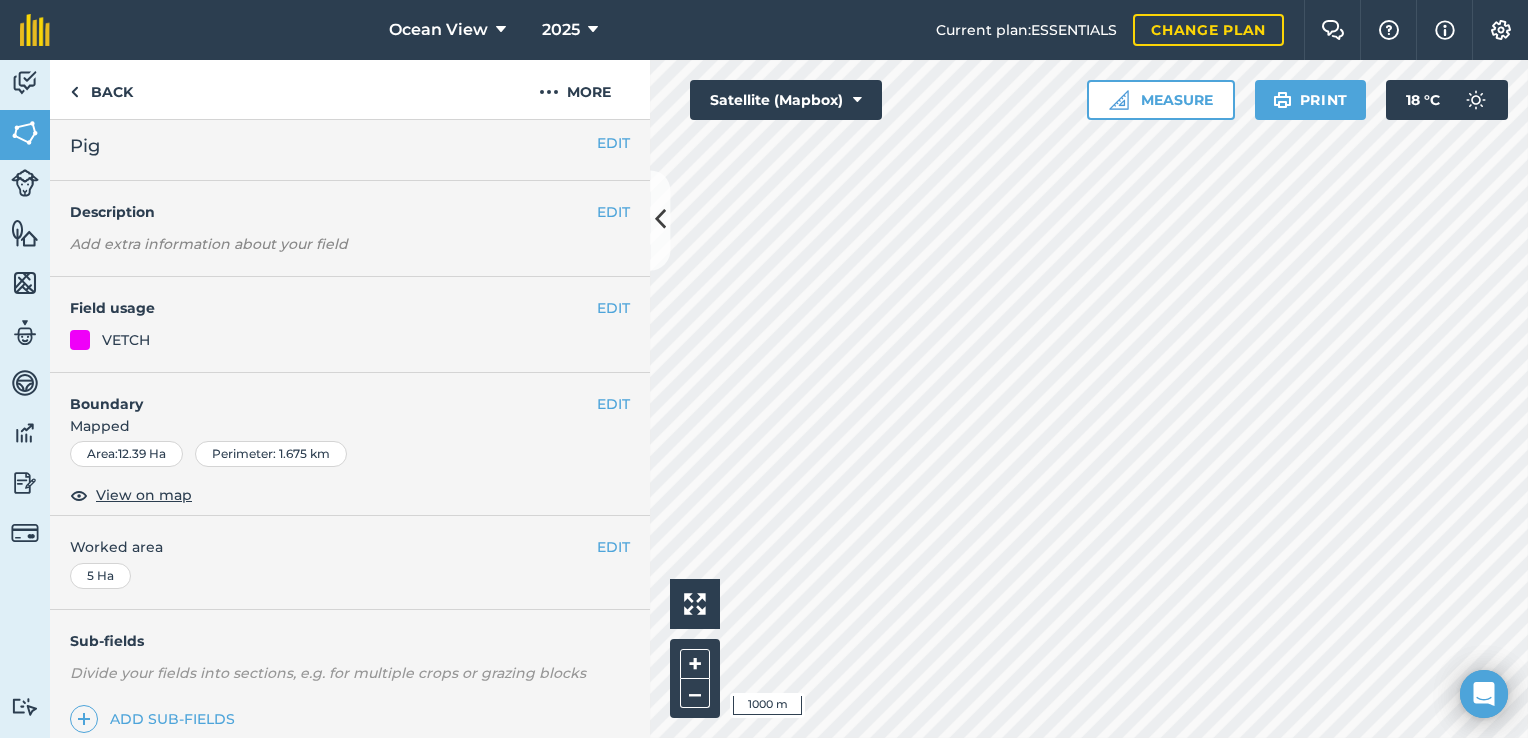 scroll, scrollTop: 0, scrollLeft: 0, axis: both 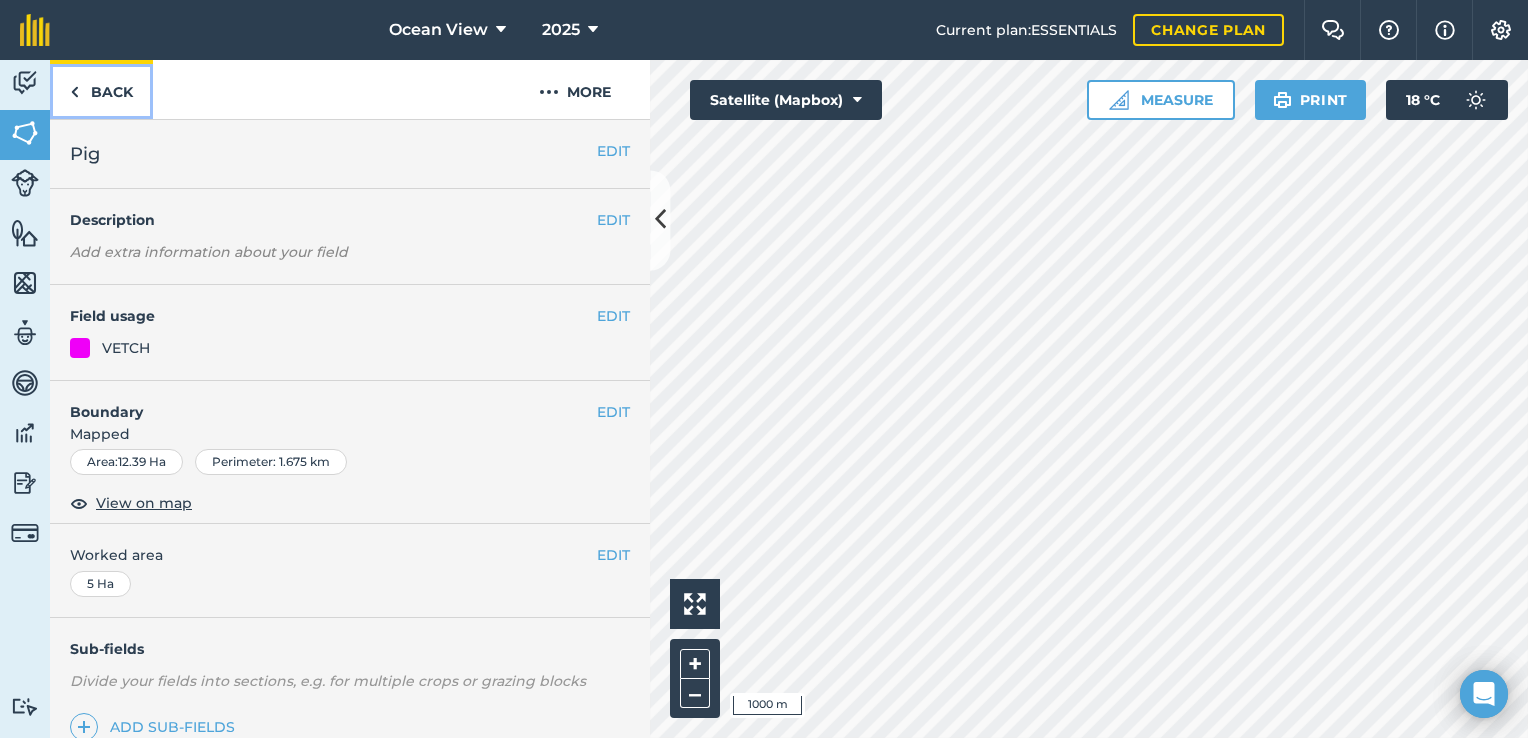 click on "Back" at bounding box center (101, 89) 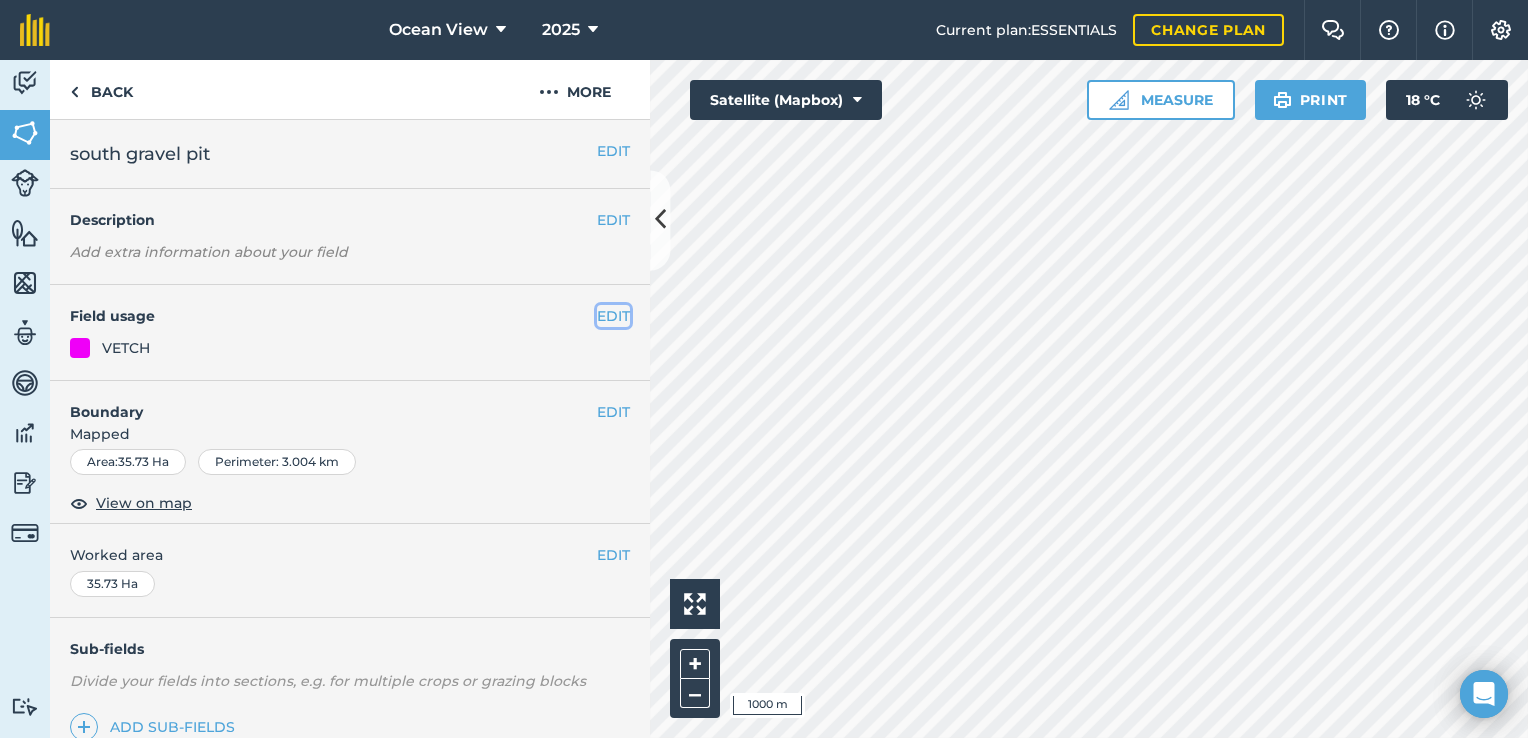 click on "EDIT" at bounding box center [613, 316] 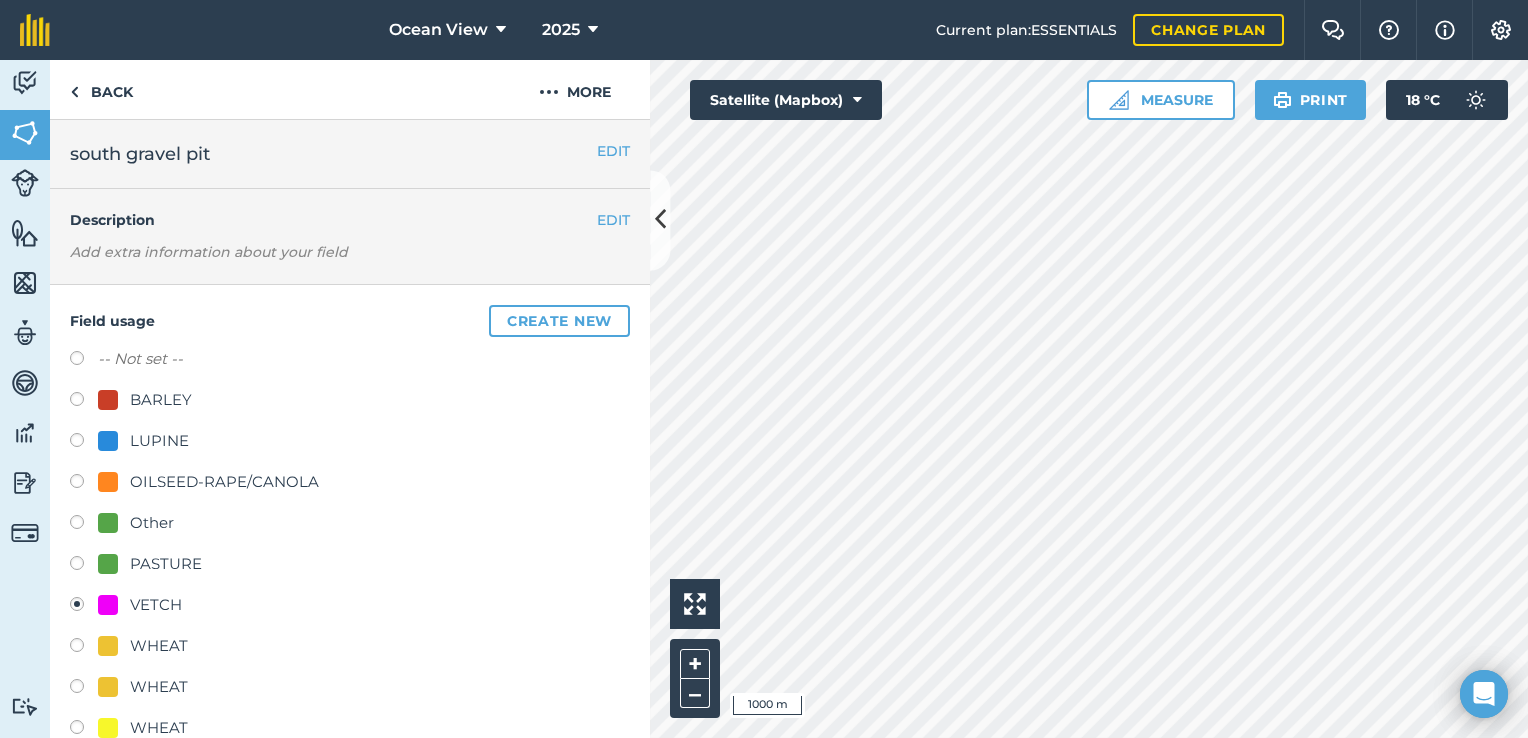 click at bounding box center [84, 566] 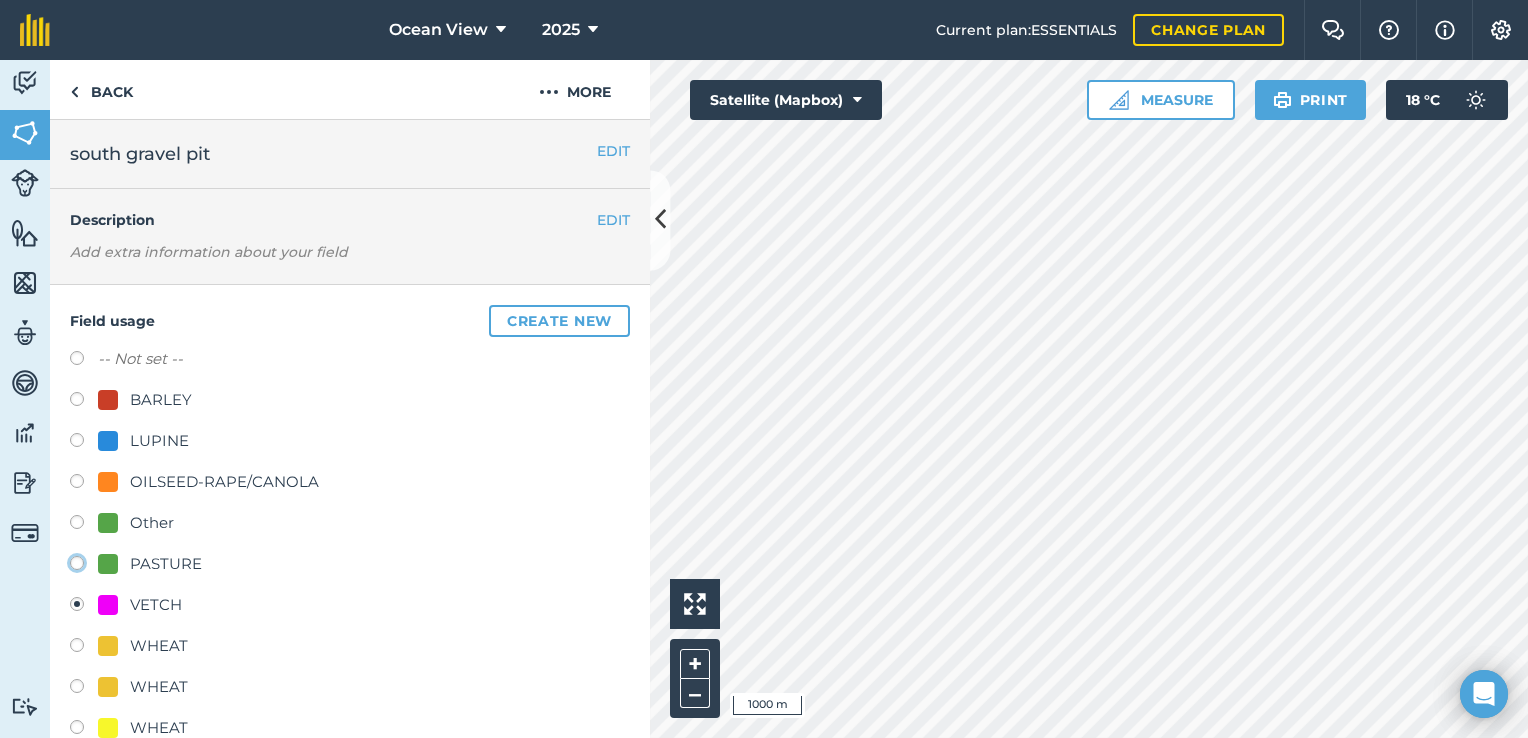 click on "PASTURE" at bounding box center (-9923, 562) 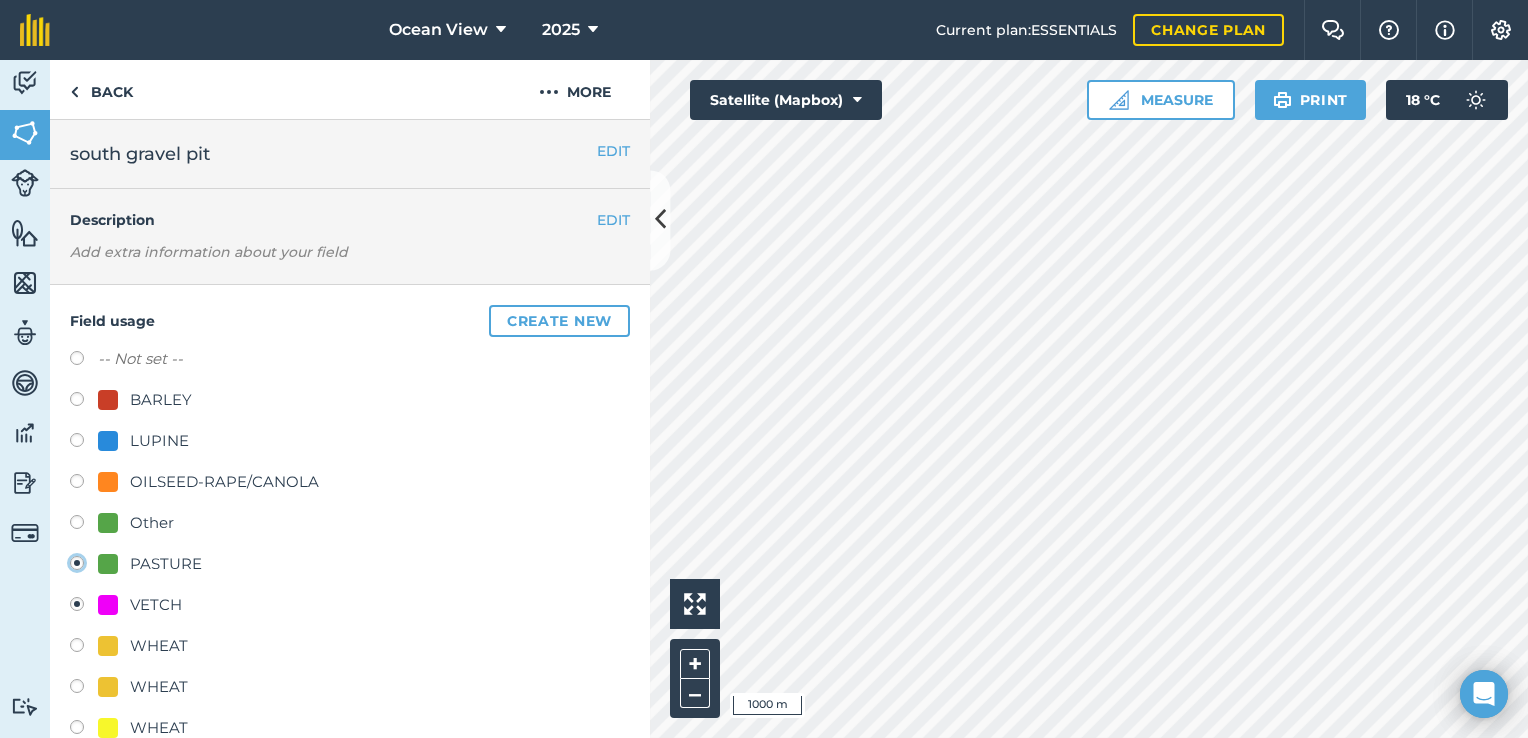 radio on "true" 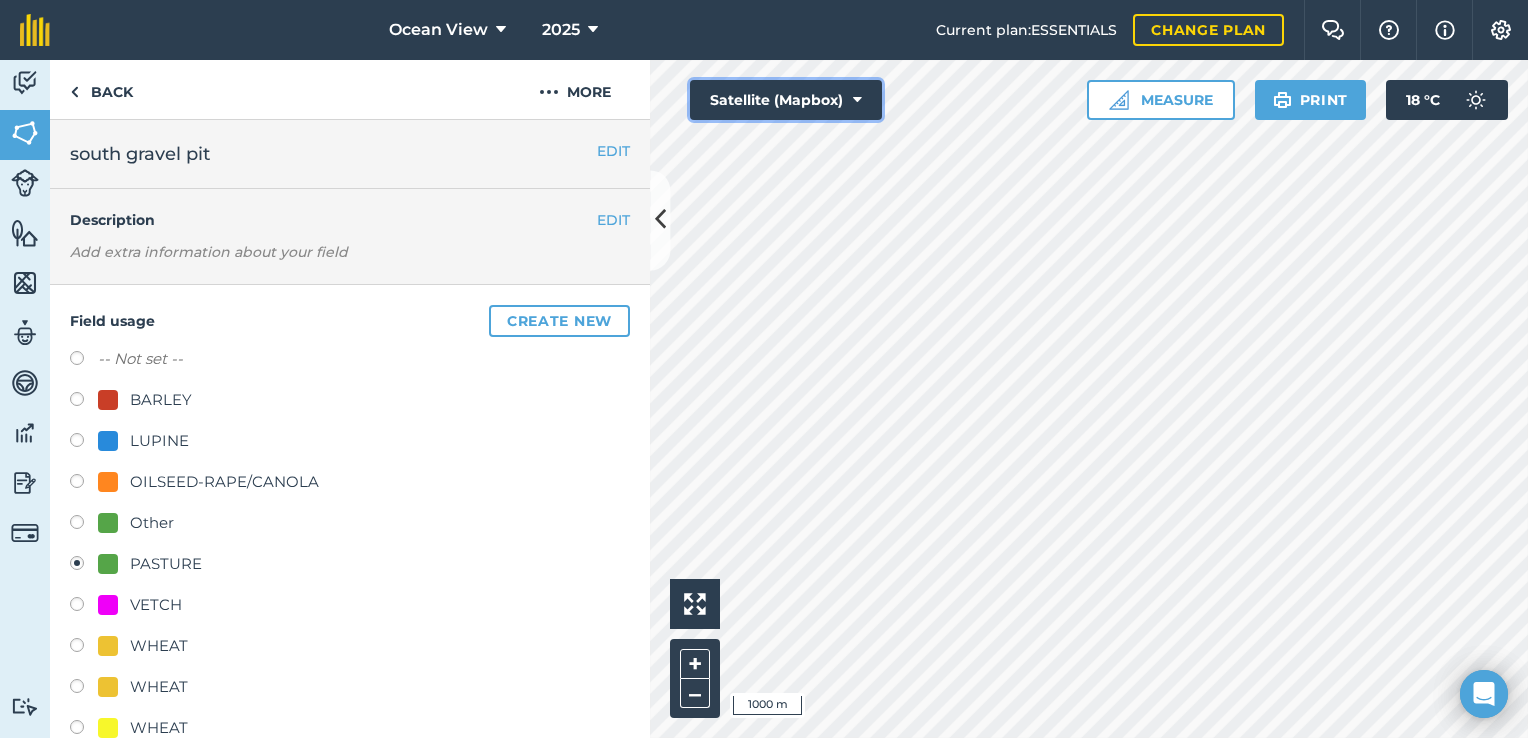 click at bounding box center (857, 100) 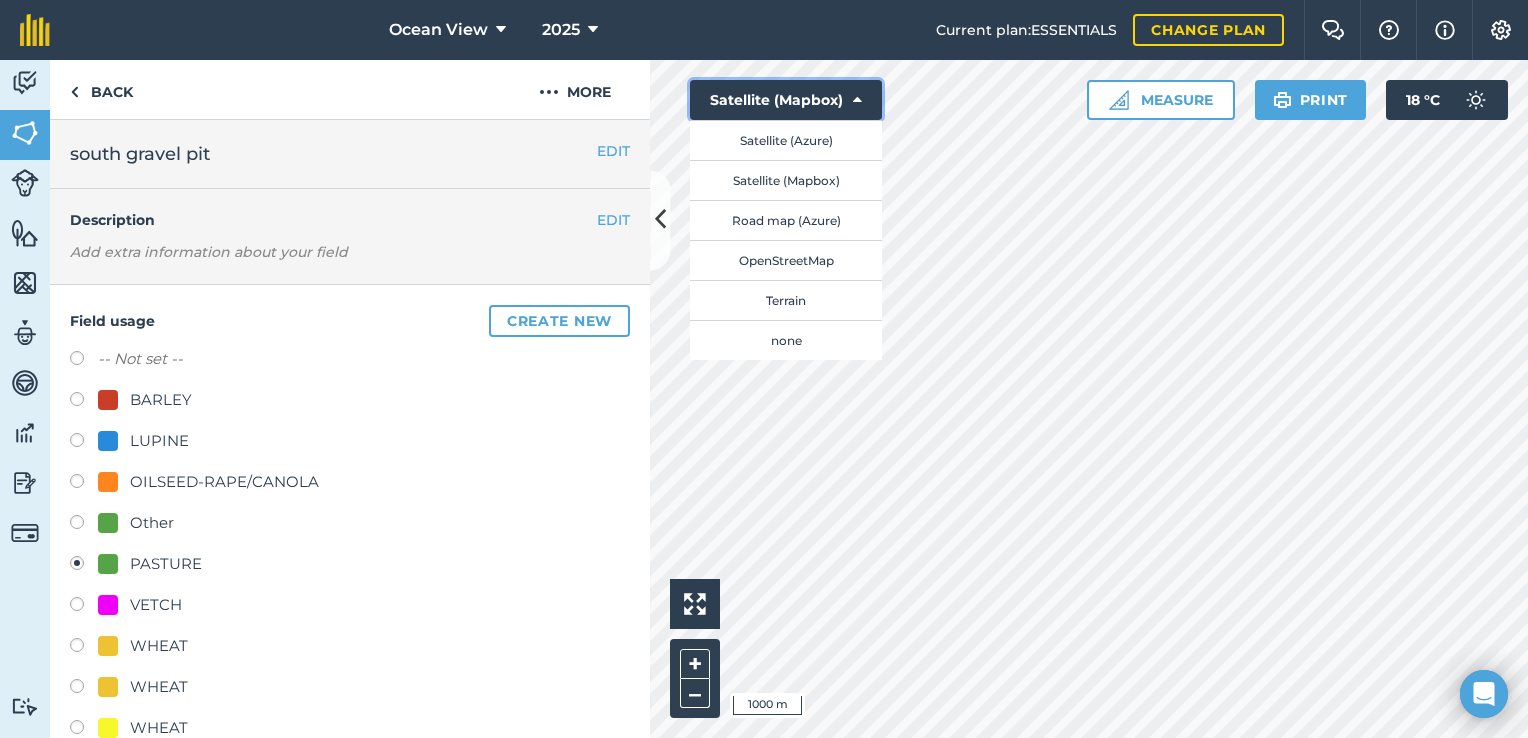 click at bounding box center [857, 100] 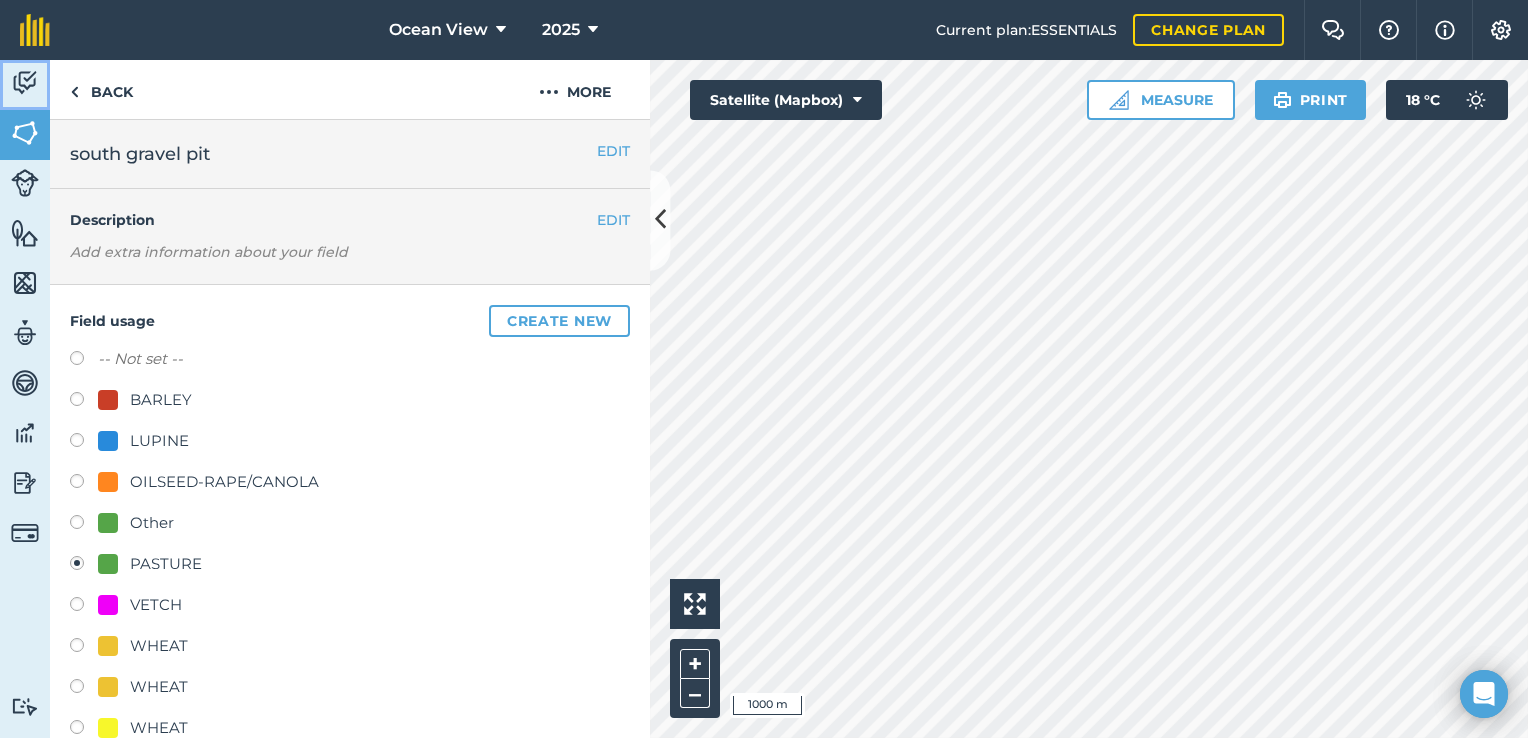 click at bounding box center [25, 83] 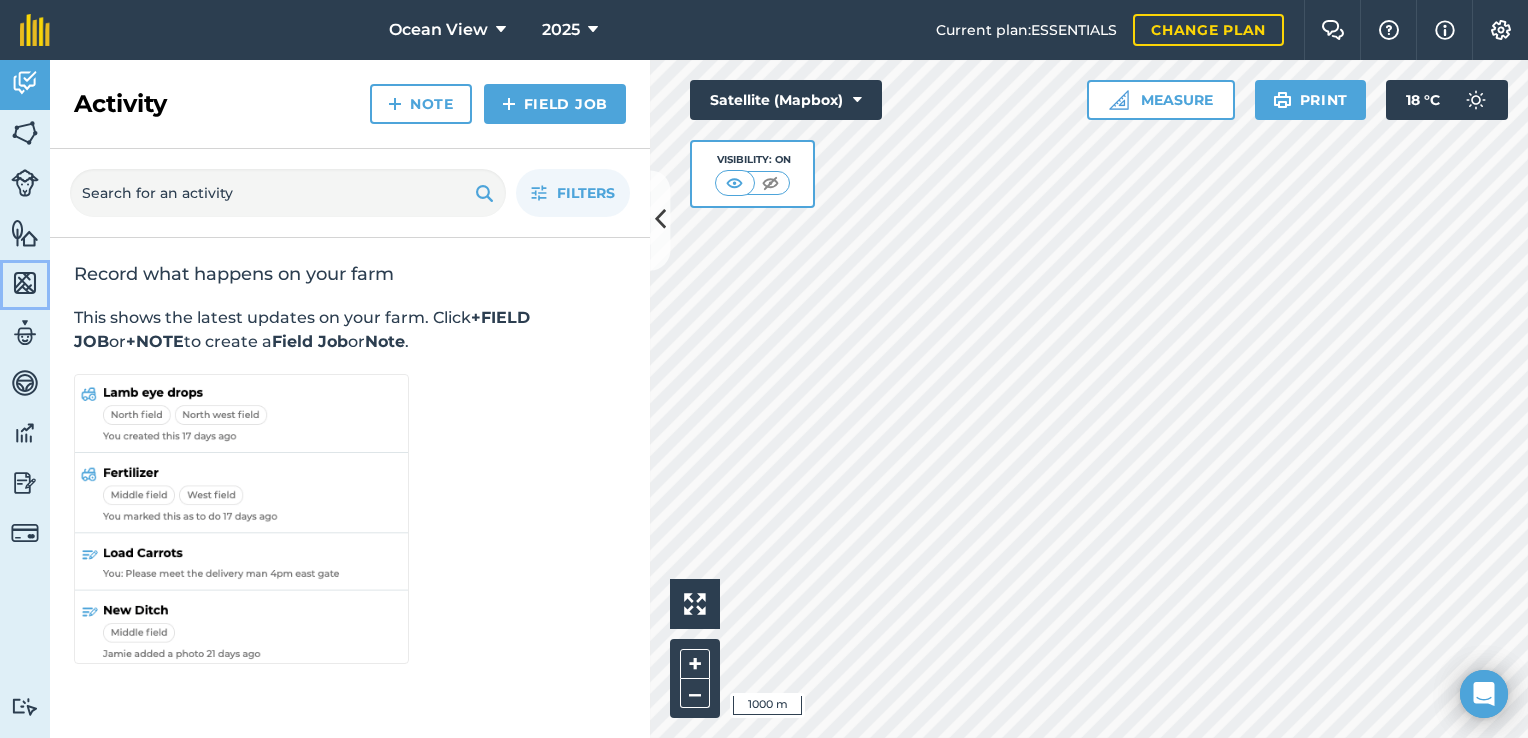 click at bounding box center (25, 283) 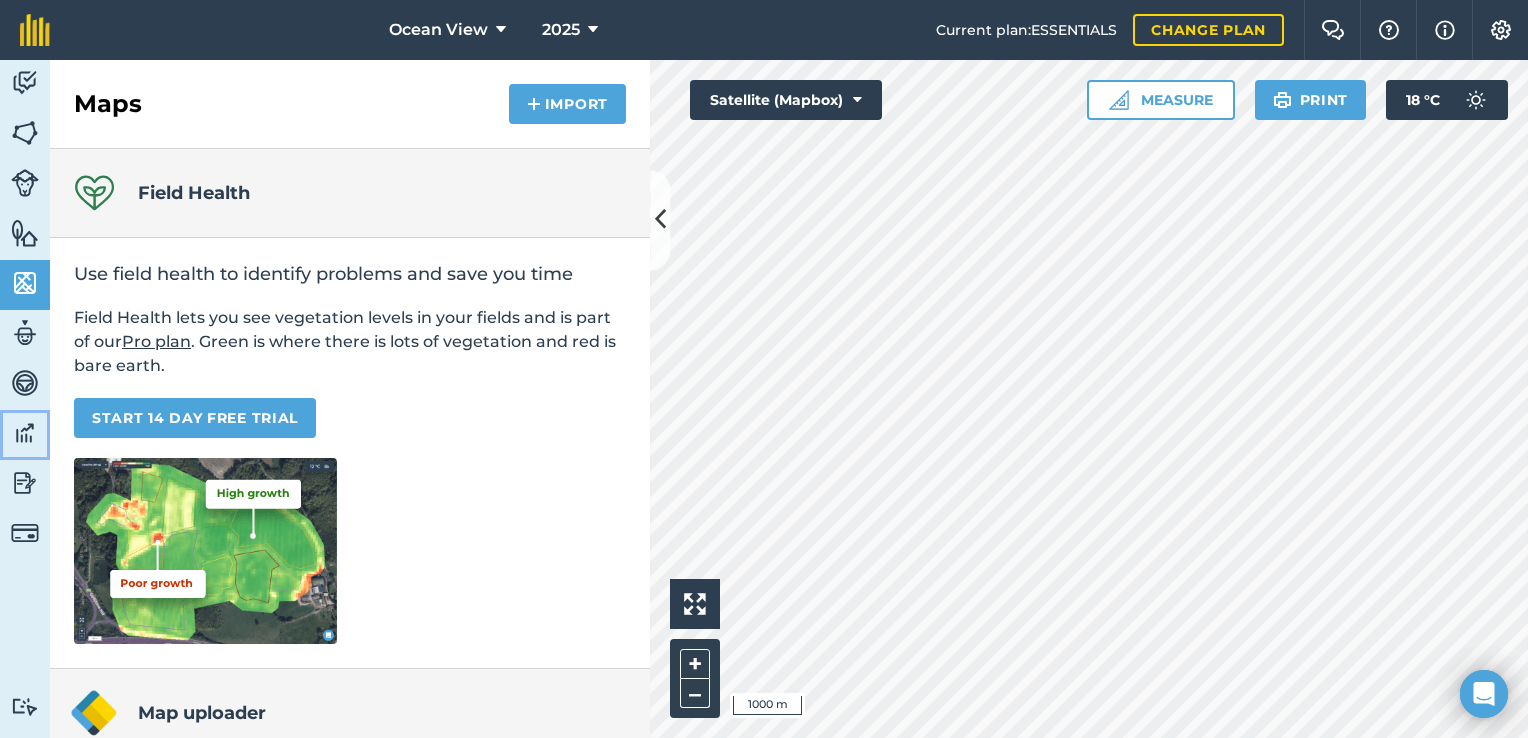 click at bounding box center (25, 433) 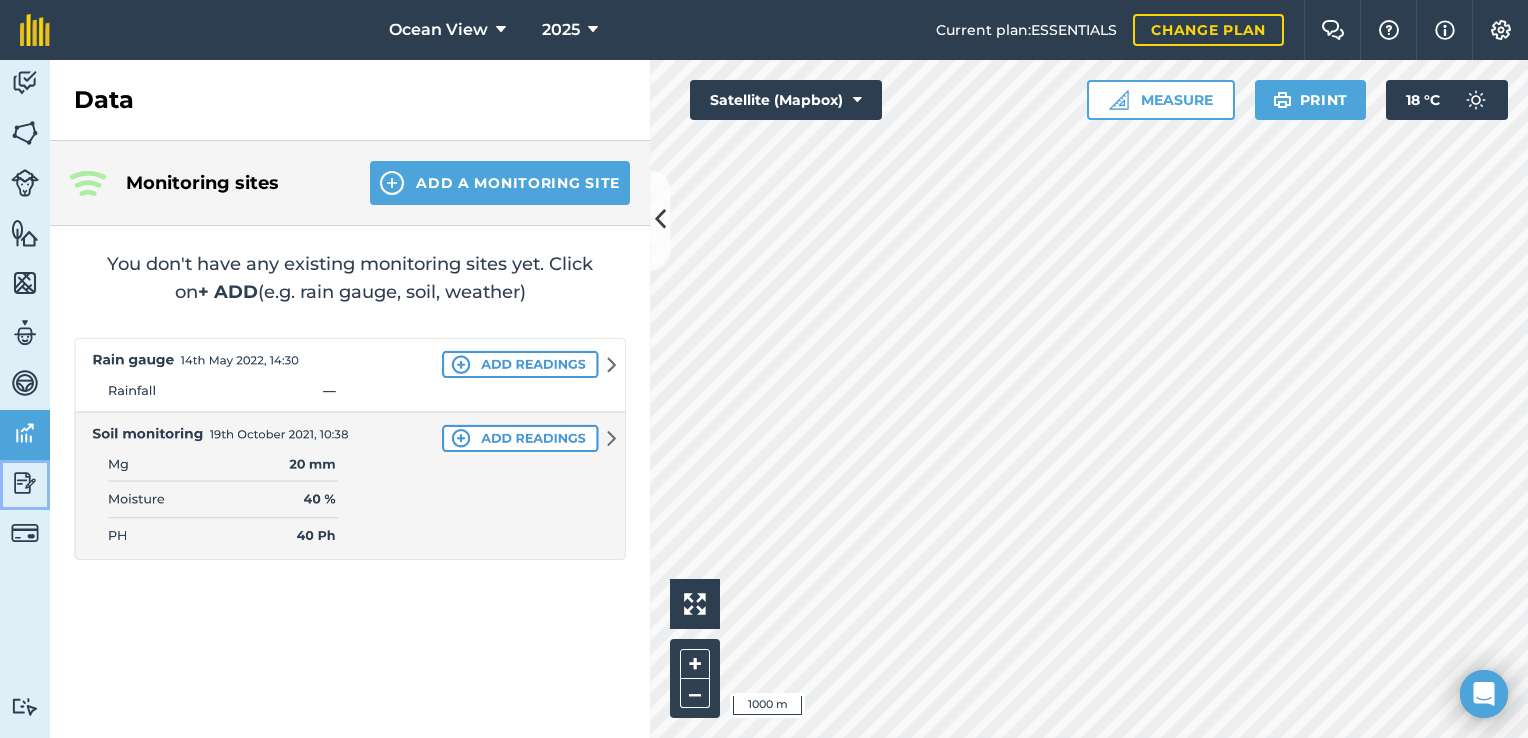 click at bounding box center [25, 483] 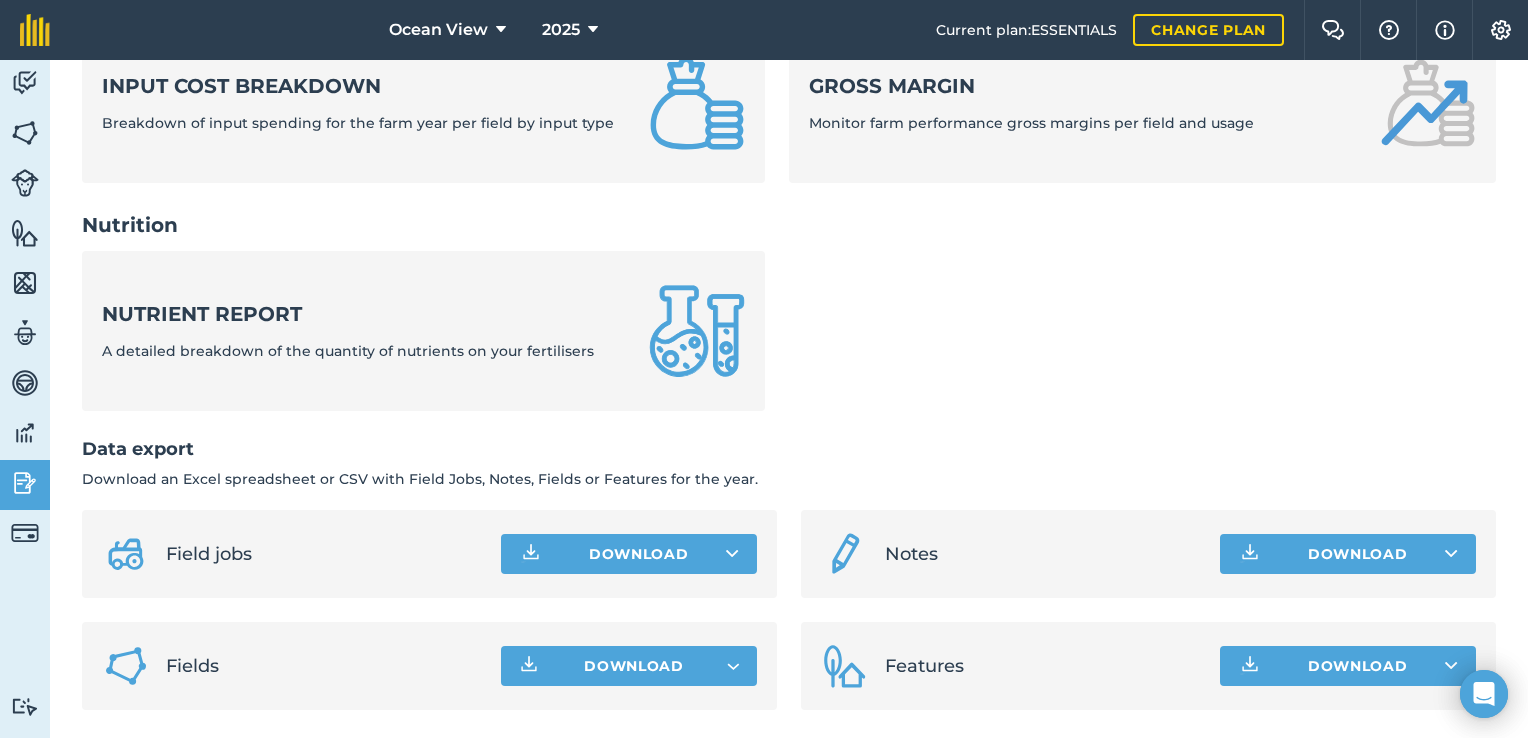 scroll, scrollTop: 844, scrollLeft: 0, axis: vertical 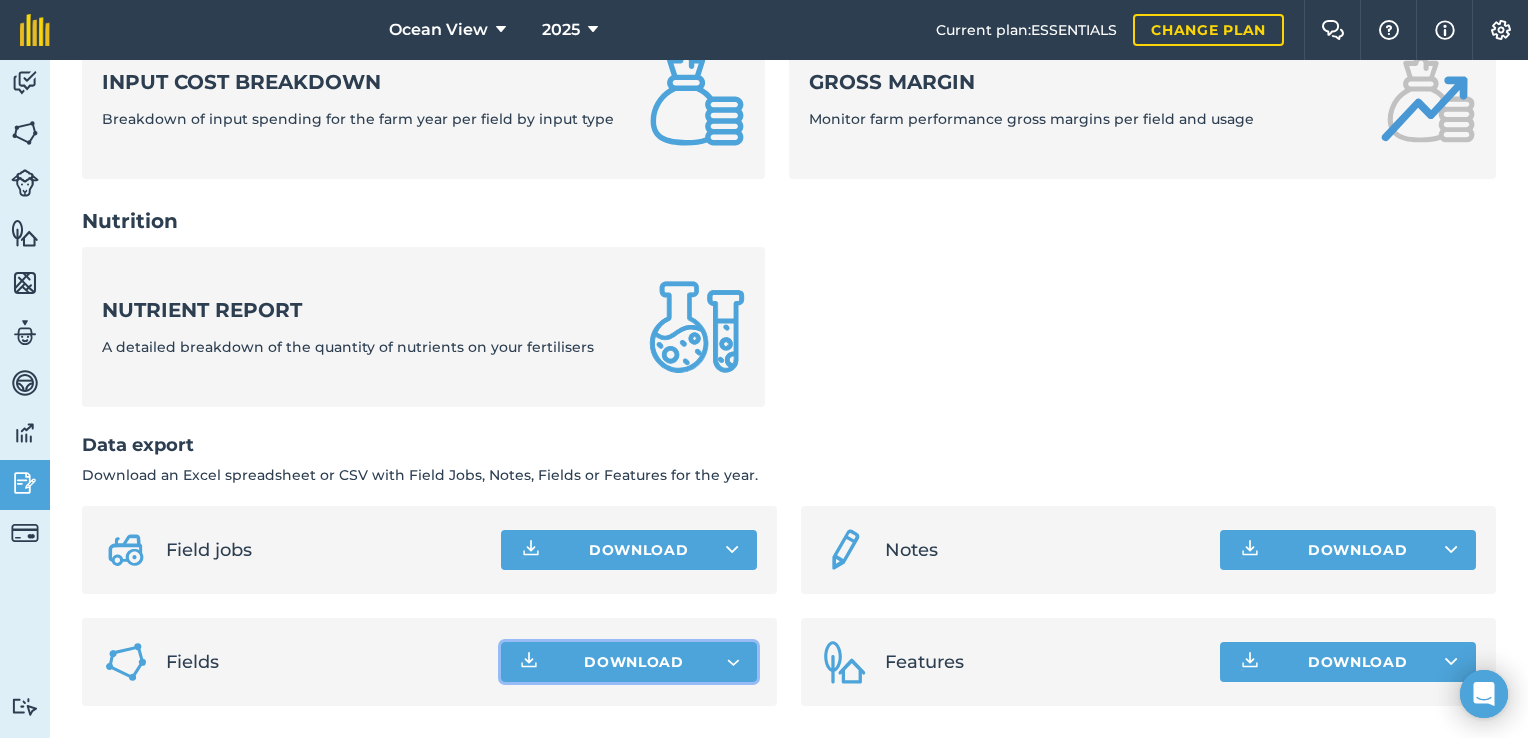 click on "Download" at bounding box center [634, 662] 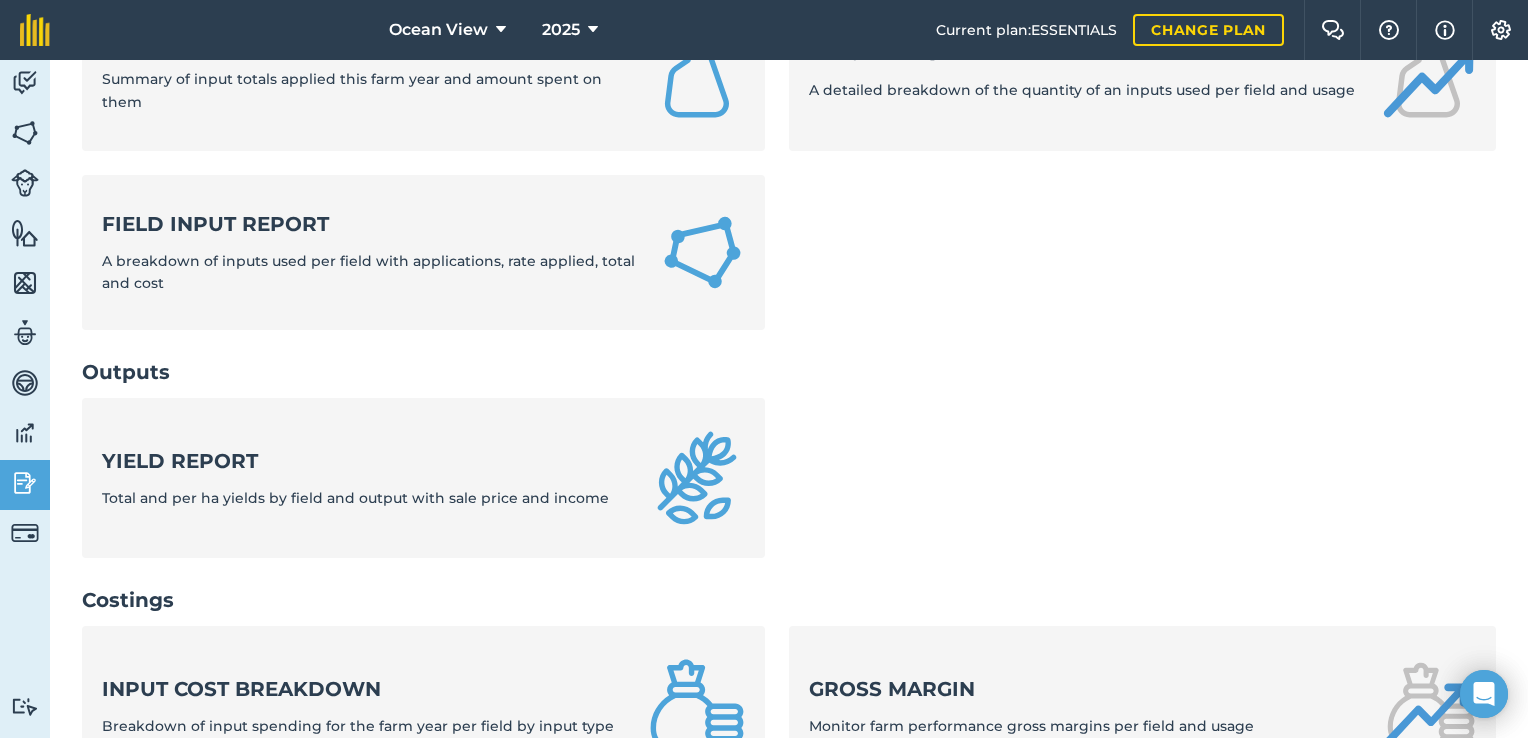 scroll, scrollTop: 0, scrollLeft: 0, axis: both 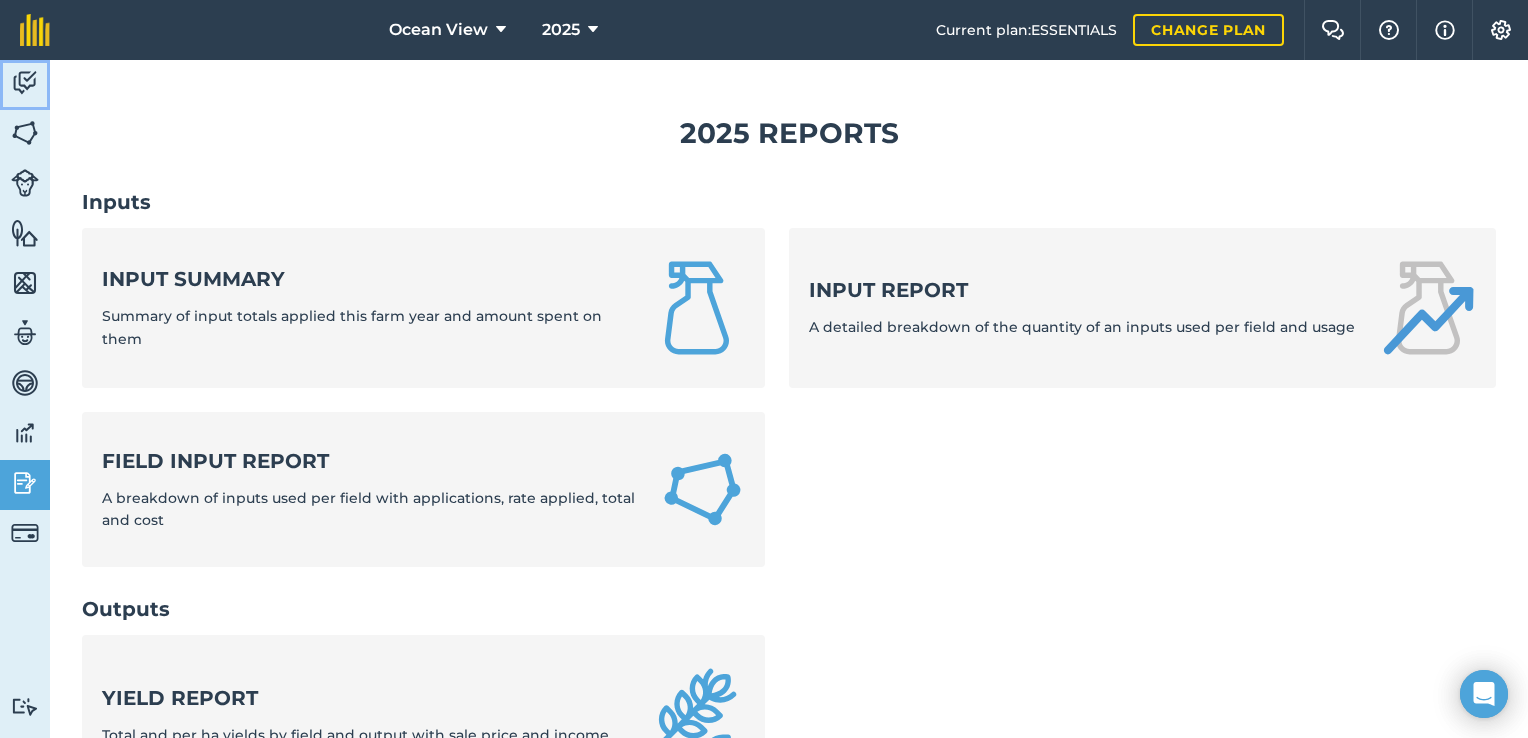 click at bounding box center (25, 83) 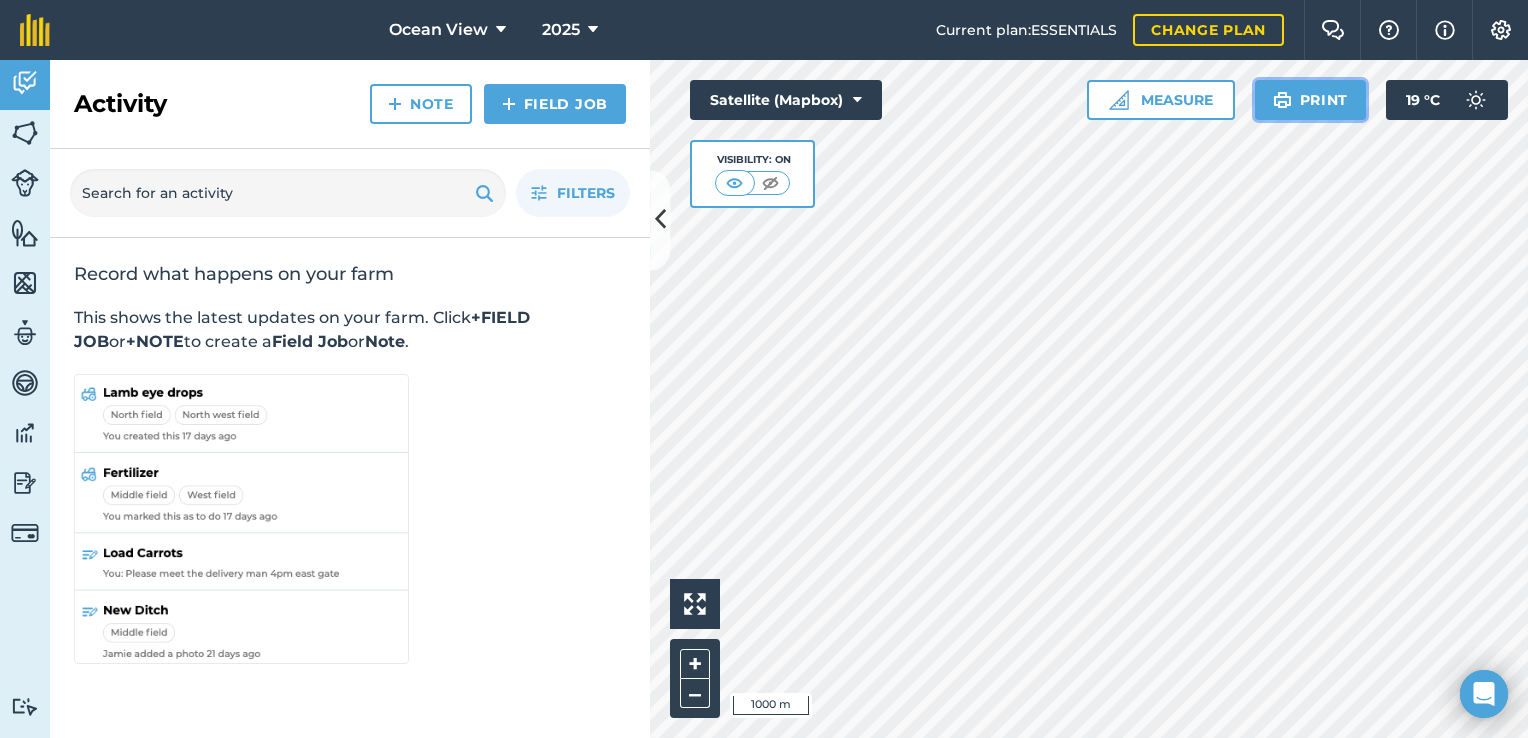 click on "Print" at bounding box center [1311, 100] 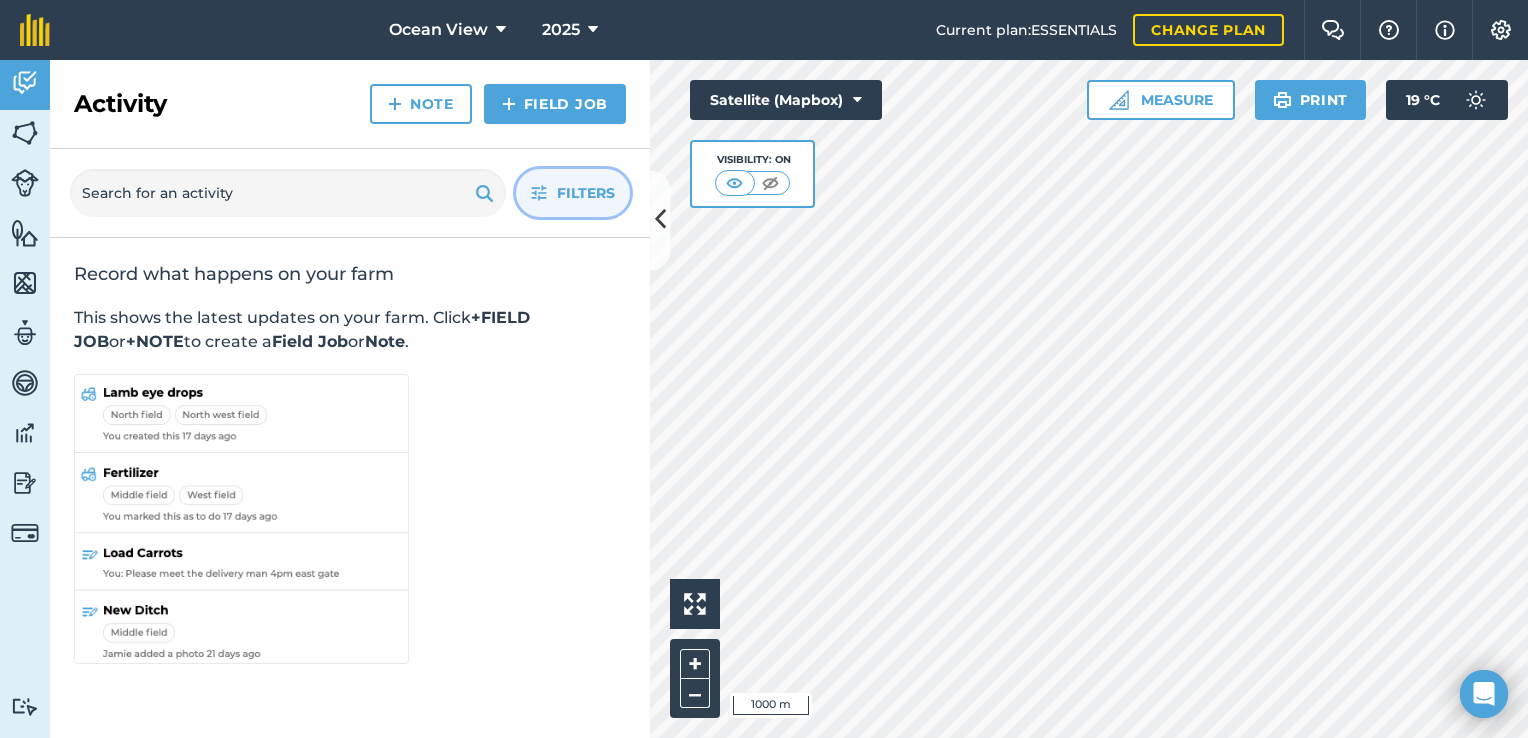 click on "Filters" at bounding box center [586, 193] 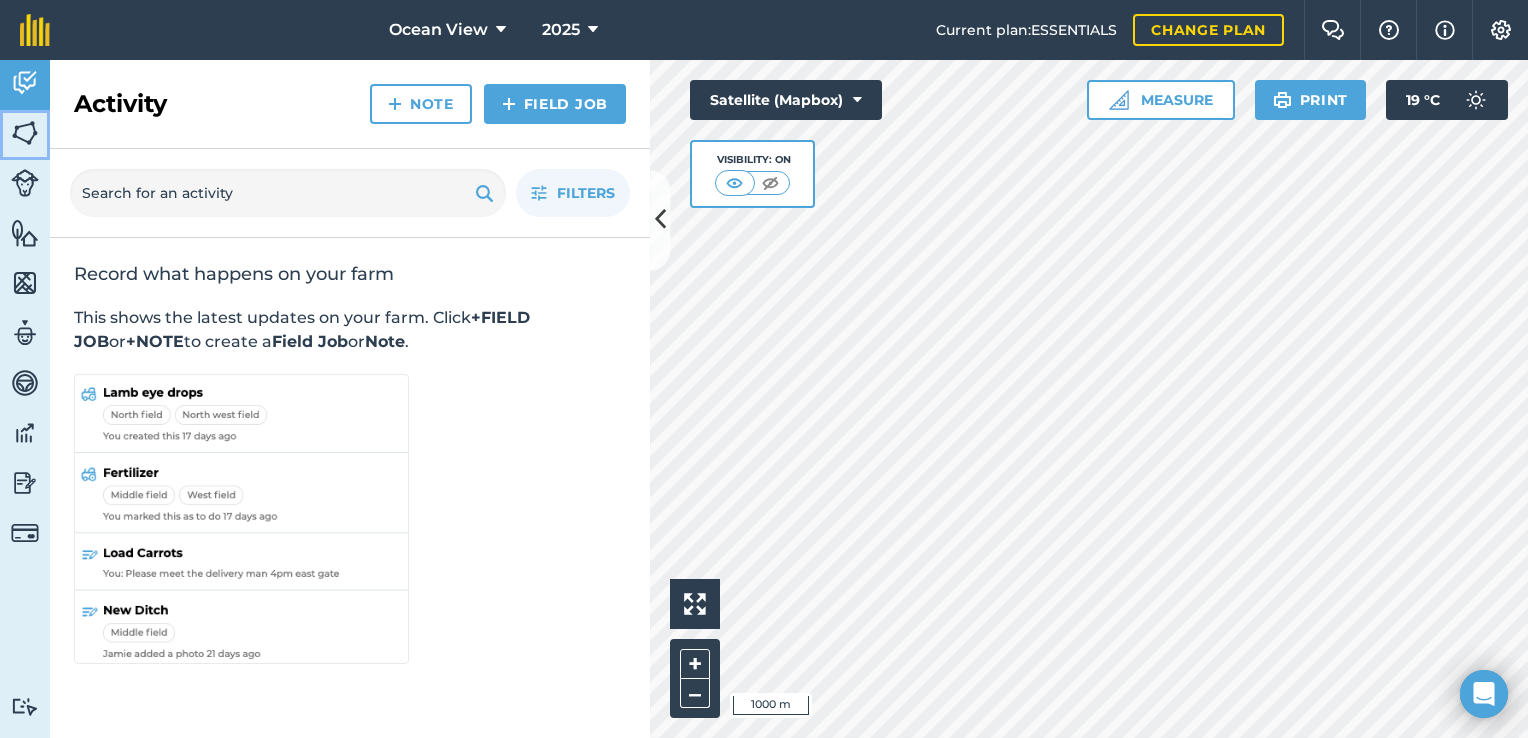 click at bounding box center (25, 133) 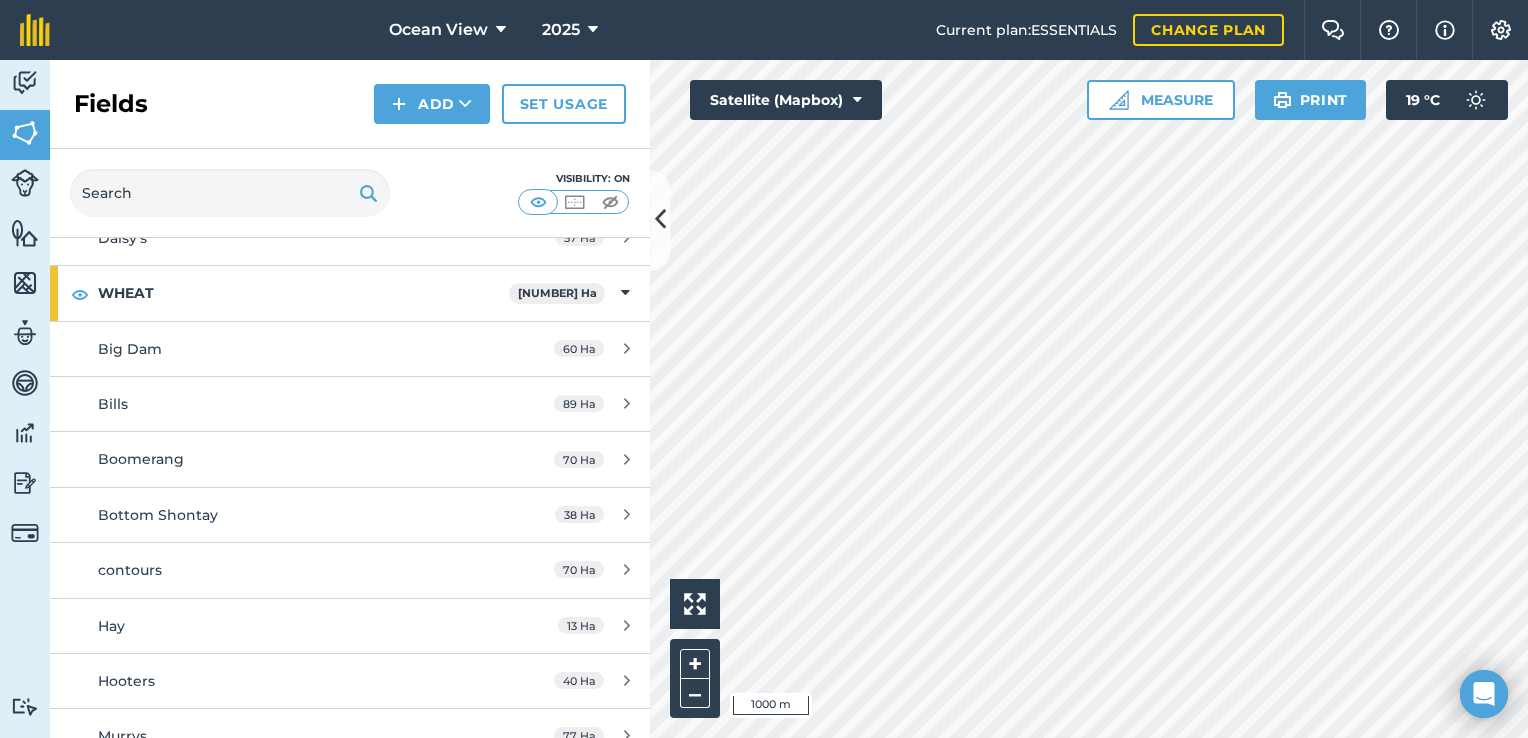 scroll, scrollTop: 1396, scrollLeft: 0, axis: vertical 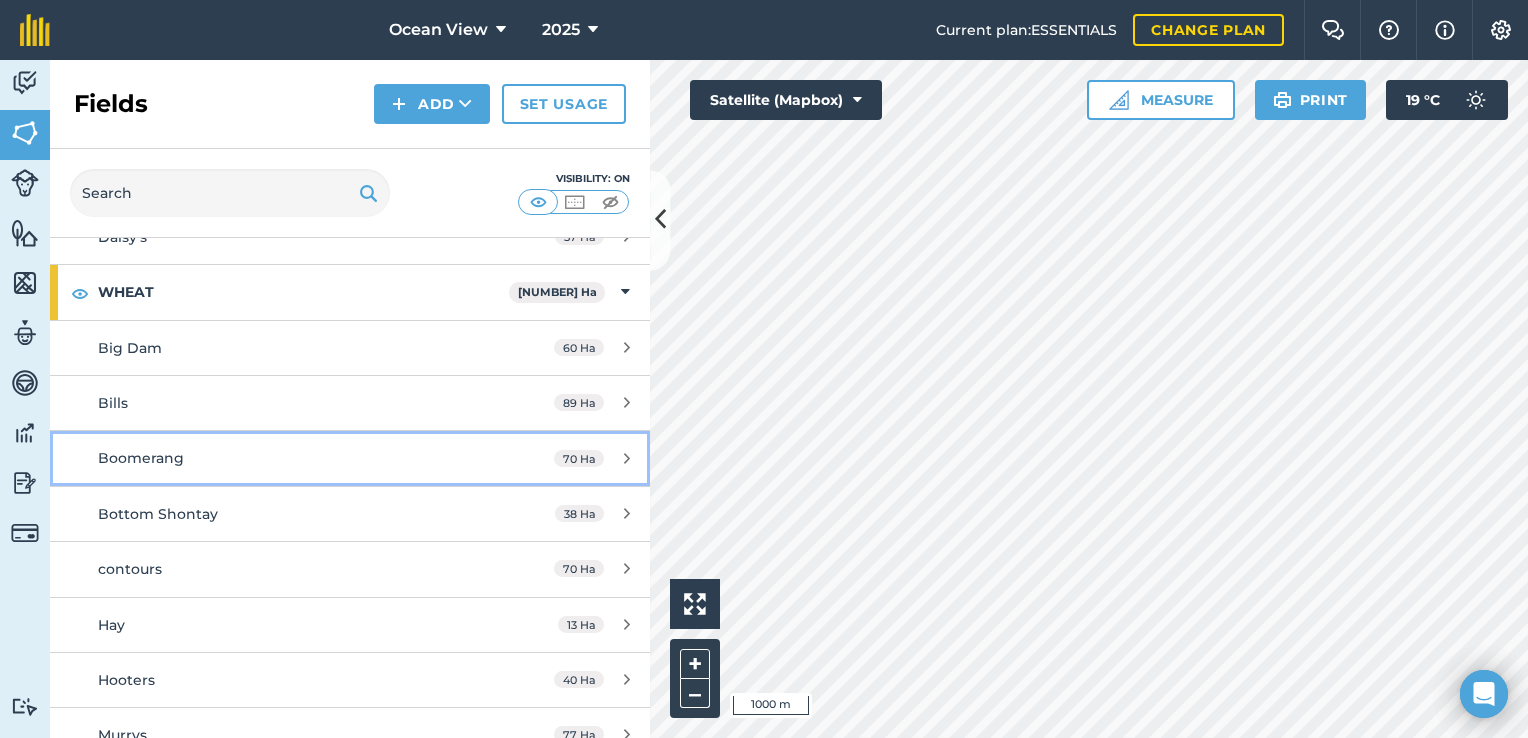 click on "Boomerang" at bounding box center [286, 458] 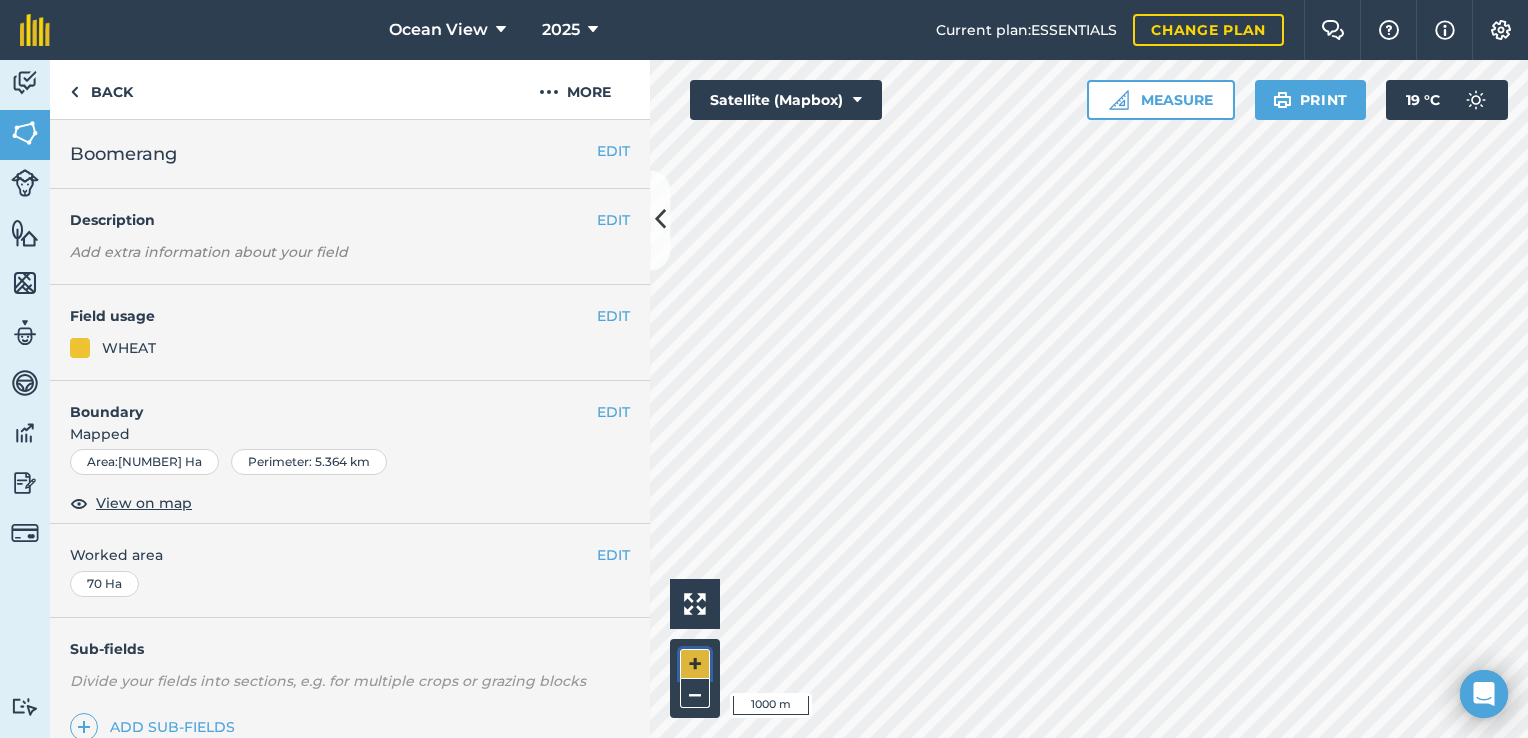 click on "+" at bounding box center [695, 664] 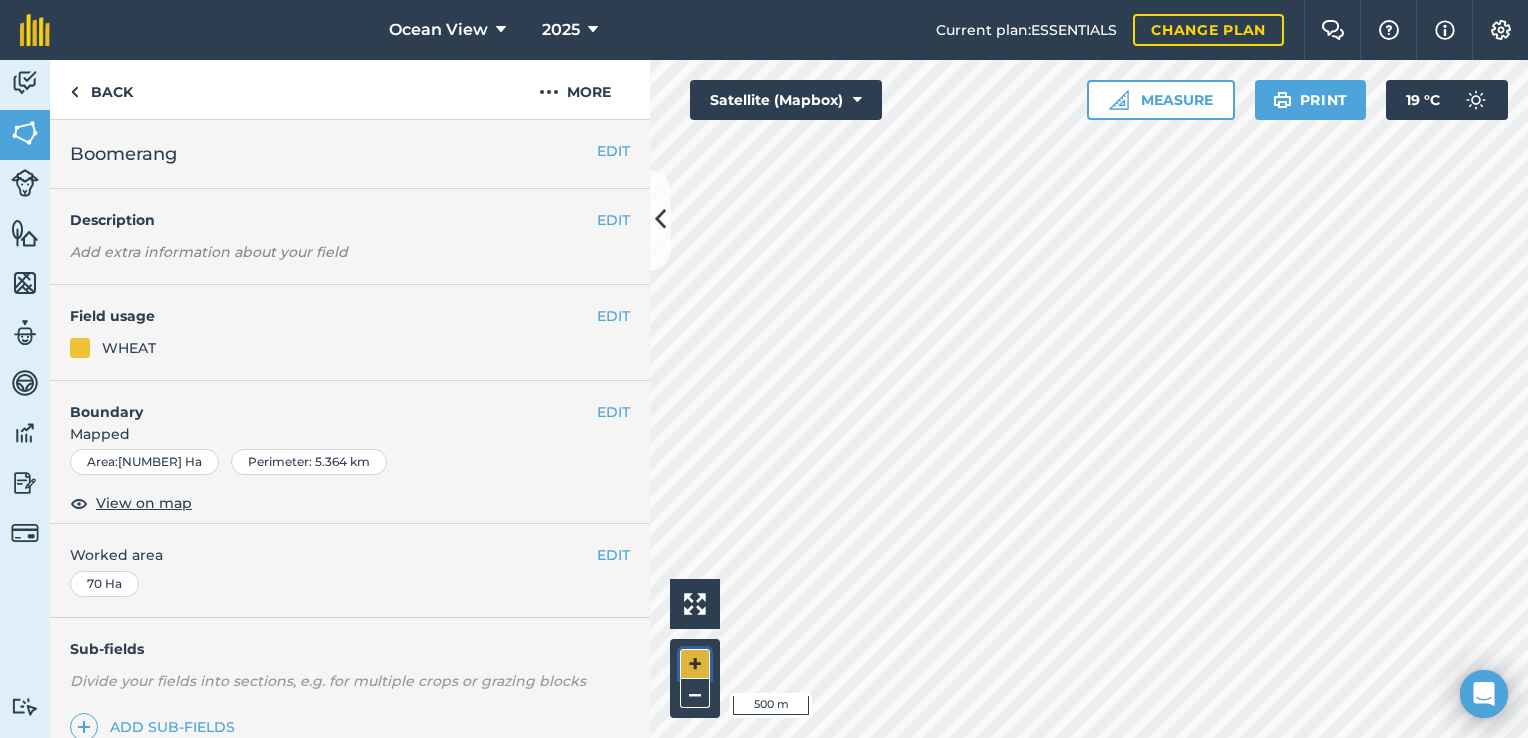 click on "+" at bounding box center [695, 664] 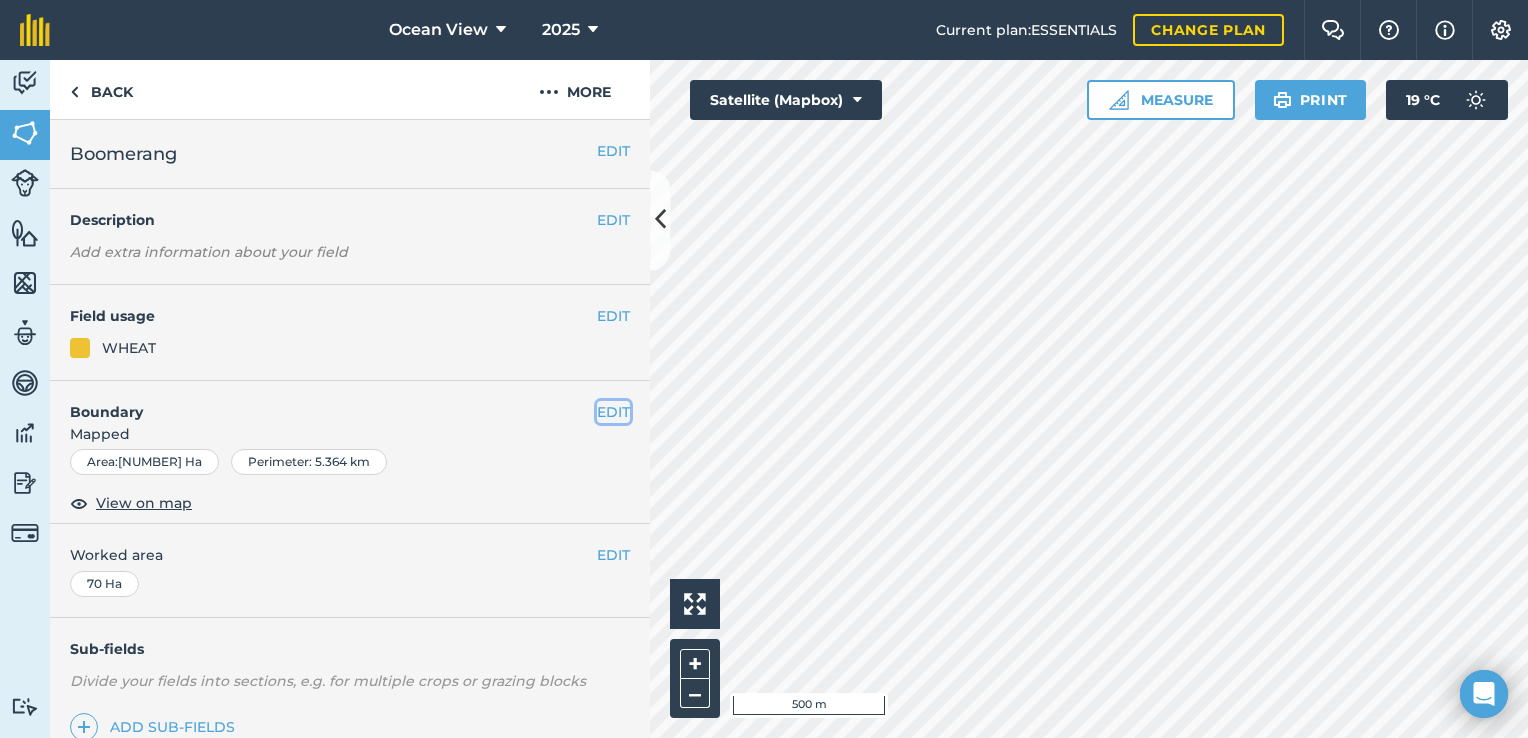 click on "EDIT" at bounding box center (613, 412) 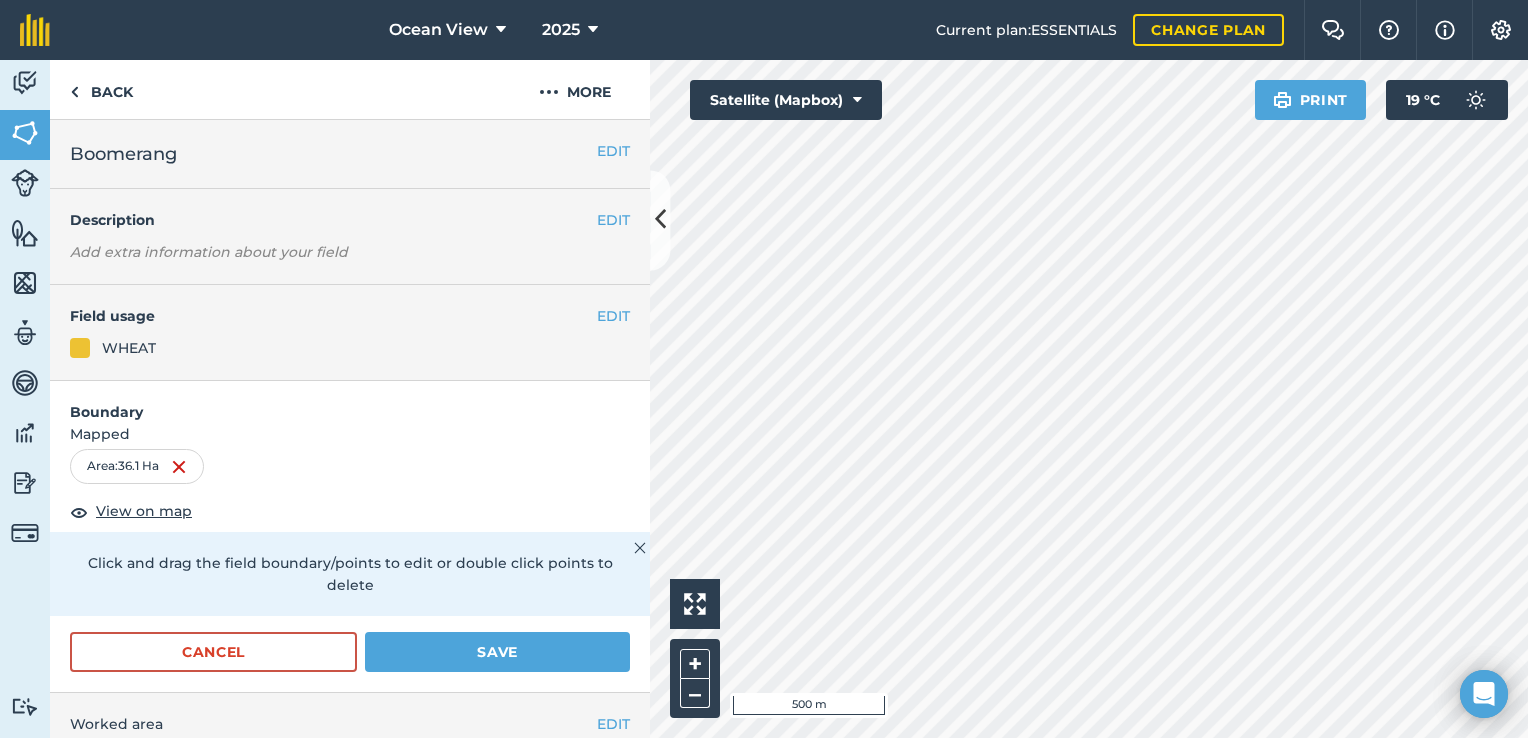 click on "Boomerang" at bounding box center [333, 154] 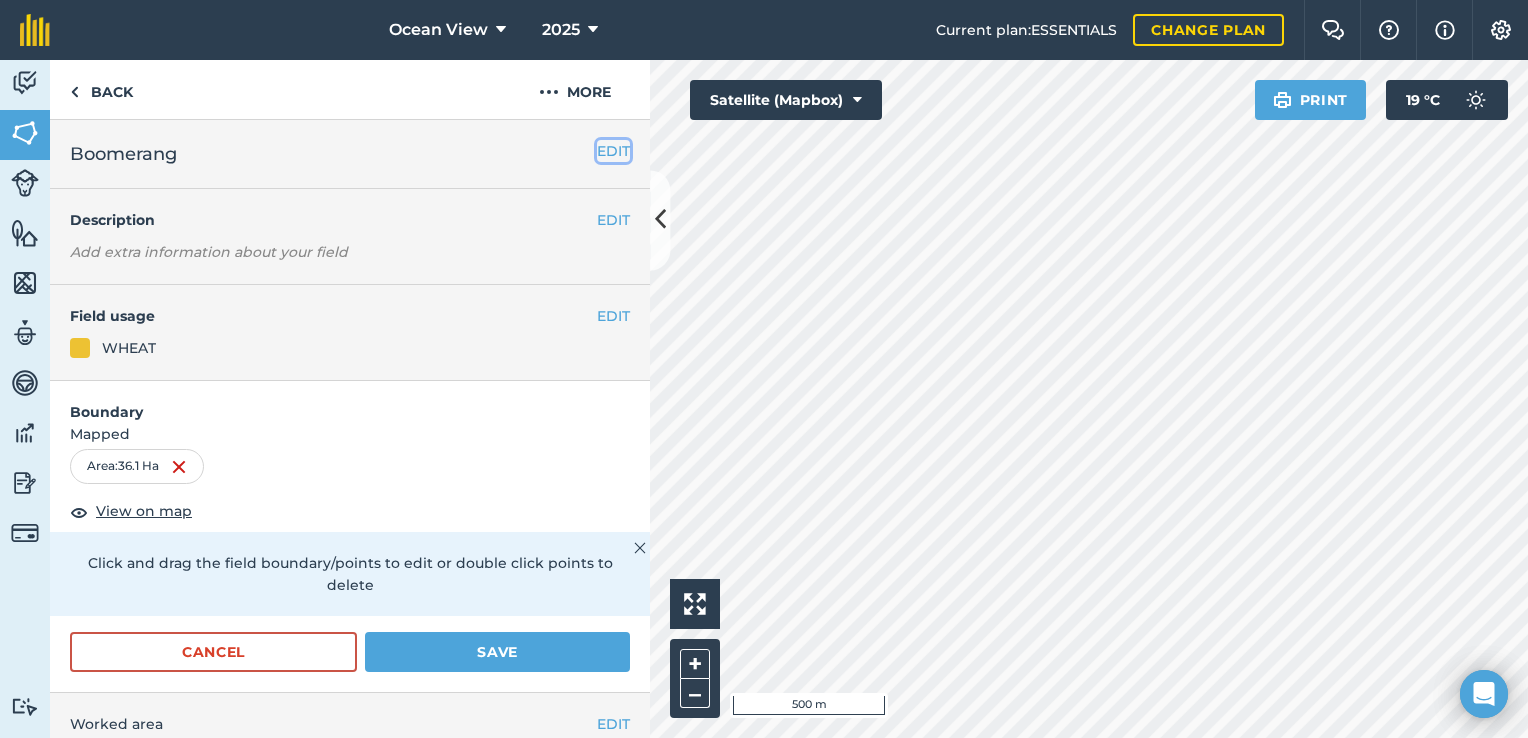 click on "EDIT" at bounding box center [613, 151] 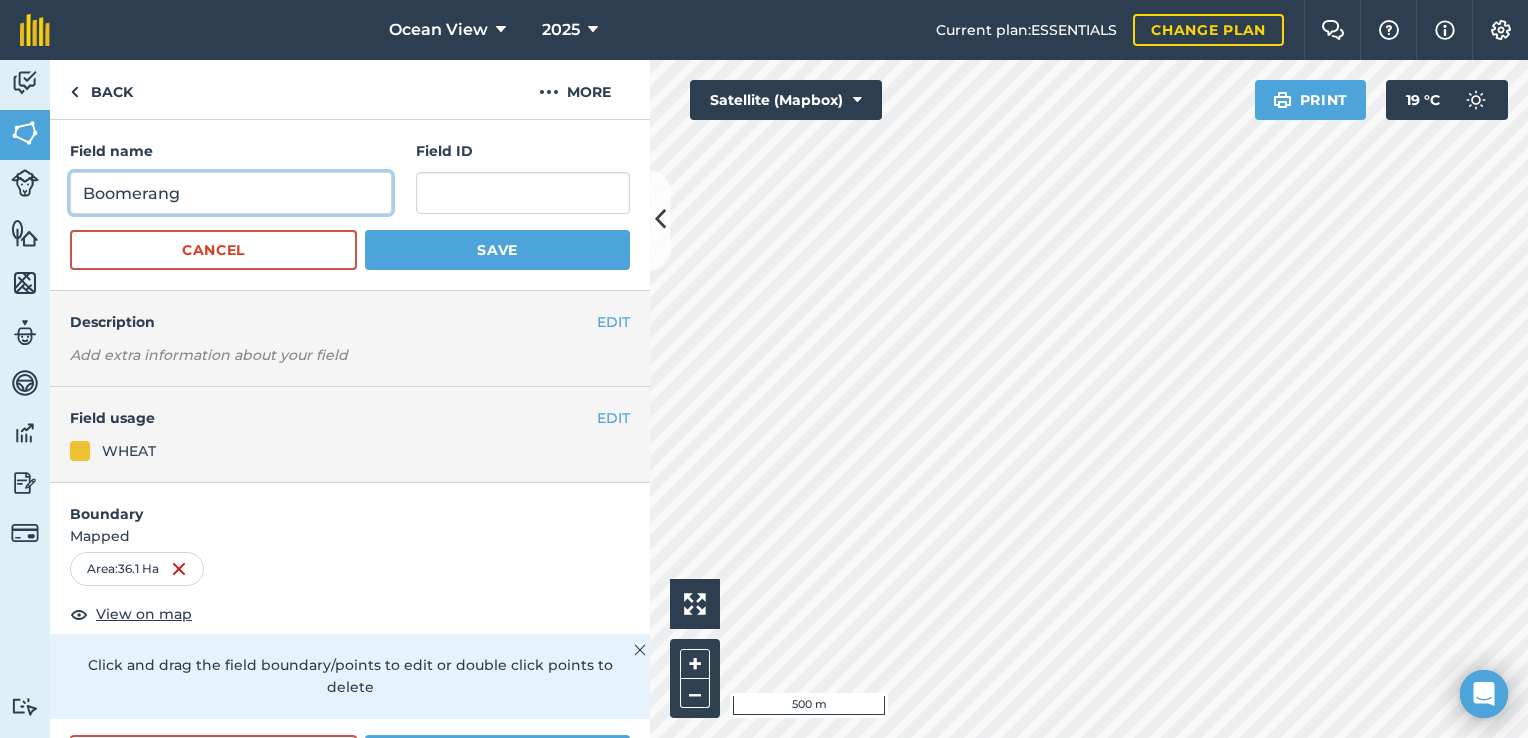 click on "Boomerang" at bounding box center [231, 193] 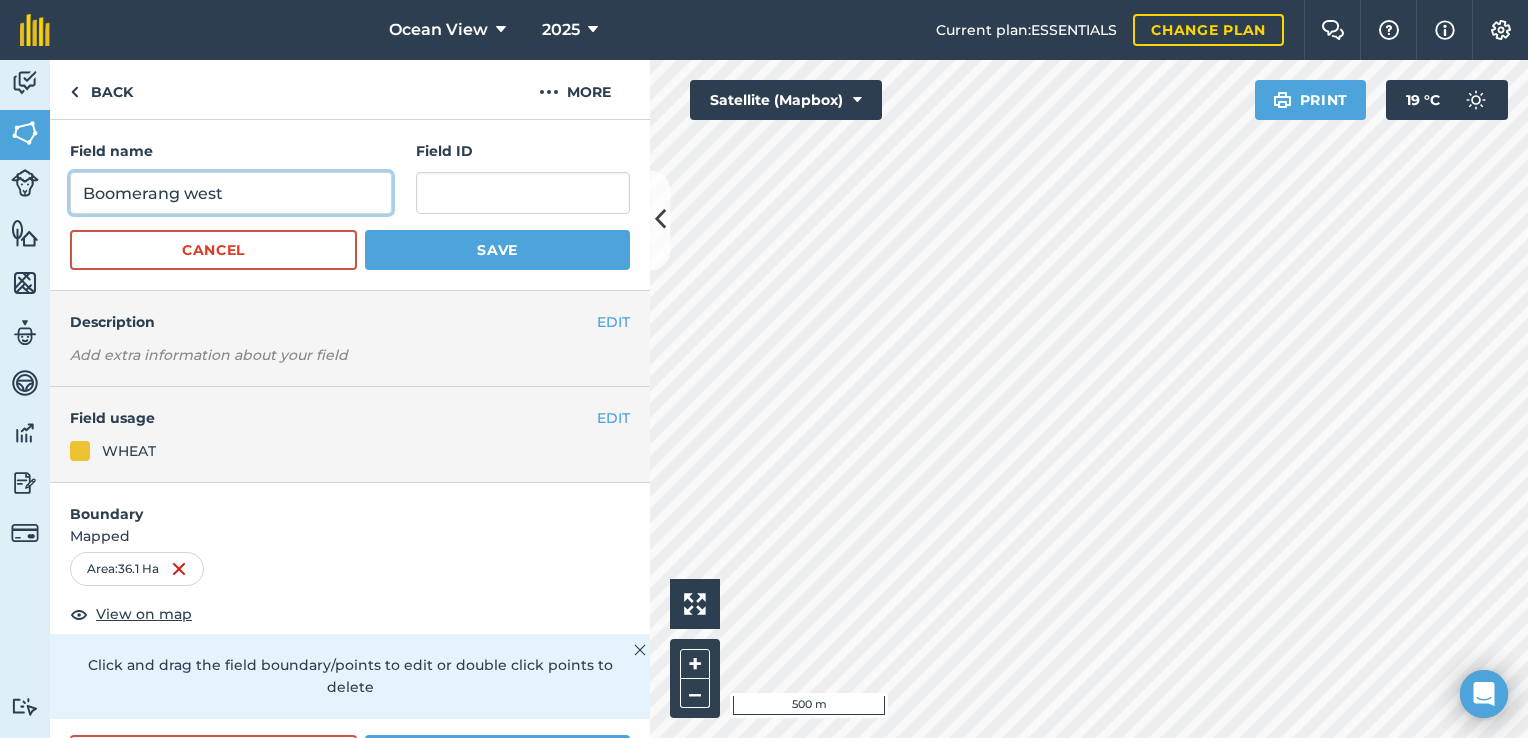type on "Boomerang west" 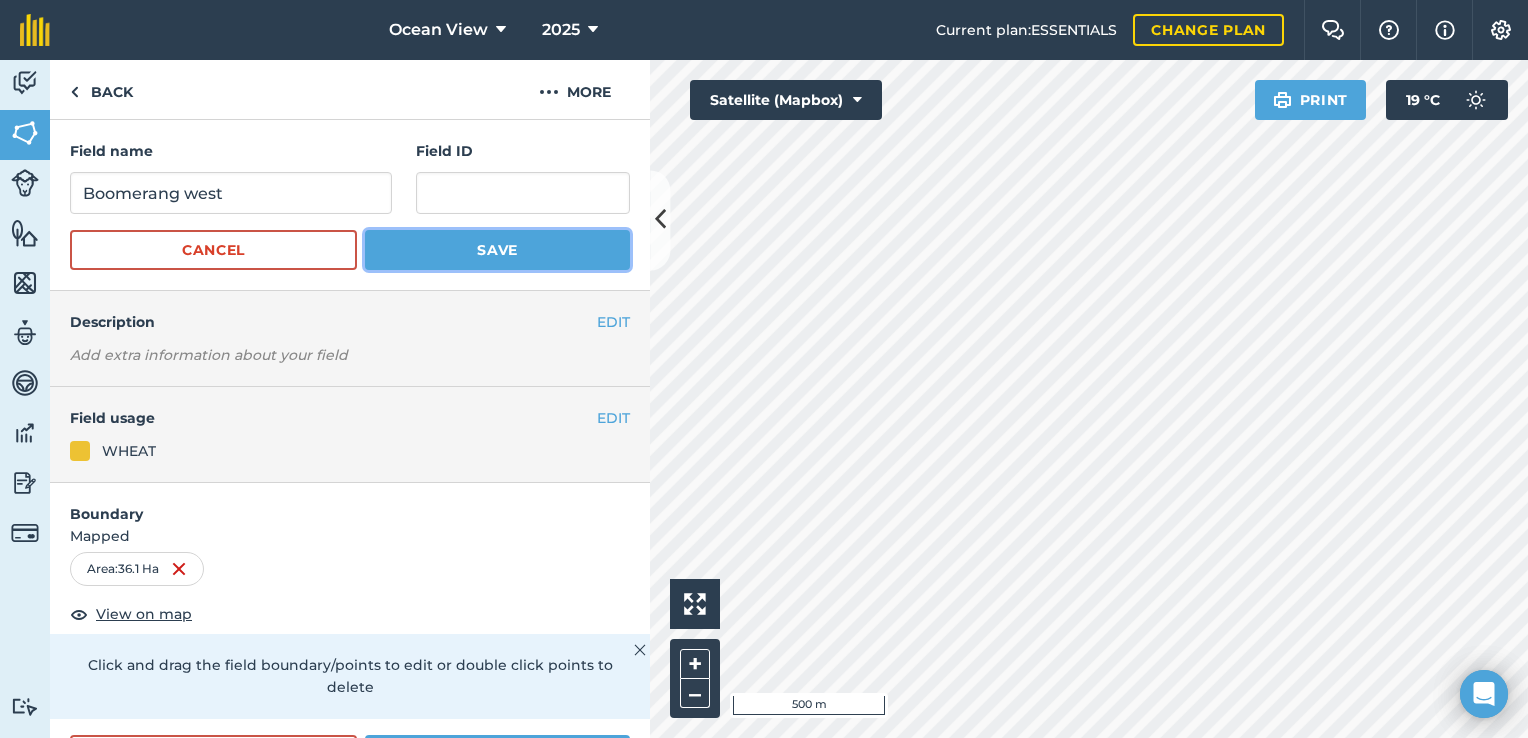 click on "Save" at bounding box center [497, 250] 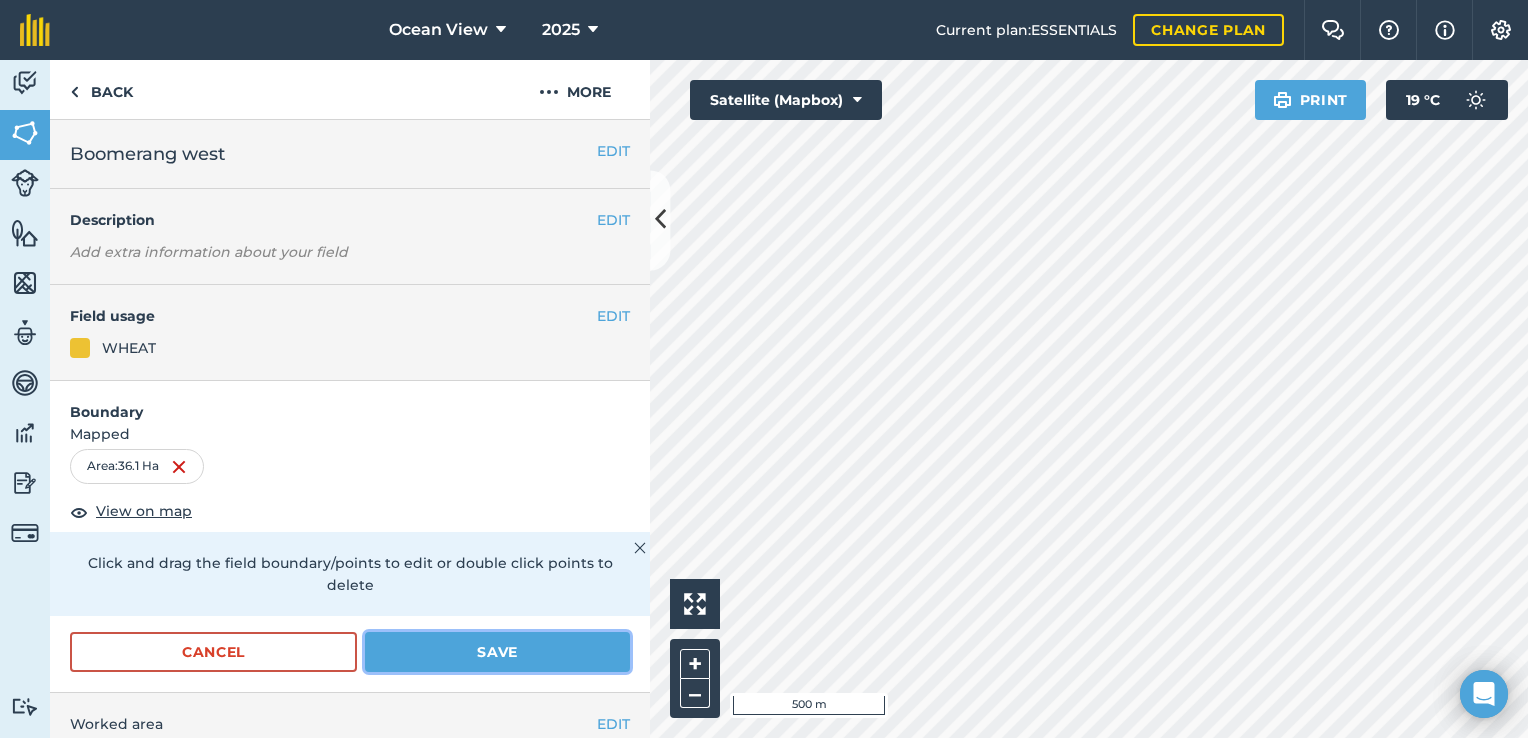 click on "Save" at bounding box center (497, 652) 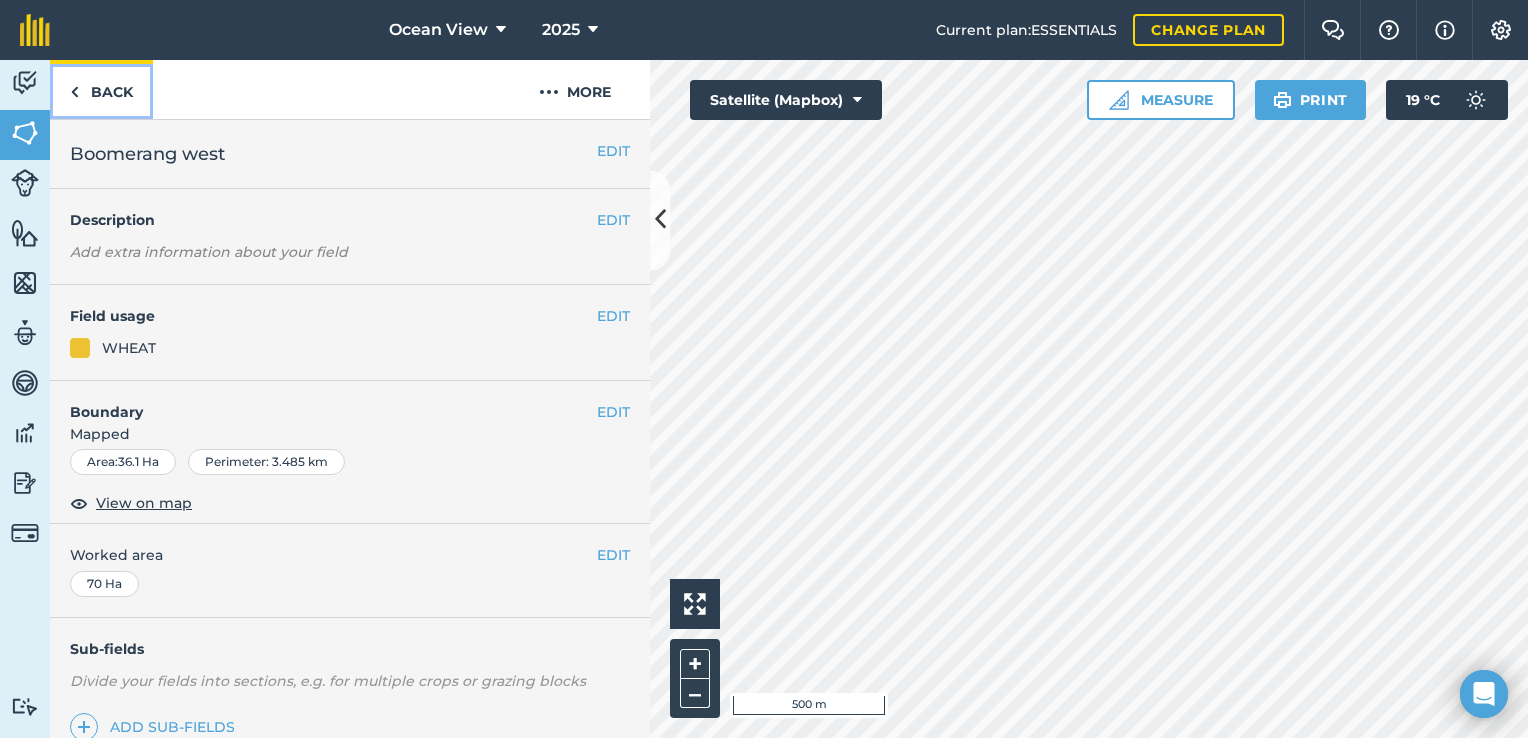 click on "Back" at bounding box center (101, 89) 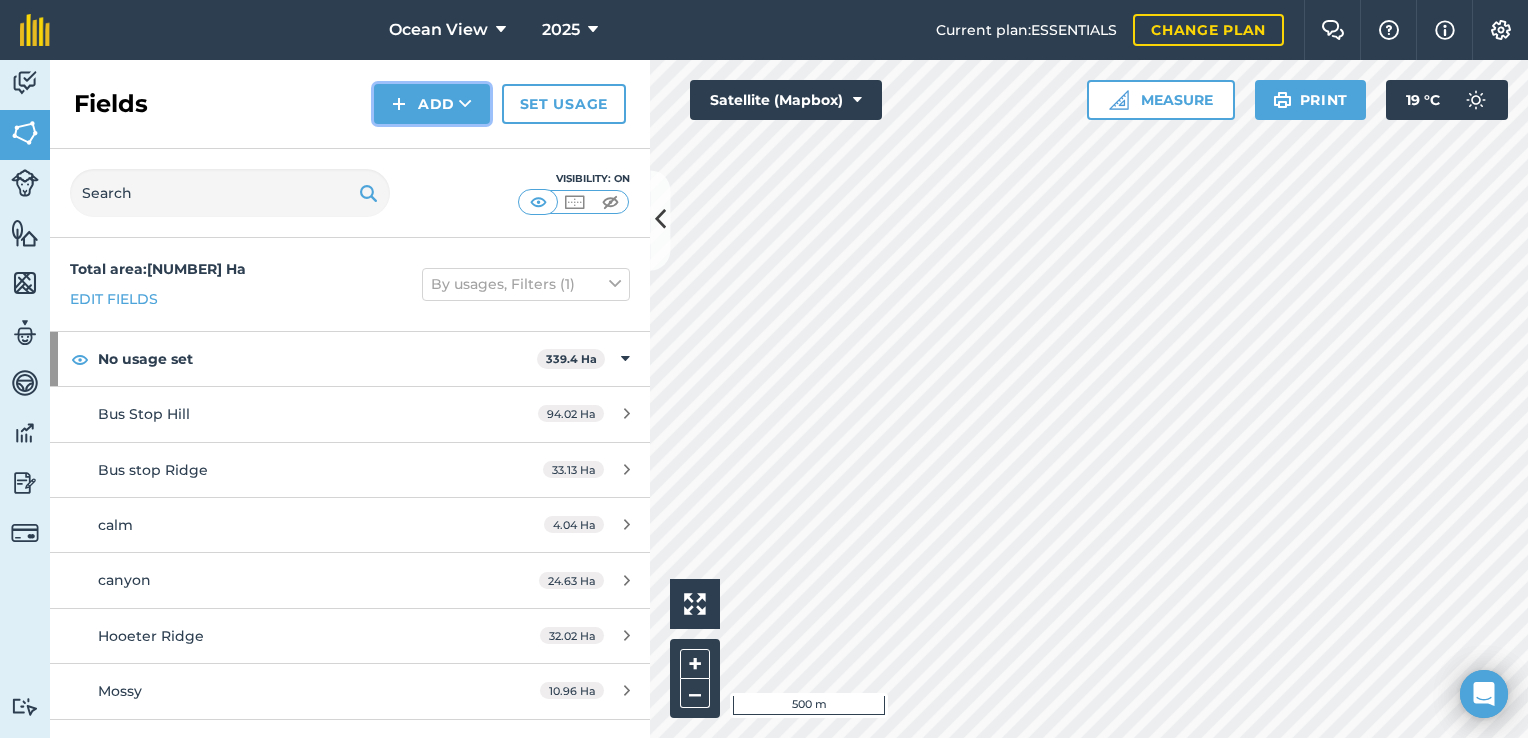 click on "Add" at bounding box center (432, 104) 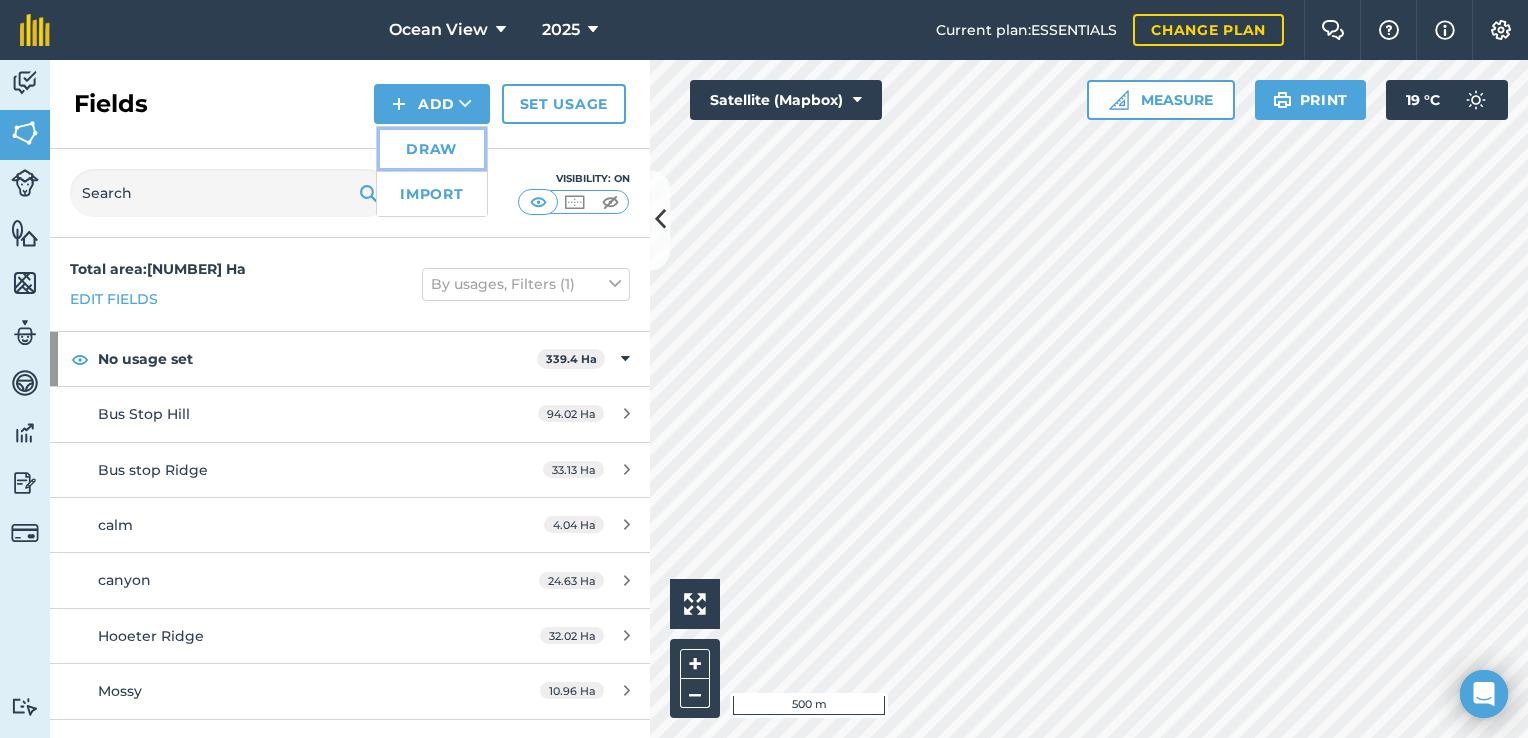 click on "Draw" at bounding box center [432, 149] 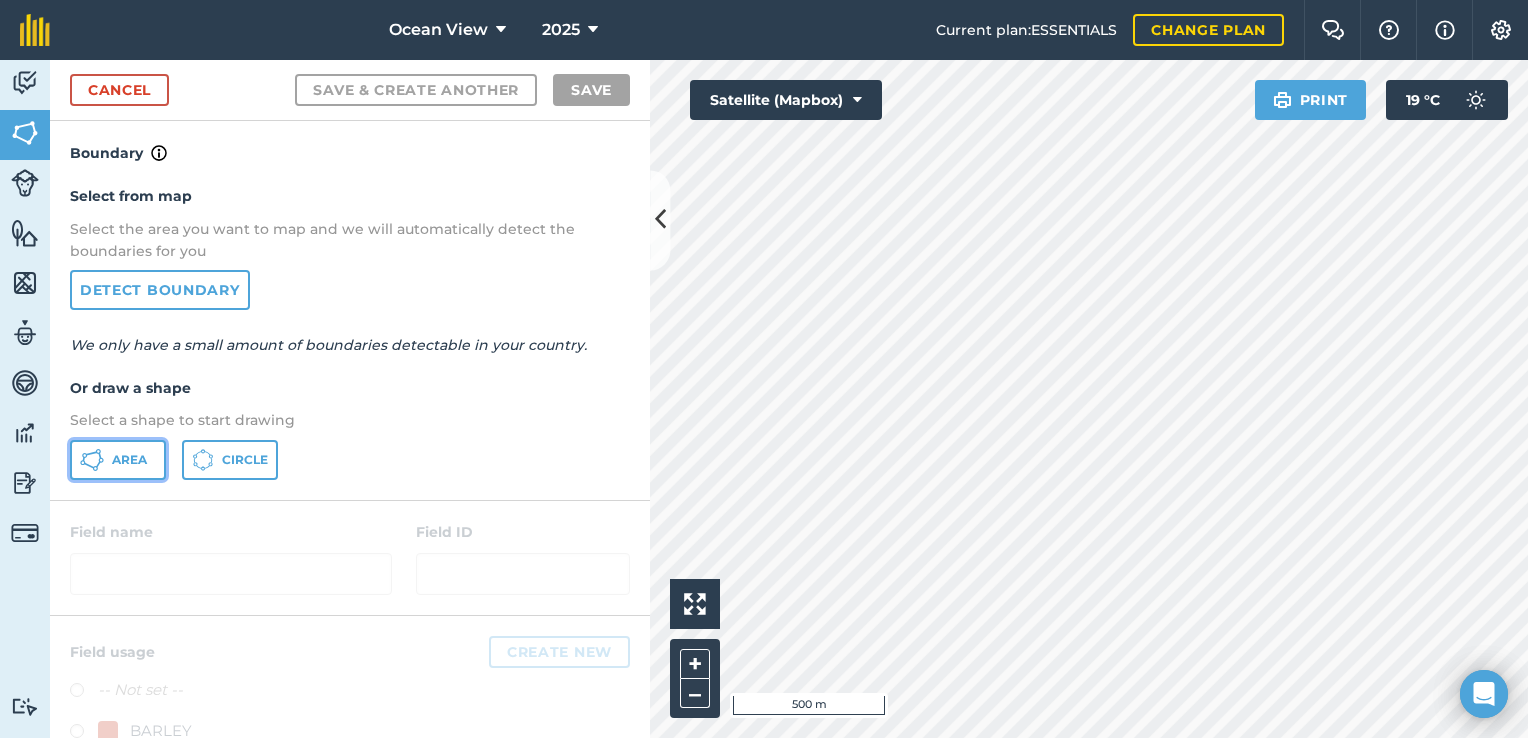 click on "Area" at bounding box center [129, 460] 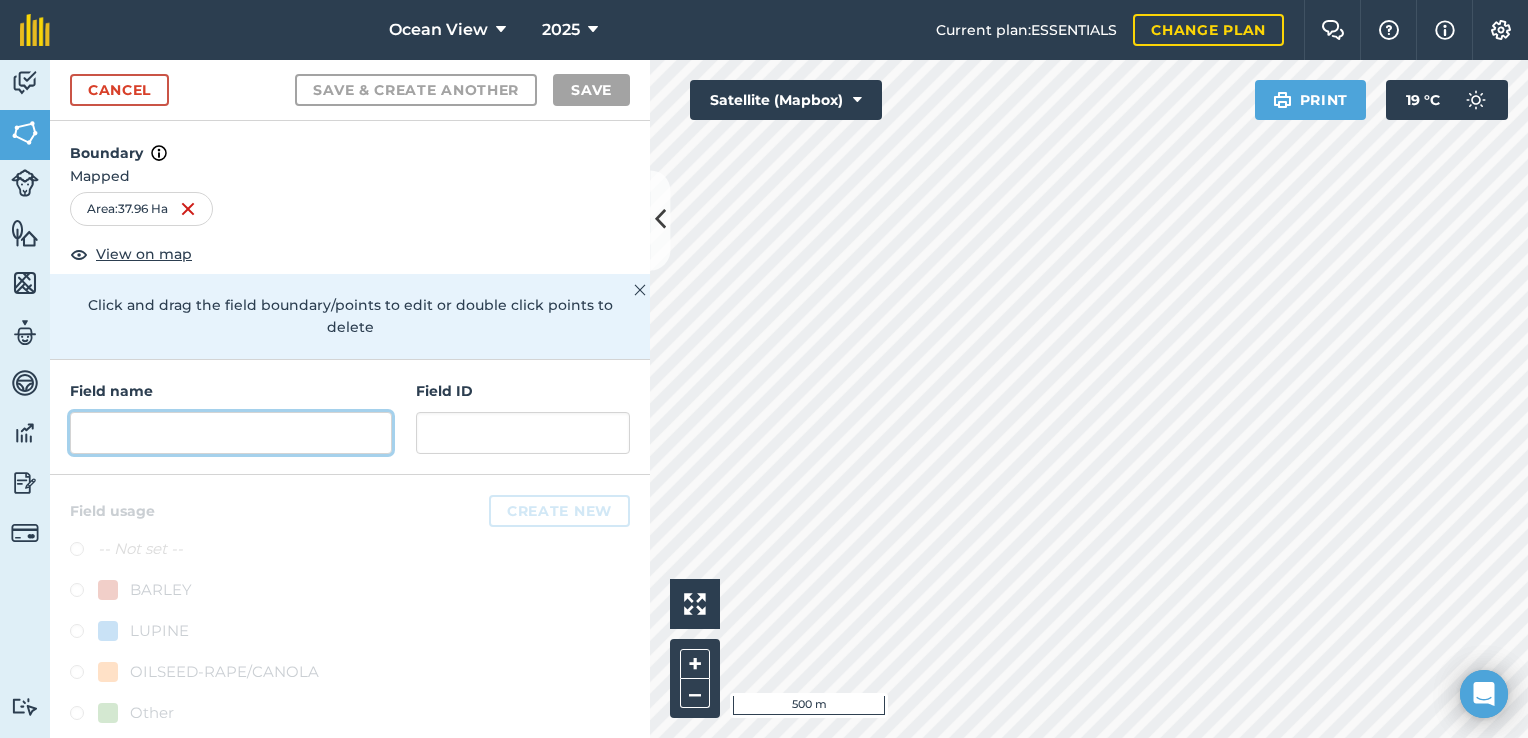 click at bounding box center [231, 433] 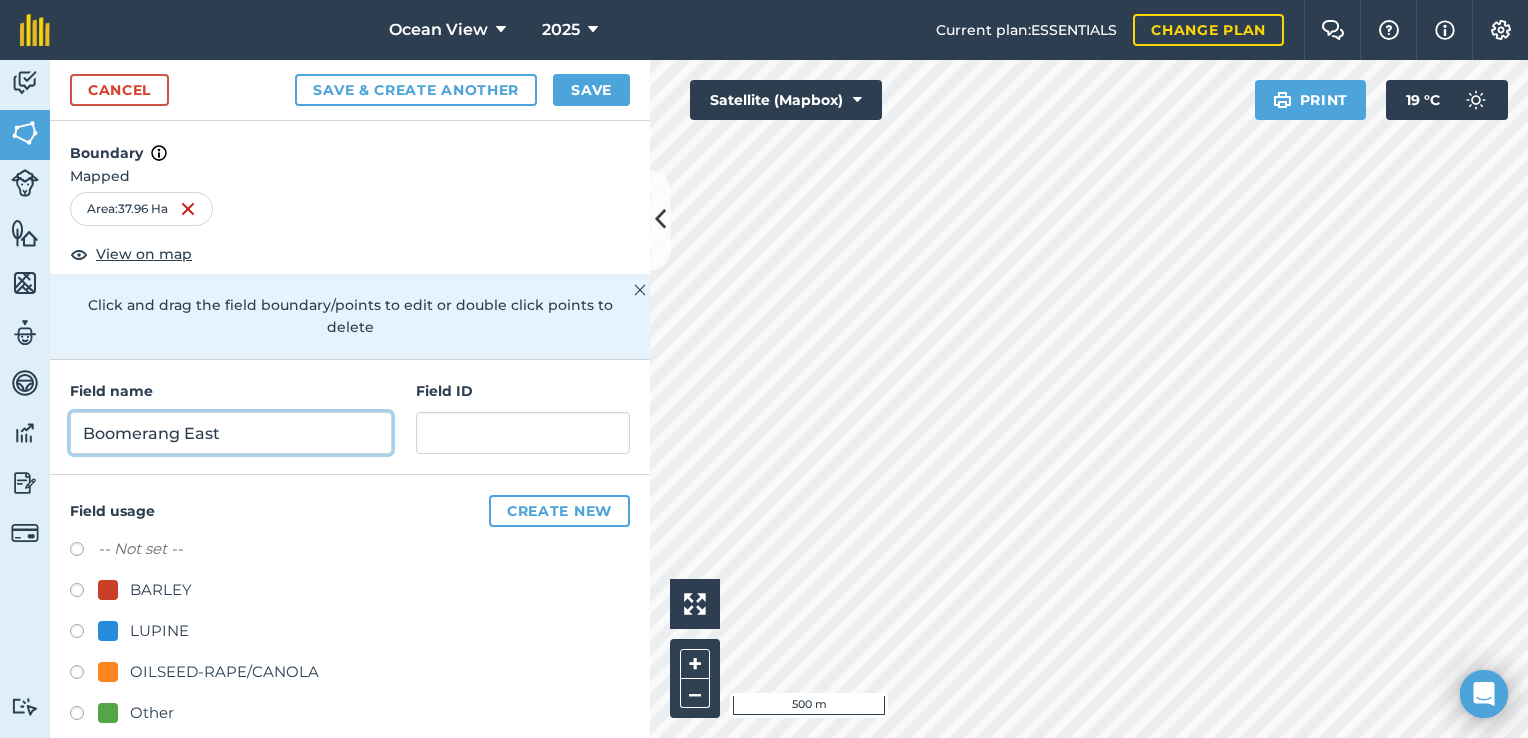 type on "Boomerang East" 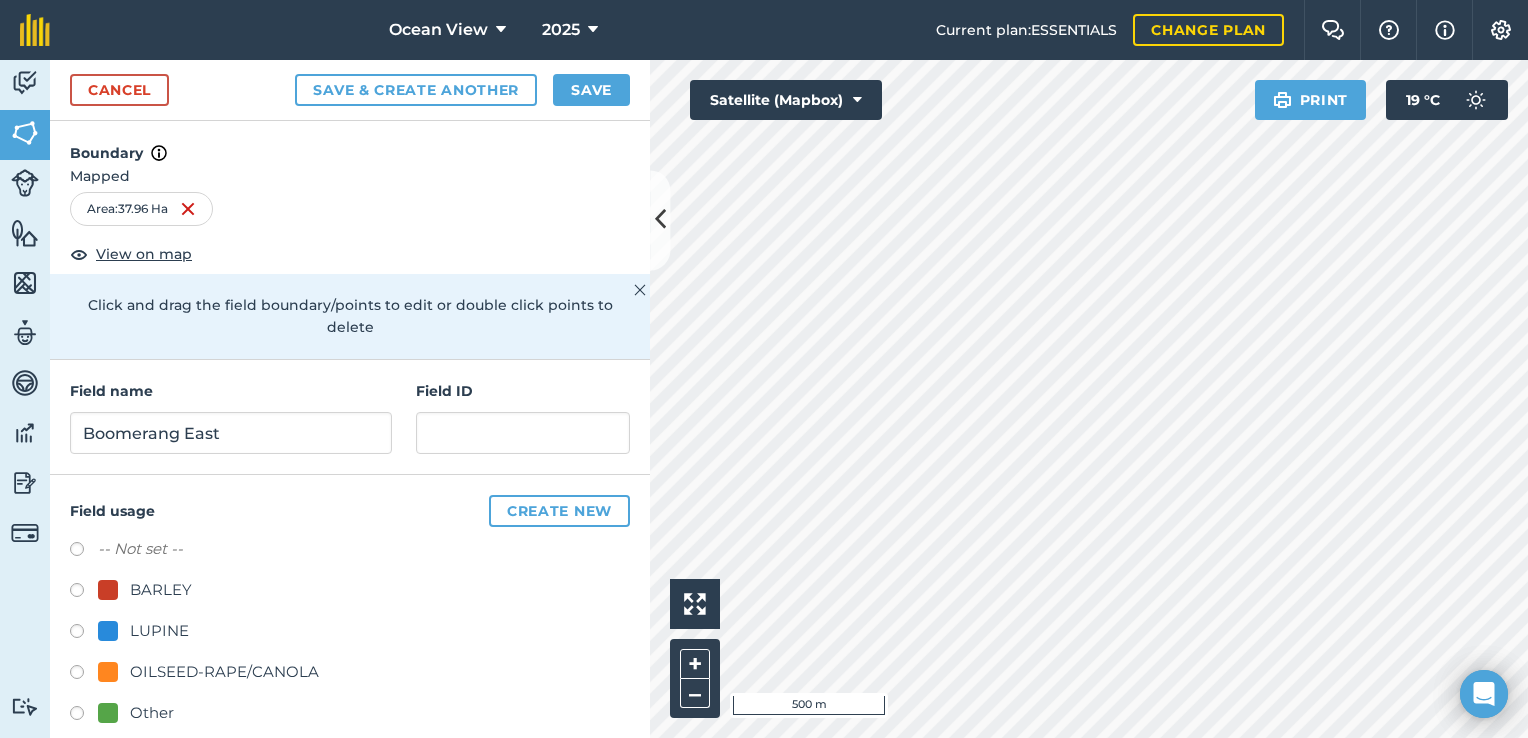 click at bounding box center [84, 634] 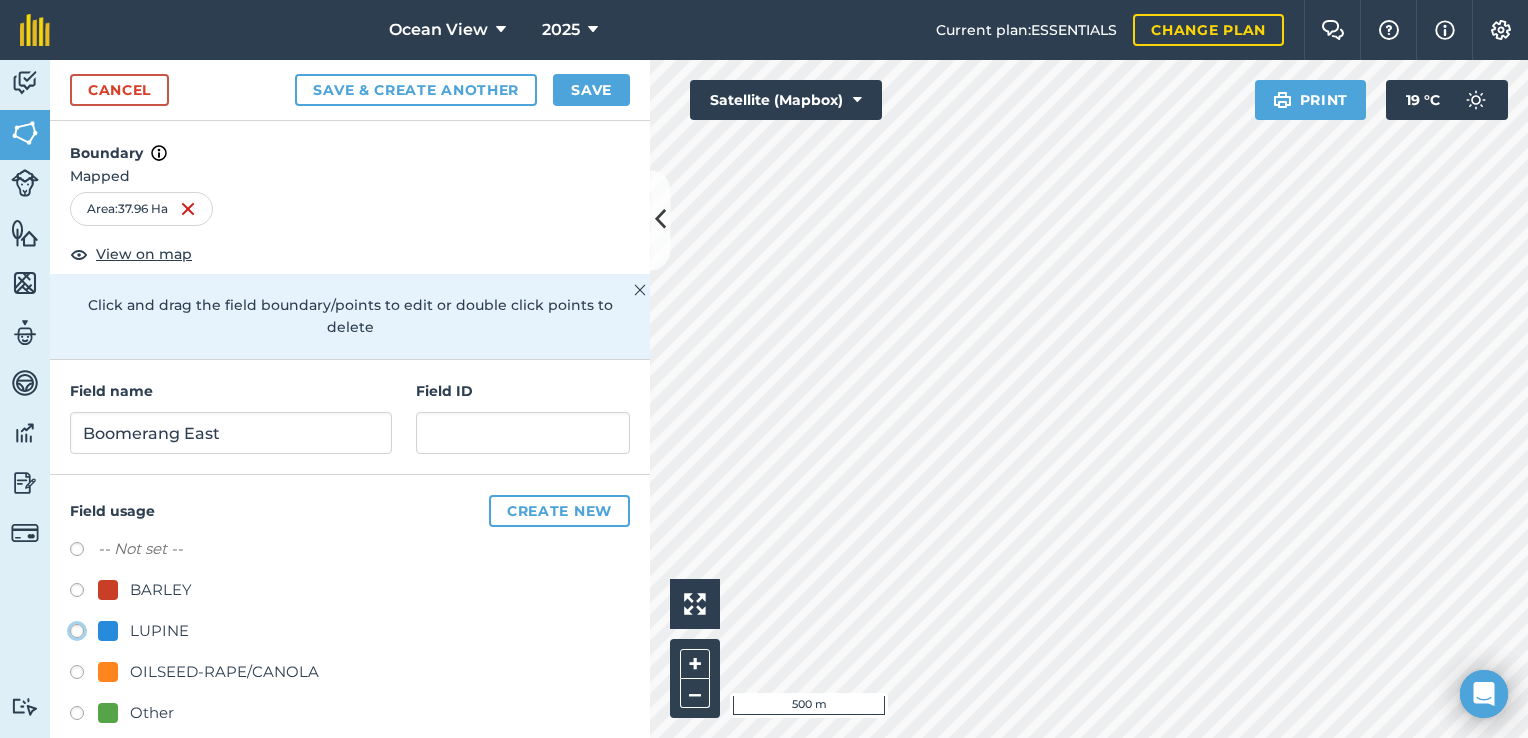 click on "LUPINE" at bounding box center (-9923, 630) 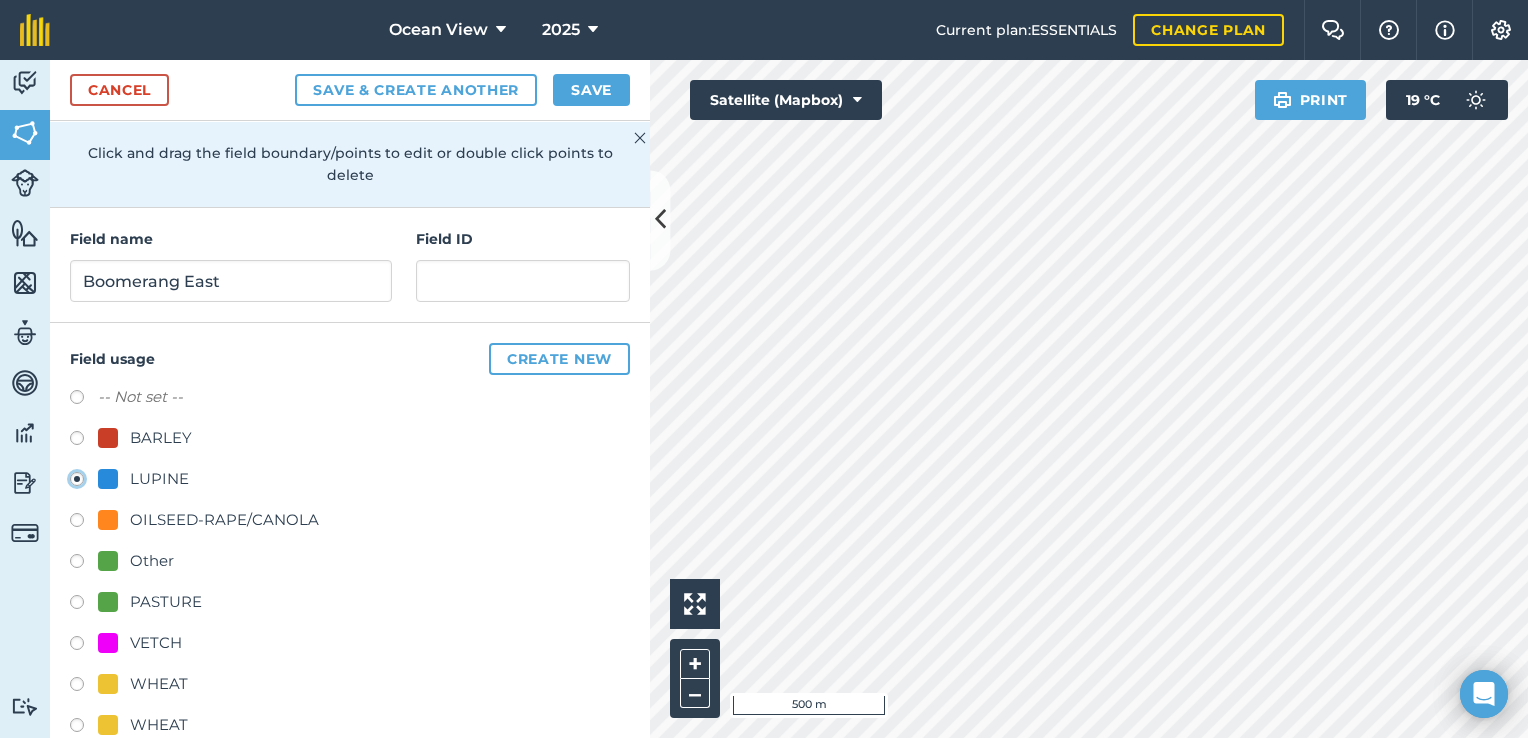 scroll, scrollTop: 227, scrollLeft: 0, axis: vertical 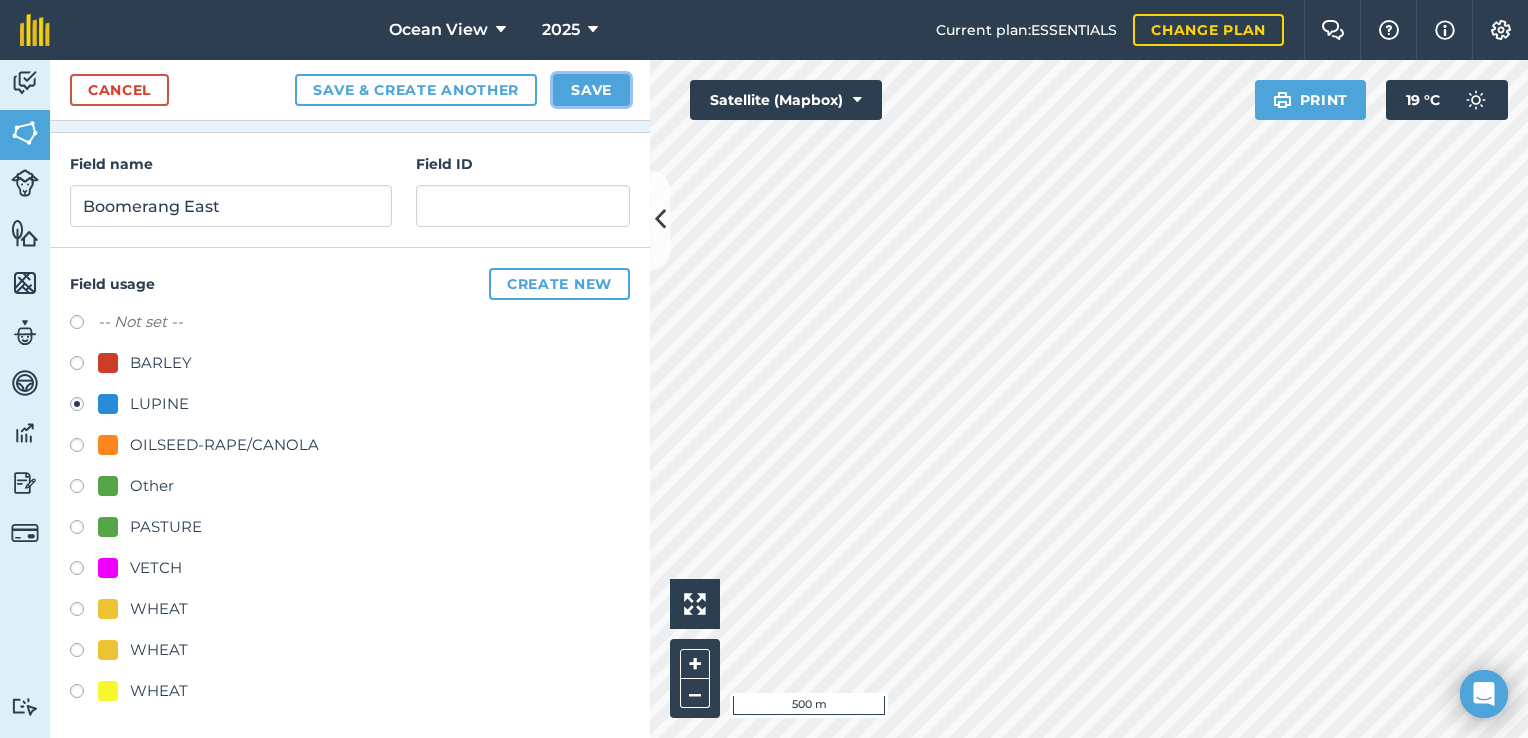 click on "Save" at bounding box center (591, 90) 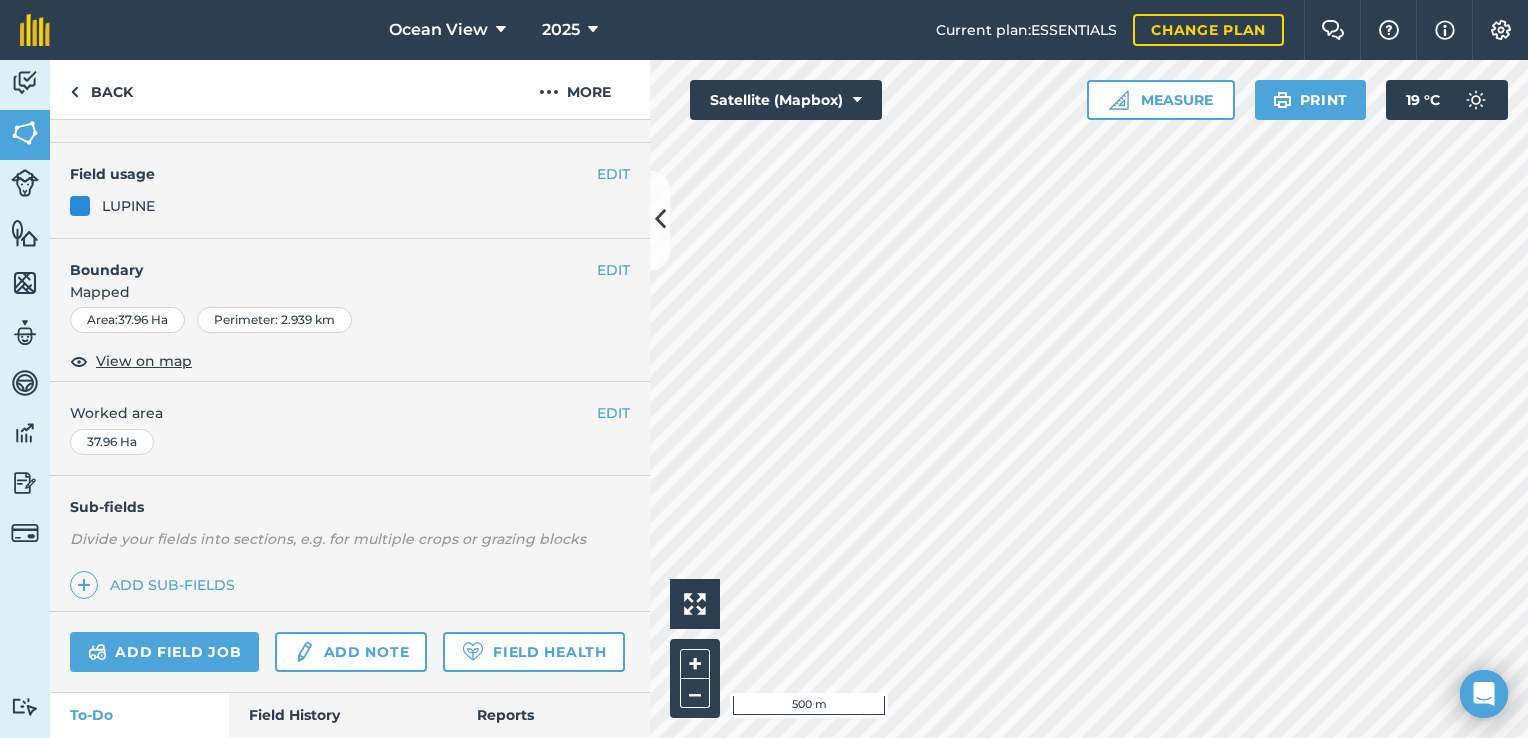 scroll, scrollTop: 144, scrollLeft: 0, axis: vertical 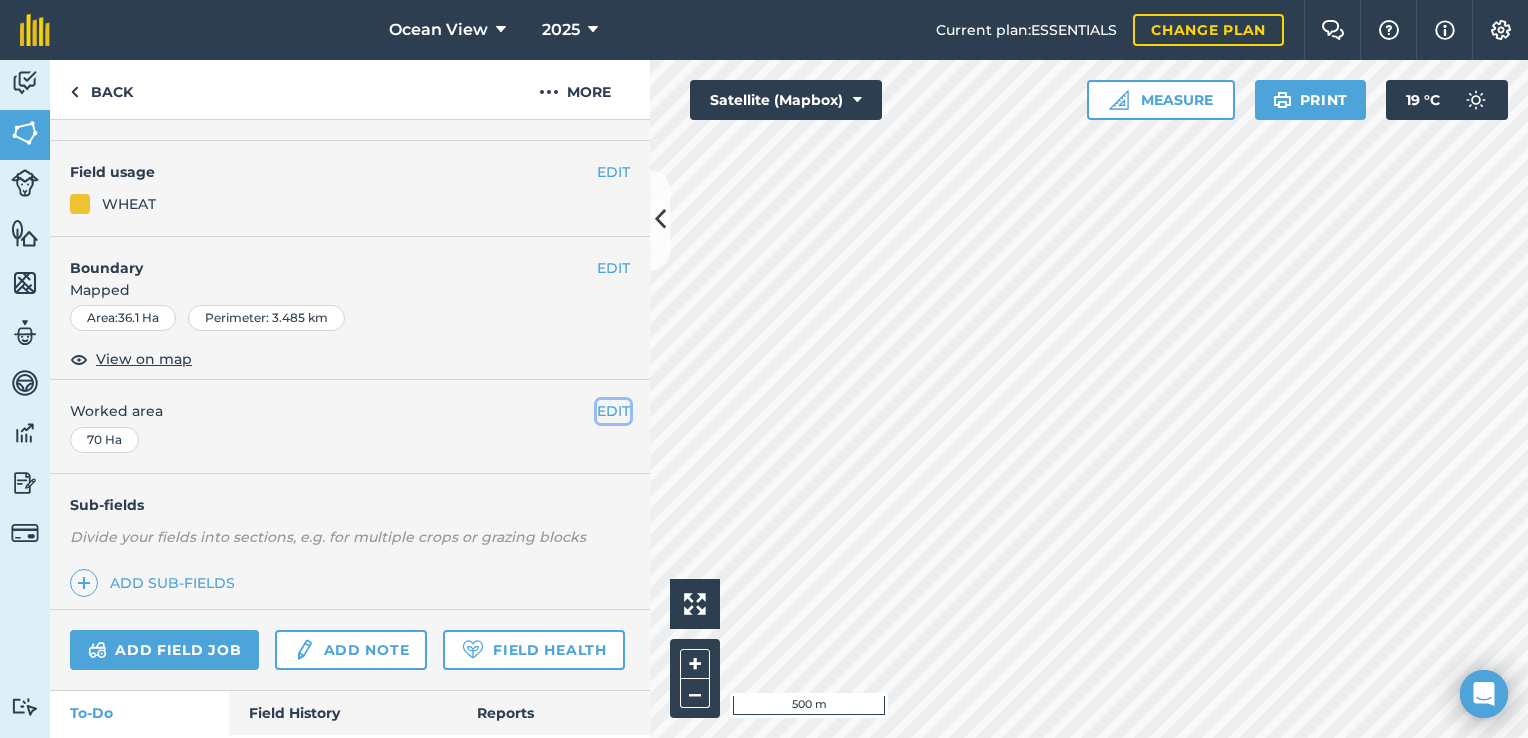 click on "EDIT" at bounding box center [613, 411] 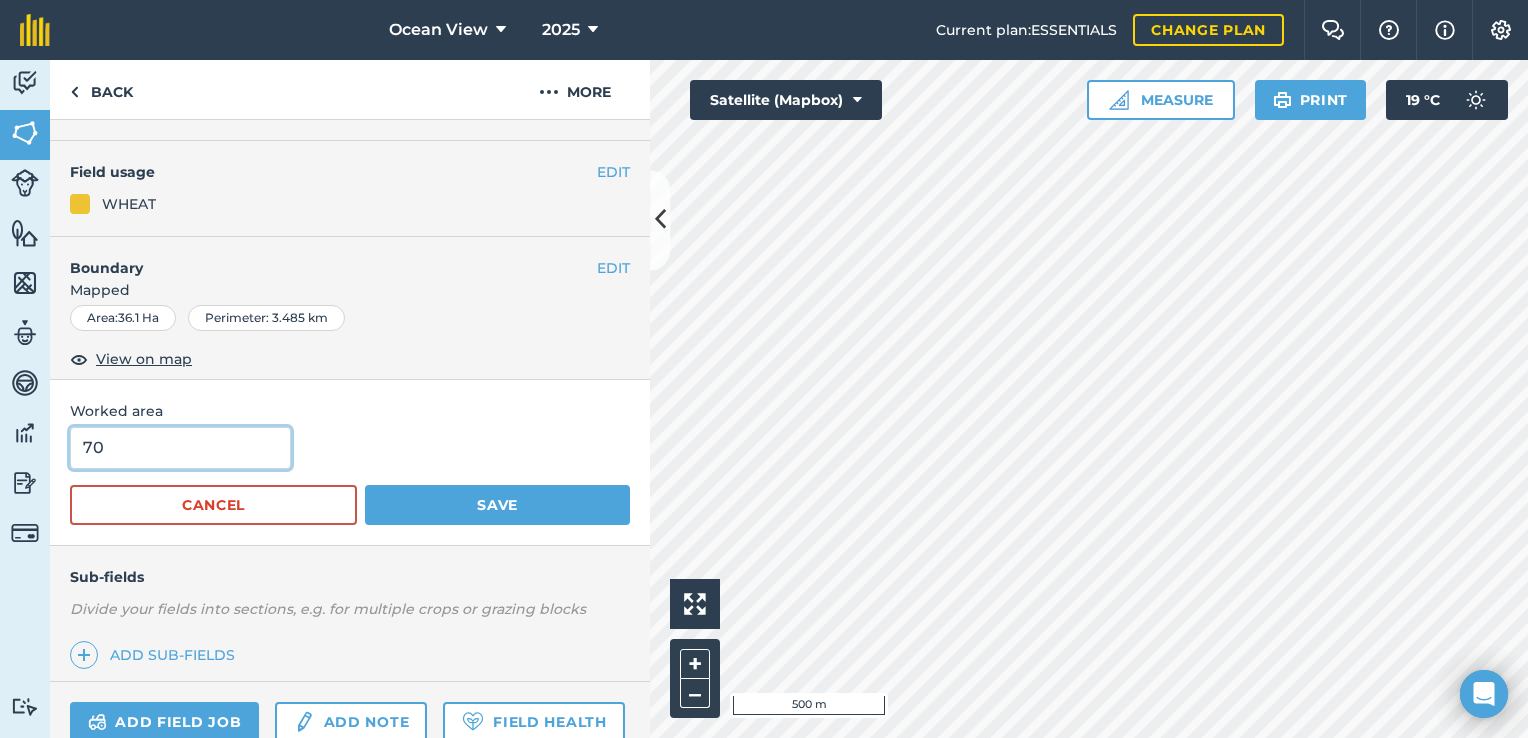 click on "70" at bounding box center (180, 448) 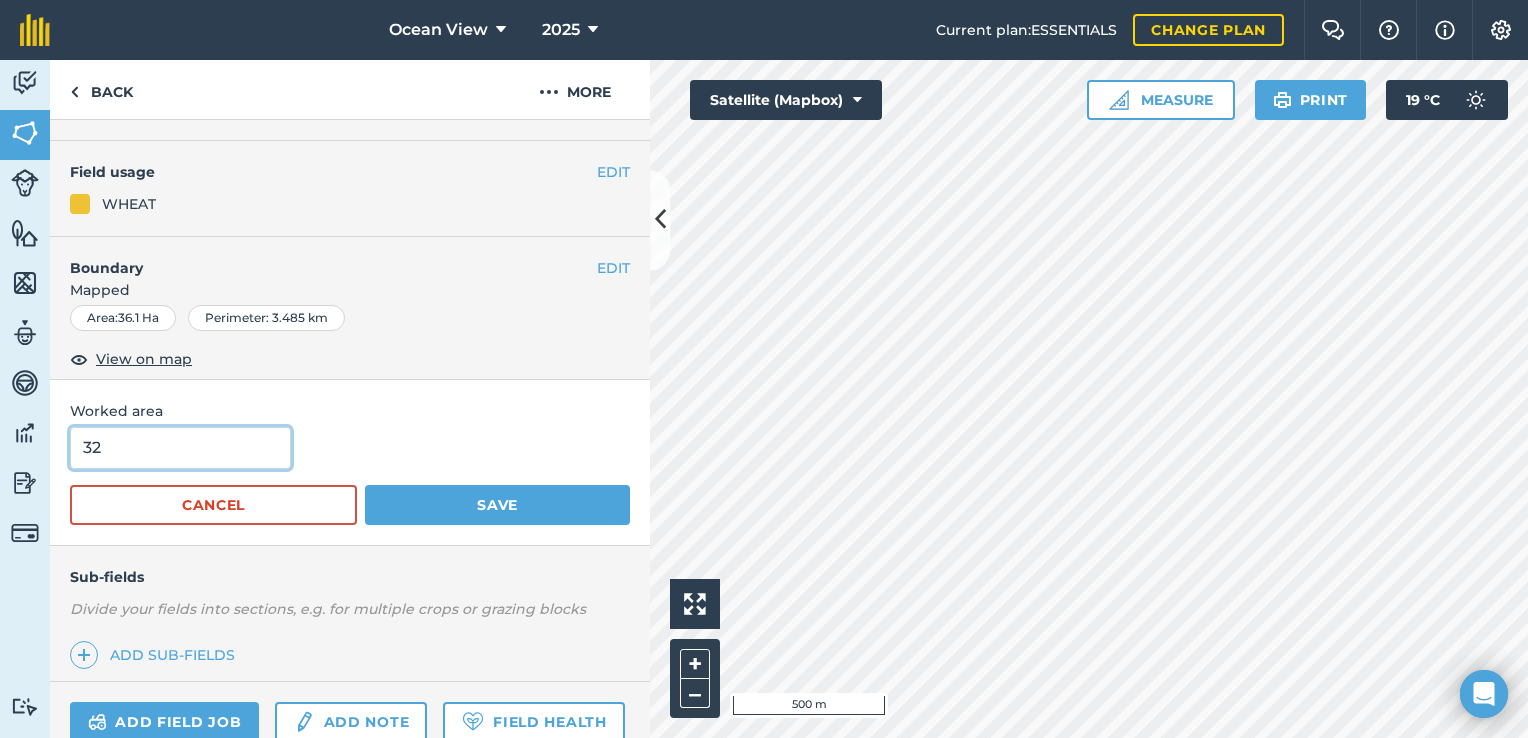 type on "32" 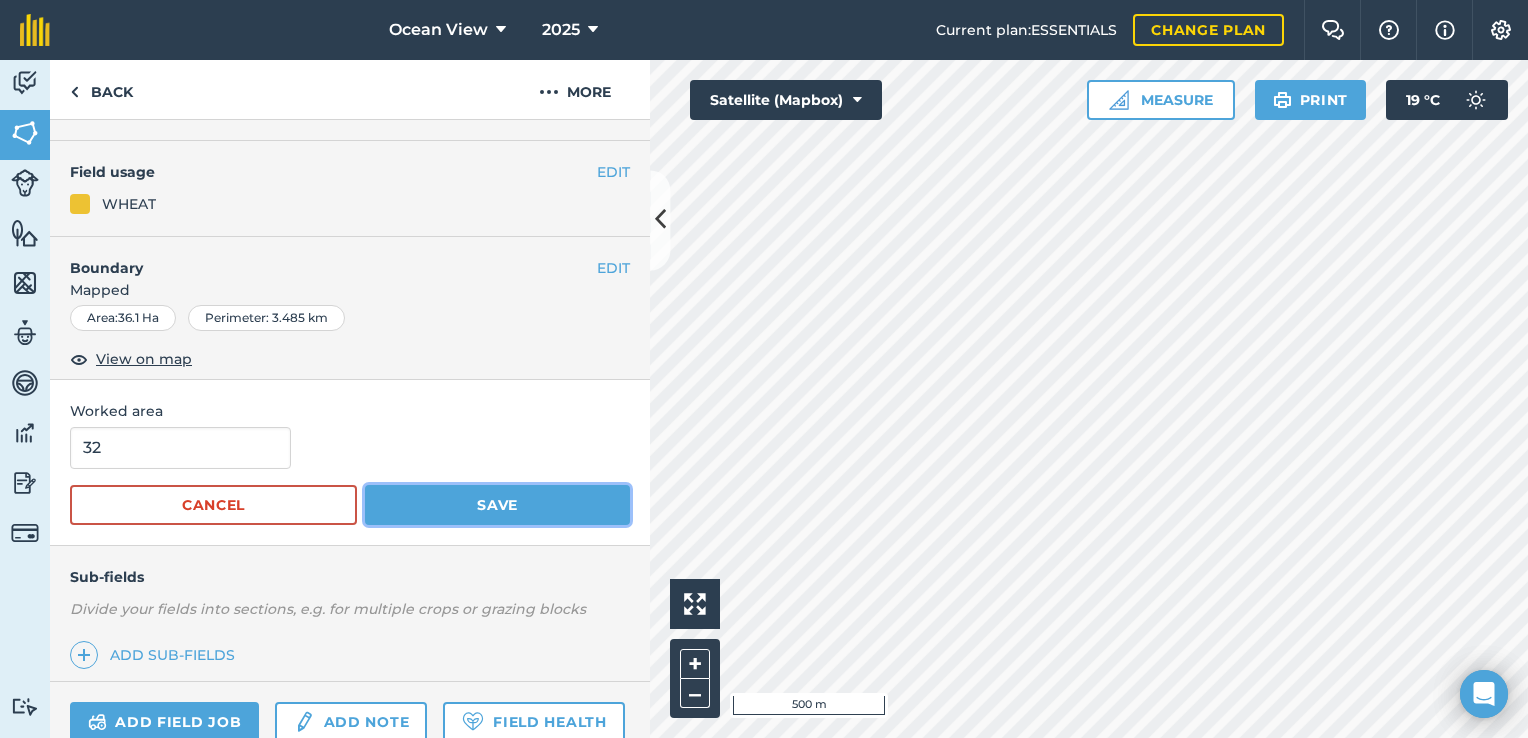 click on "Save" at bounding box center (497, 505) 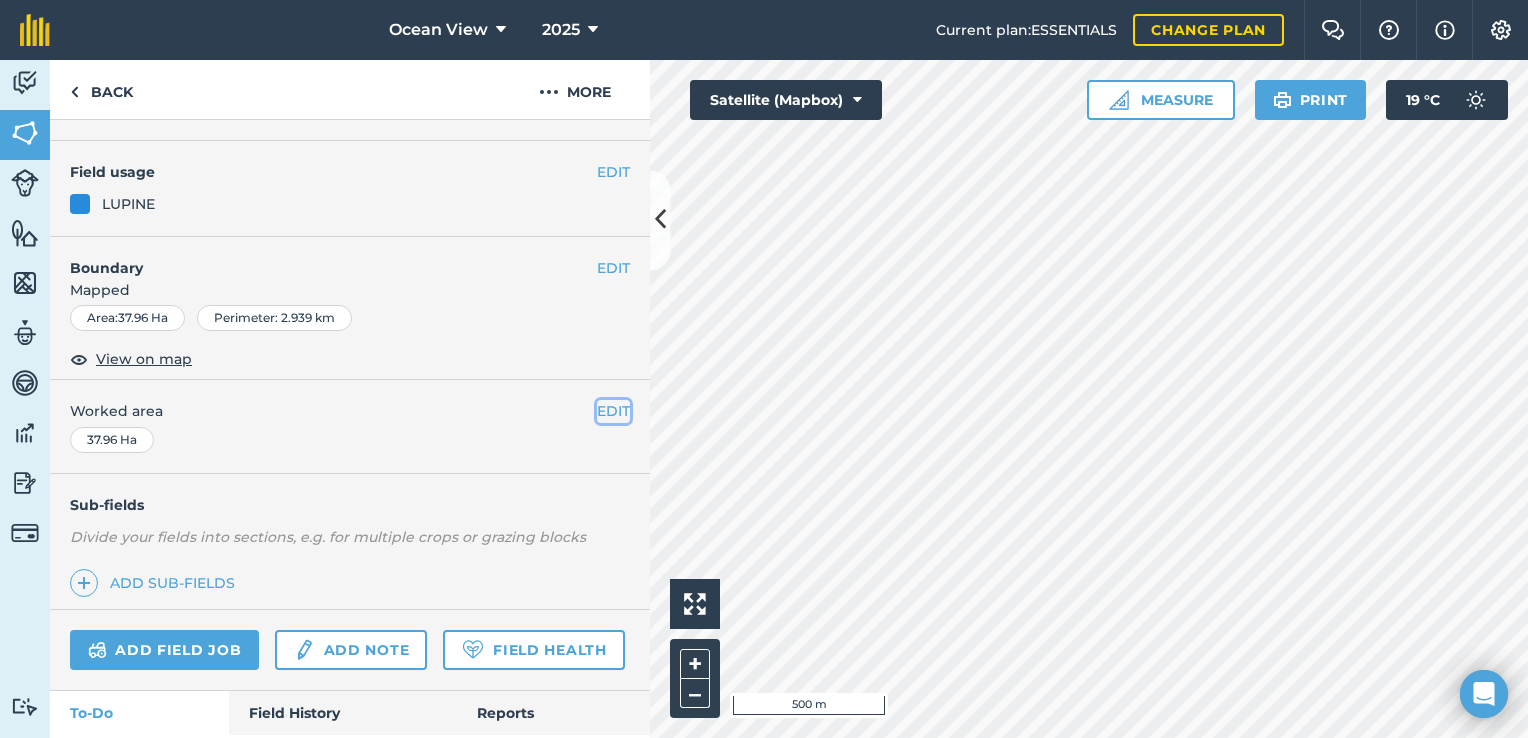 click on "EDIT" at bounding box center (613, 411) 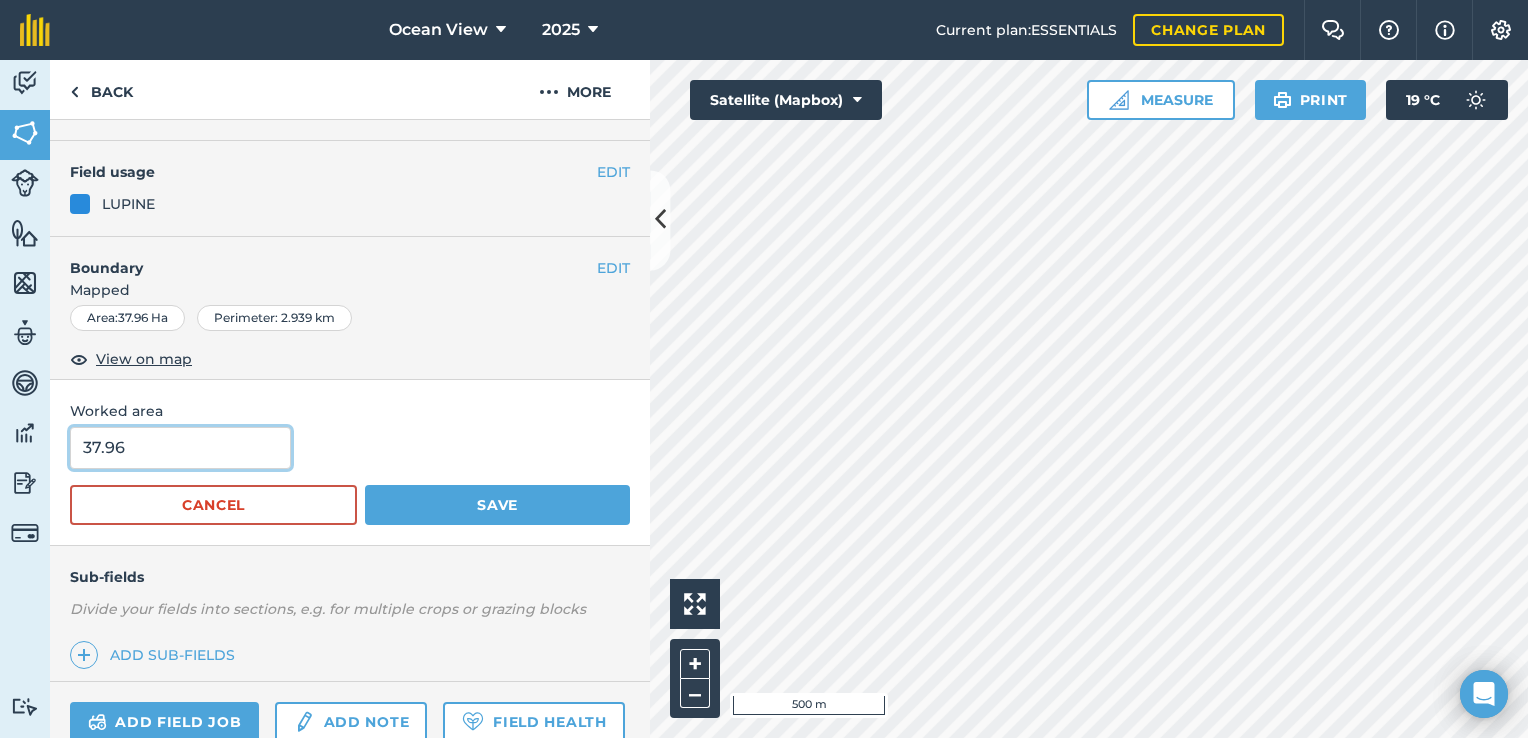 click on "37.96" at bounding box center (180, 448) 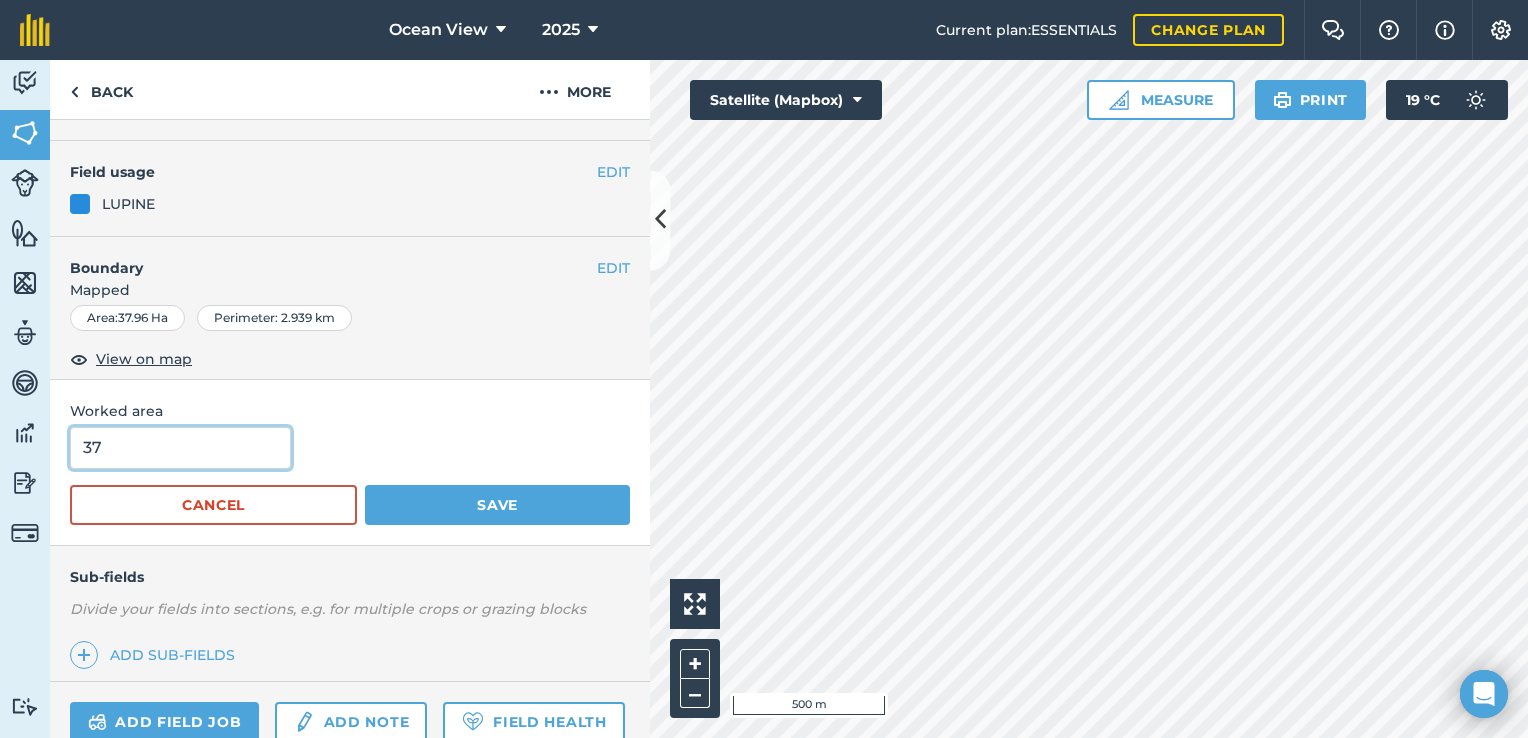 type on "37" 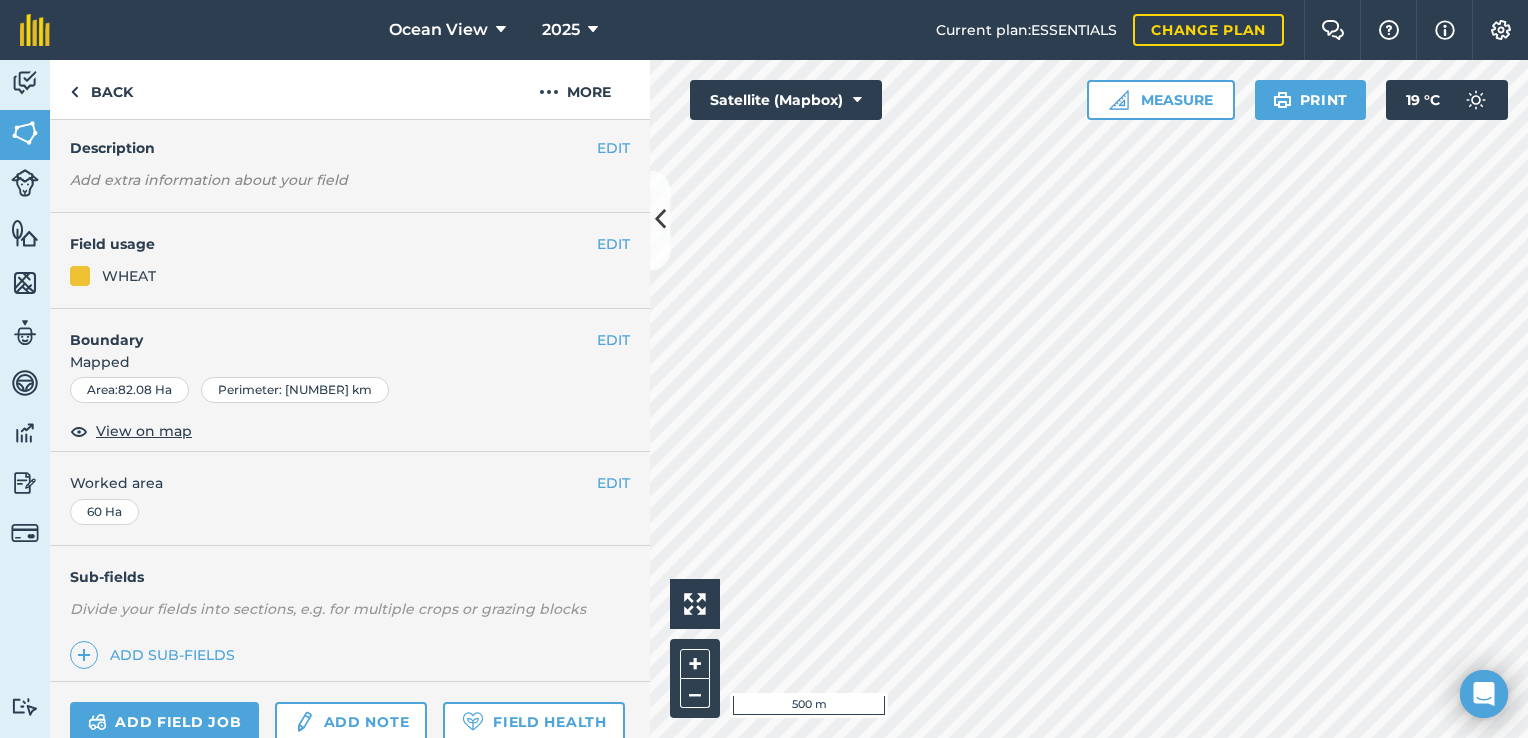 scroll, scrollTop: 0, scrollLeft: 0, axis: both 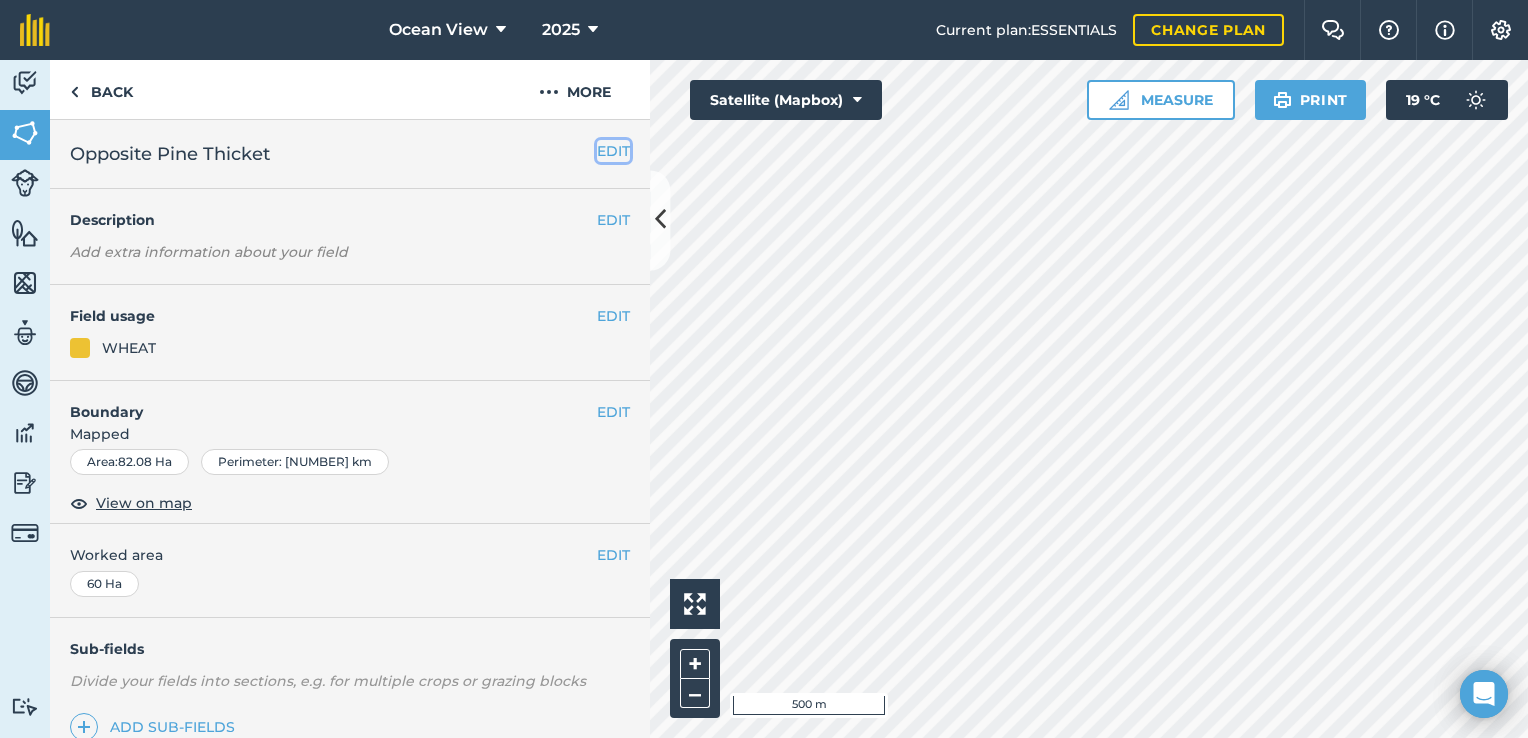 click on "EDIT" at bounding box center [613, 151] 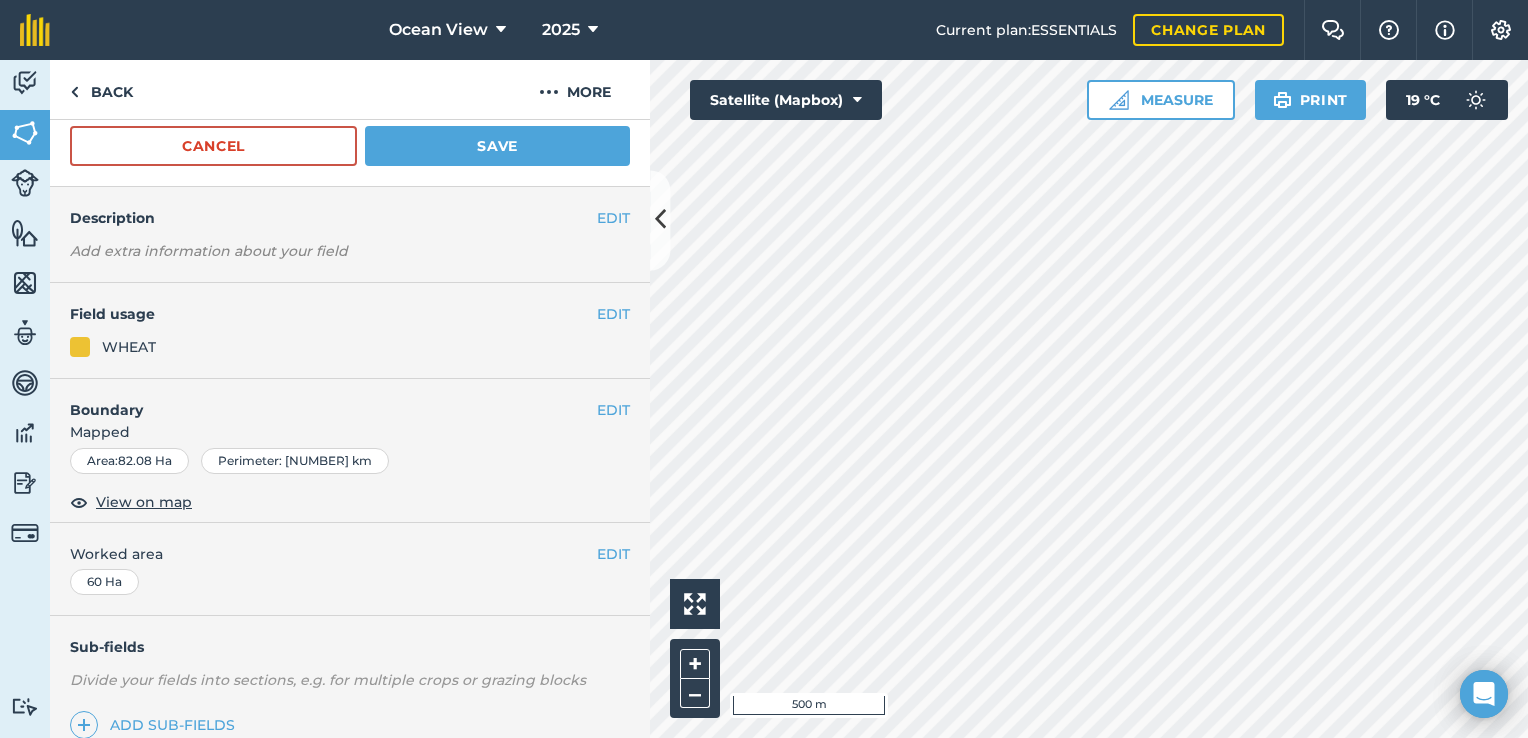 scroll, scrollTop: 112, scrollLeft: 0, axis: vertical 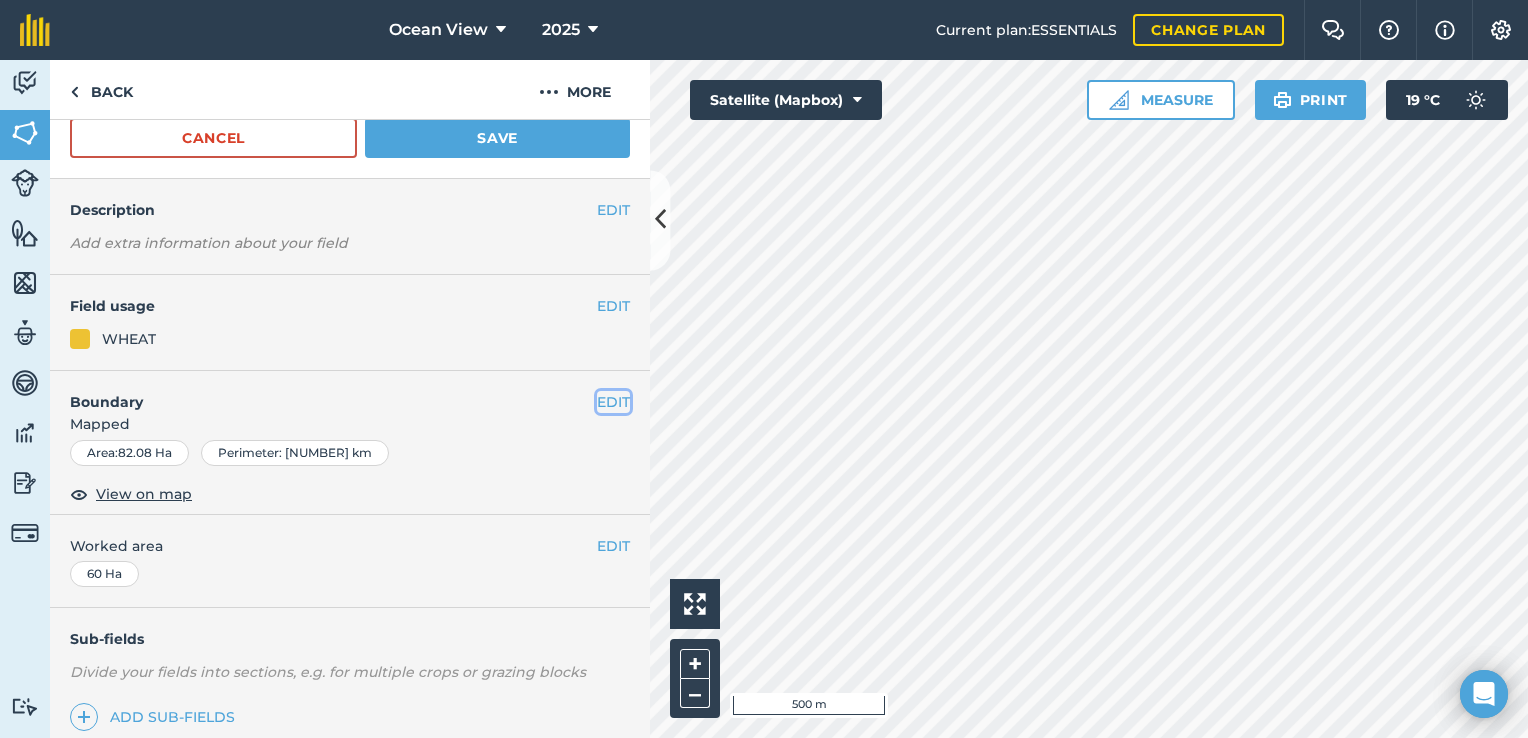 click on "EDIT" at bounding box center [613, 402] 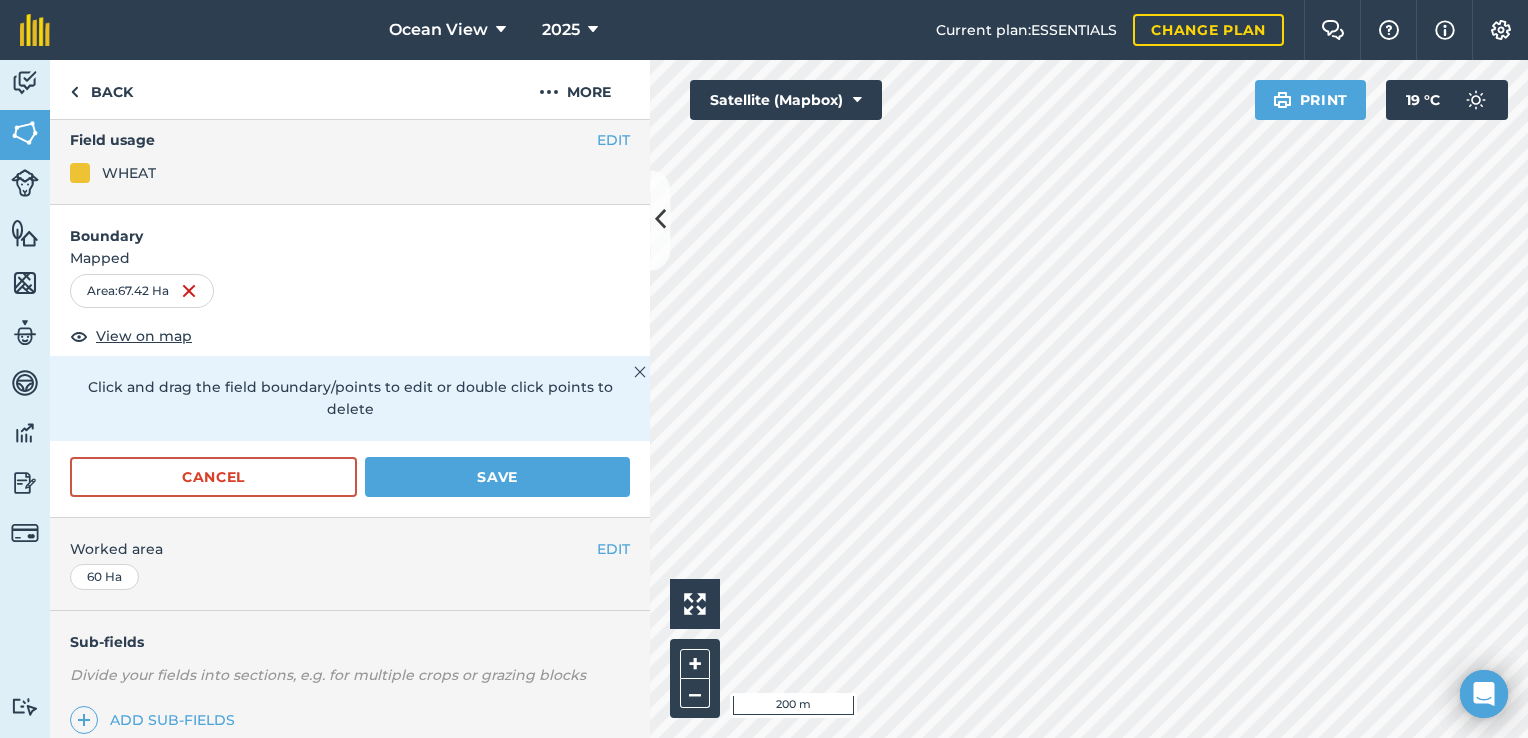 scroll, scrollTop: 279, scrollLeft: 0, axis: vertical 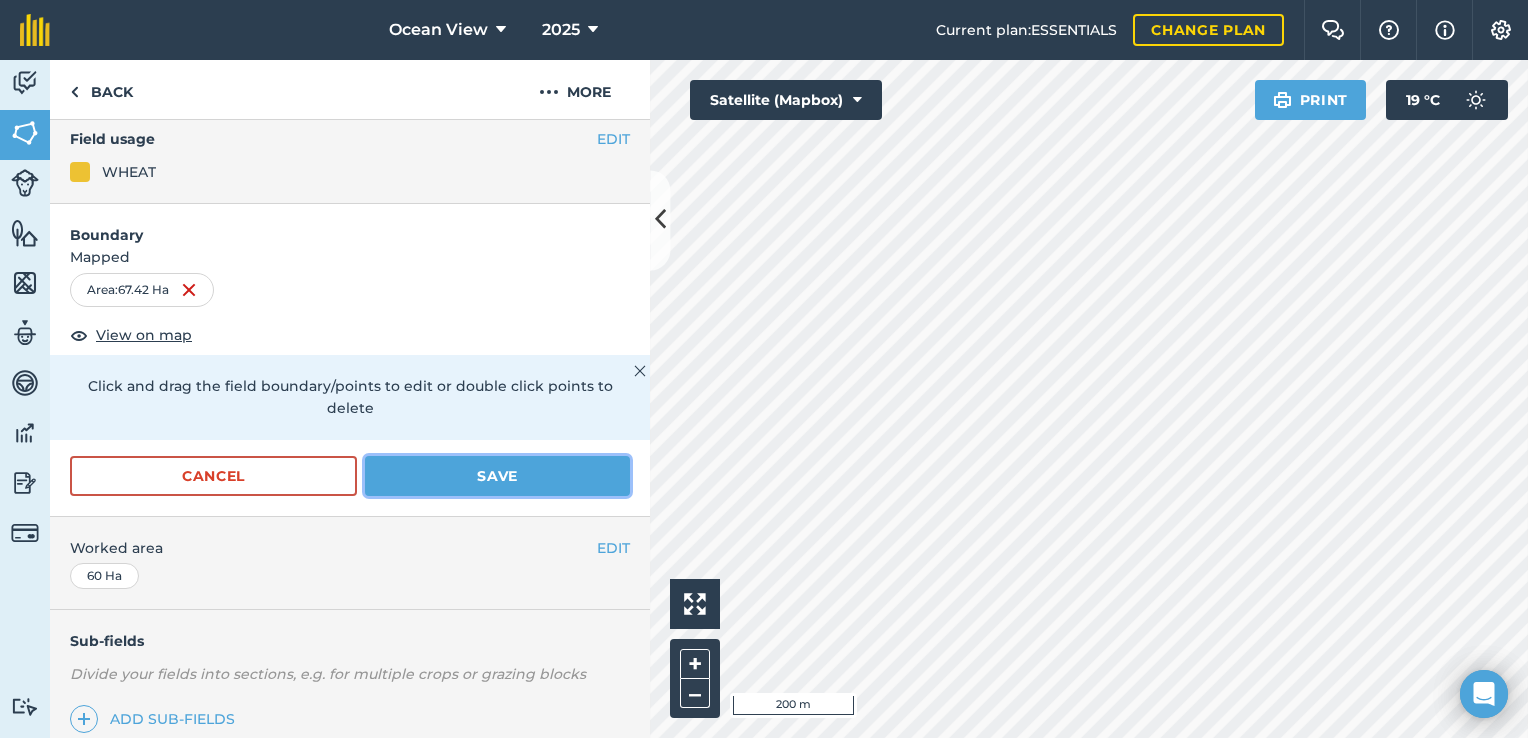 click on "Save" at bounding box center (497, 476) 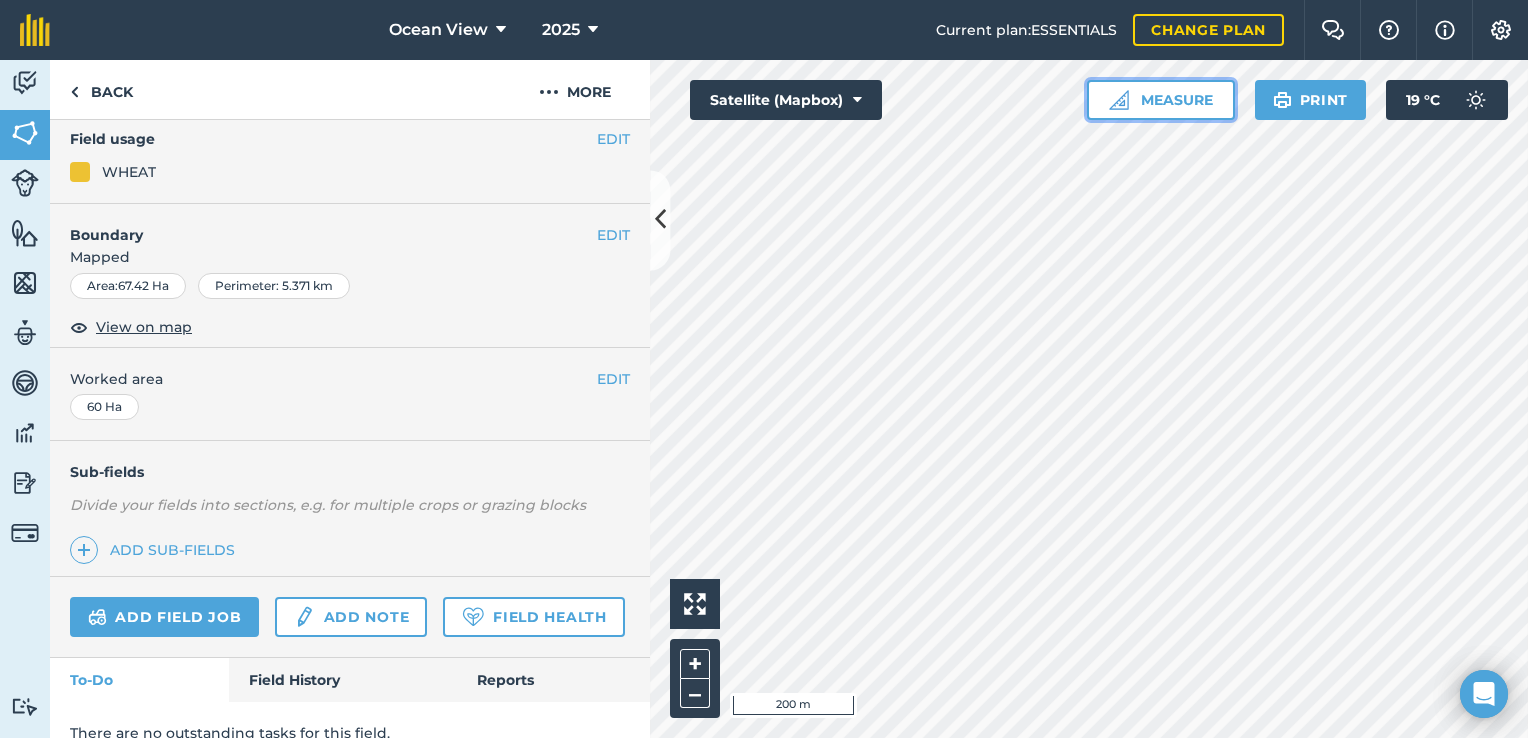 click on "Measure" at bounding box center (1161, 100) 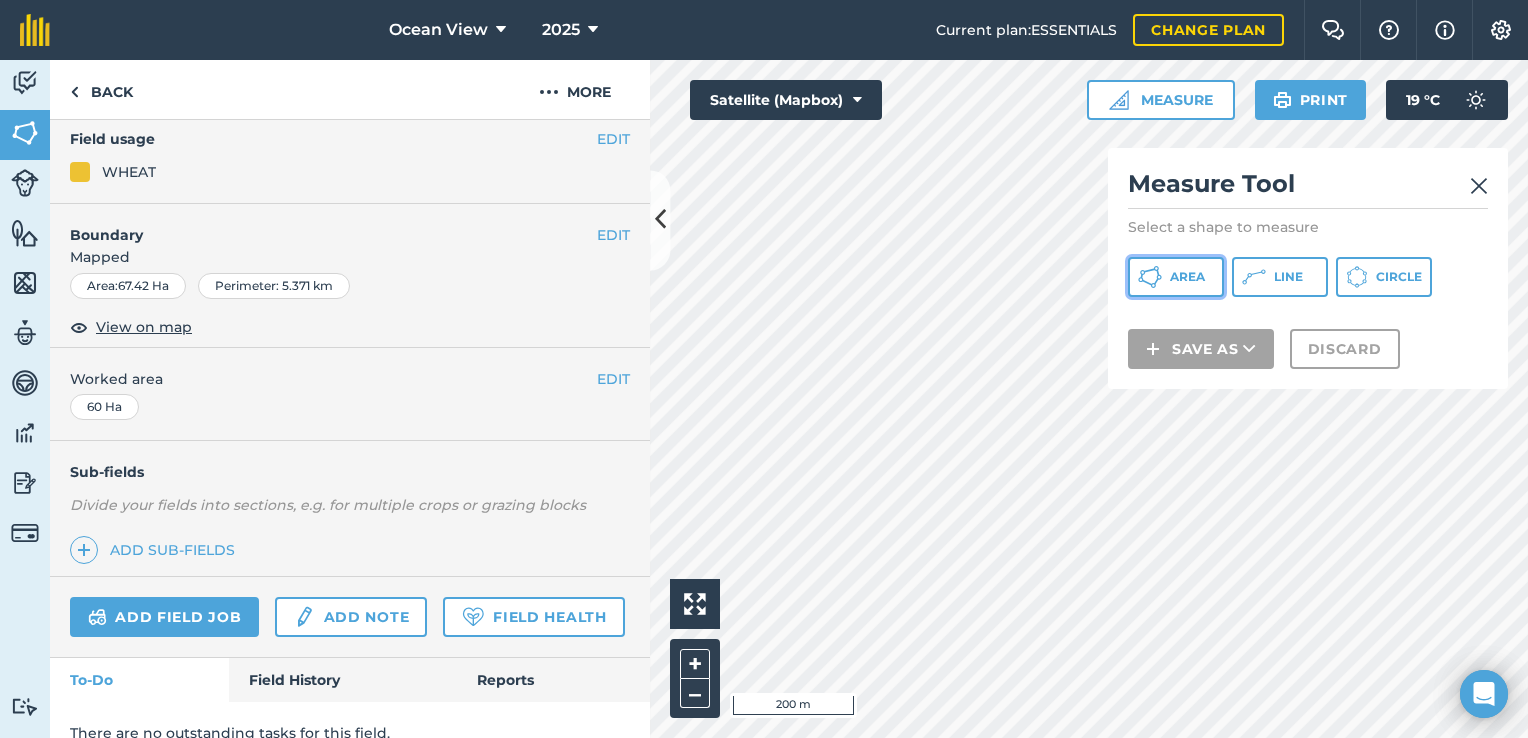 click on "Area" at bounding box center [1187, 277] 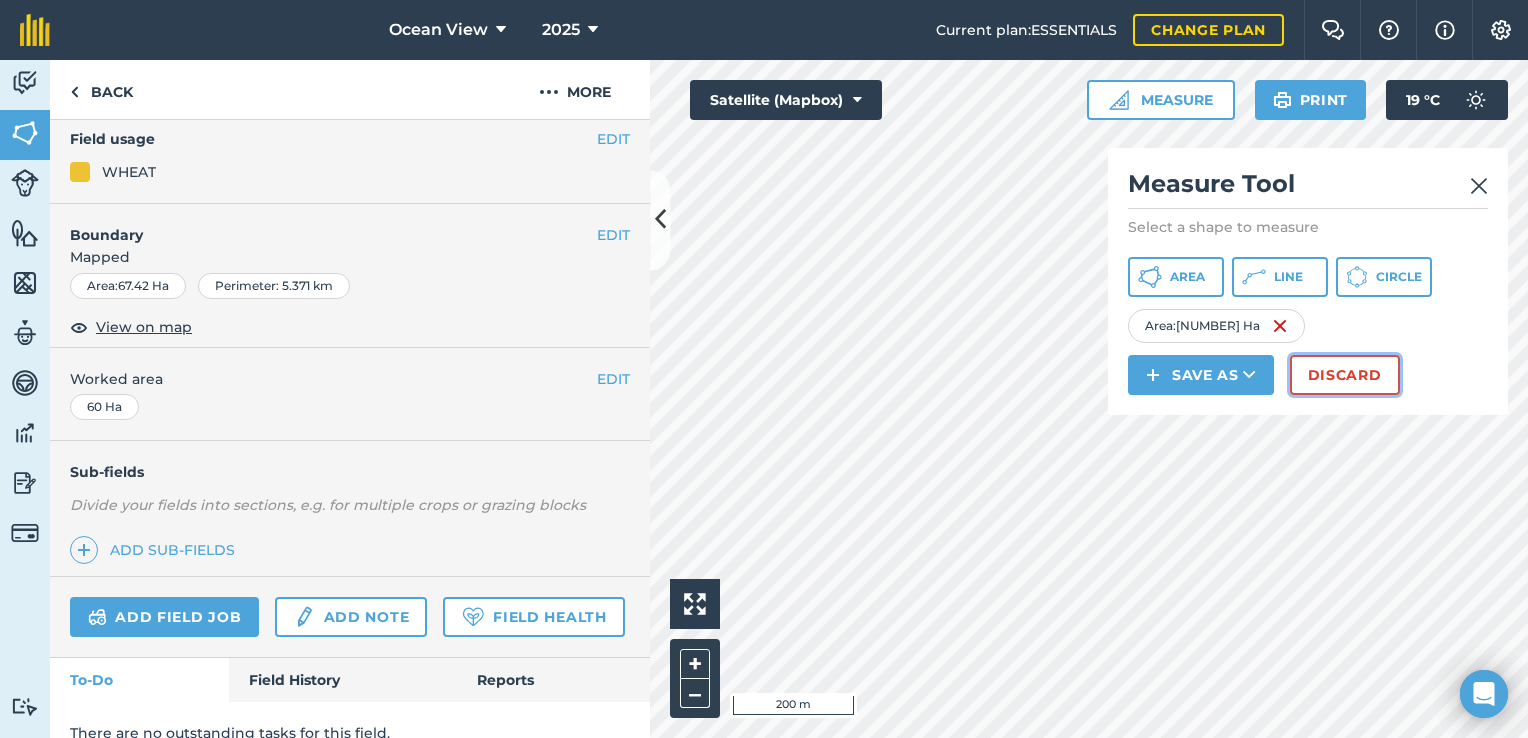 click on "Discard" at bounding box center [1345, 375] 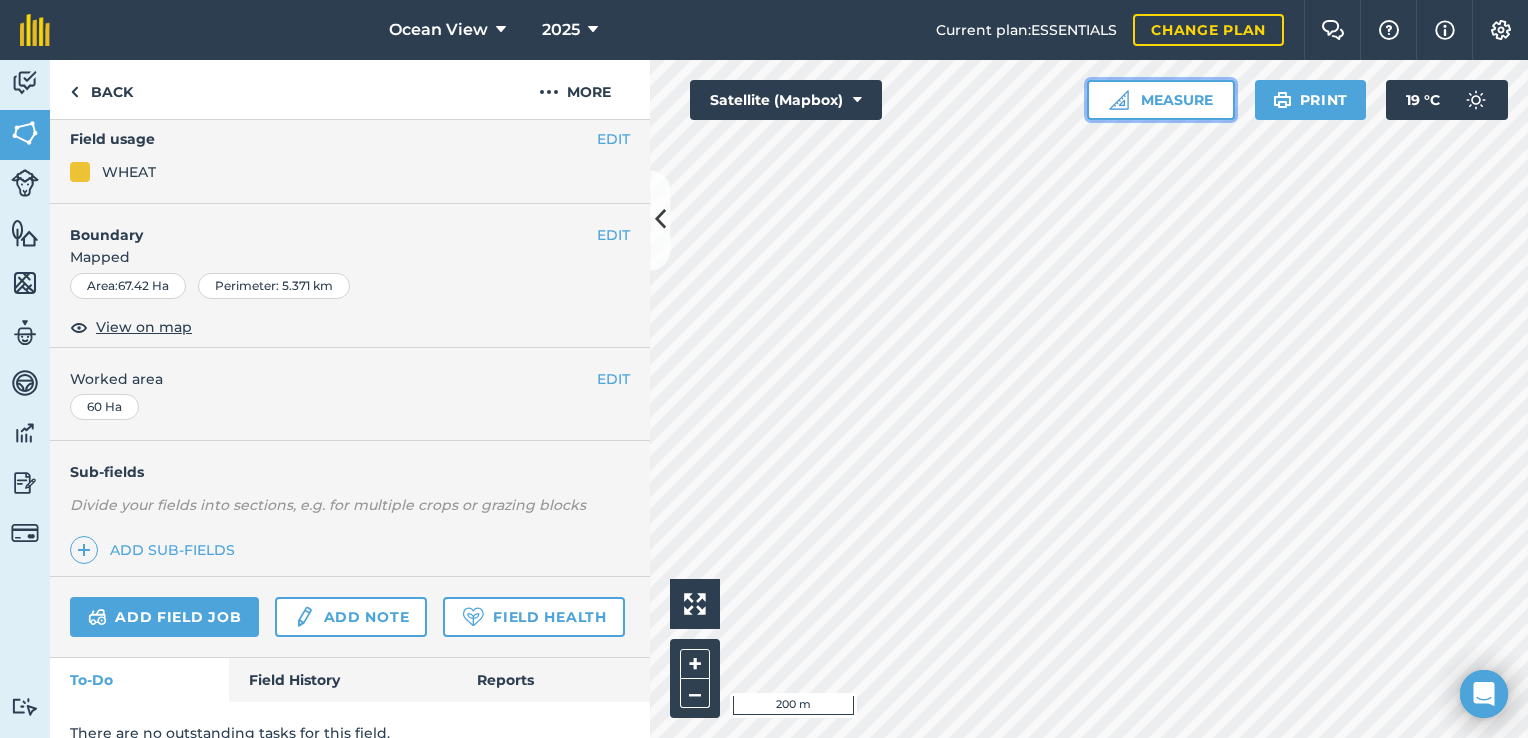 click on "Measure" at bounding box center (1161, 100) 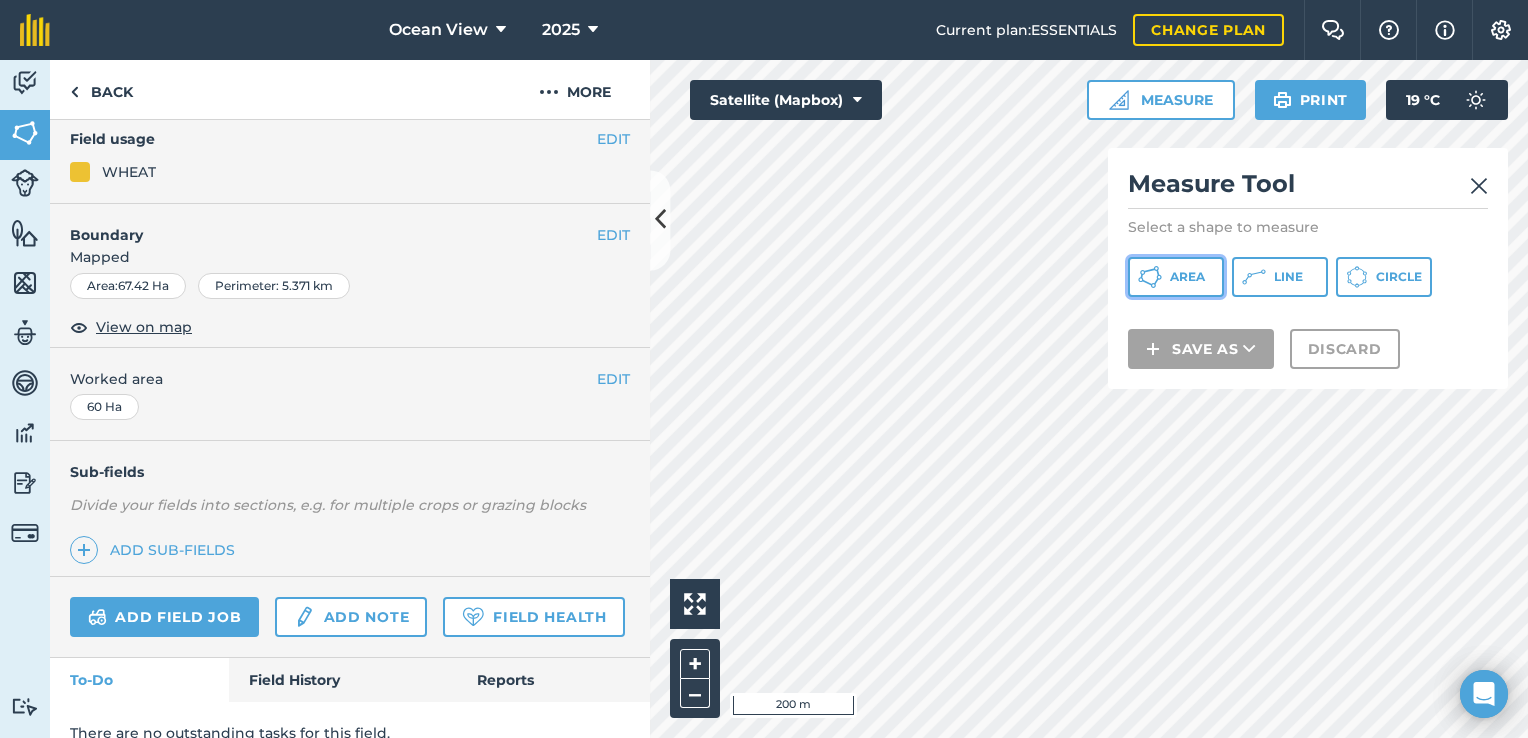 click on "Area" at bounding box center (1176, 277) 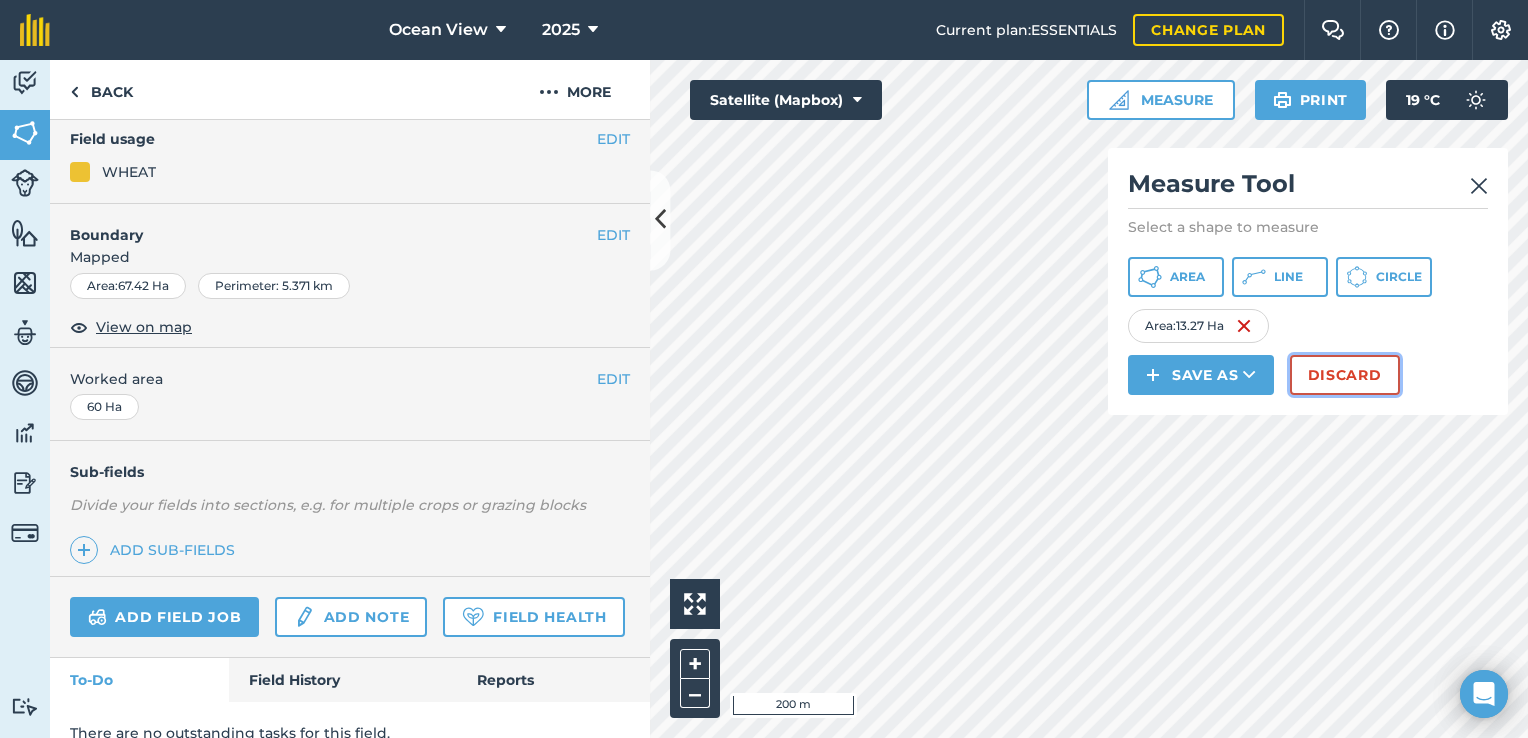 click on "Discard" at bounding box center [1345, 375] 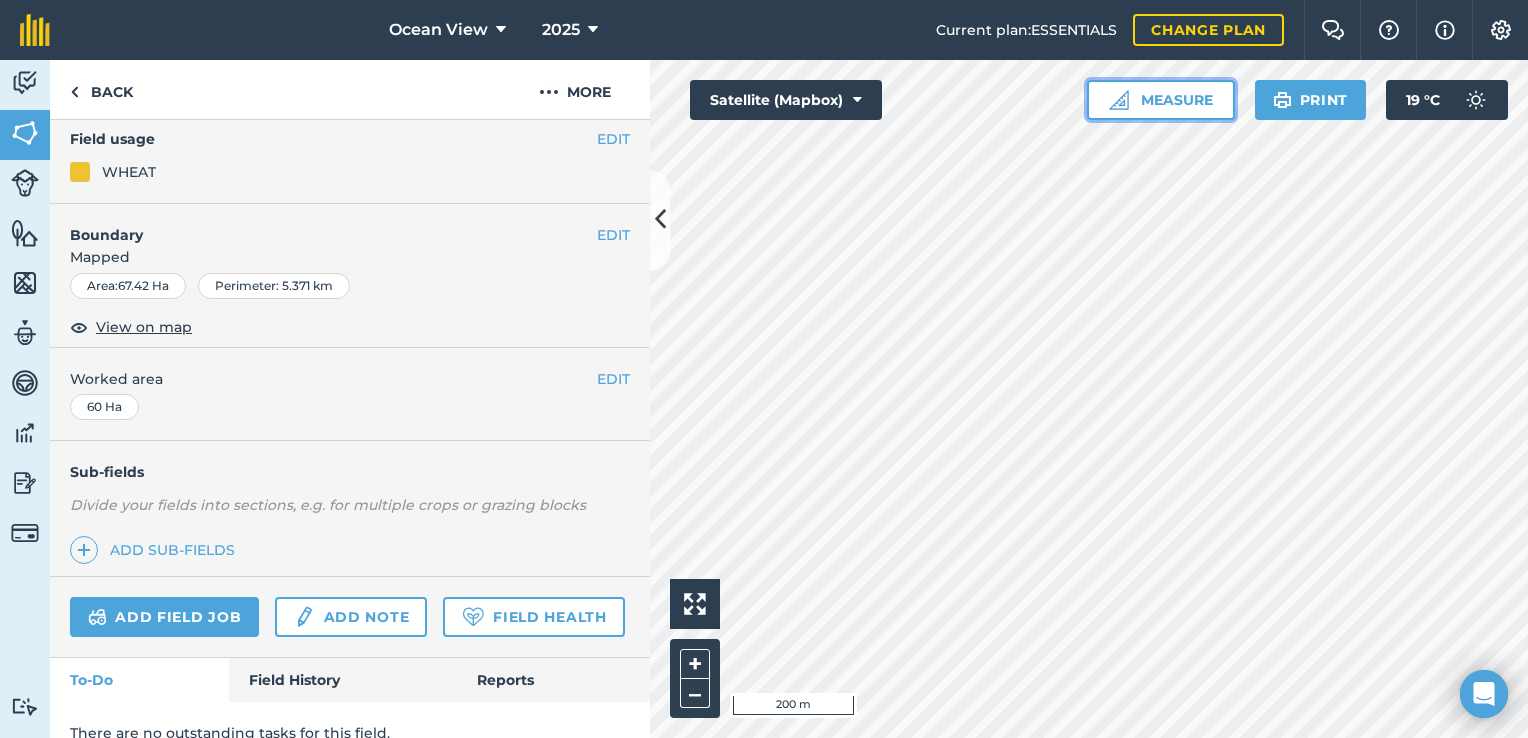 click on "Measure" at bounding box center (1161, 100) 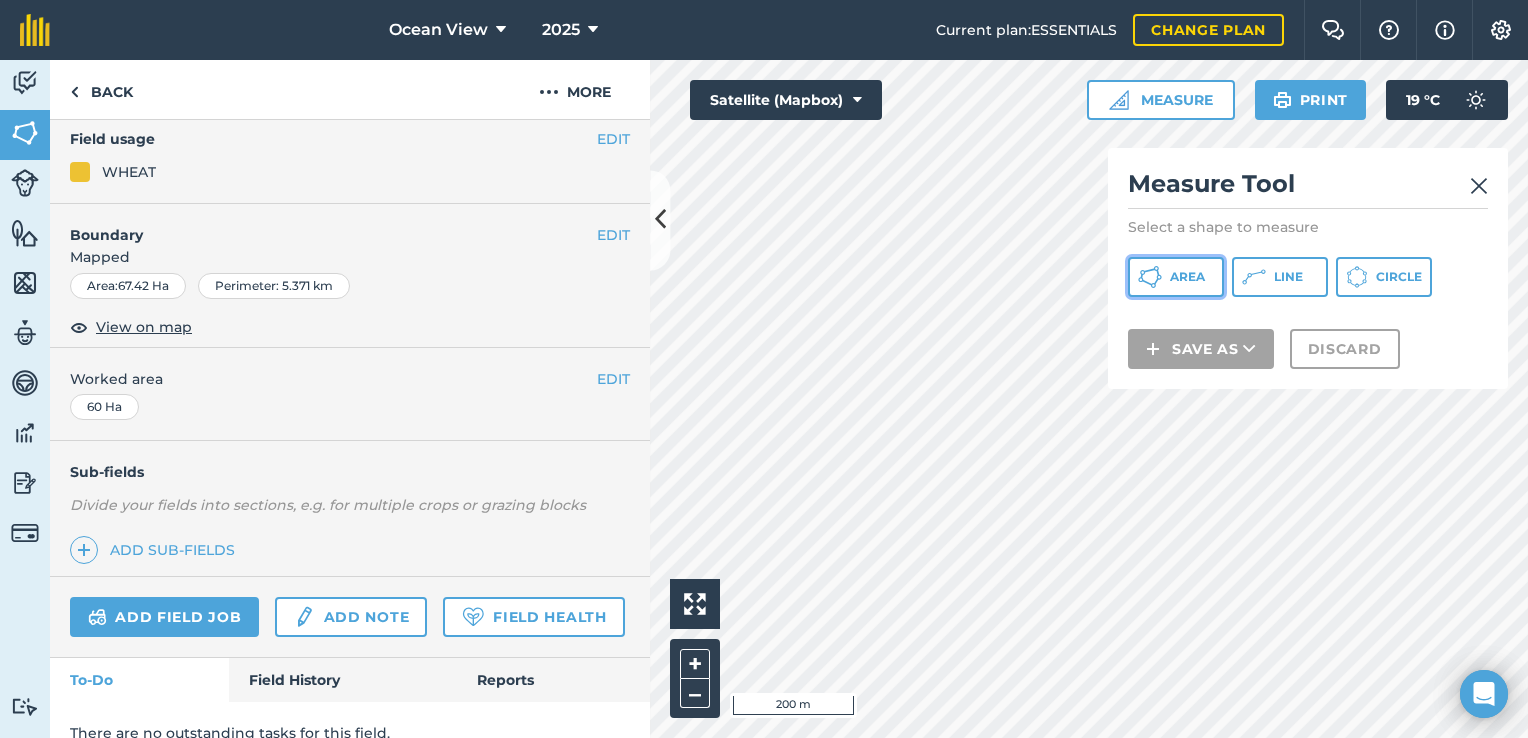 click on "Area" at bounding box center [1176, 277] 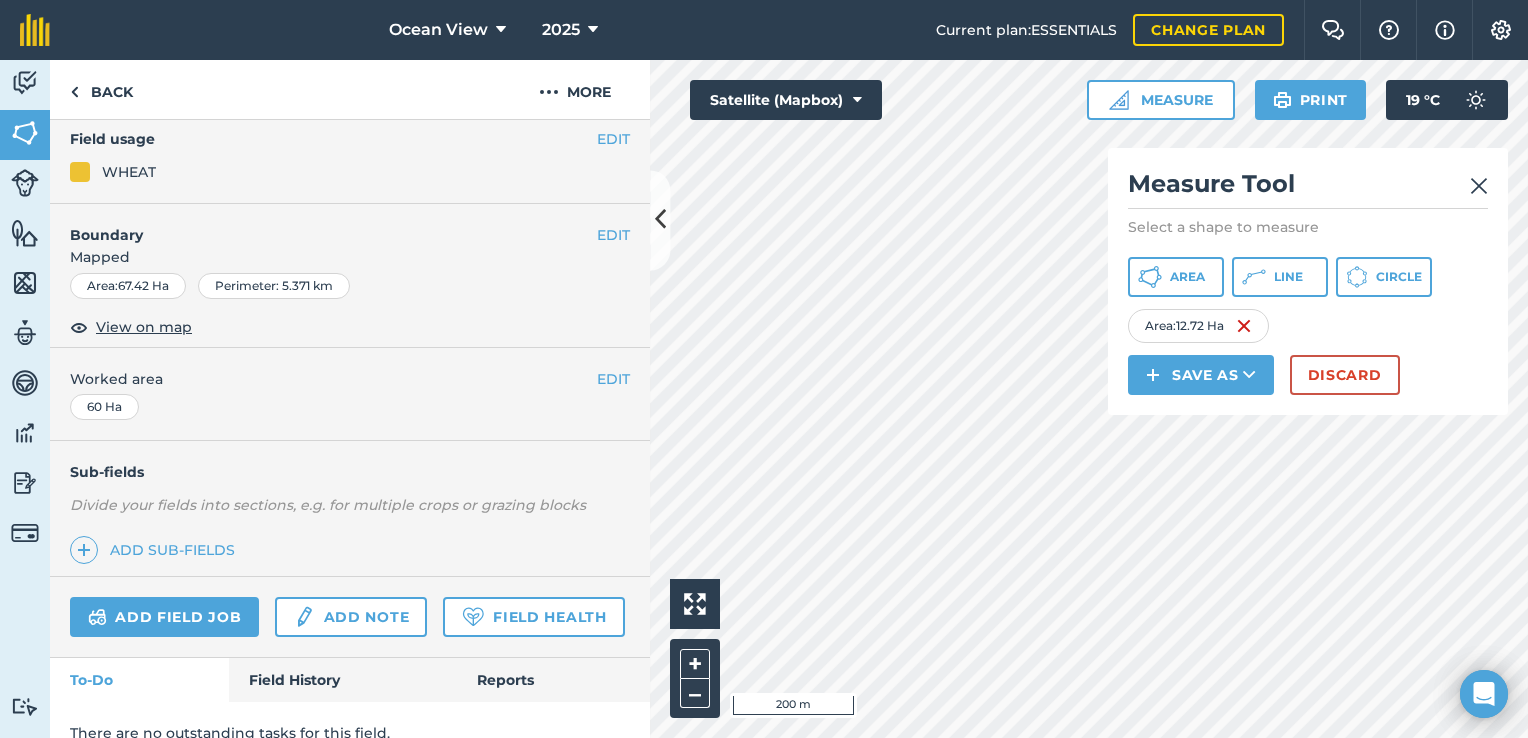 click at bounding box center [1479, 186] 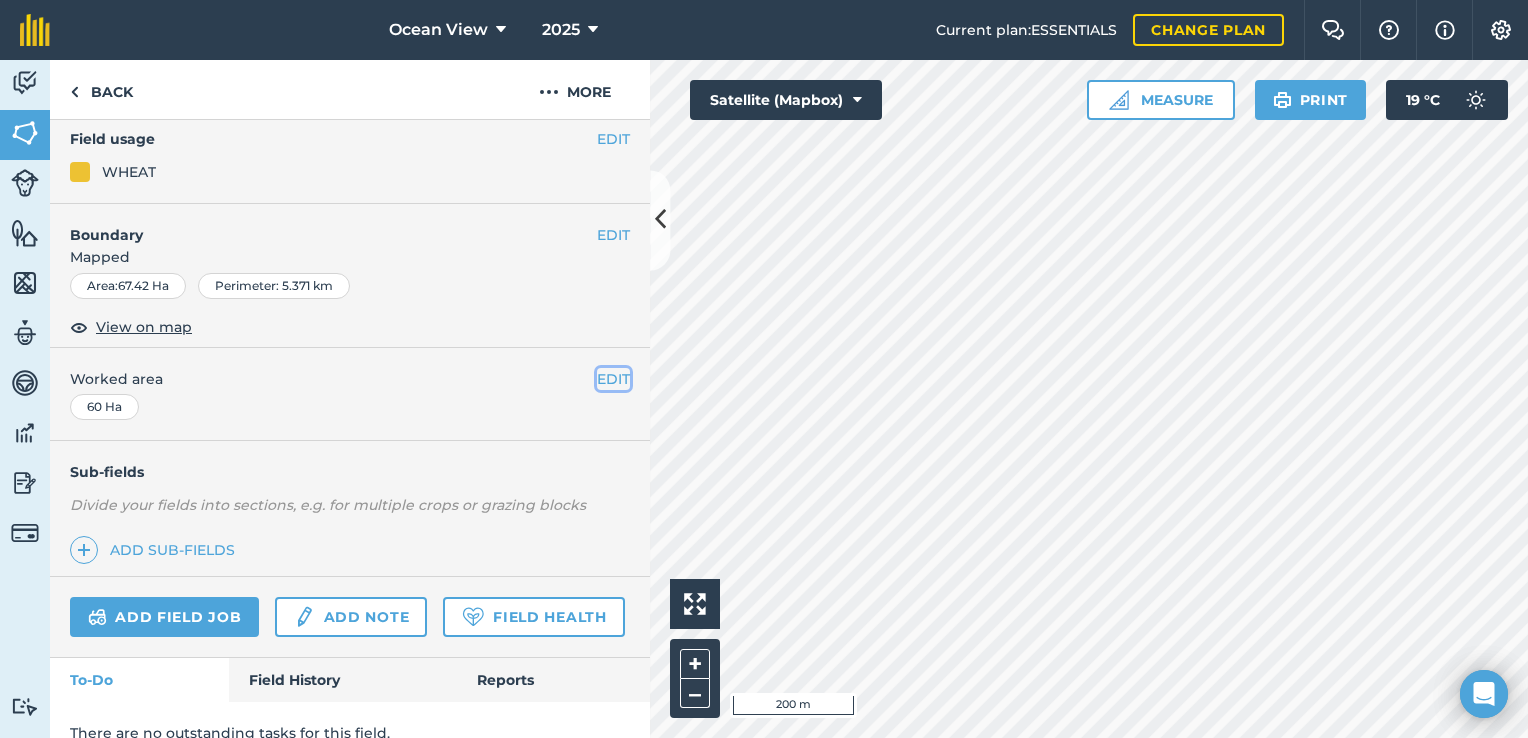 click on "EDIT" at bounding box center (613, 379) 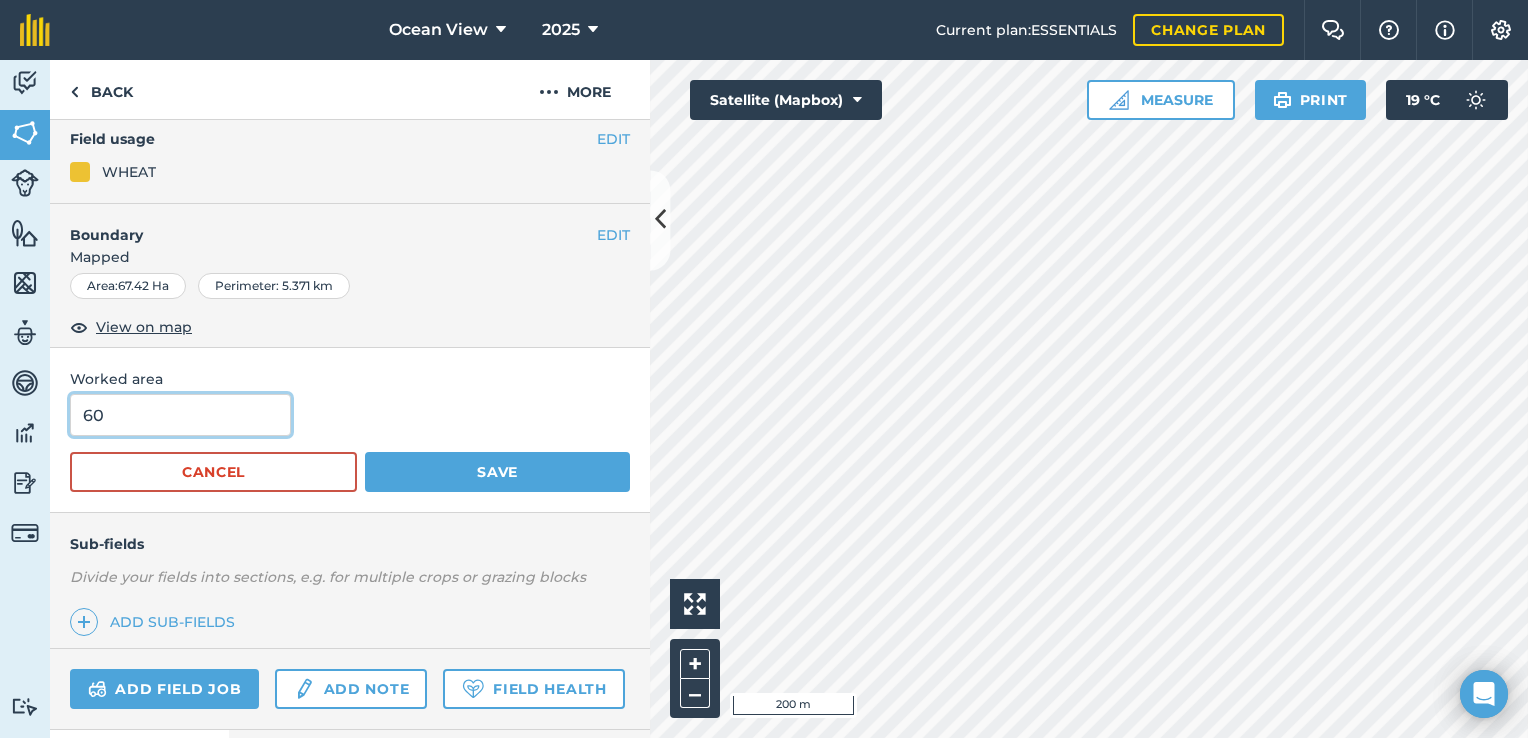 click on "60" at bounding box center (180, 415) 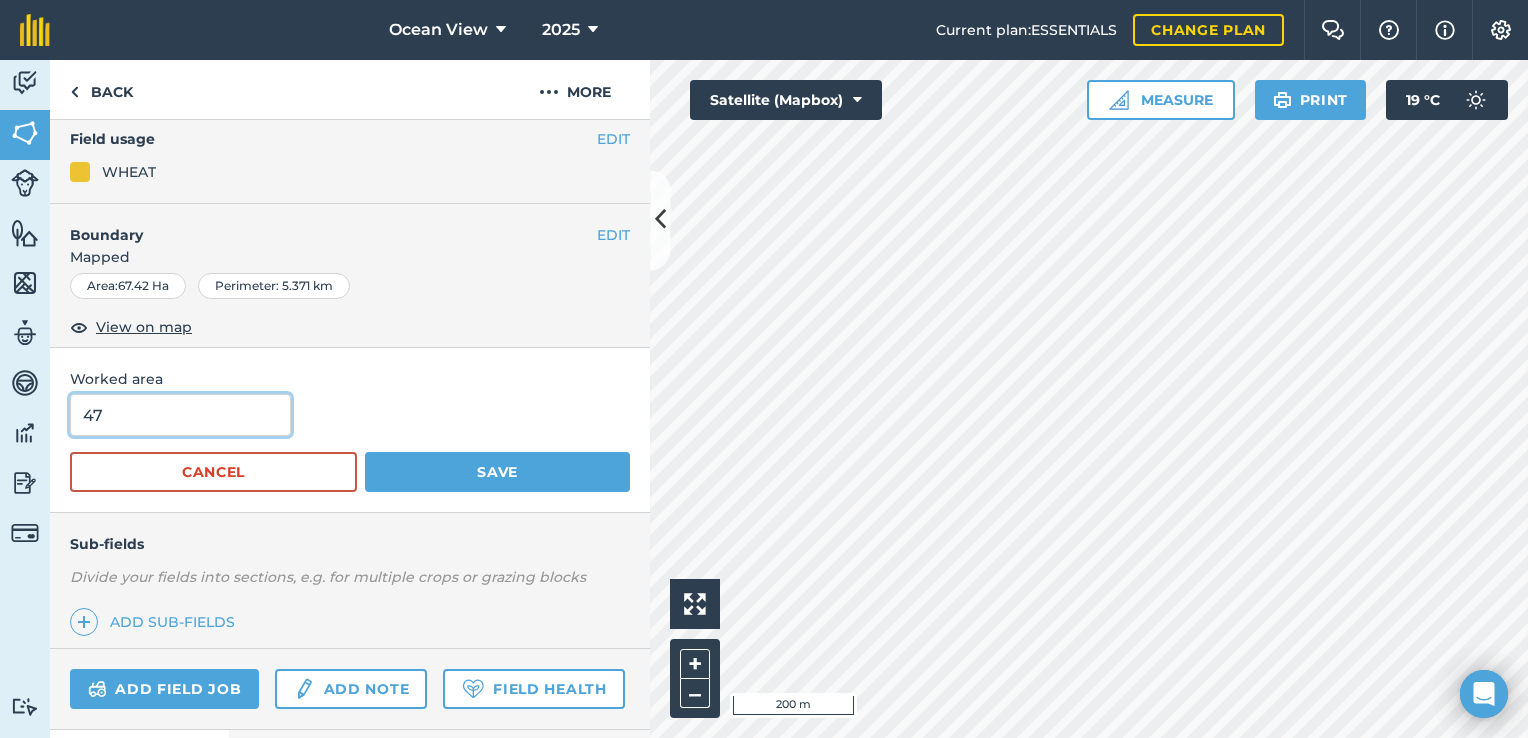 type on "47" 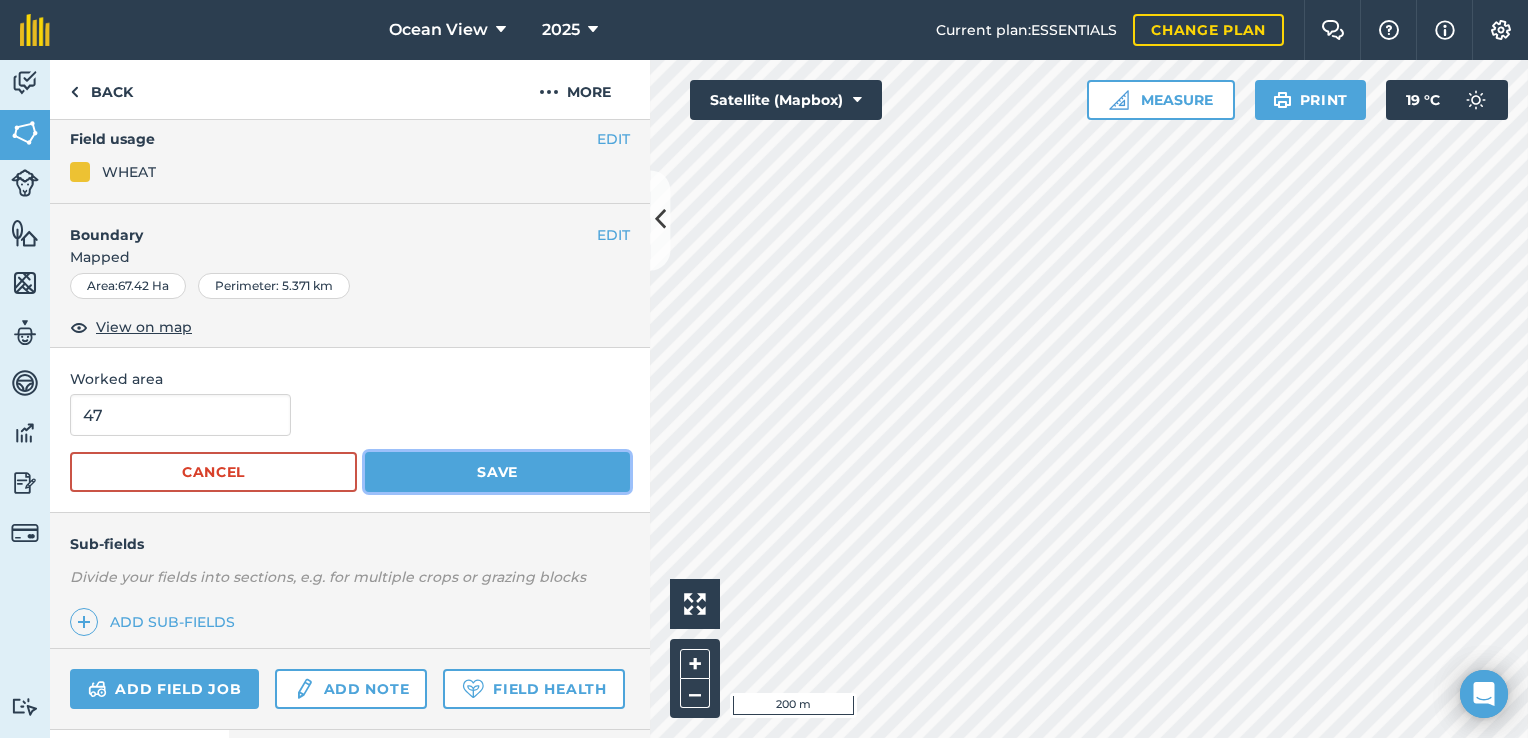 click on "Save" at bounding box center [497, 472] 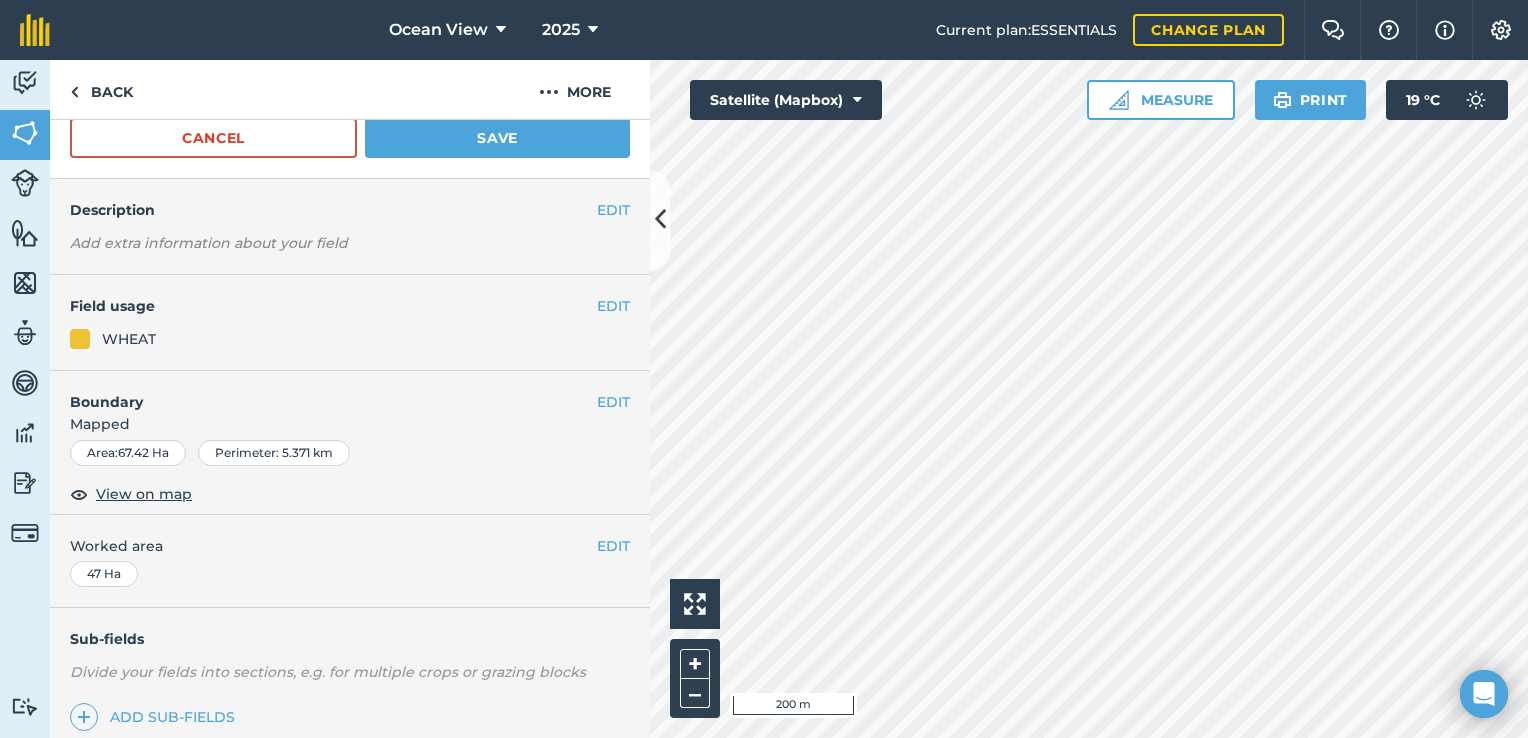 scroll, scrollTop: 0, scrollLeft: 0, axis: both 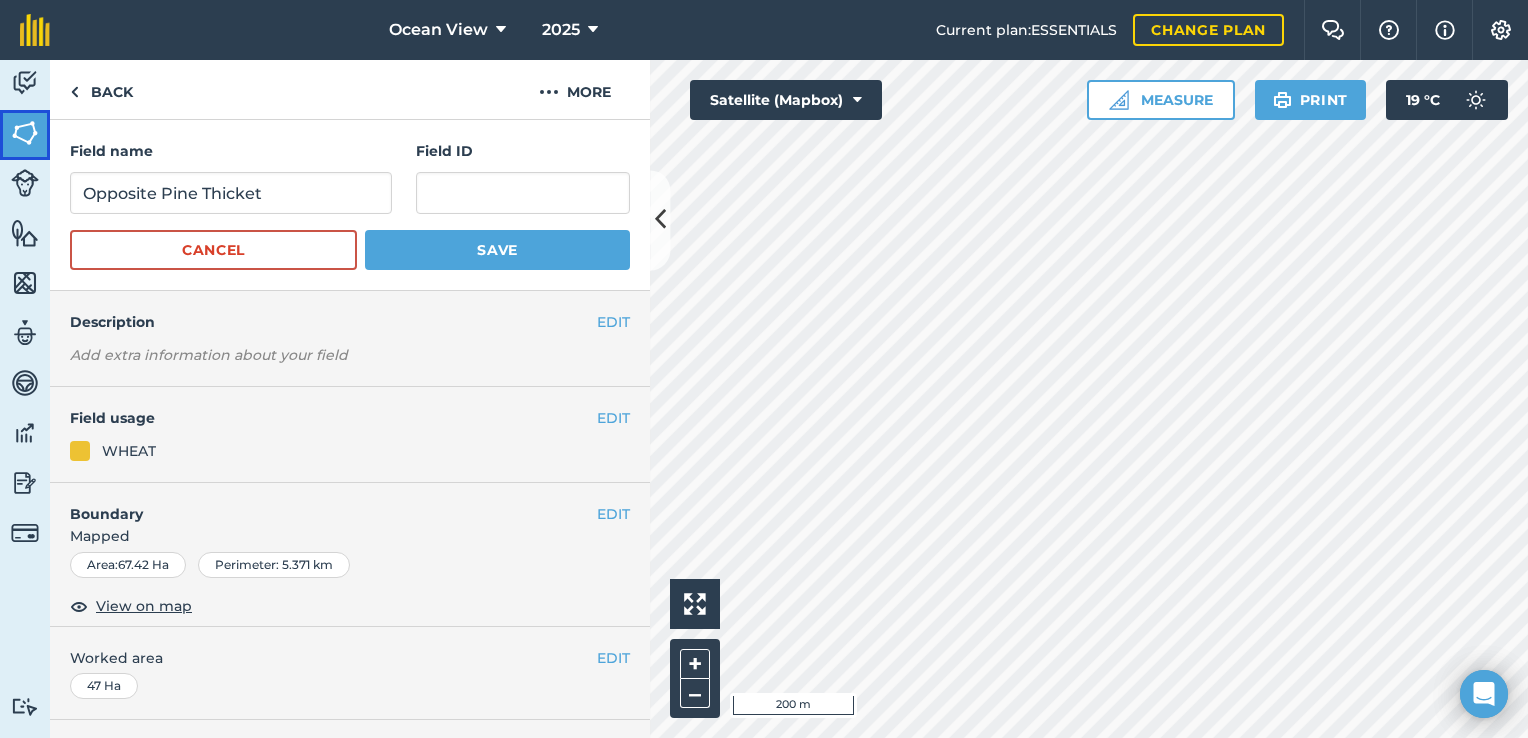 click at bounding box center [25, 133] 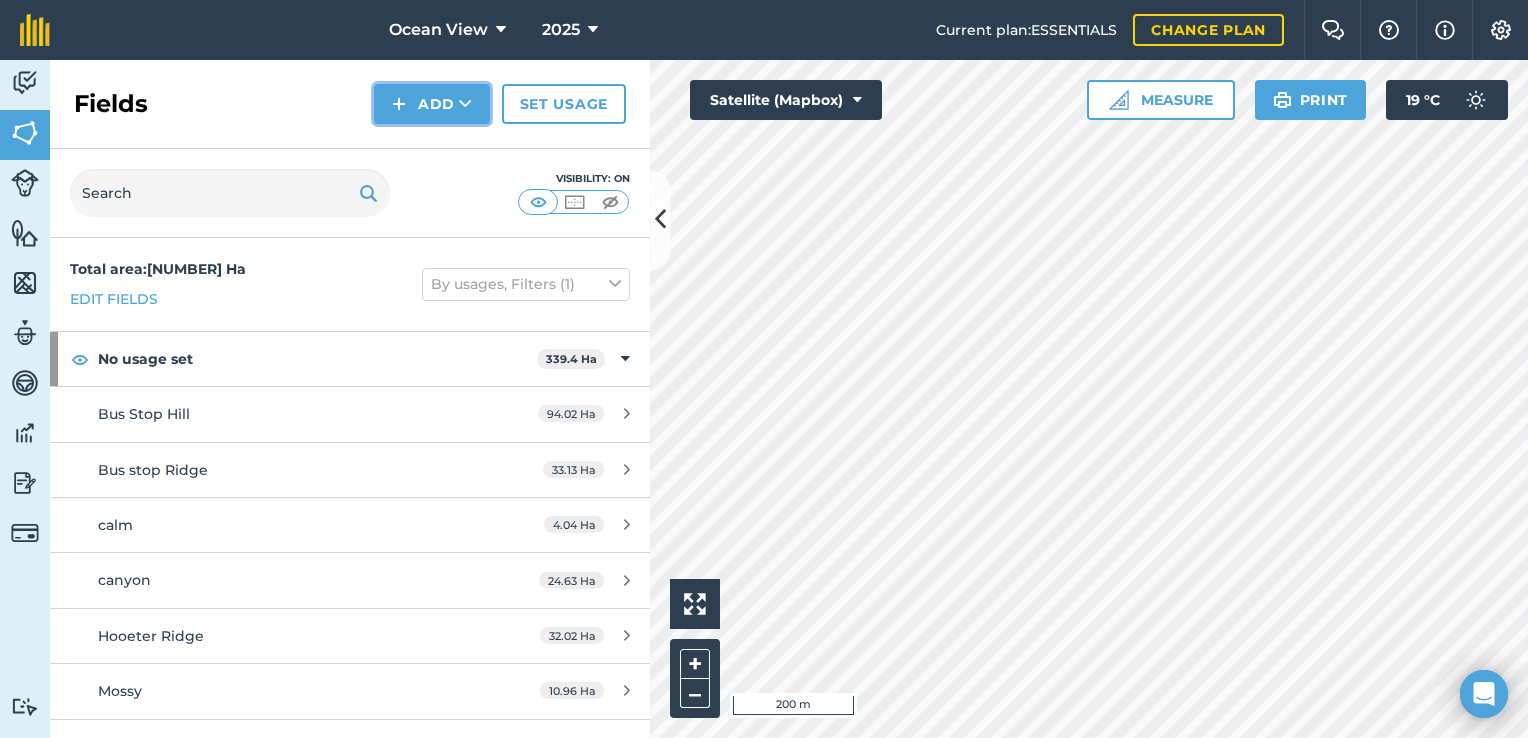 click on "Add" at bounding box center [432, 104] 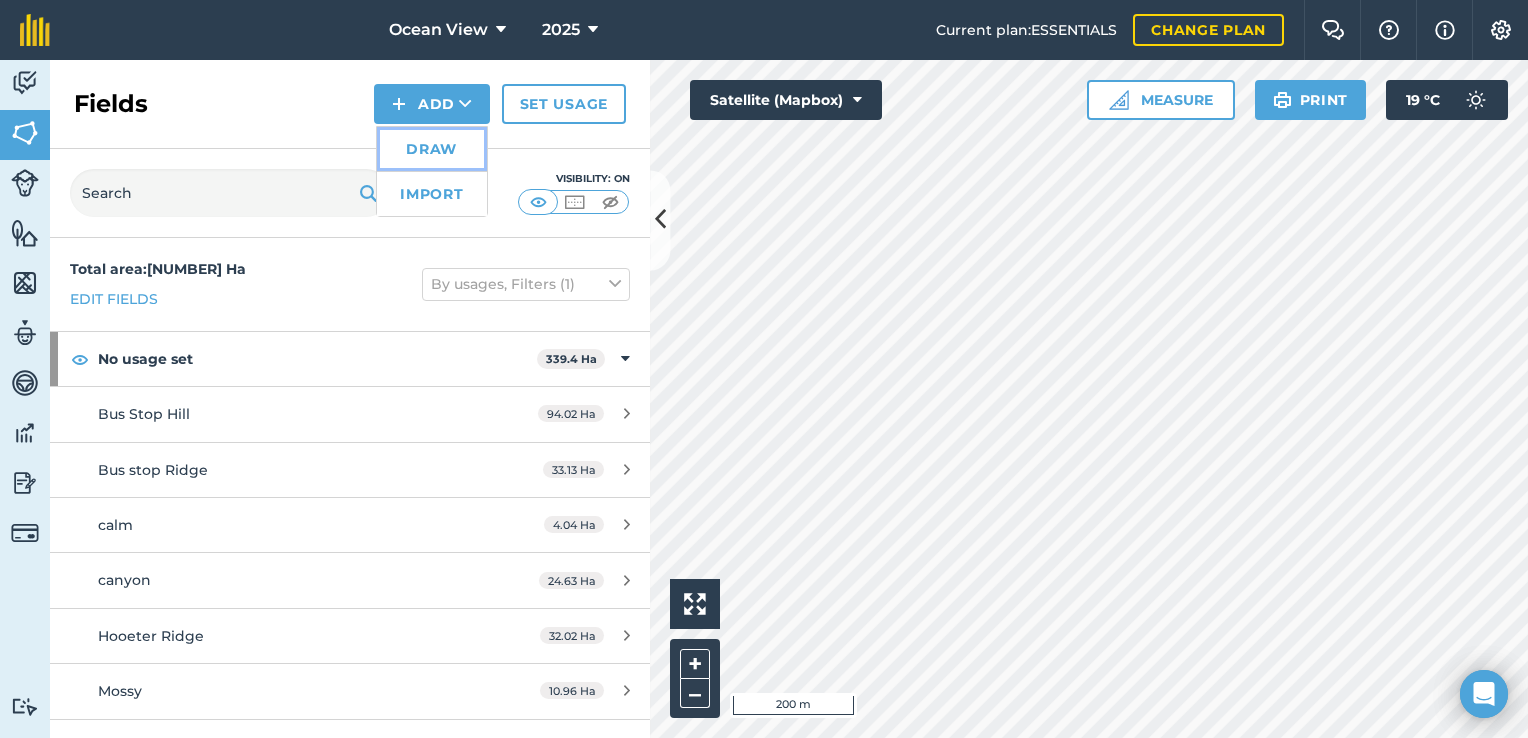 click on "Draw" at bounding box center (432, 149) 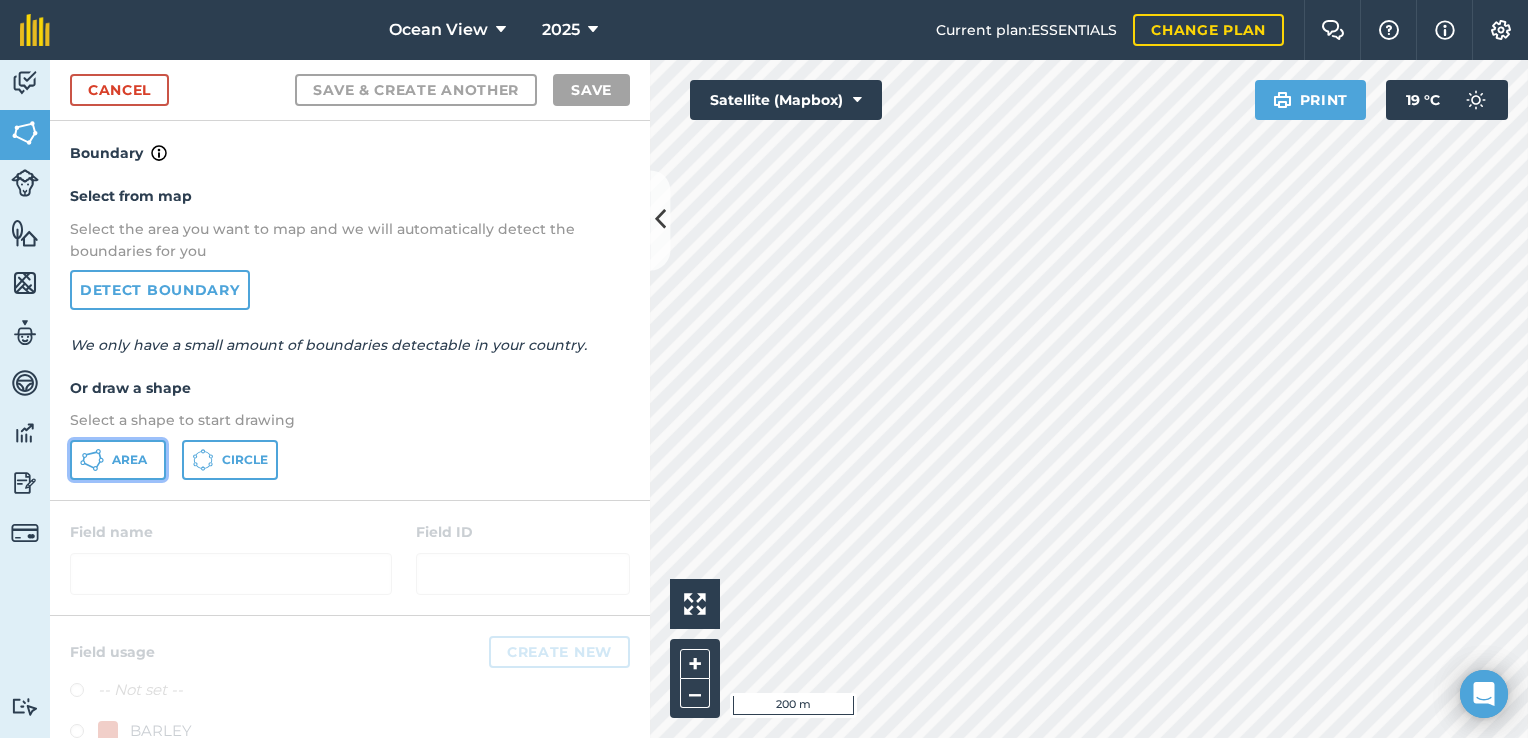 click on "Area" at bounding box center (129, 460) 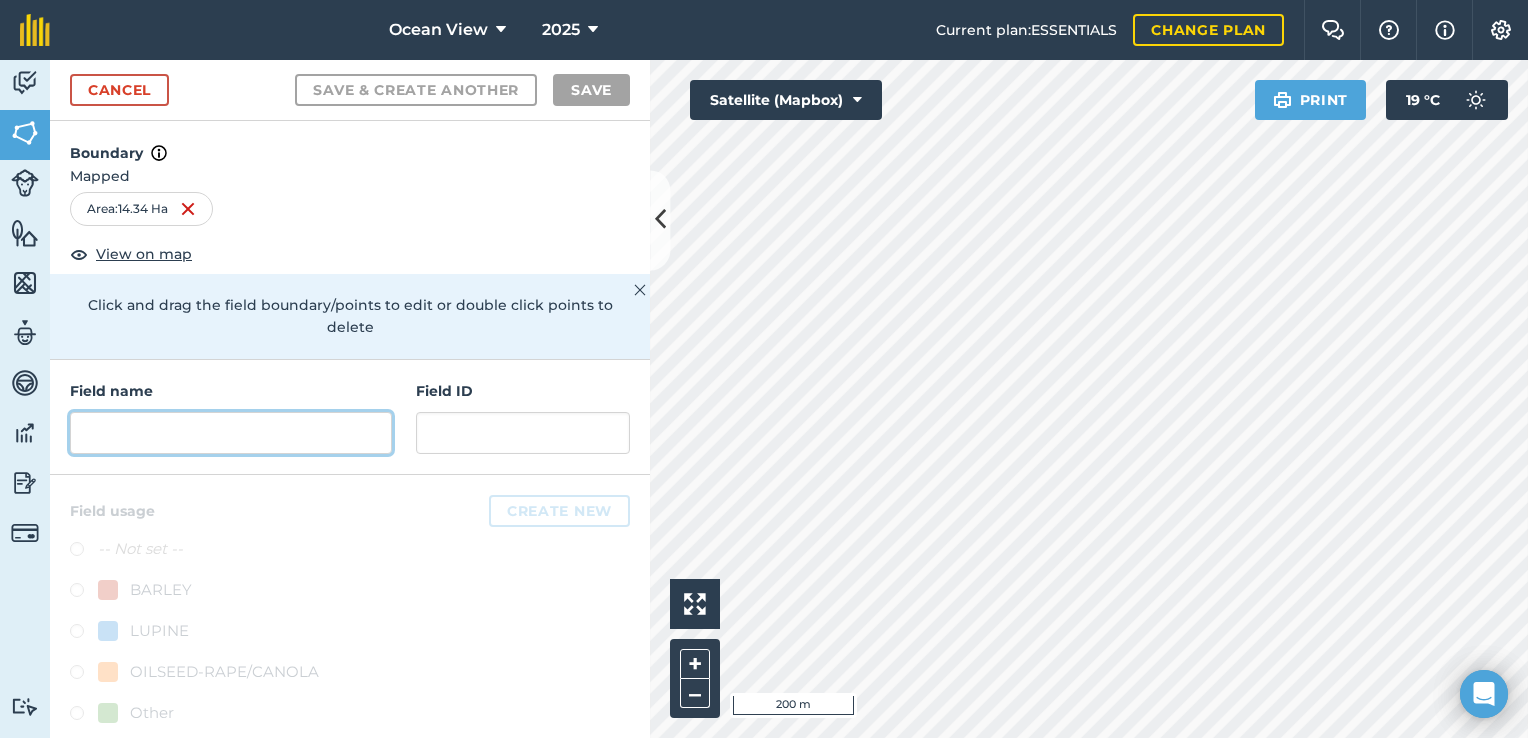 click at bounding box center [231, 433] 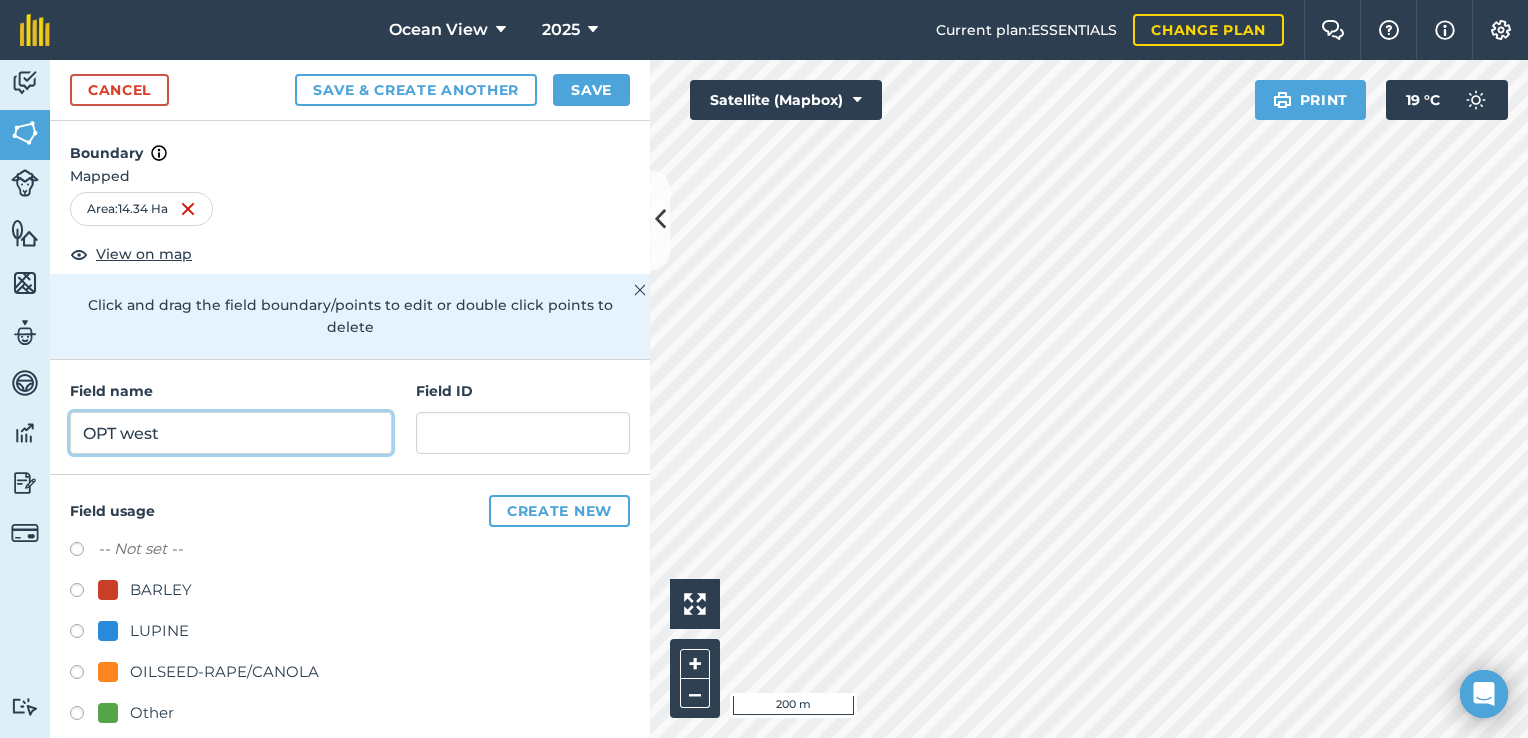scroll, scrollTop: 84, scrollLeft: 0, axis: vertical 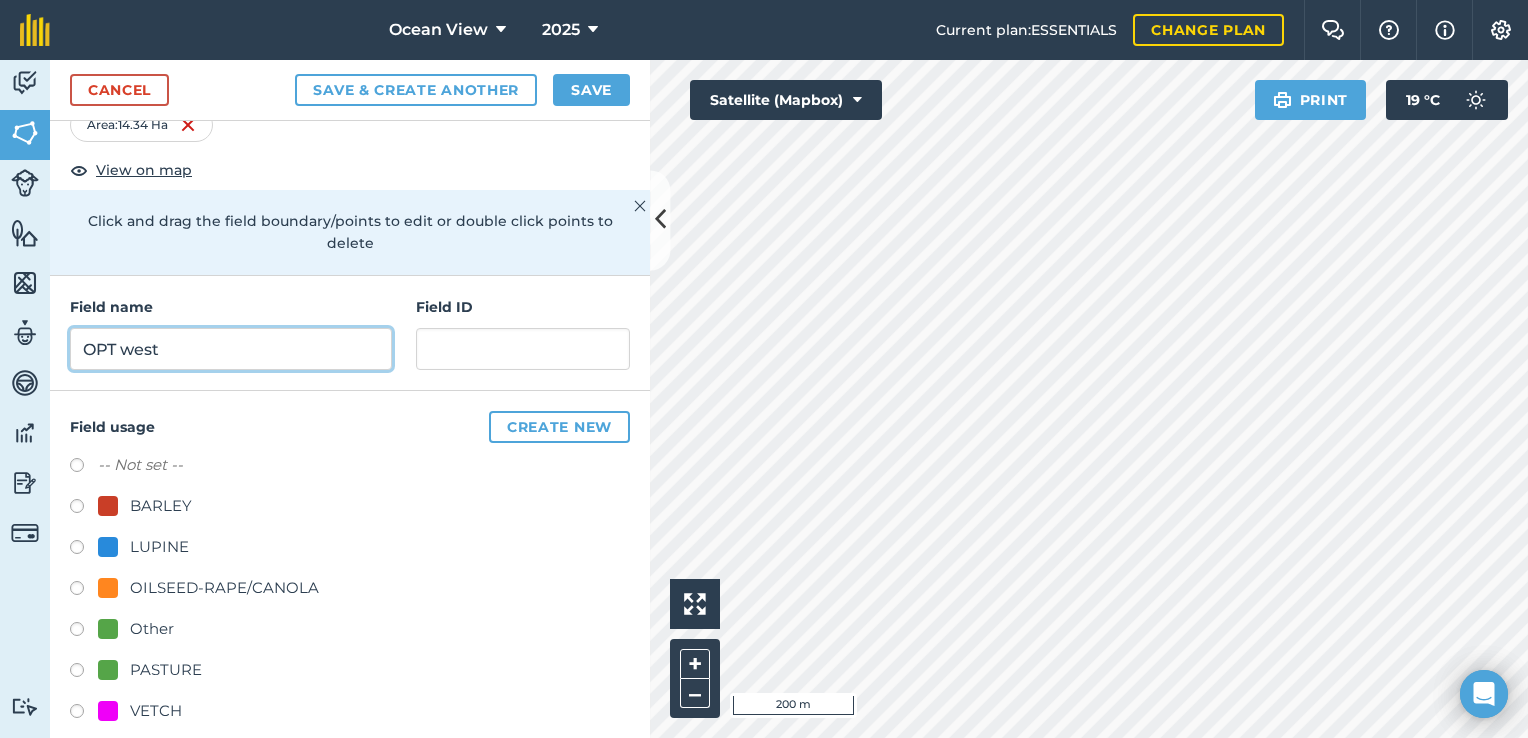 type on "OPT west" 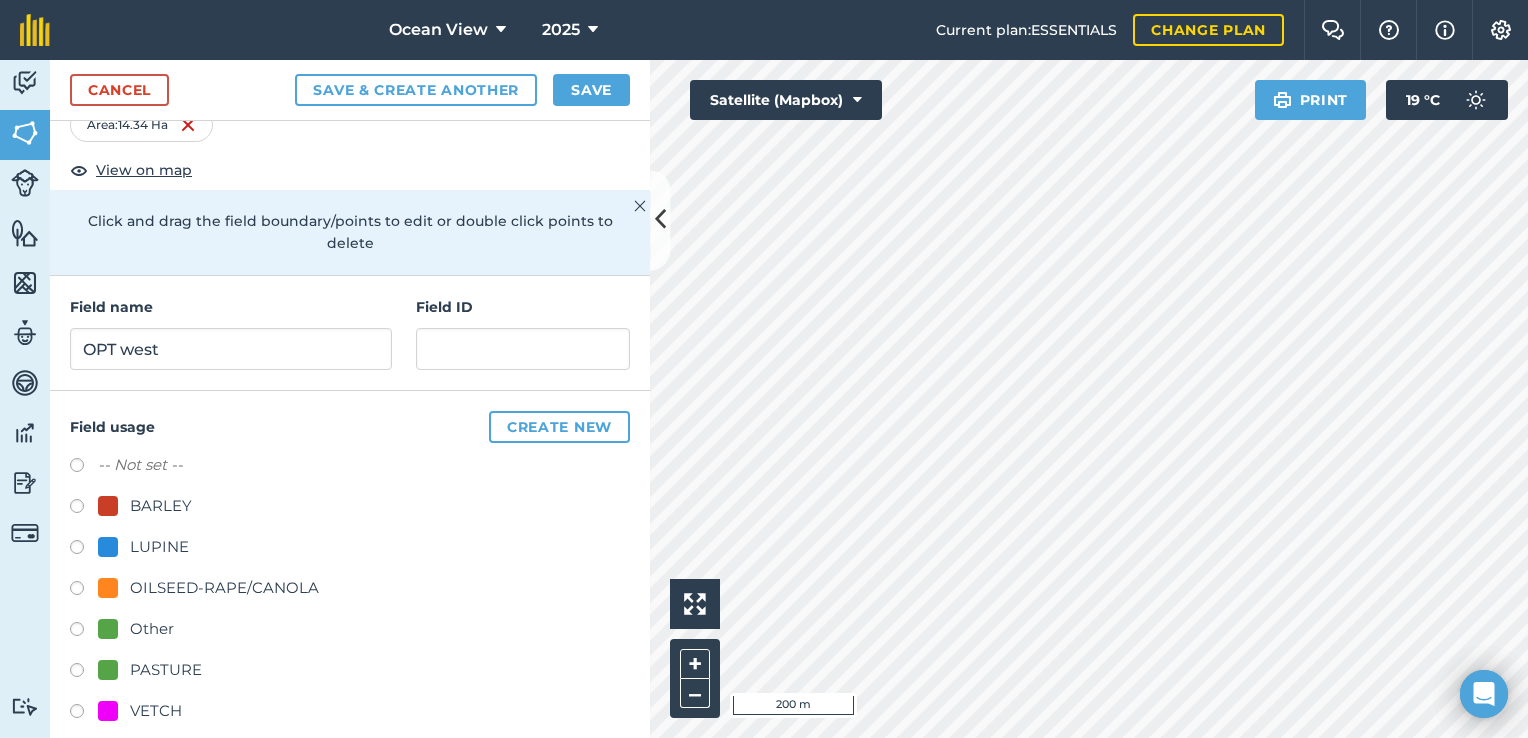 click at bounding box center [84, 550] 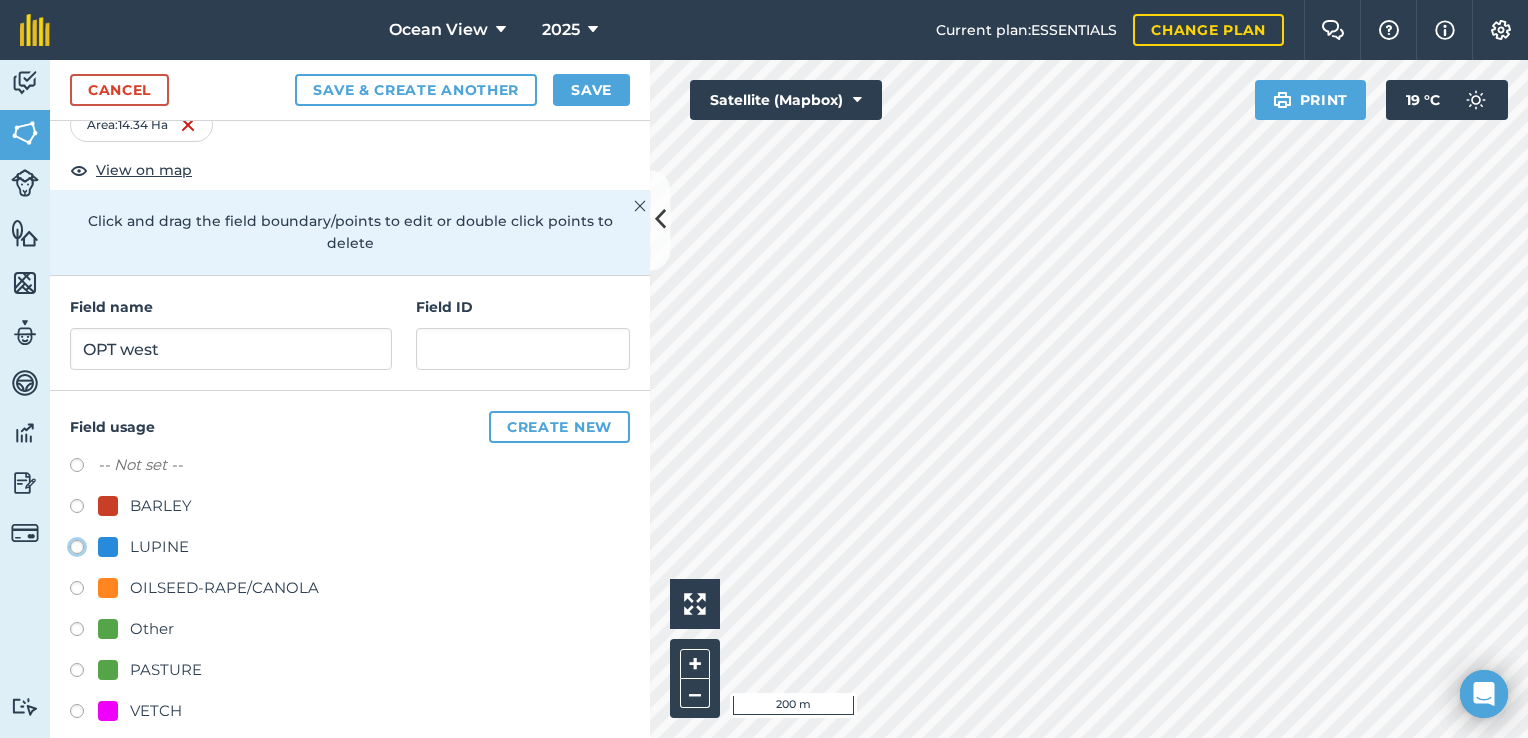 click on "LUPINE" at bounding box center (-9923, 546) 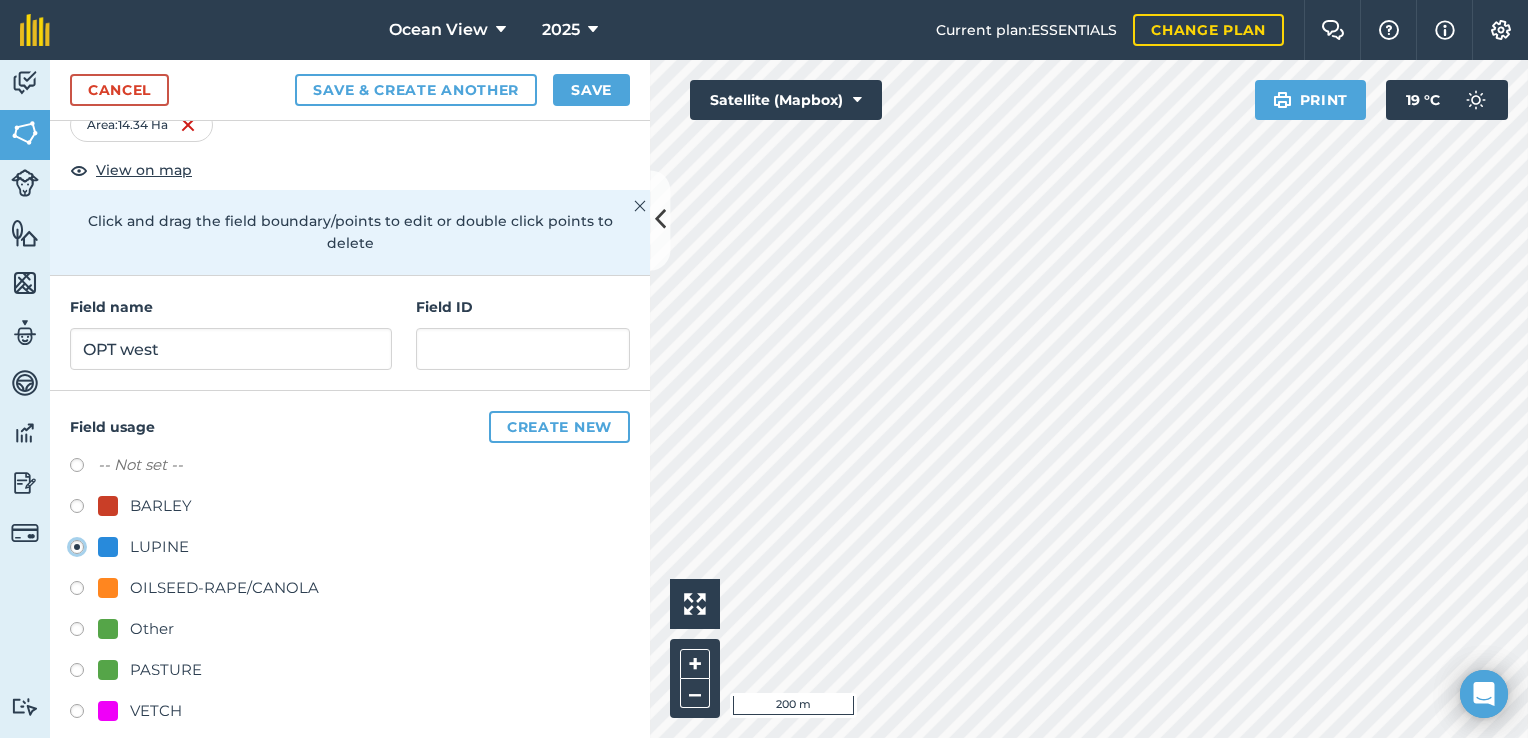 scroll, scrollTop: 227, scrollLeft: 0, axis: vertical 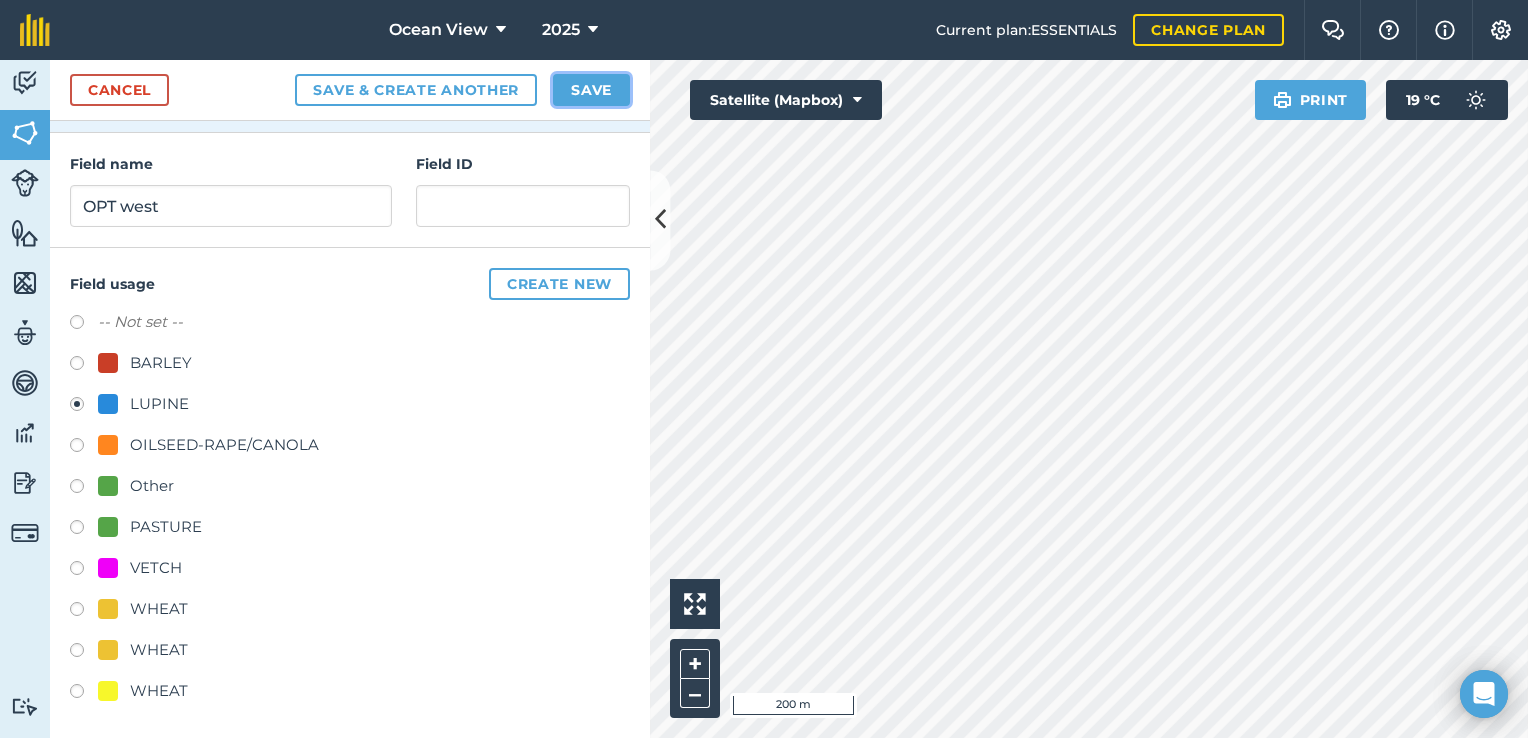 click on "Save" at bounding box center [591, 90] 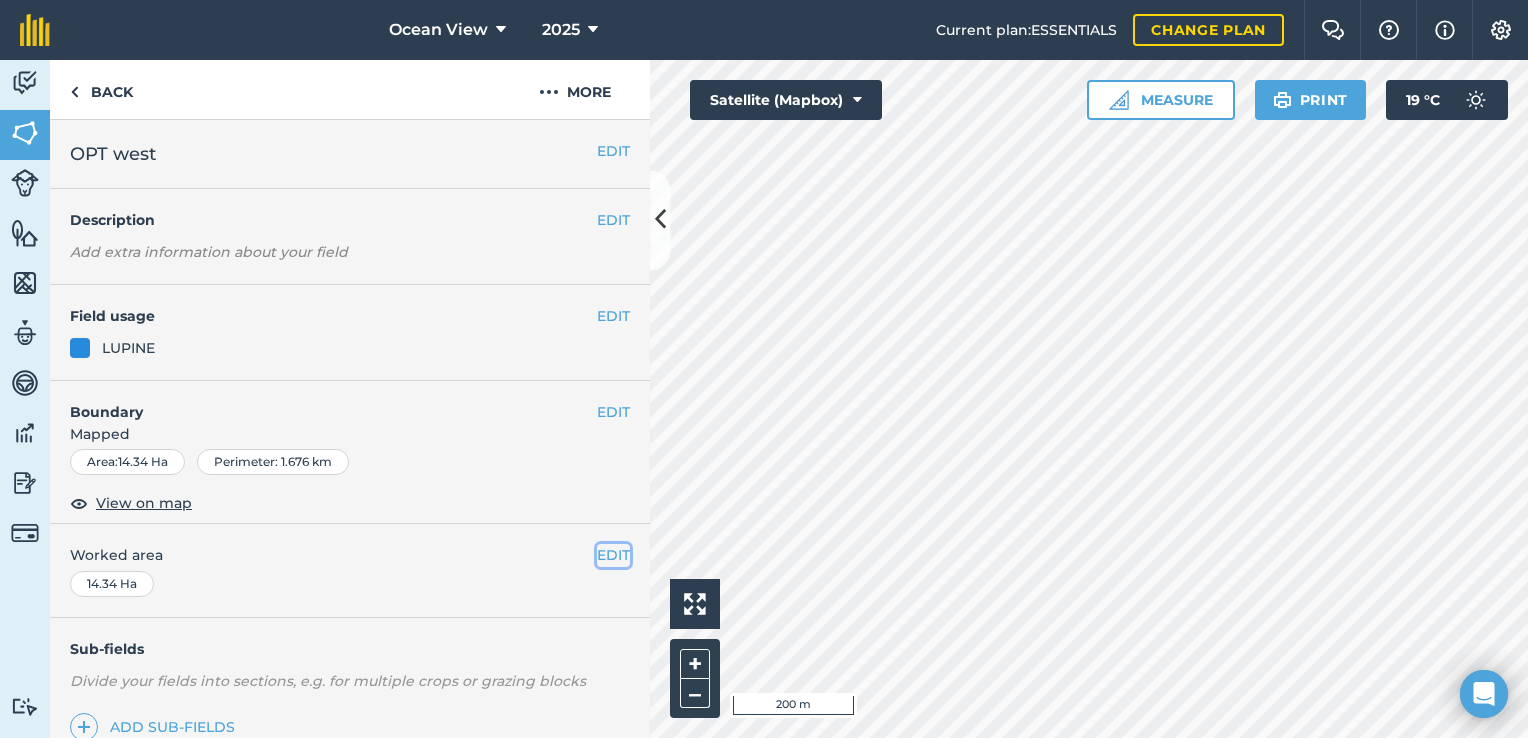 click on "EDIT" at bounding box center (613, 555) 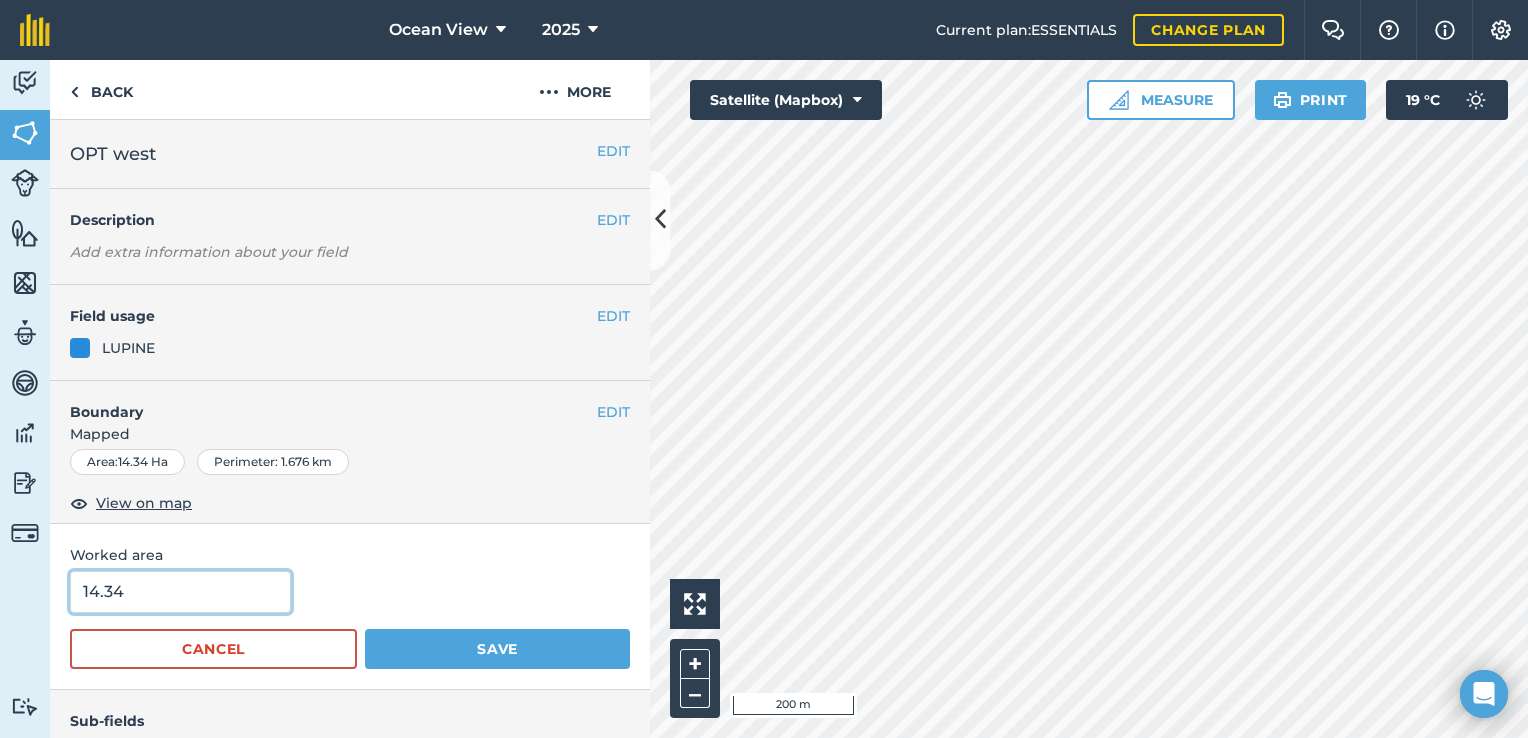 click on "14.34" at bounding box center (180, 592) 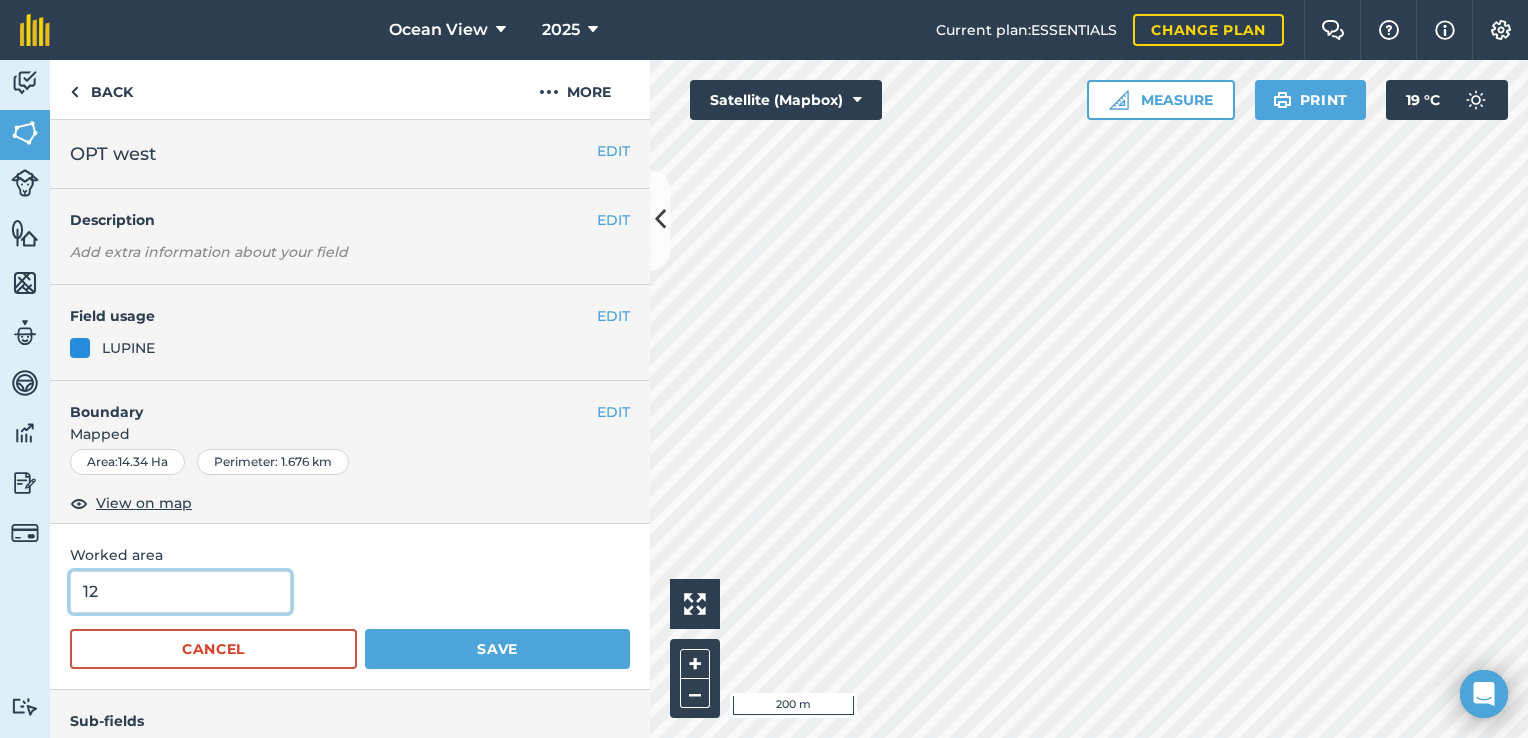 type on "12" 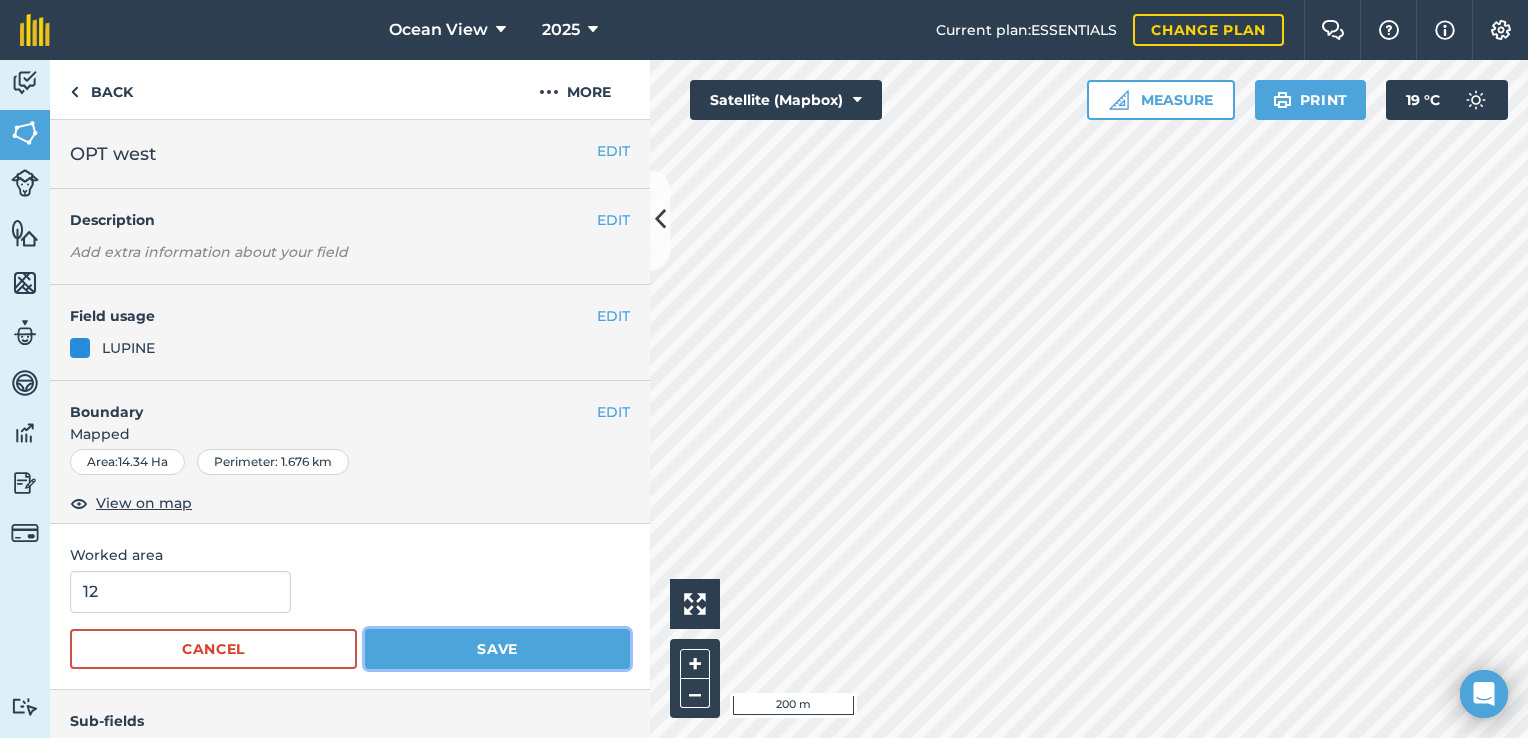 click on "Save" at bounding box center [497, 649] 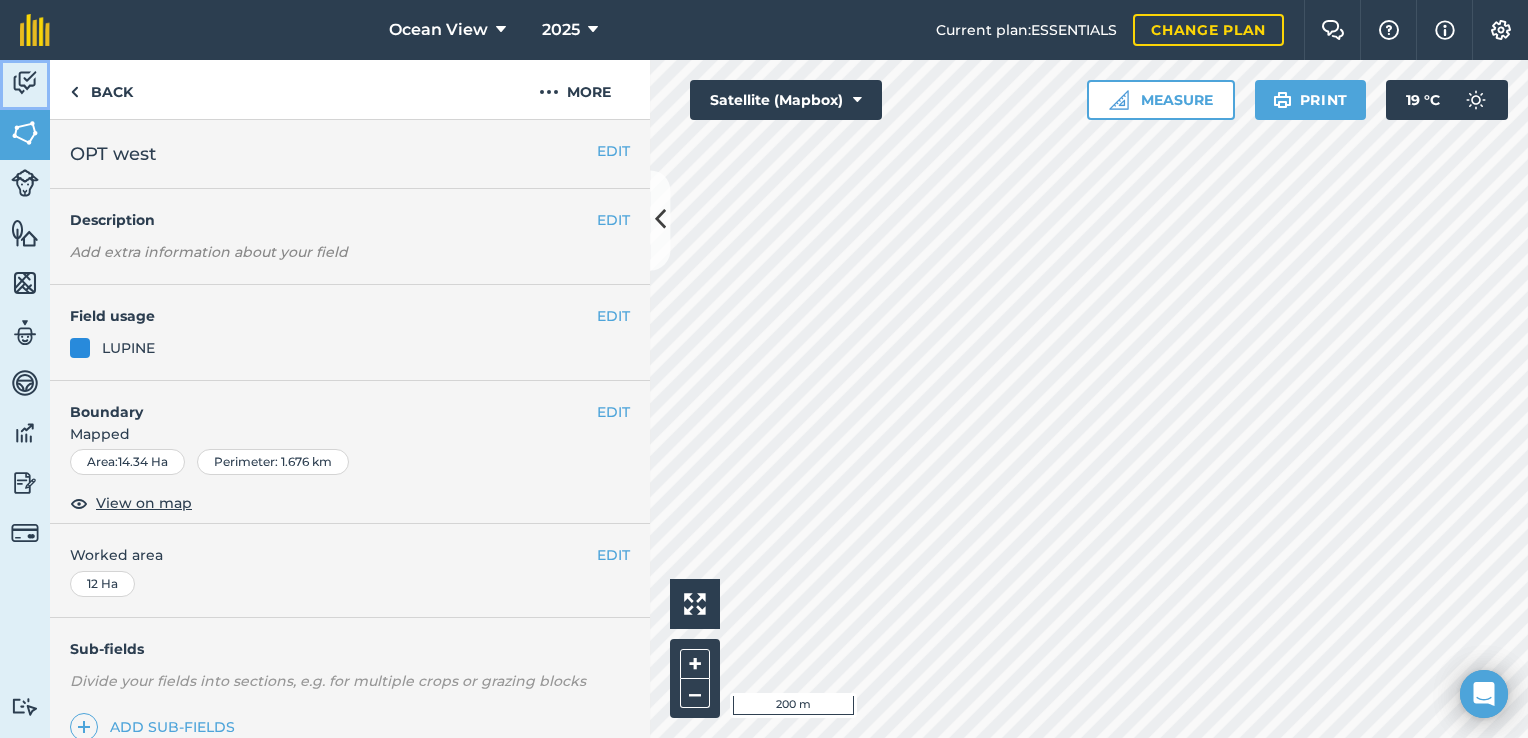 click at bounding box center (25, 83) 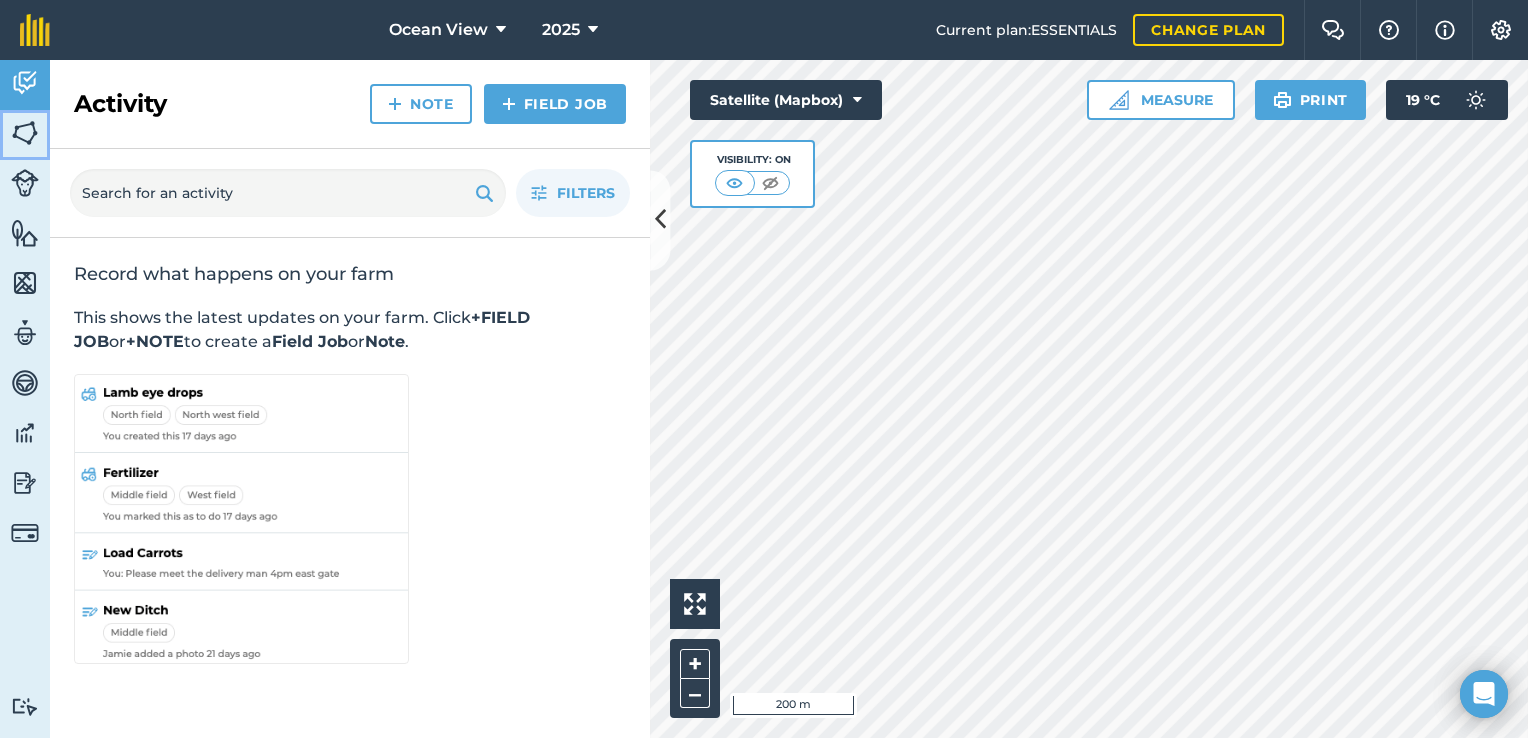 click at bounding box center [25, 133] 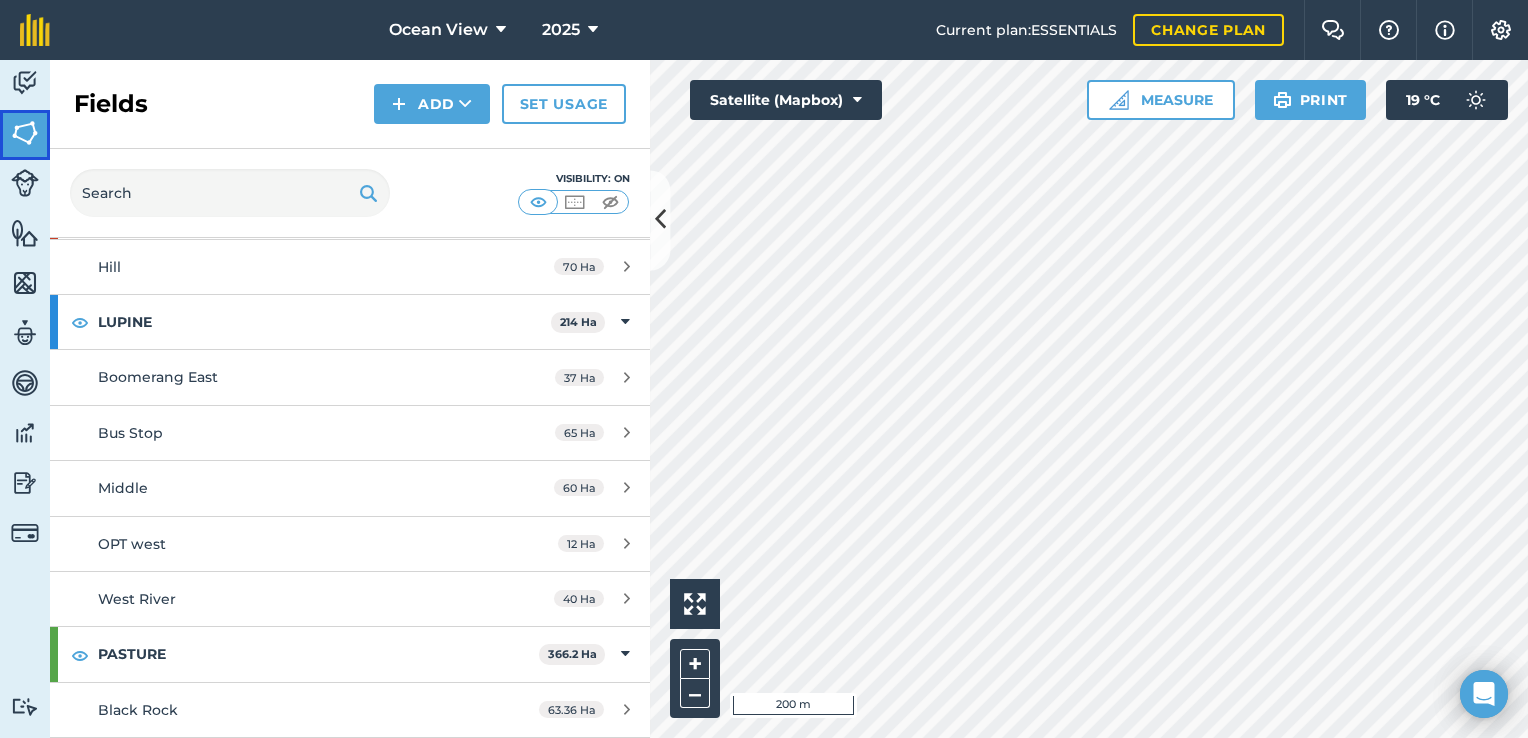 scroll, scrollTop: 644, scrollLeft: 0, axis: vertical 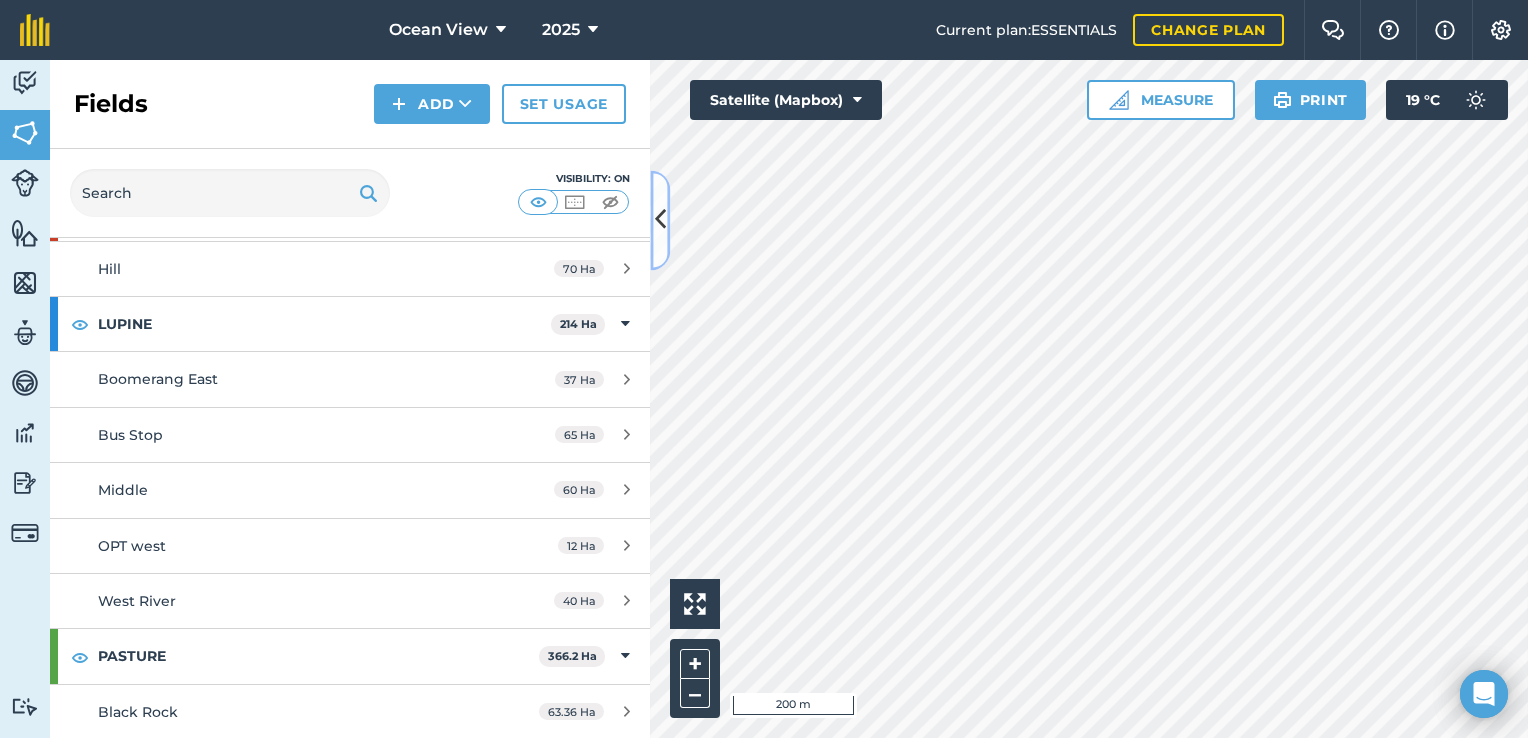 click at bounding box center [660, 220] 